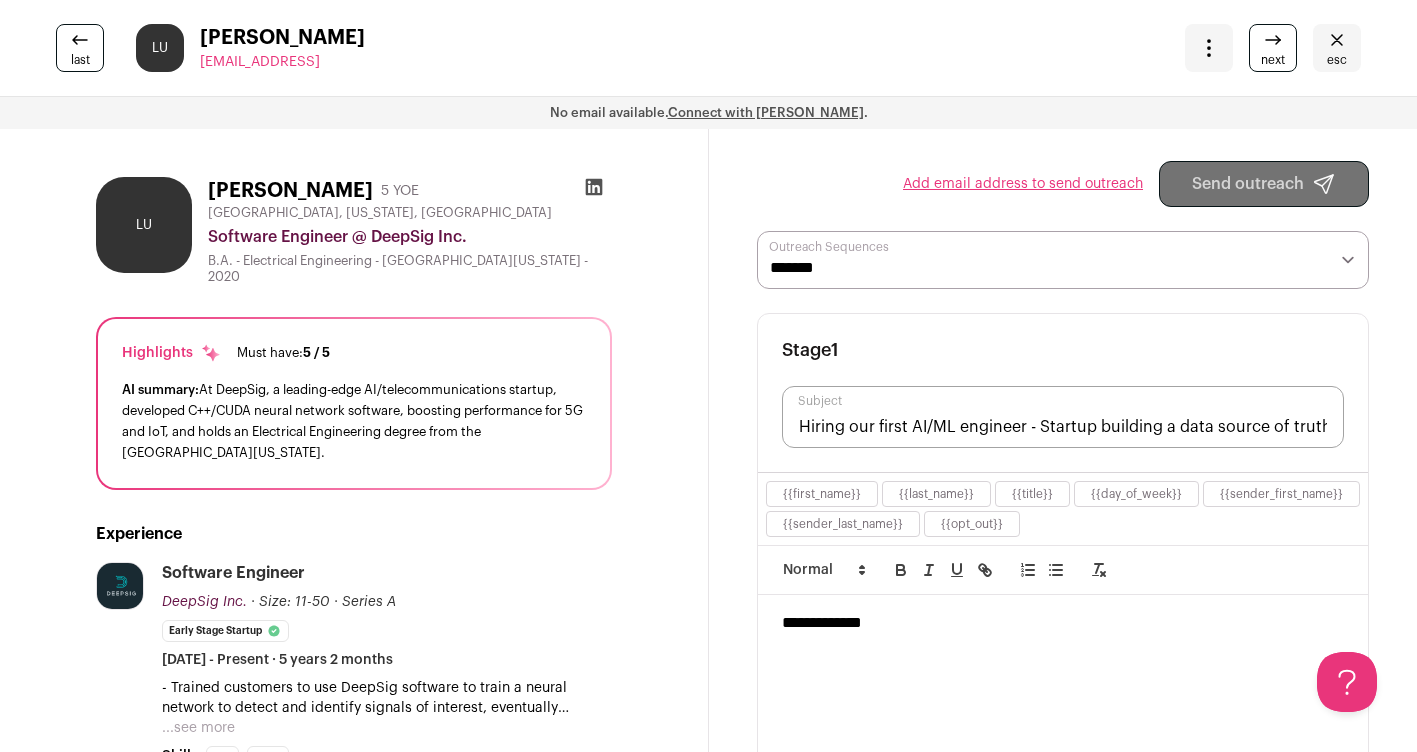 scroll, scrollTop: 0, scrollLeft: 0, axis: both 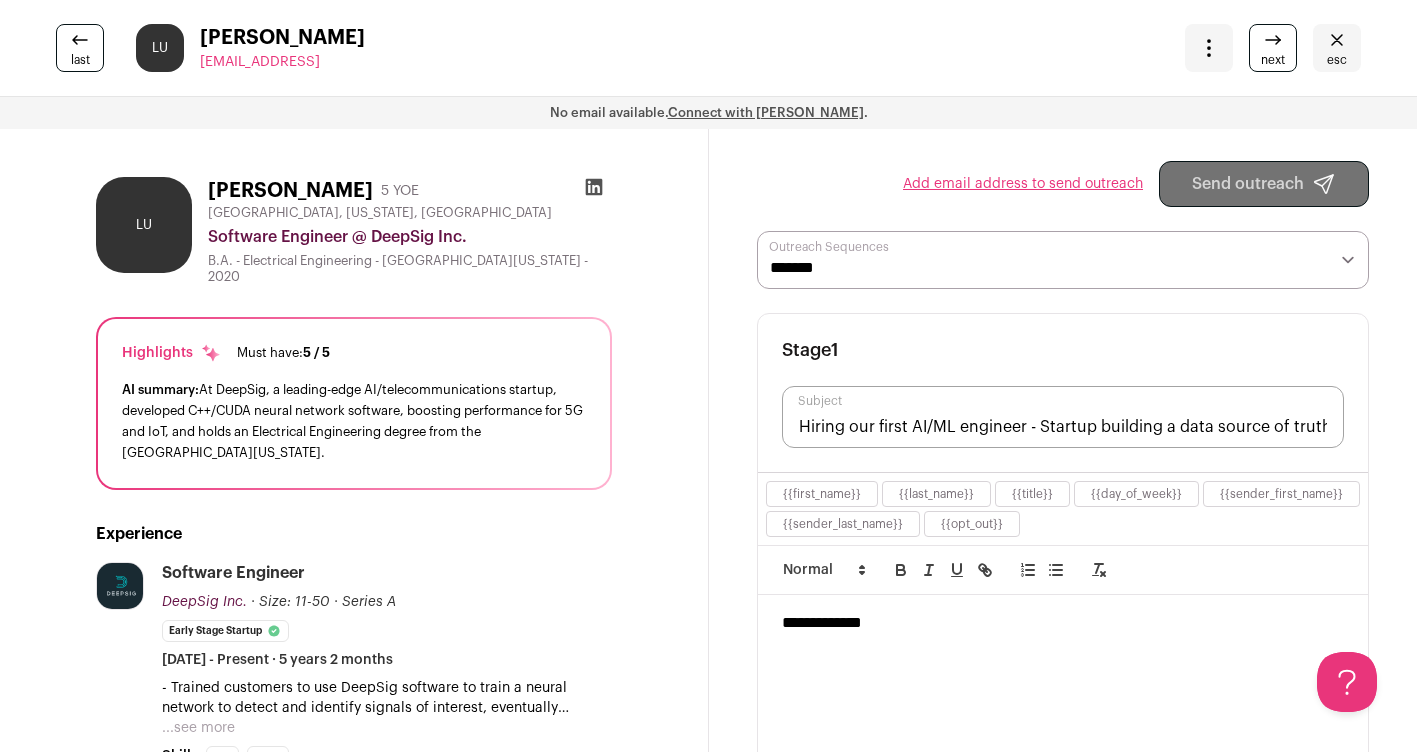 click on "**********" at bounding box center [1063, 260] 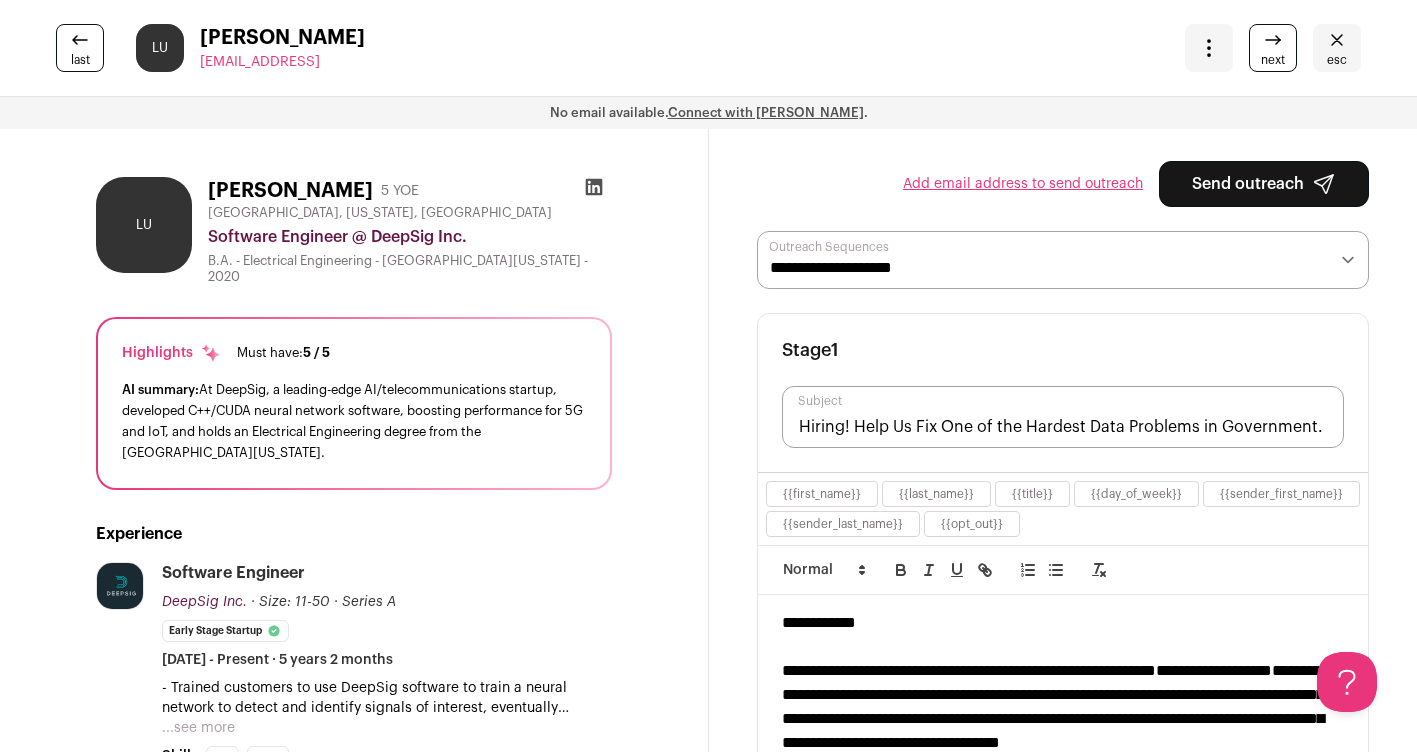 click 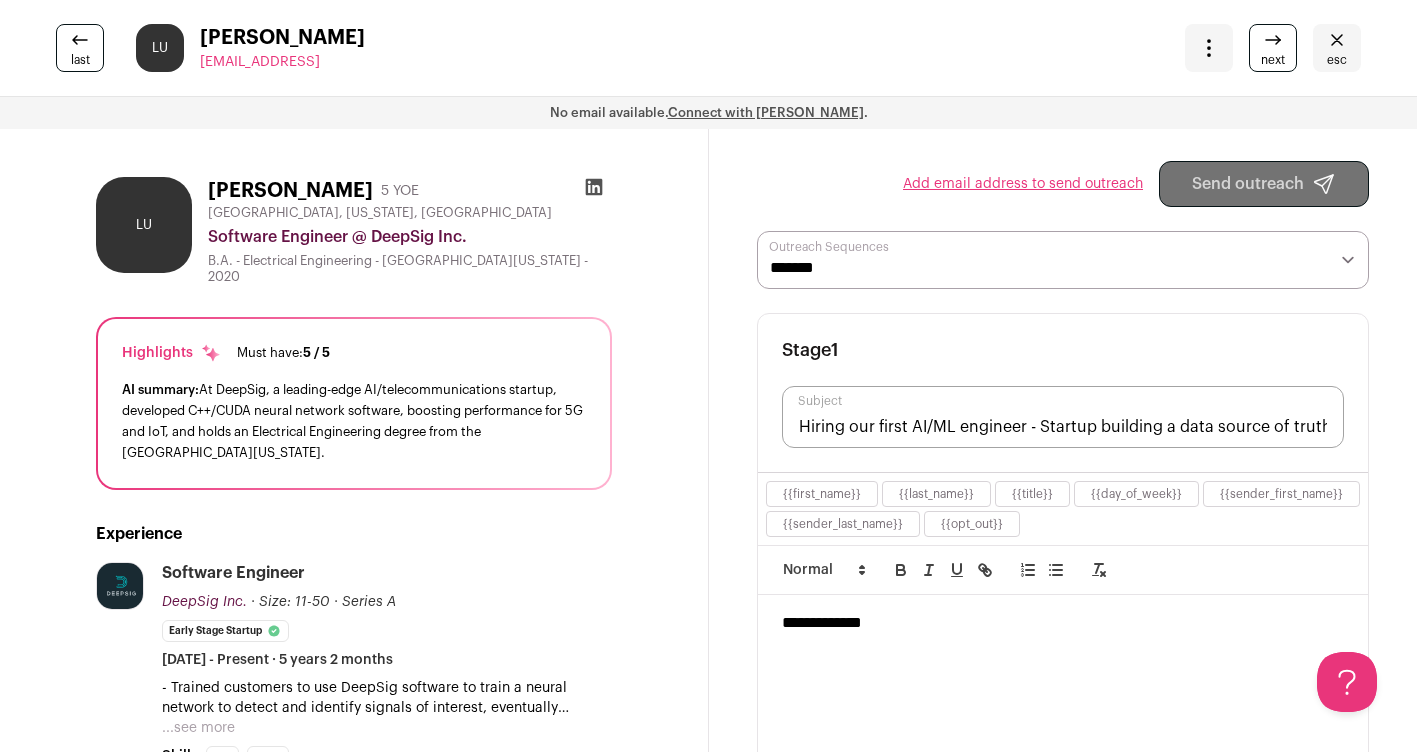 click 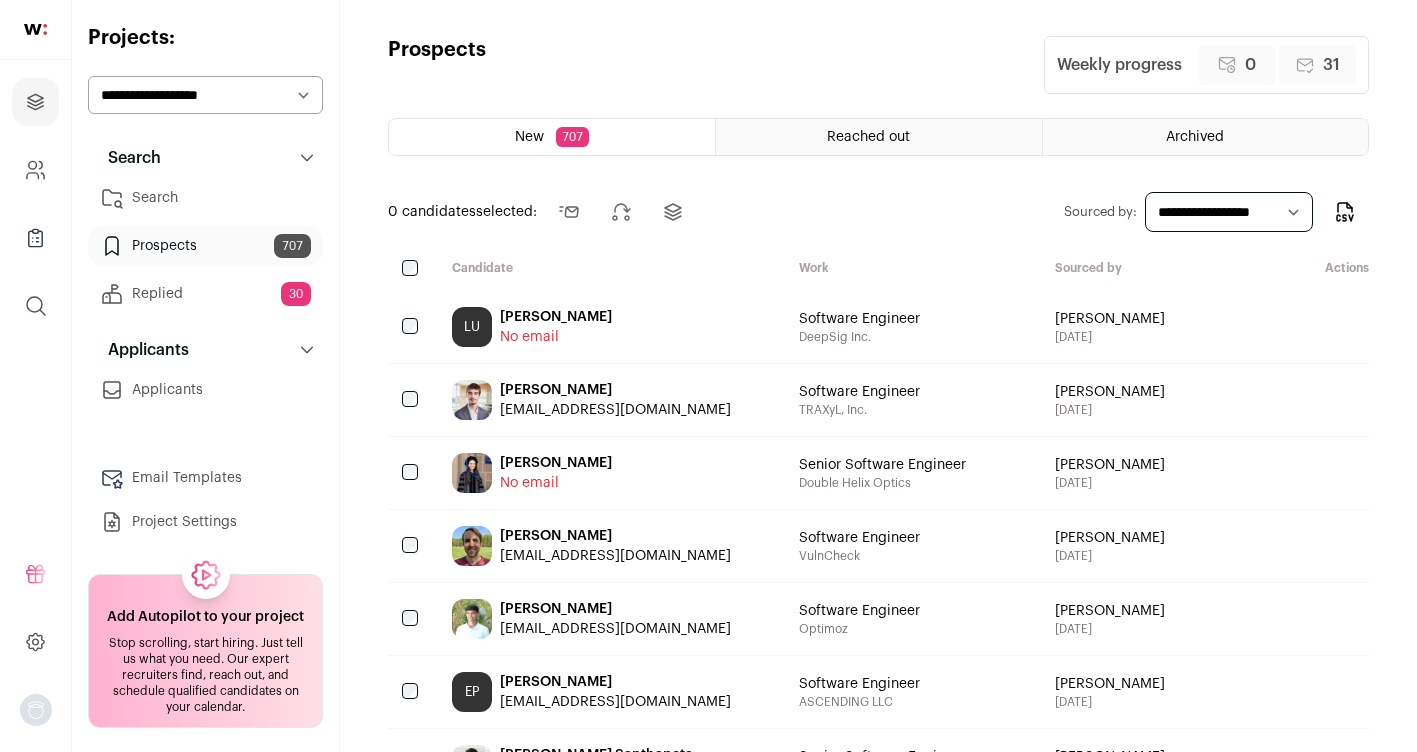 scroll, scrollTop: 0, scrollLeft: 0, axis: both 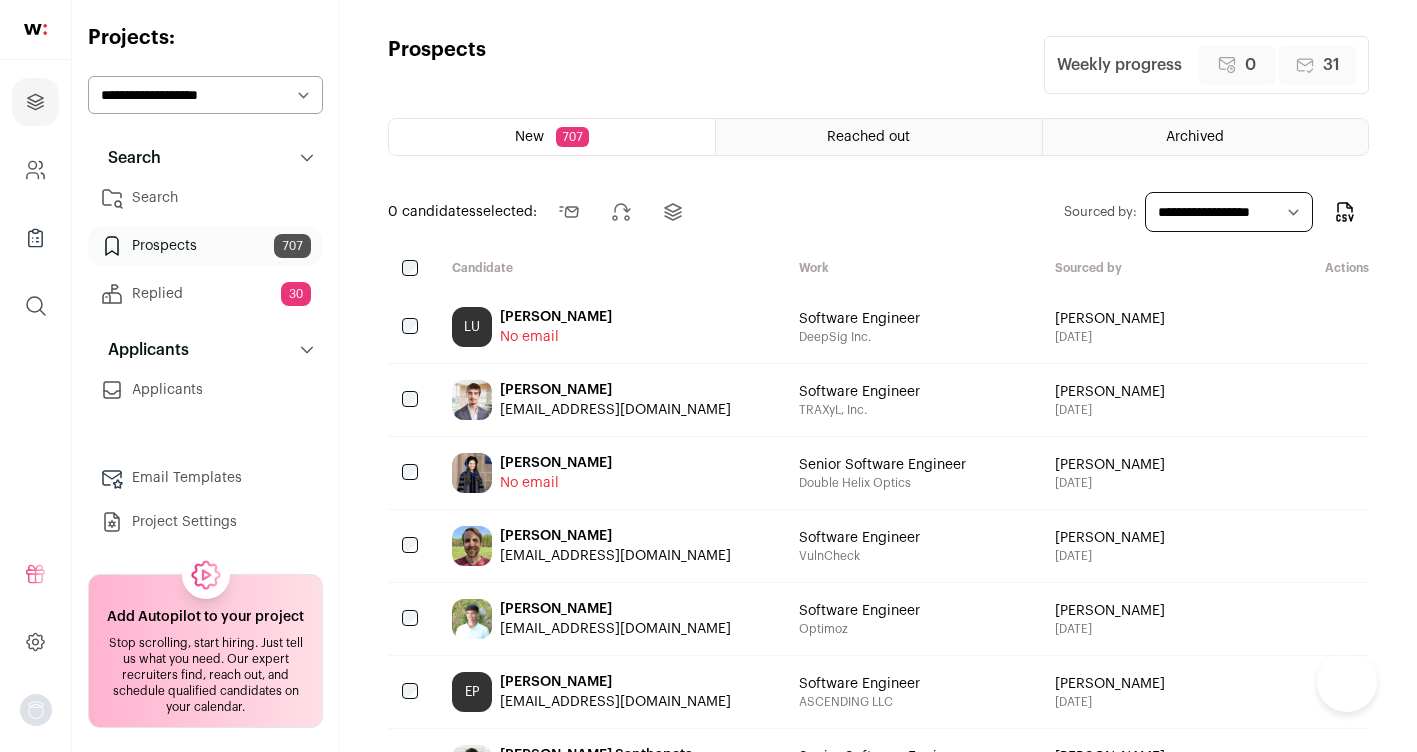 click 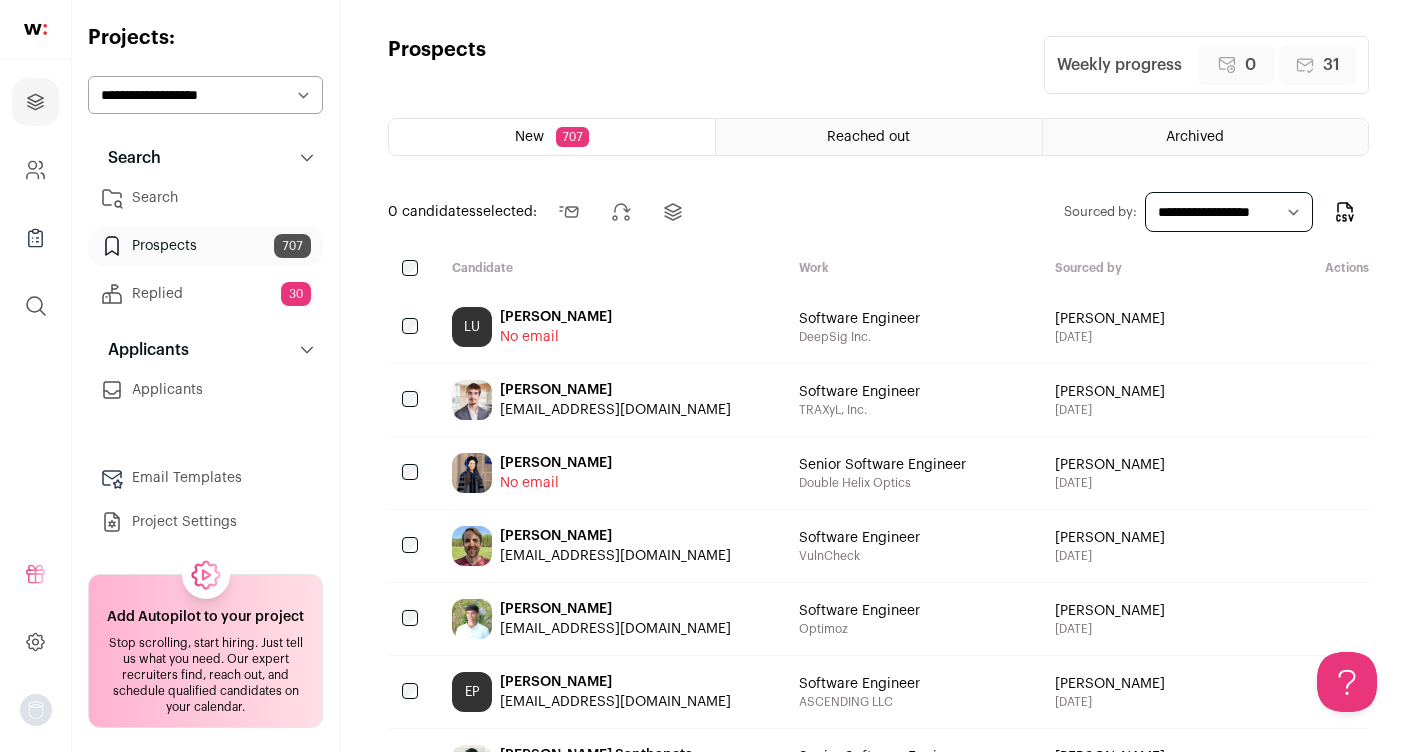 scroll, scrollTop: 0, scrollLeft: 0, axis: both 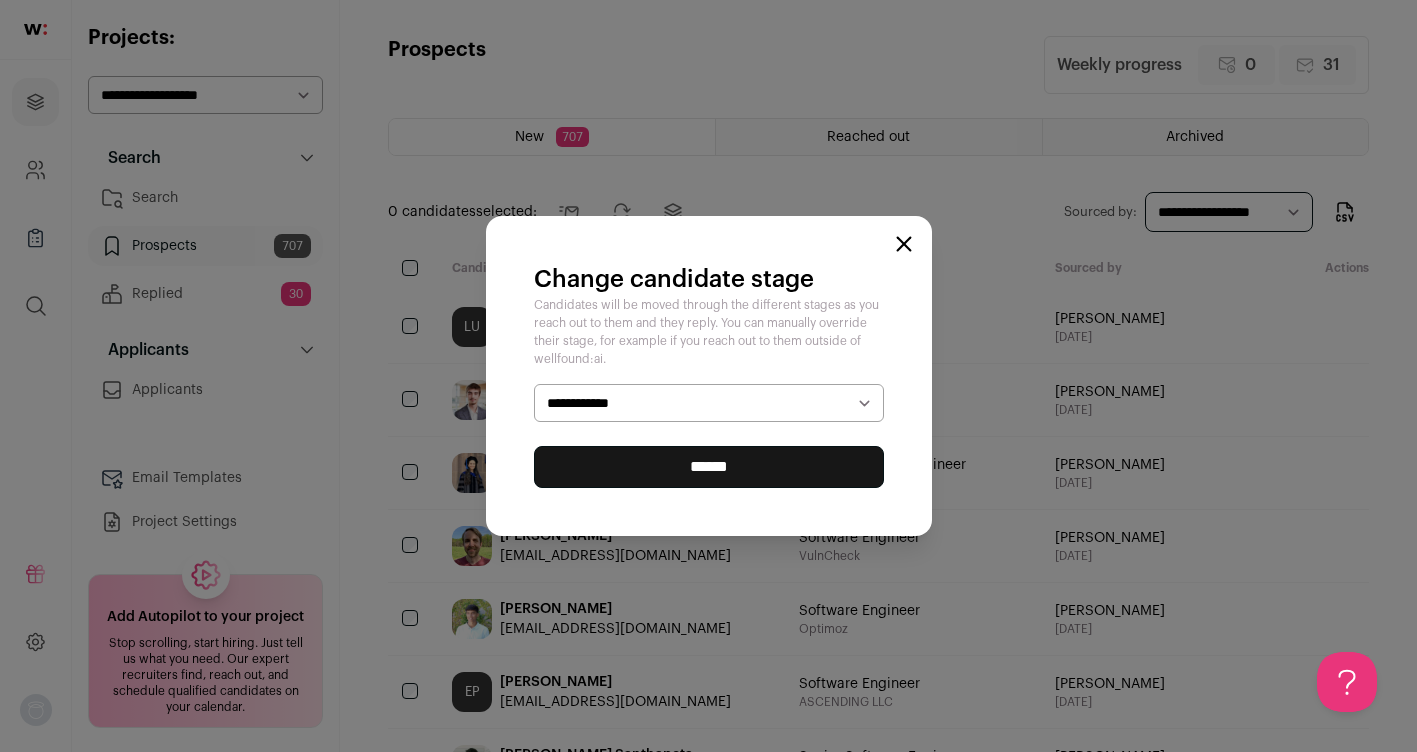 click on "**********" at bounding box center [709, 403] 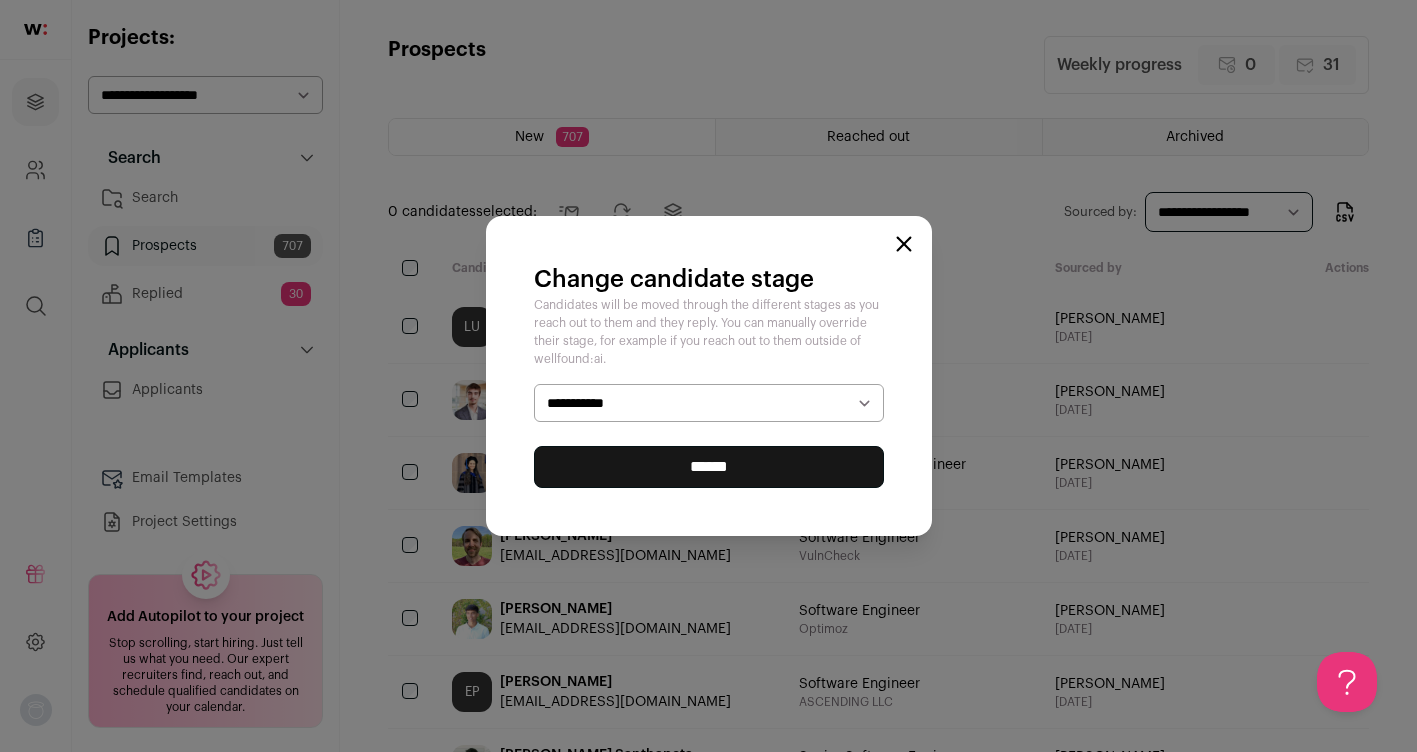 click on "******" at bounding box center (709, 467) 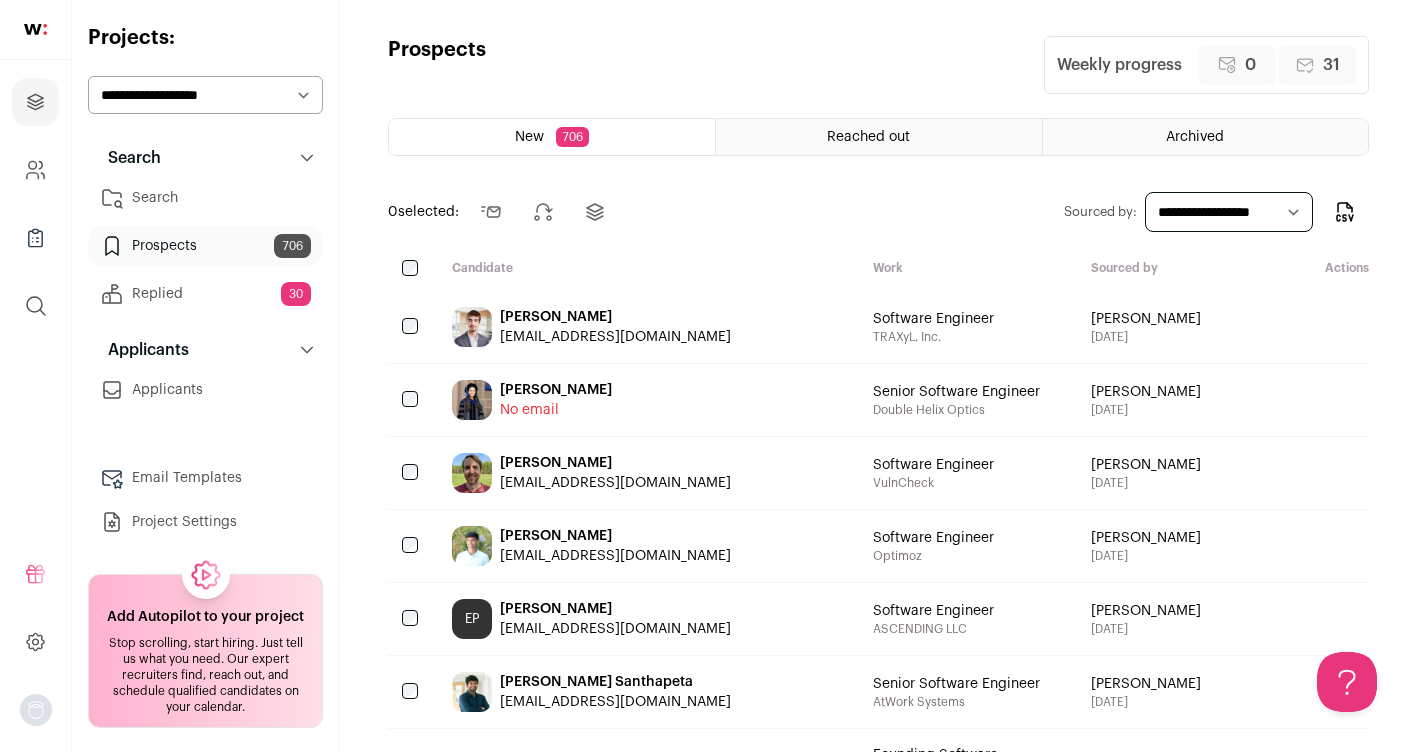 scroll, scrollTop: 0, scrollLeft: 0, axis: both 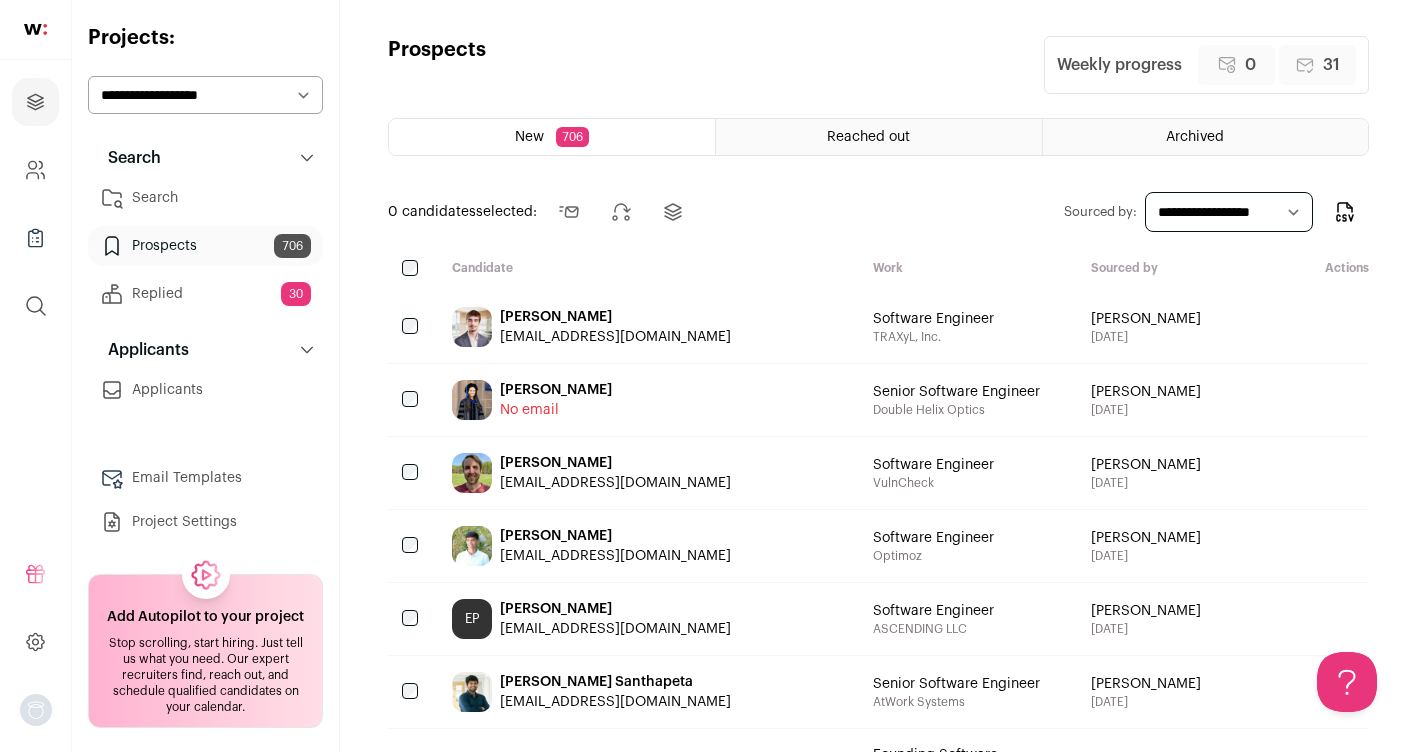 click on "[PERSON_NAME]" at bounding box center (615, 317) 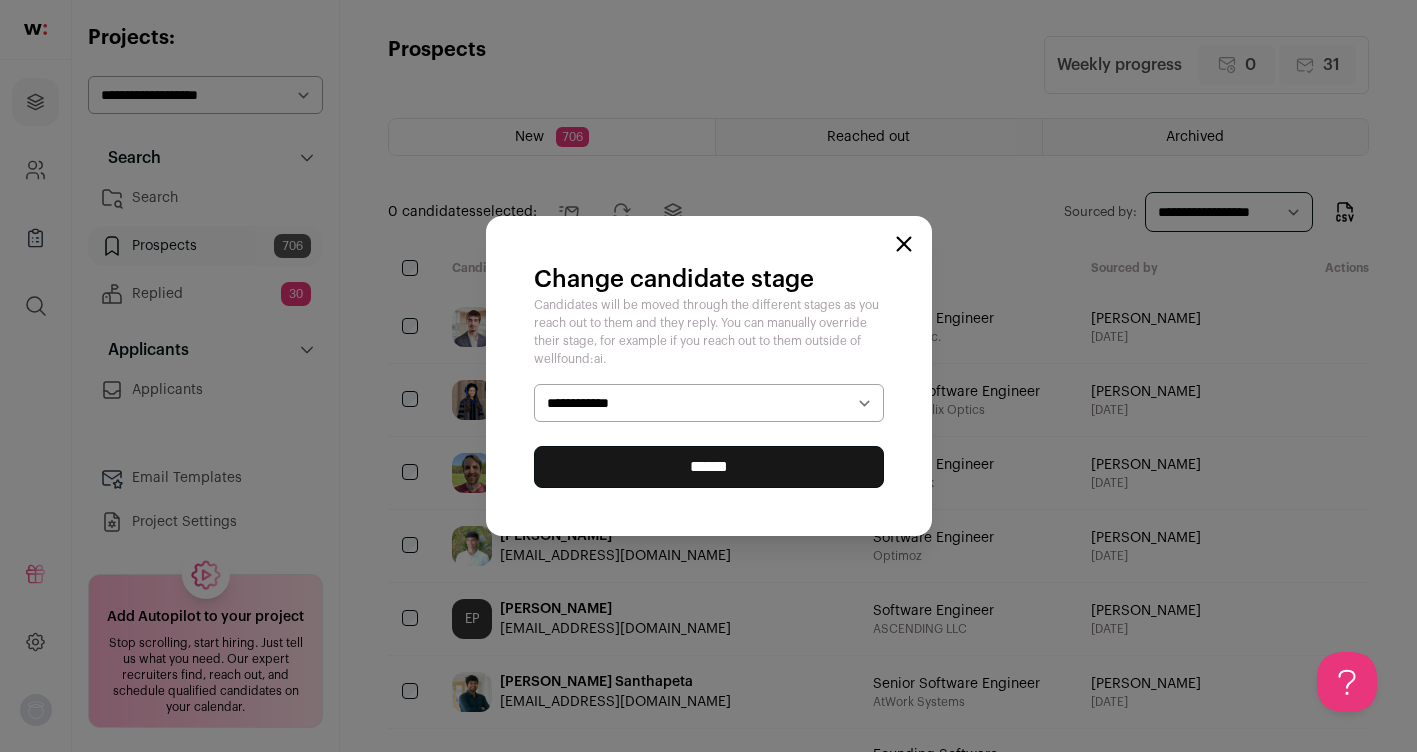 click on "**********" at bounding box center [709, 403] 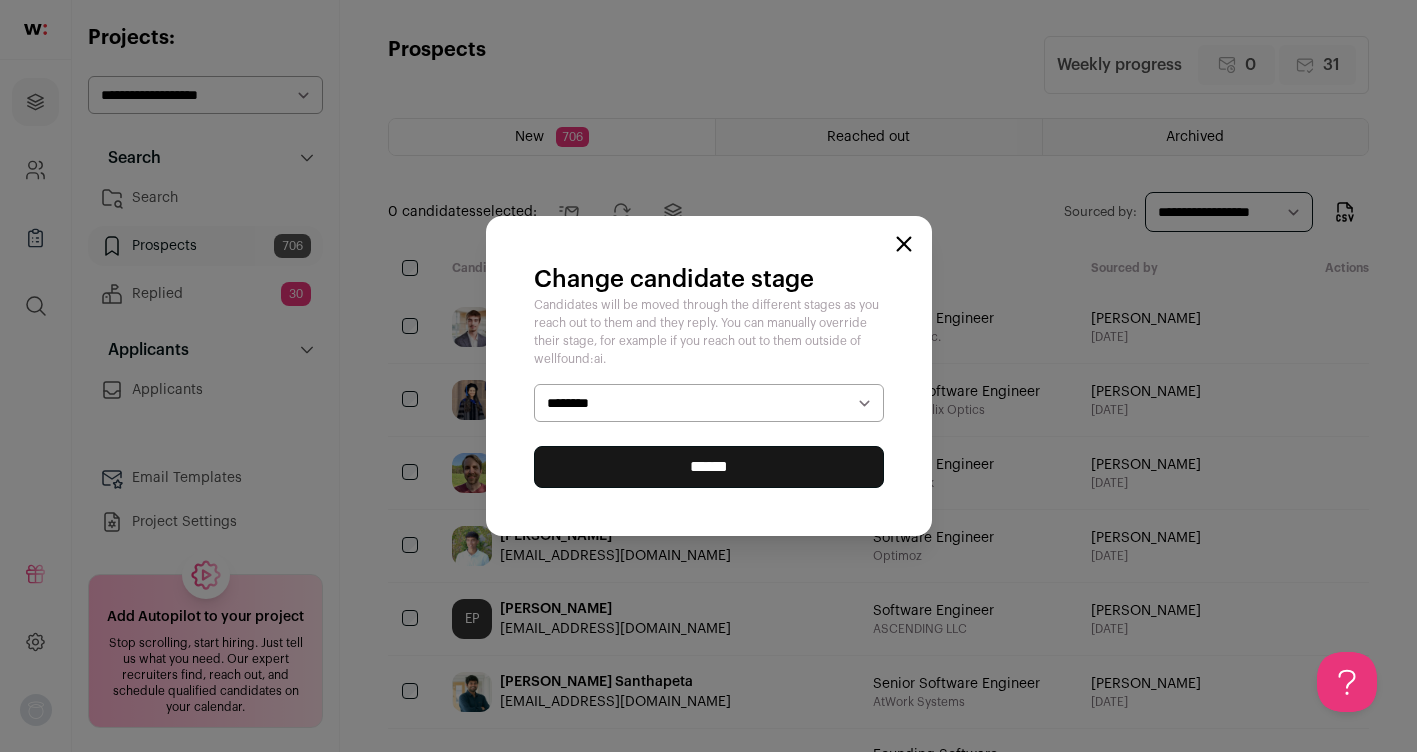 click on "******" at bounding box center (709, 467) 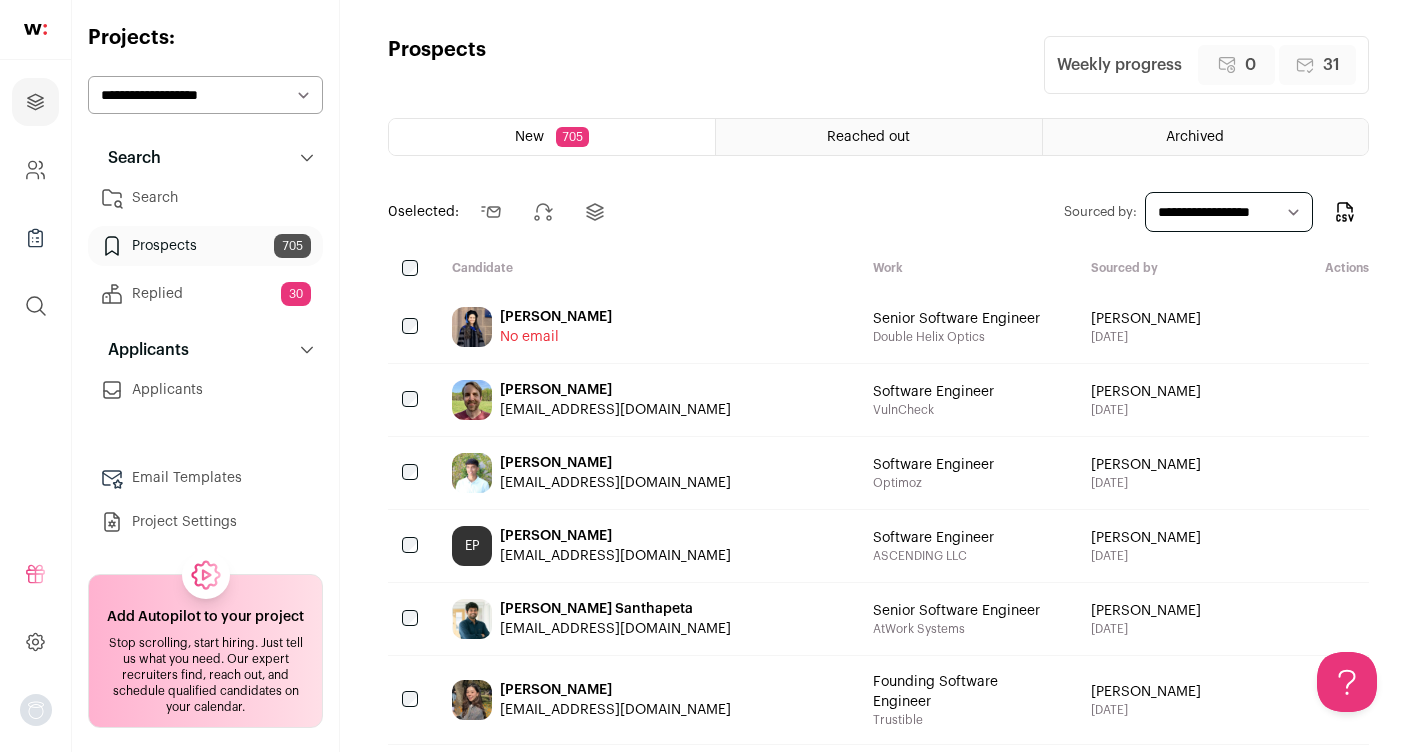 scroll, scrollTop: 0, scrollLeft: 0, axis: both 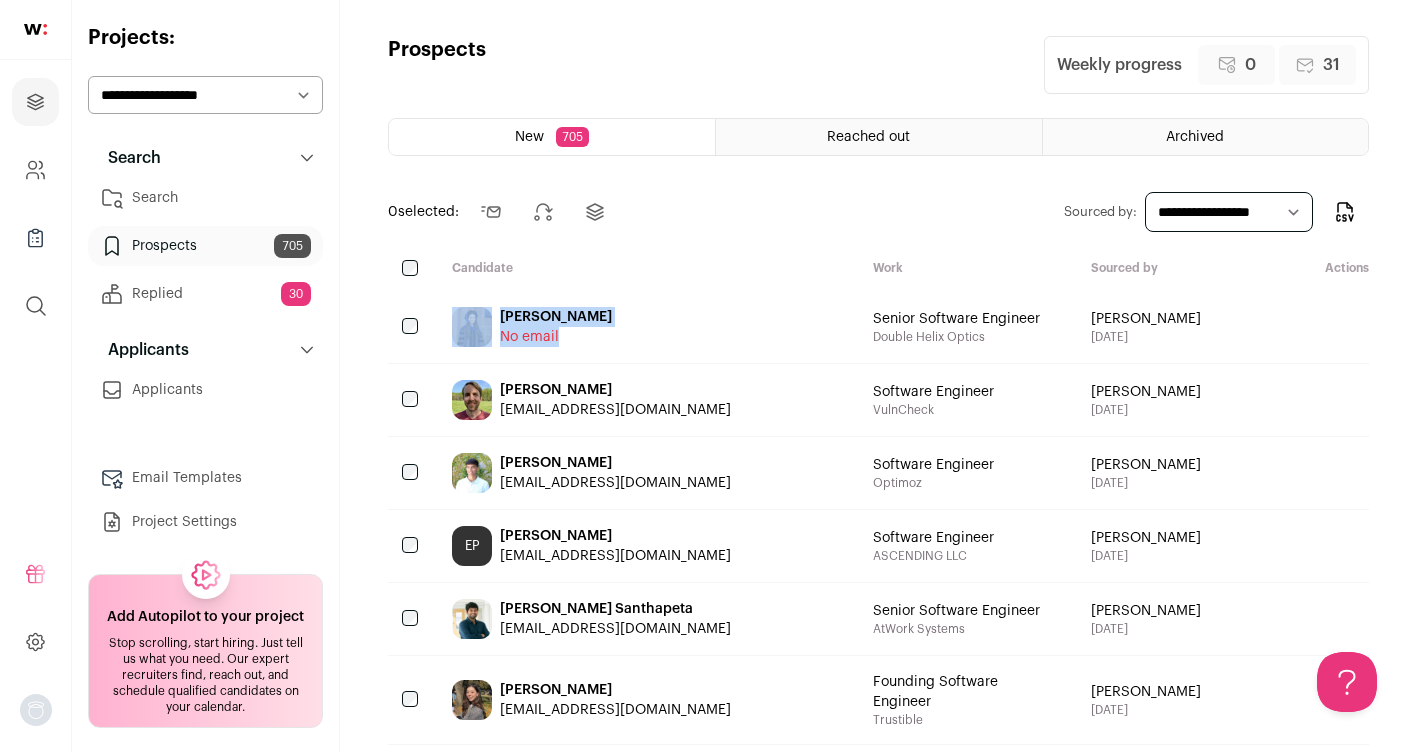 click on "Mary Bailey" at bounding box center [556, 317] 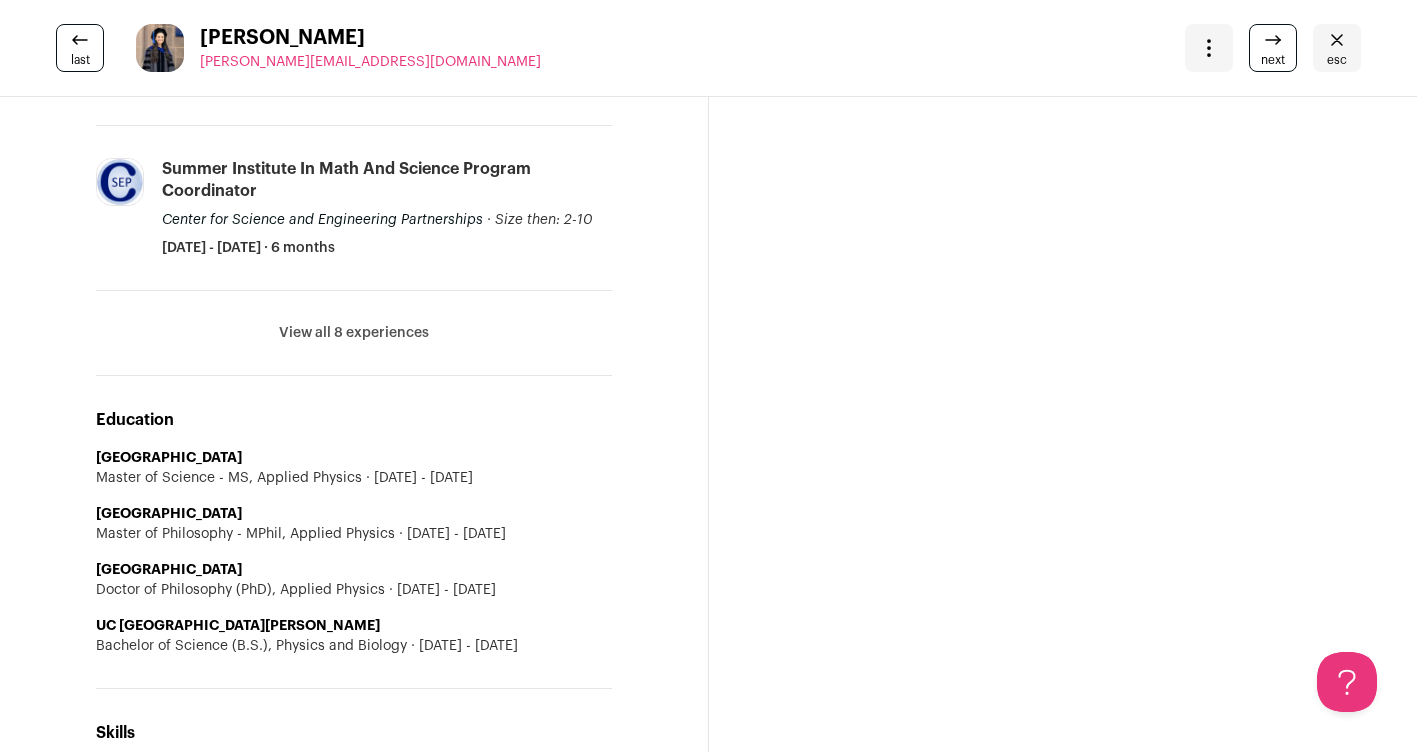 scroll, scrollTop: 0, scrollLeft: 0, axis: both 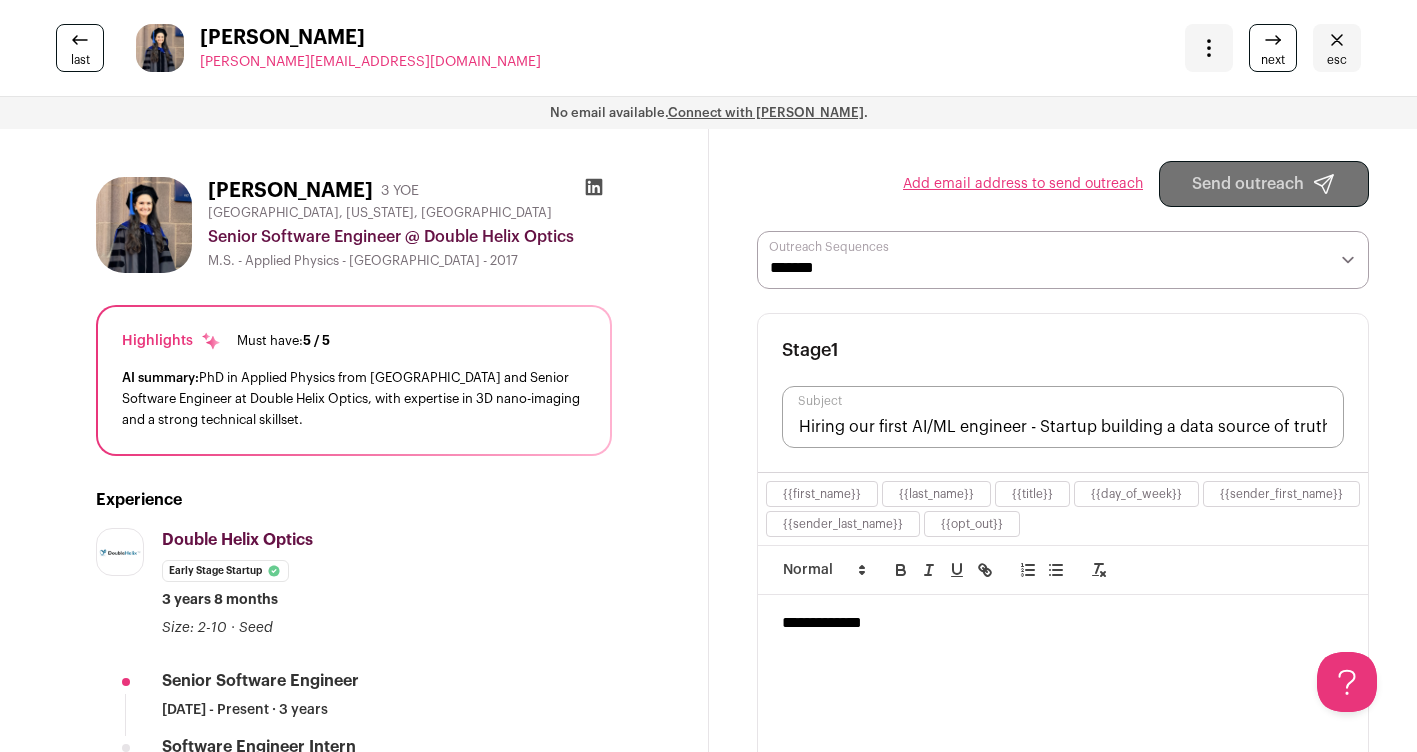 click 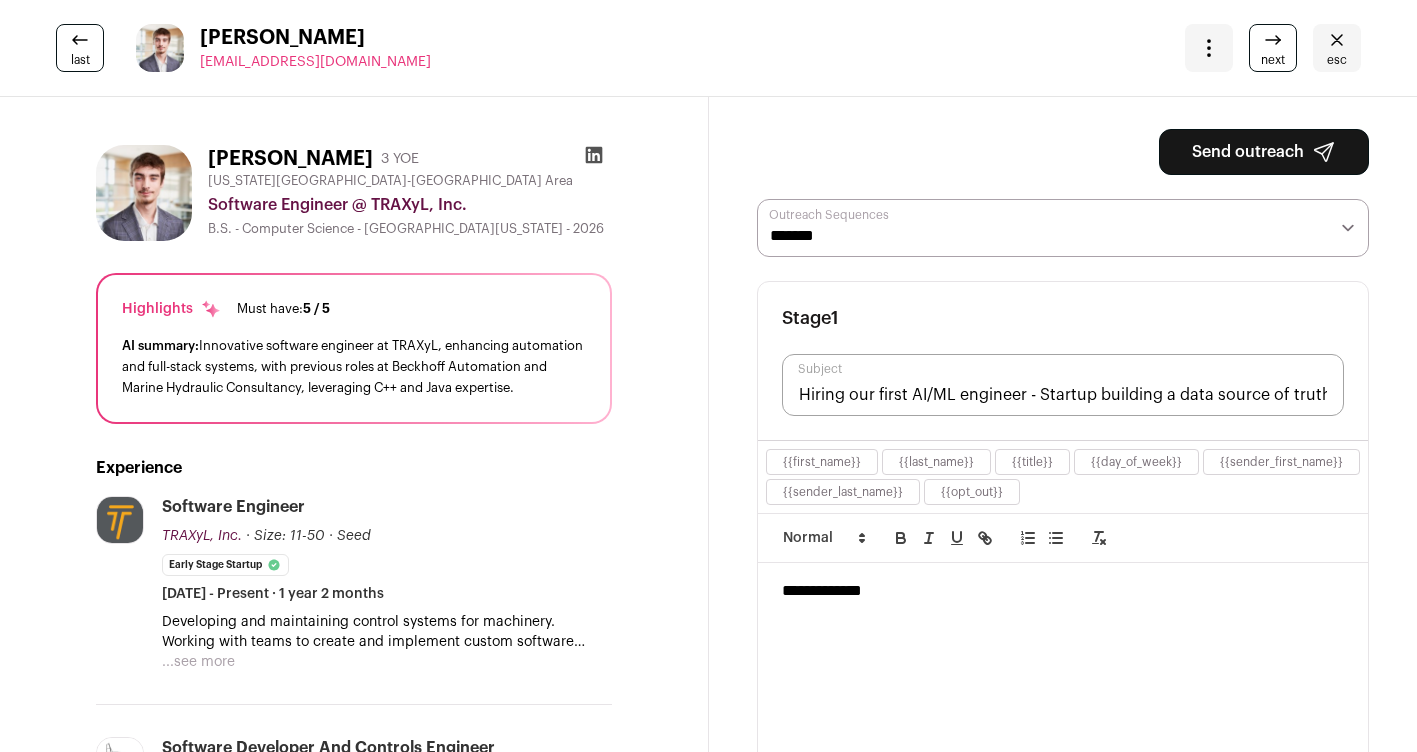 scroll, scrollTop: 0, scrollLeft: 0, axis: both 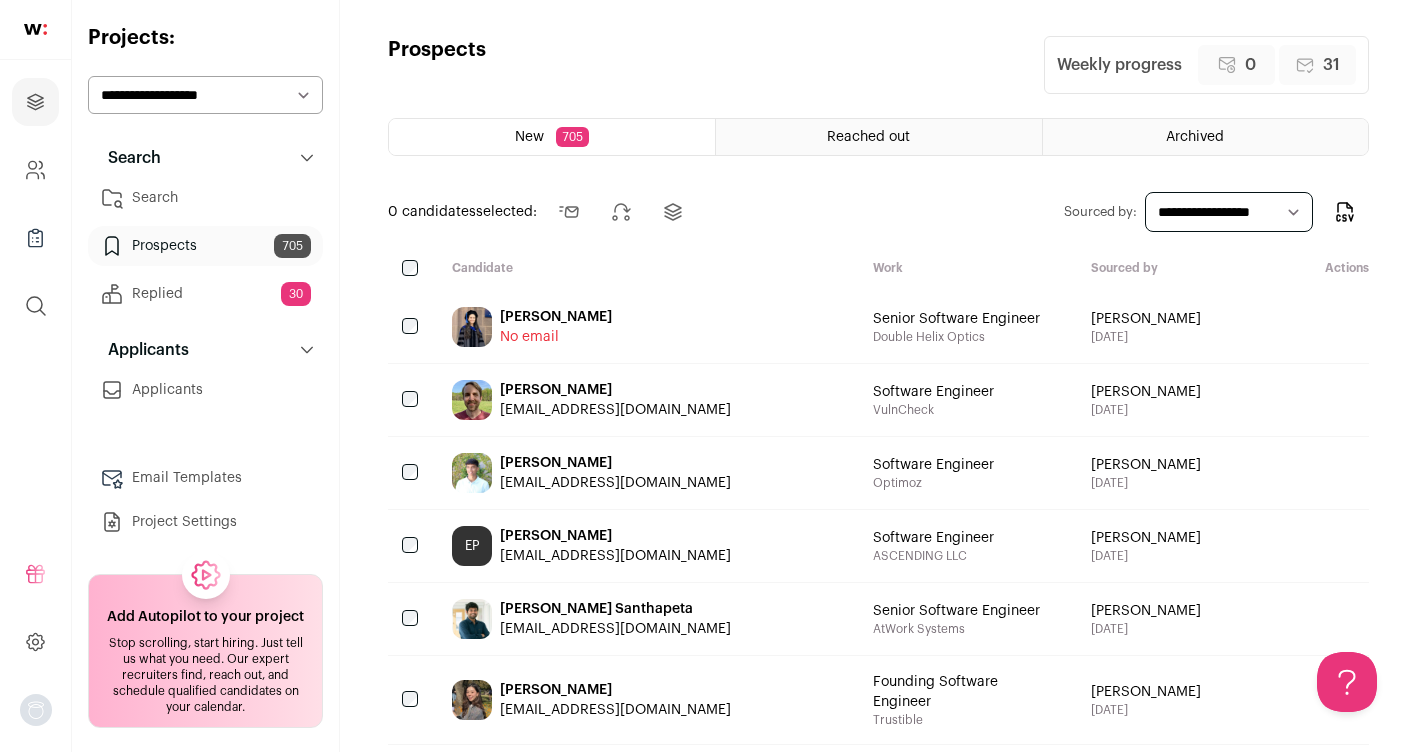 click 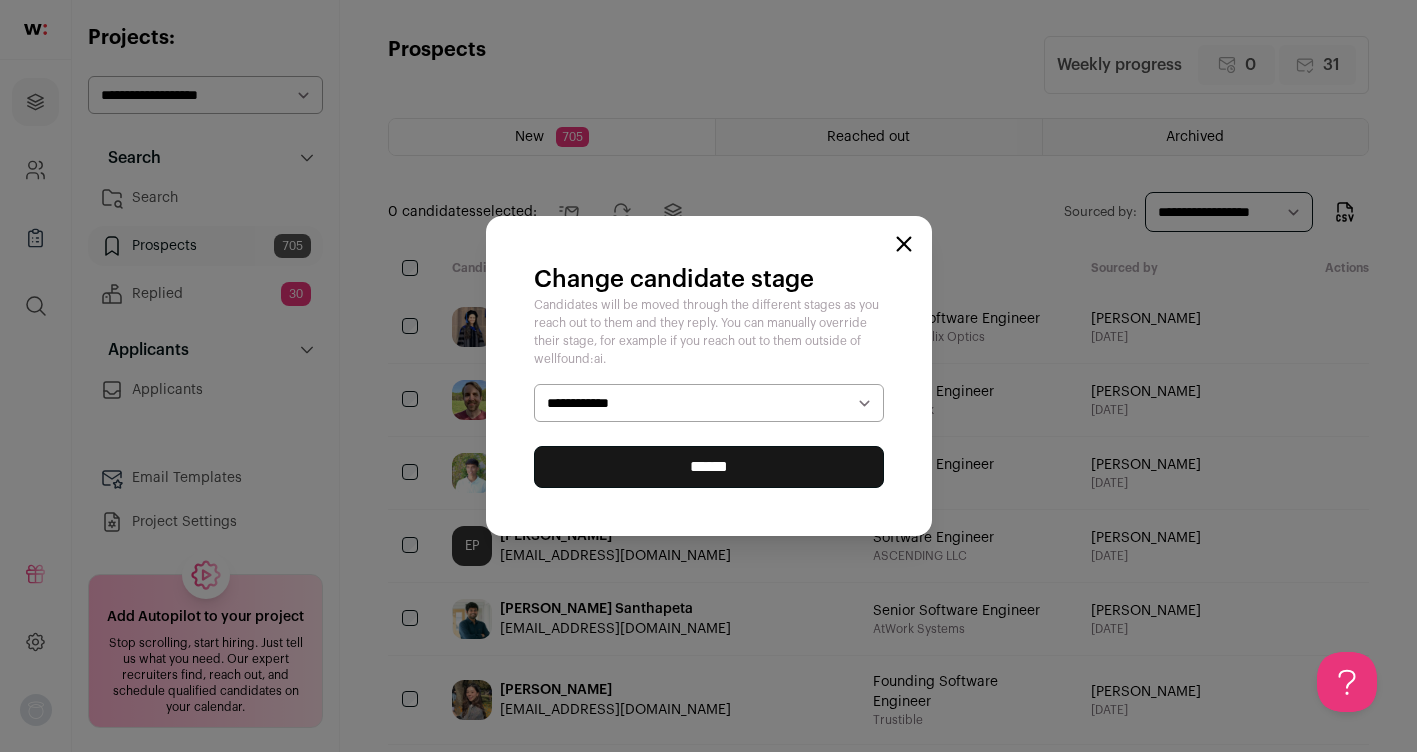 click on "**********" at bounding box center (709, 403) 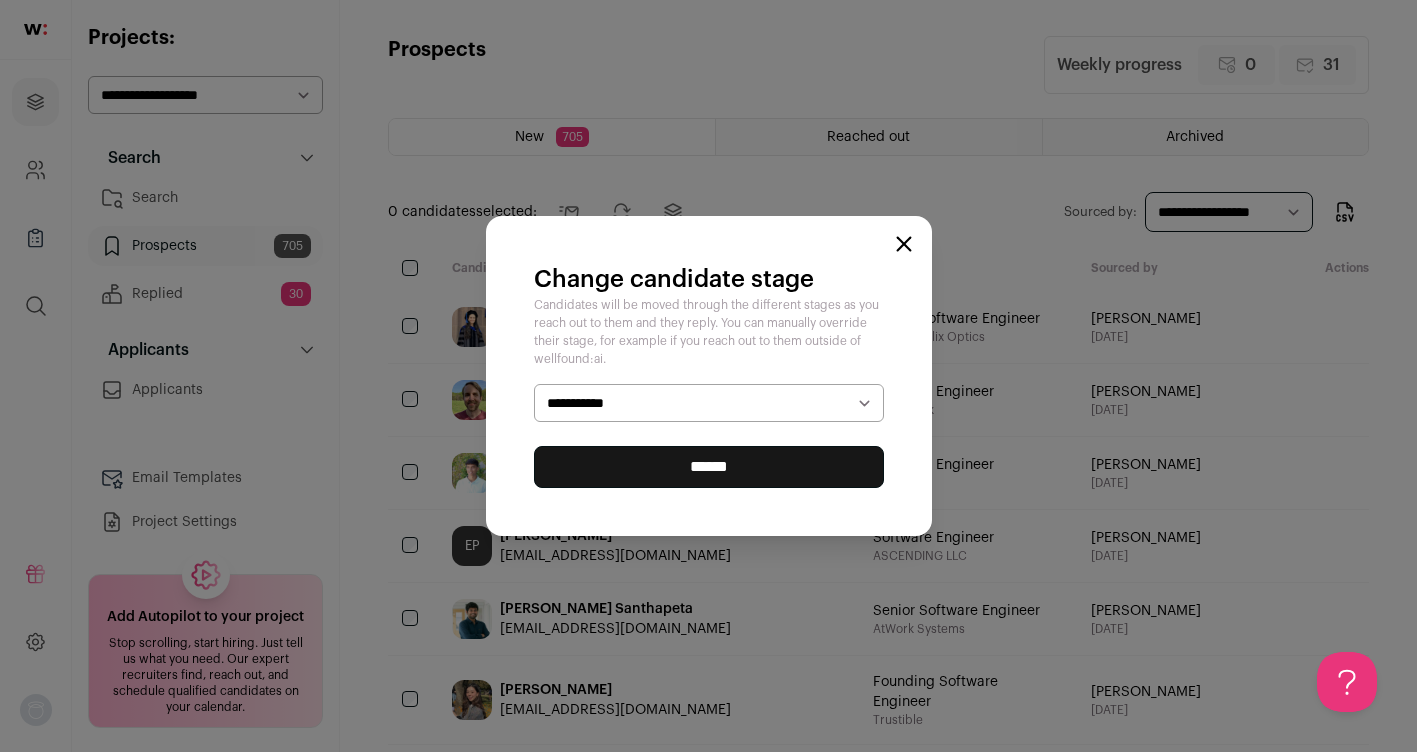 click on "******" at bounding box center [709, 467] 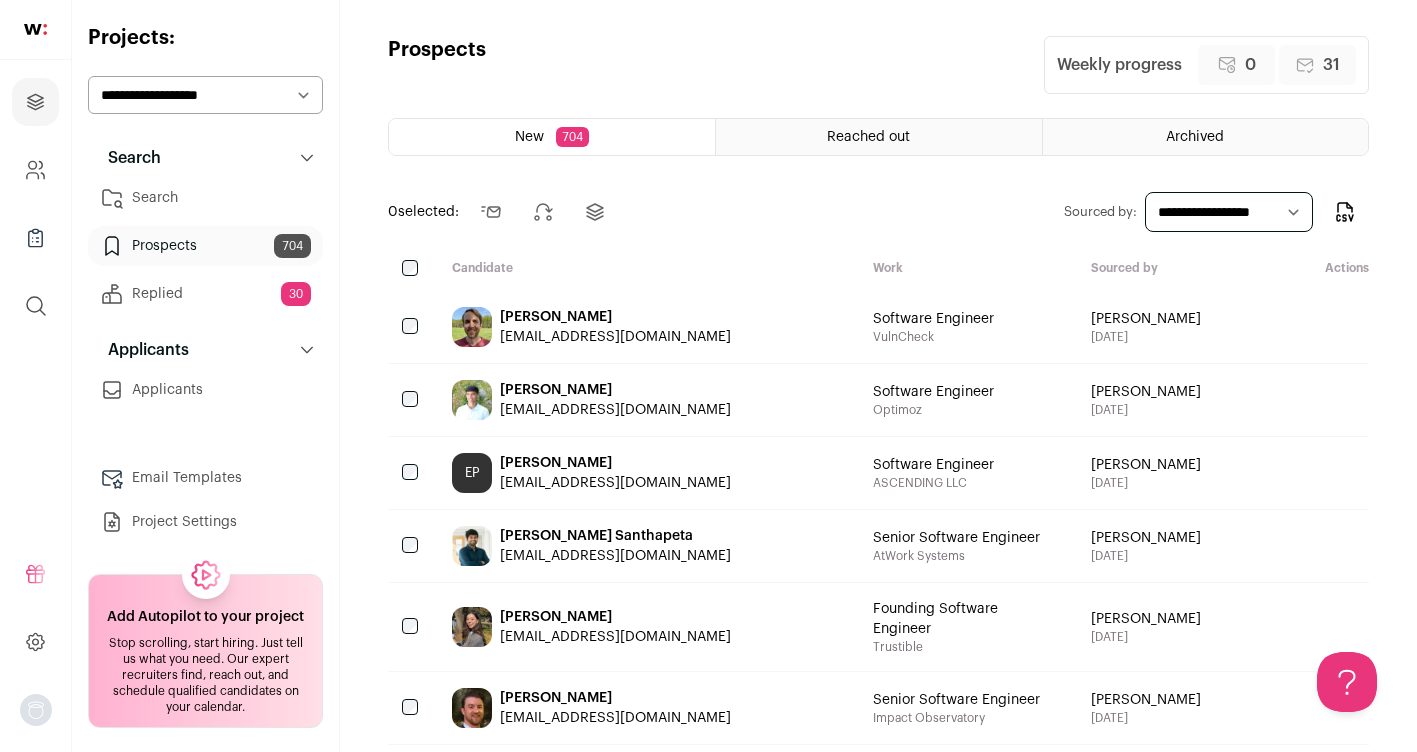 scroll, scrollTop: 0, scrollLeft: 0, axis: both 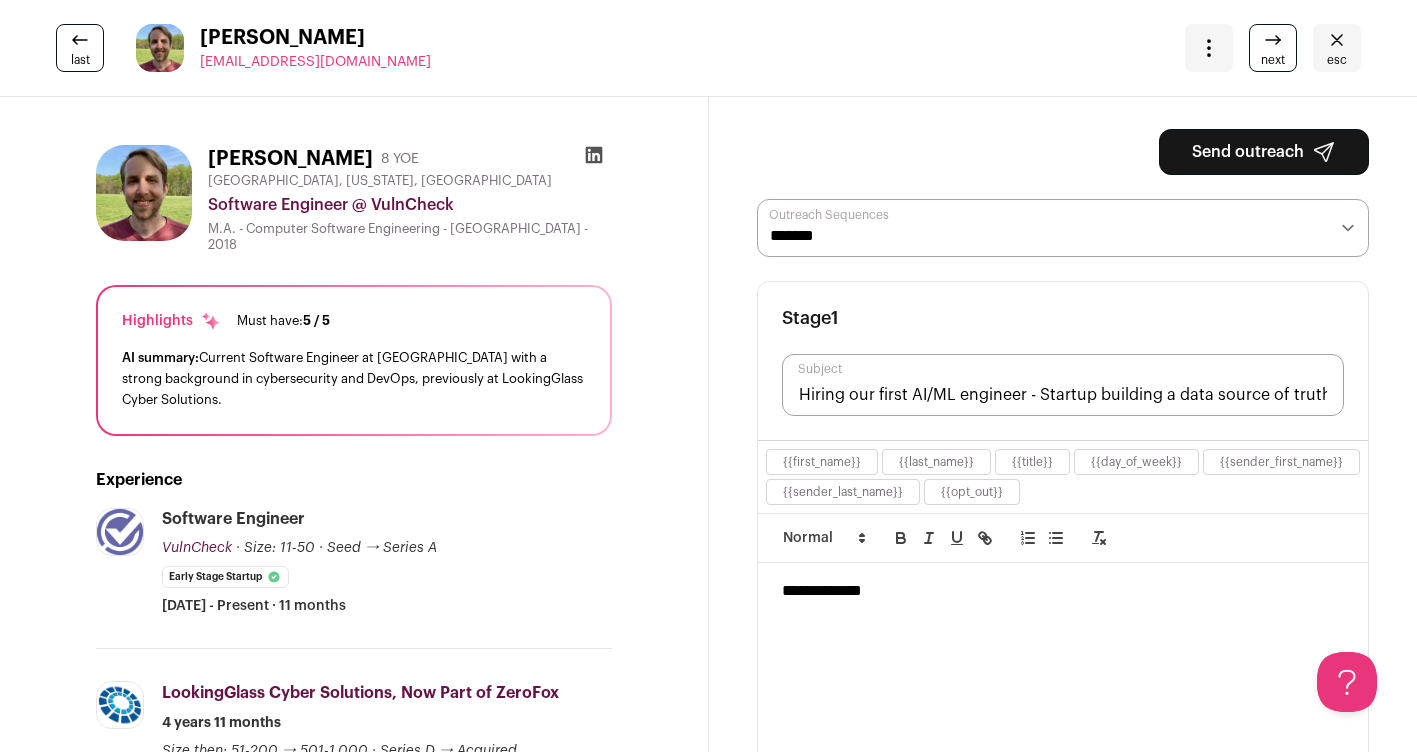 click 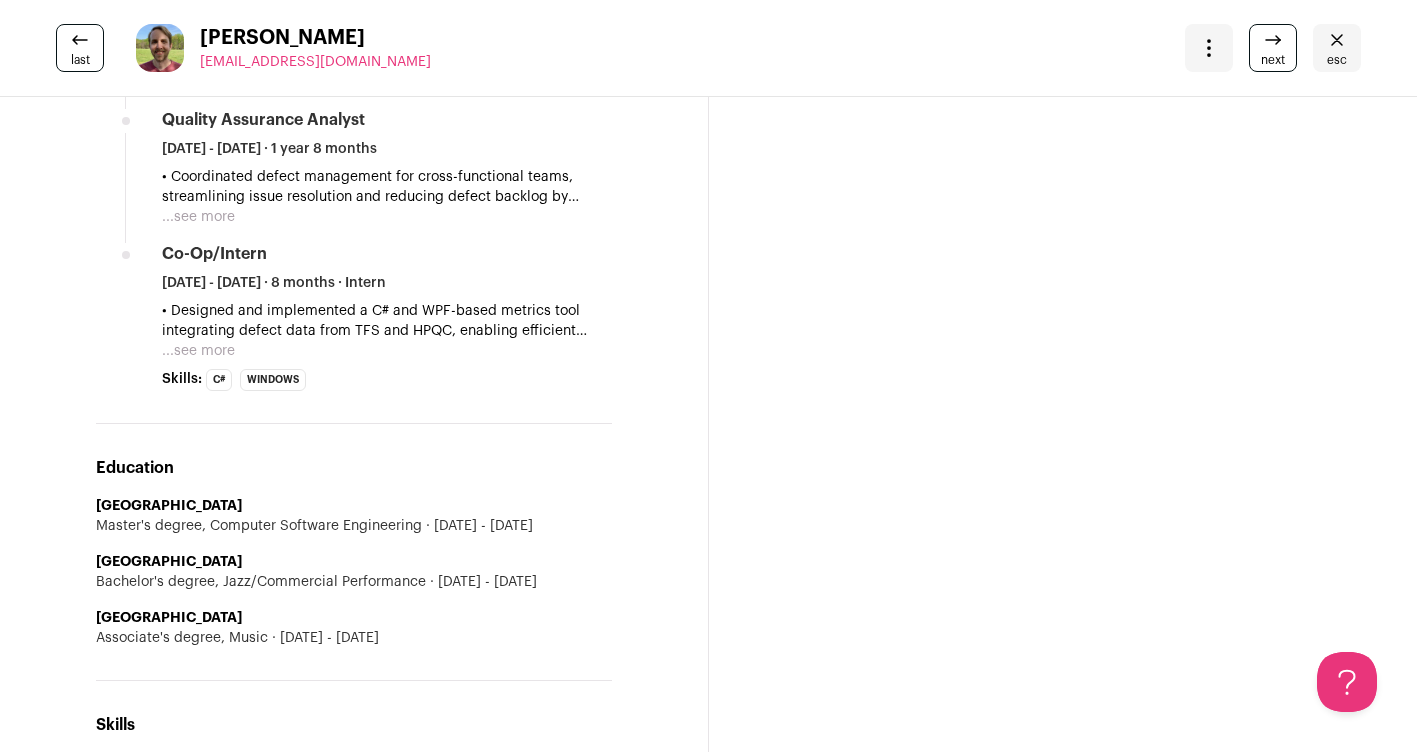scroll, scrollTop: 0, scrollLeft: 0, axis: both 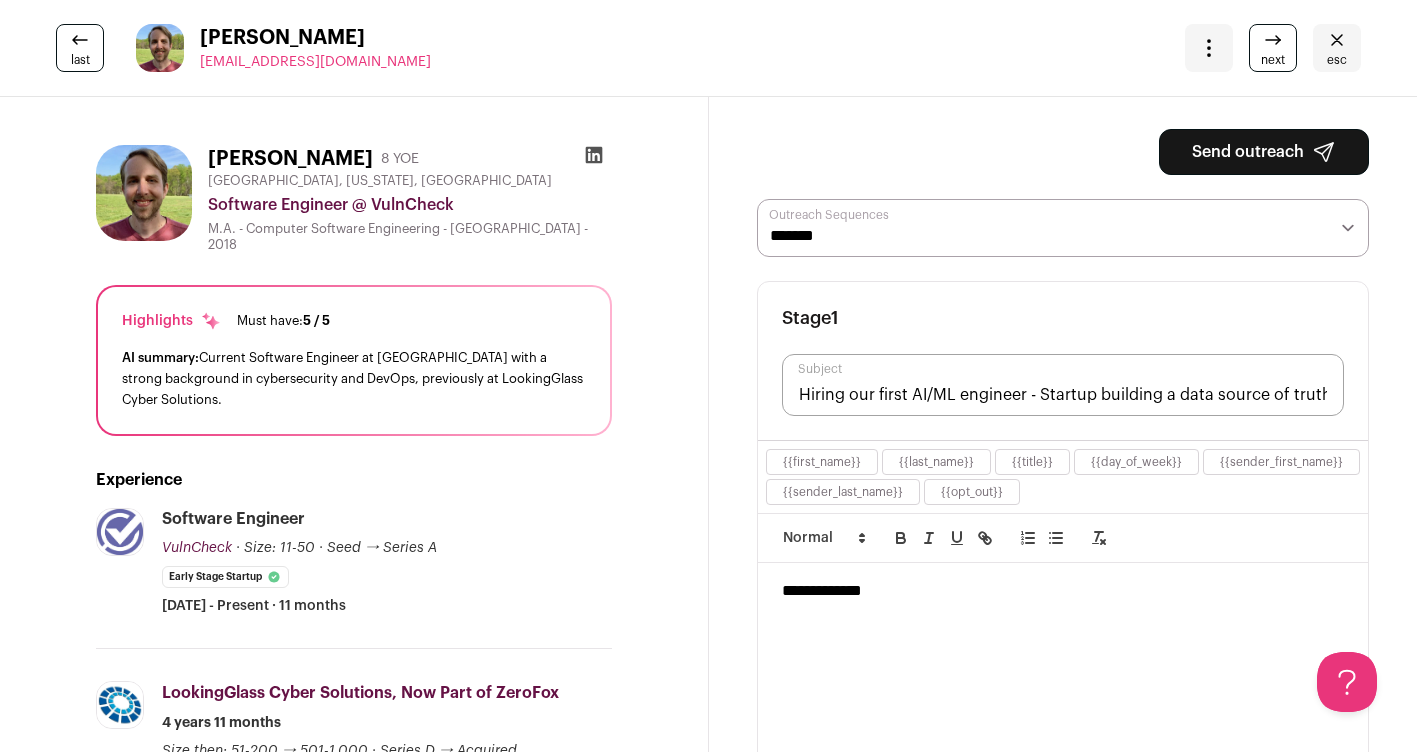 click on "**********" at bounding box center (1063, 228) 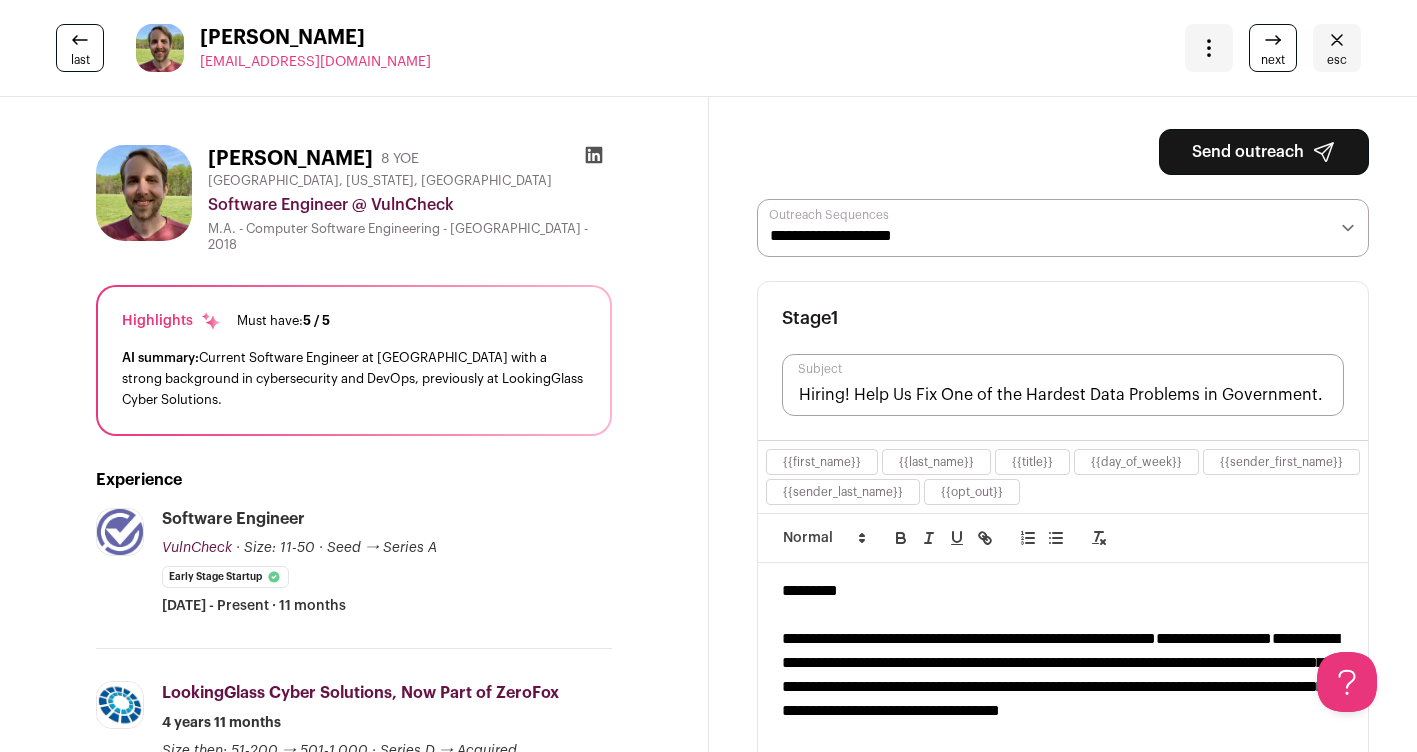 click on "**********" at bounding box center (1063, 1262) 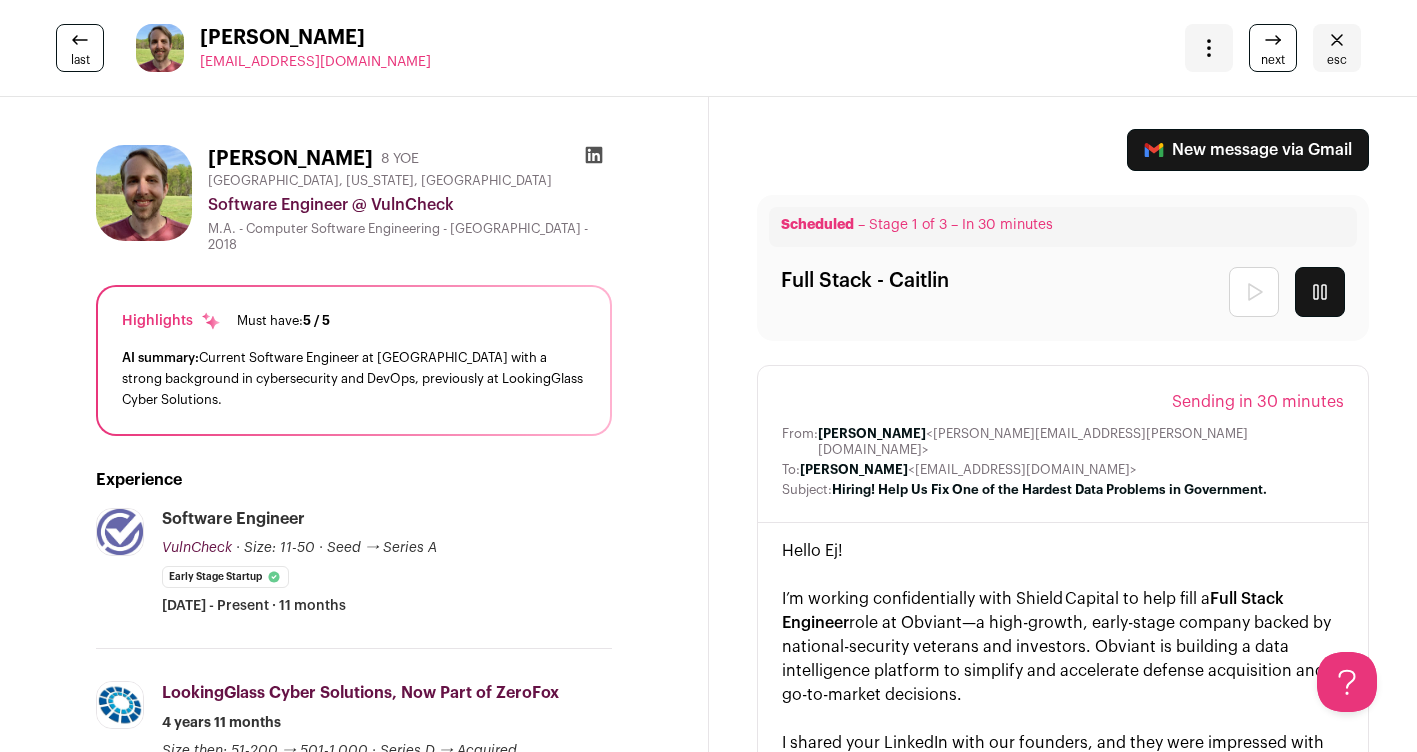 click on "esc" at bounding box center [1337, 60] 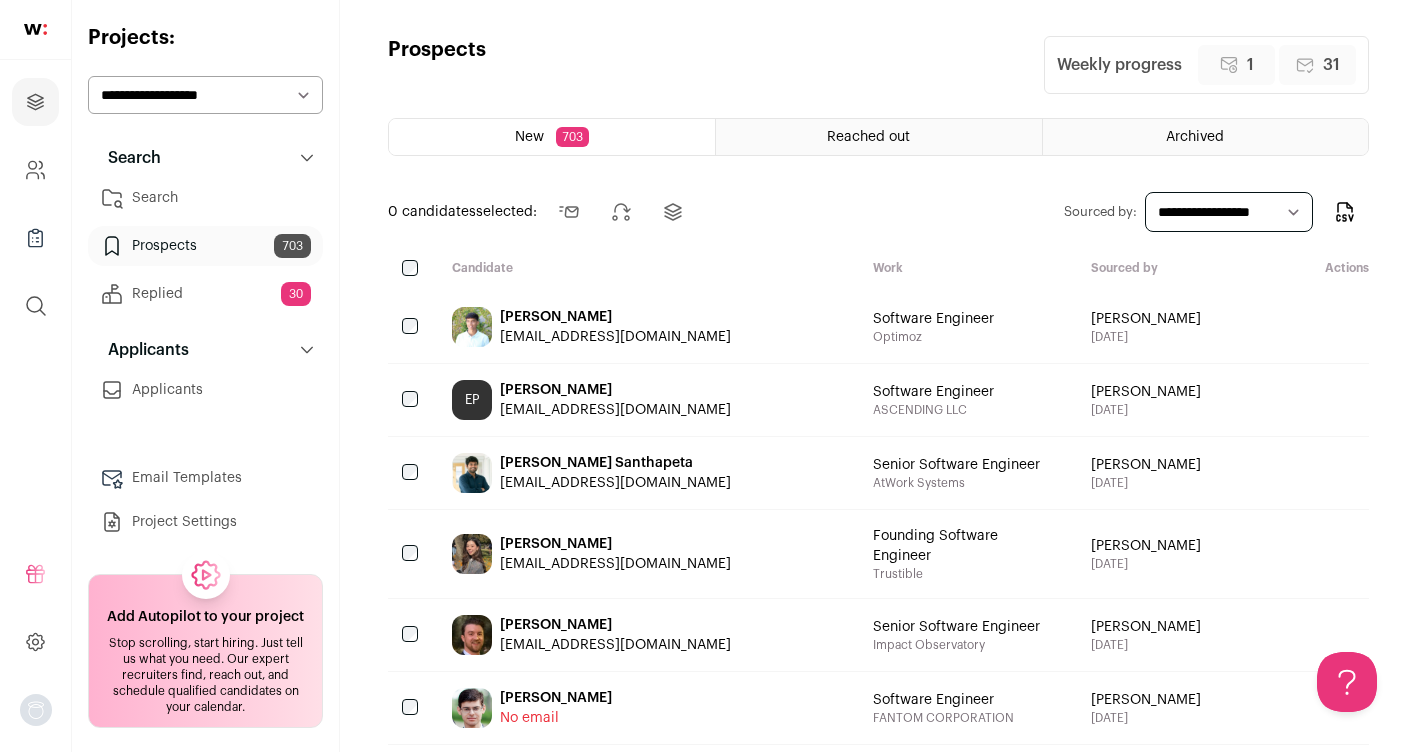 scroll, scrollTop: 0, scrollLeft: 0, axis: both 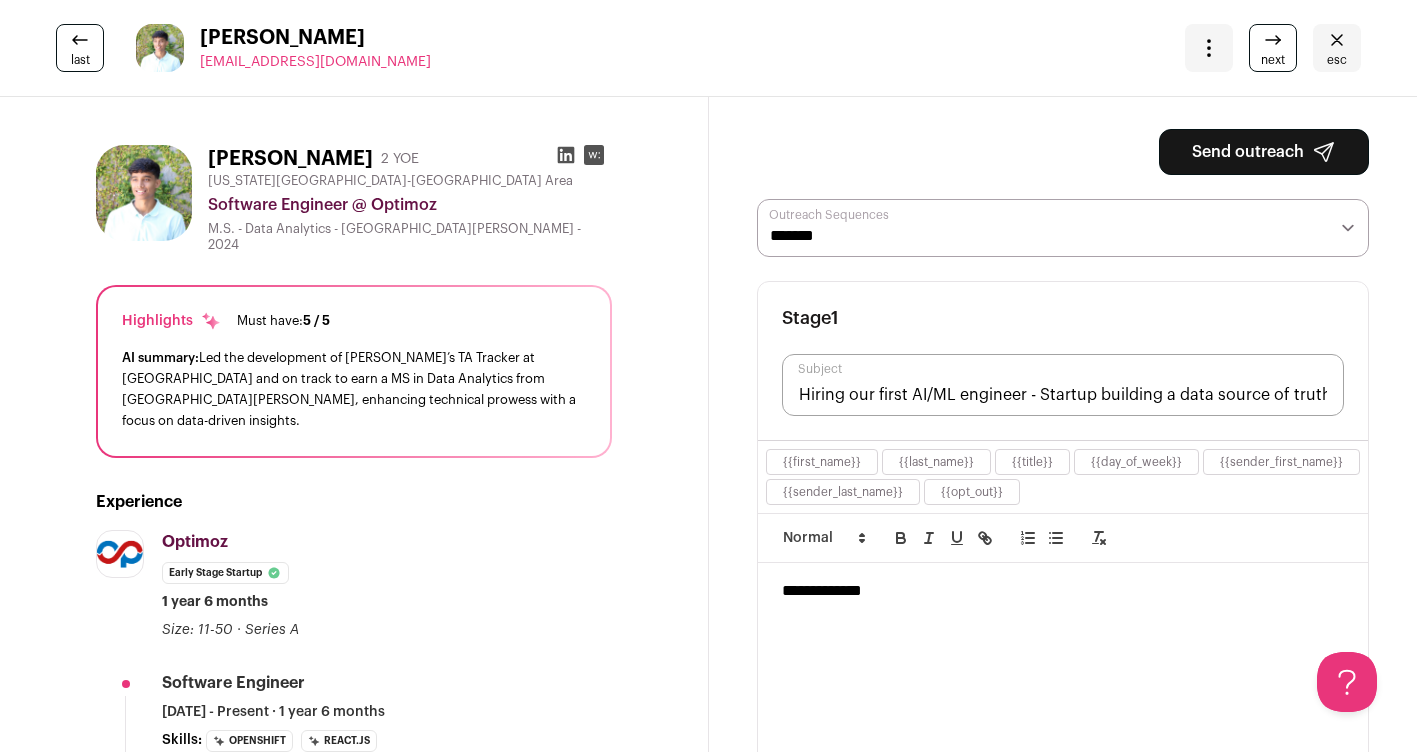 click 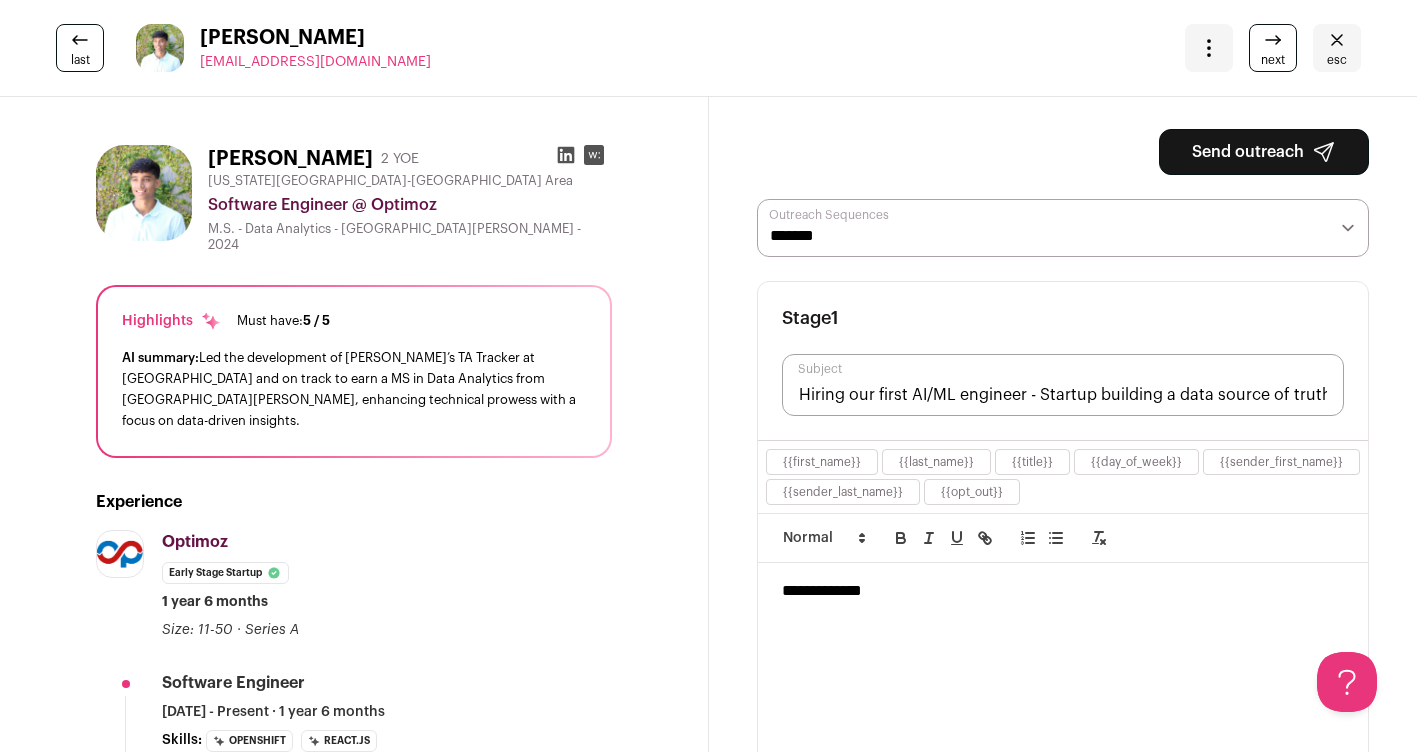 click on "esc" at bounding box center (1337, 48) 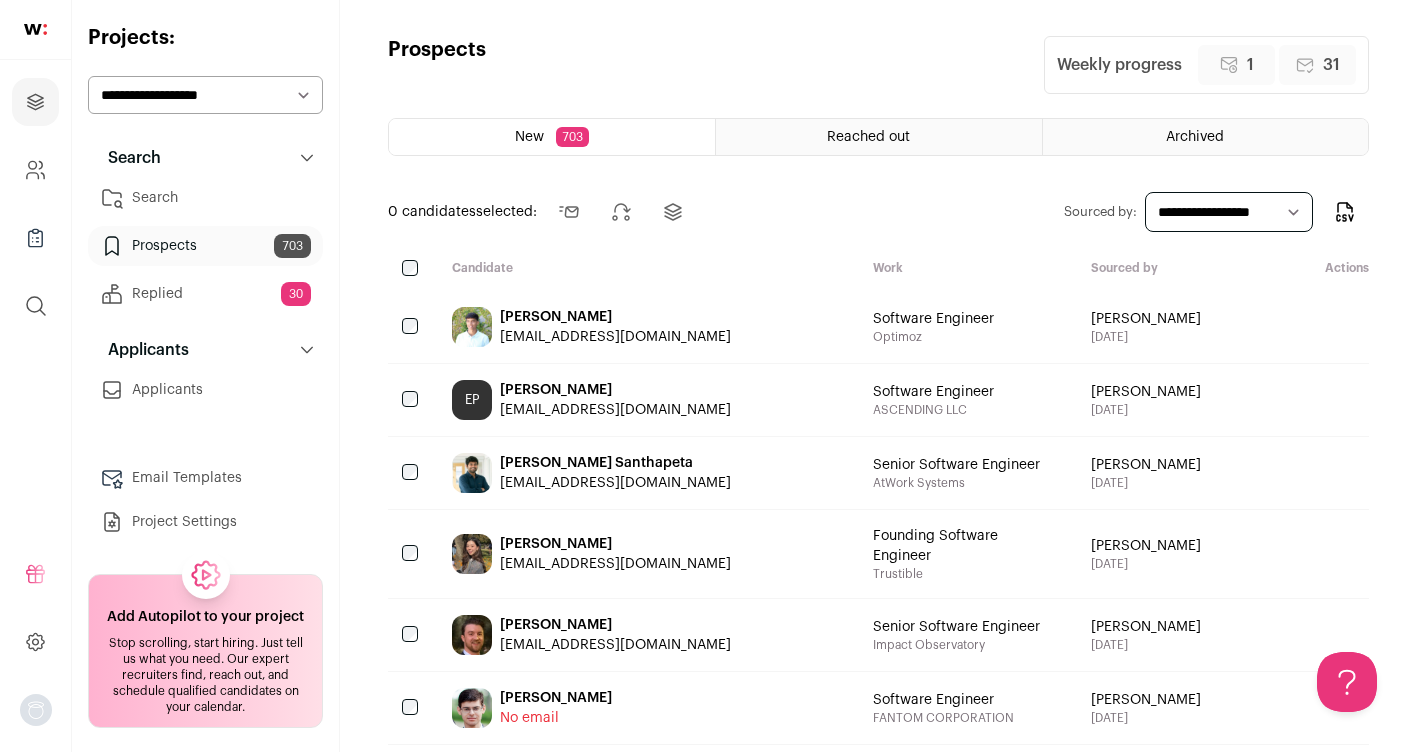 scroll, scrollTop: 0, scrollLeft: 0, axis: both 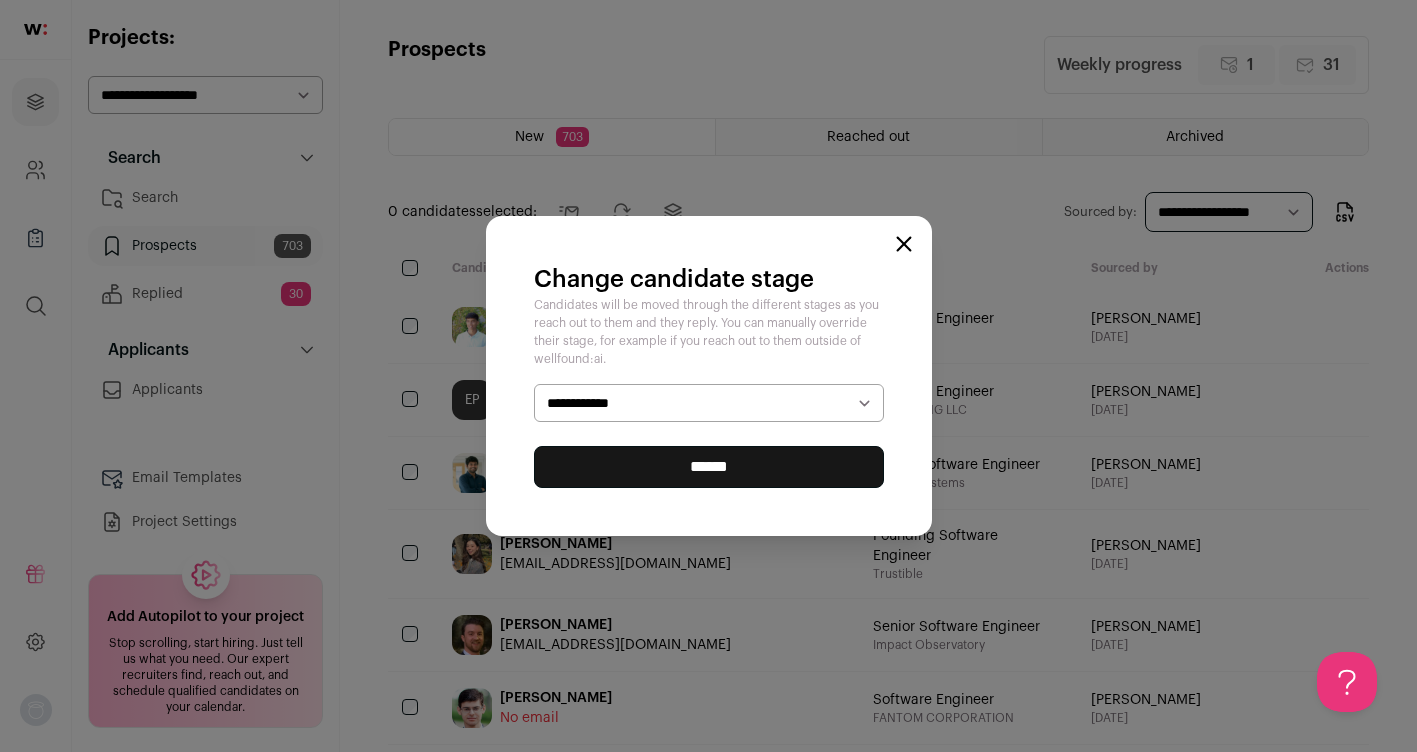 click on "**********" at bounding box center (709, 403) 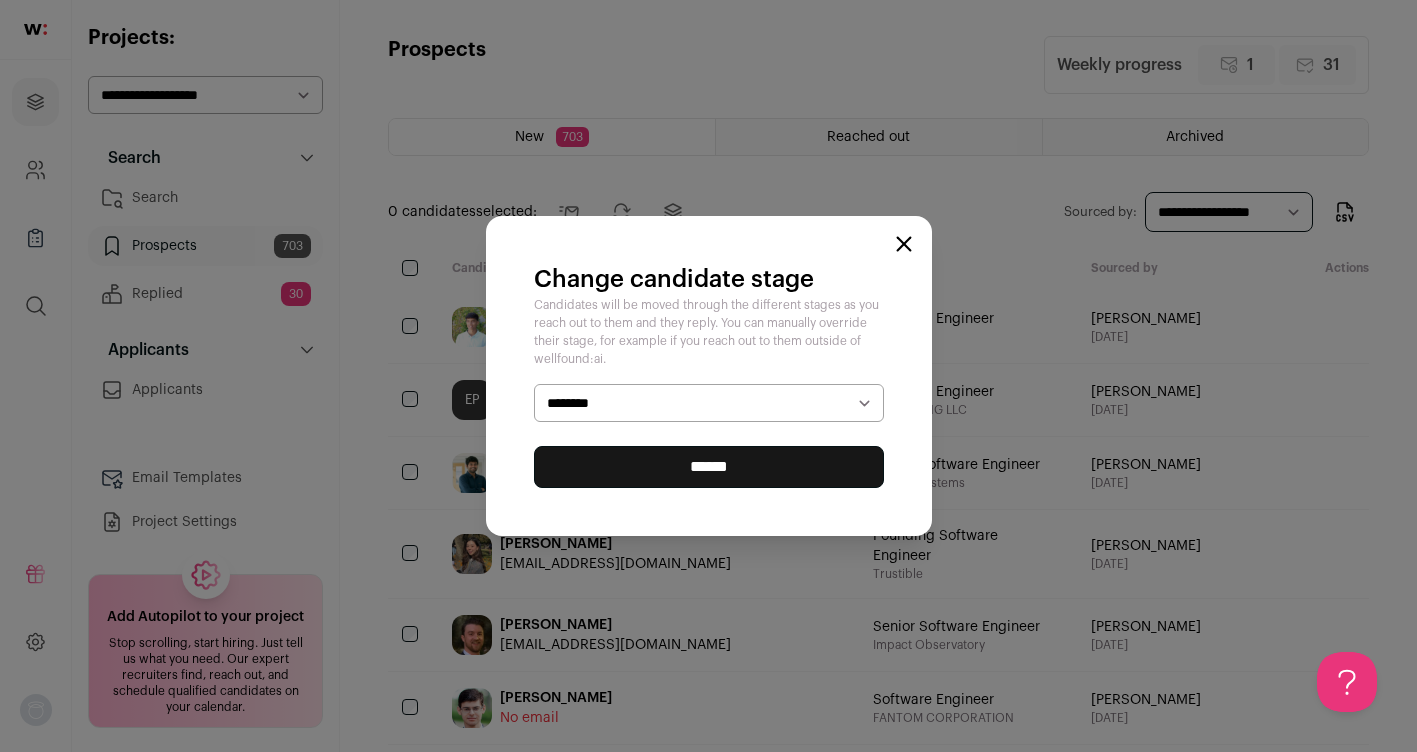 click on "******" at bounding box center (709, 467) 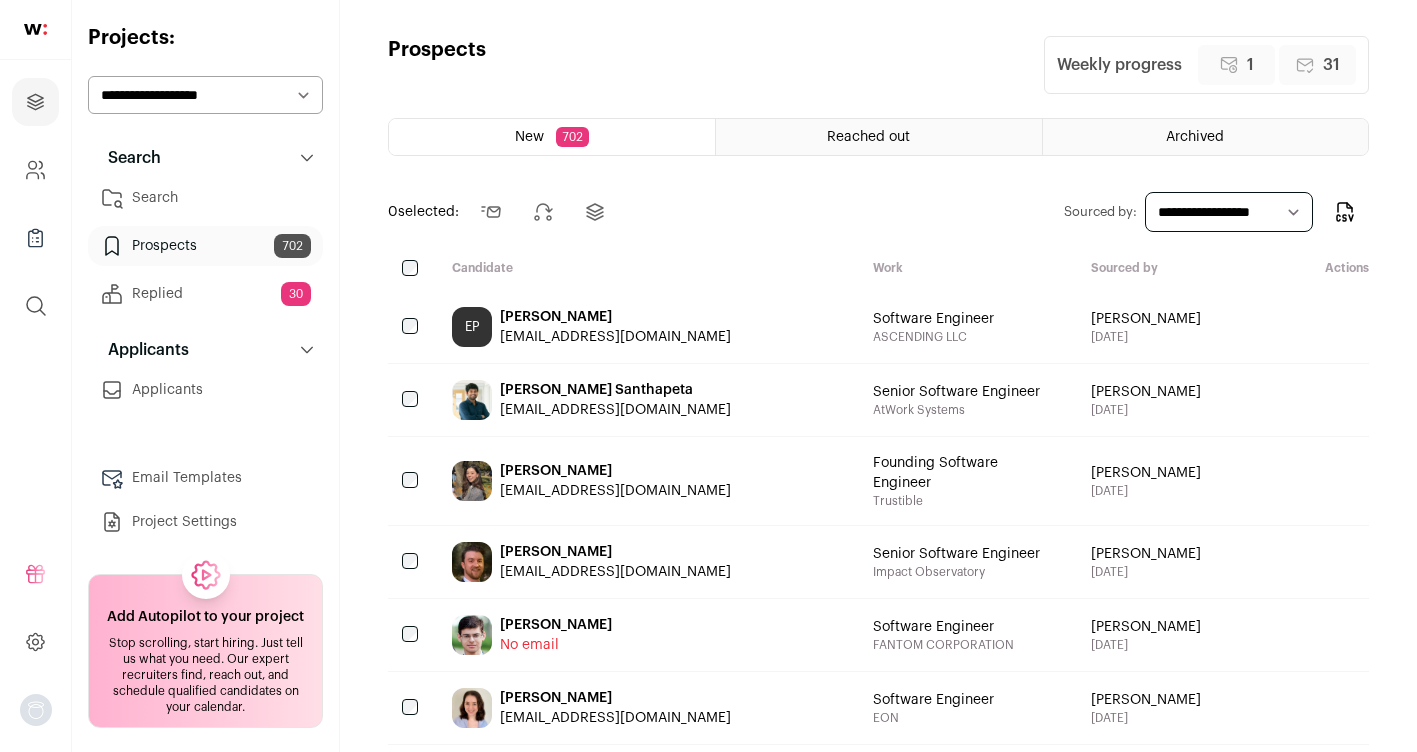 scroll, scrollTop: 0, scrollLeft: 0, axis: both 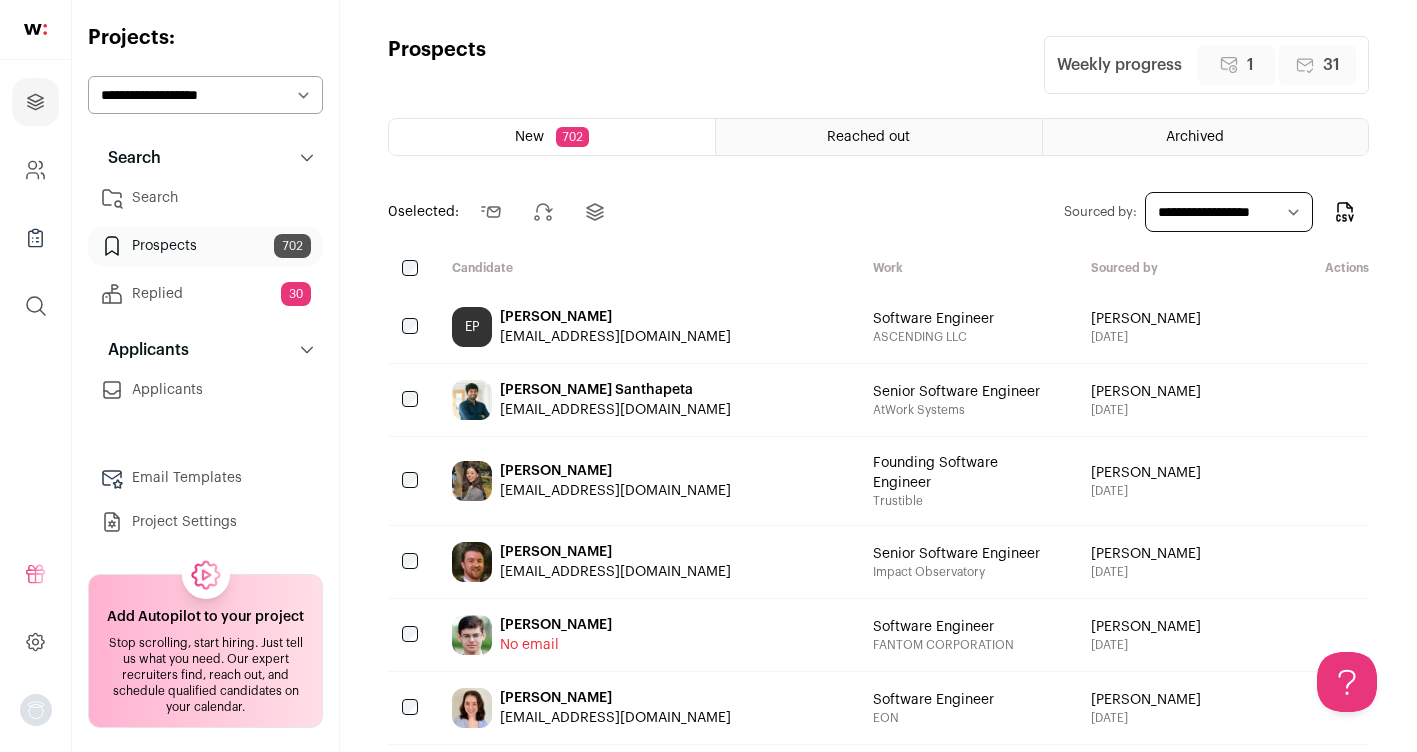 click on "EP
Eric Perreault
erperreault@gmail.com" at bounding box center [646, 327] 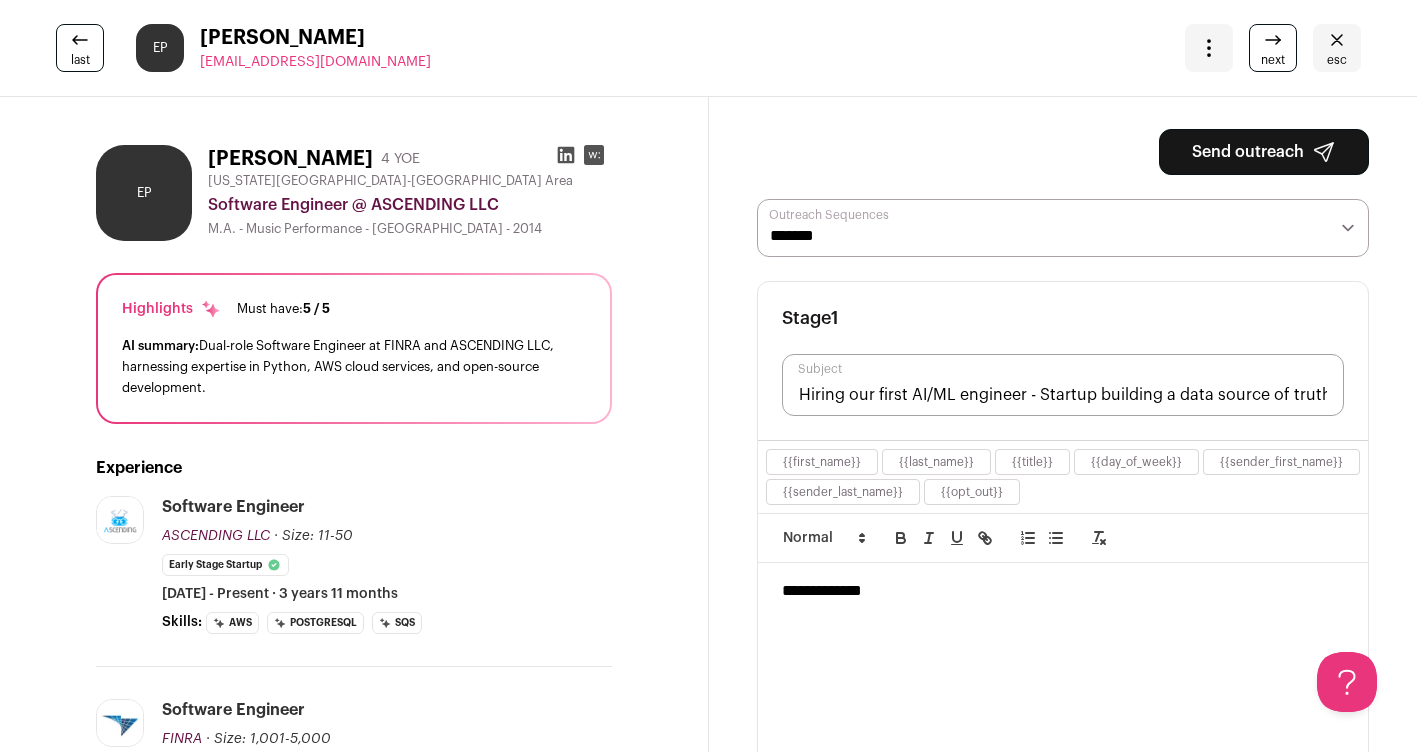 click 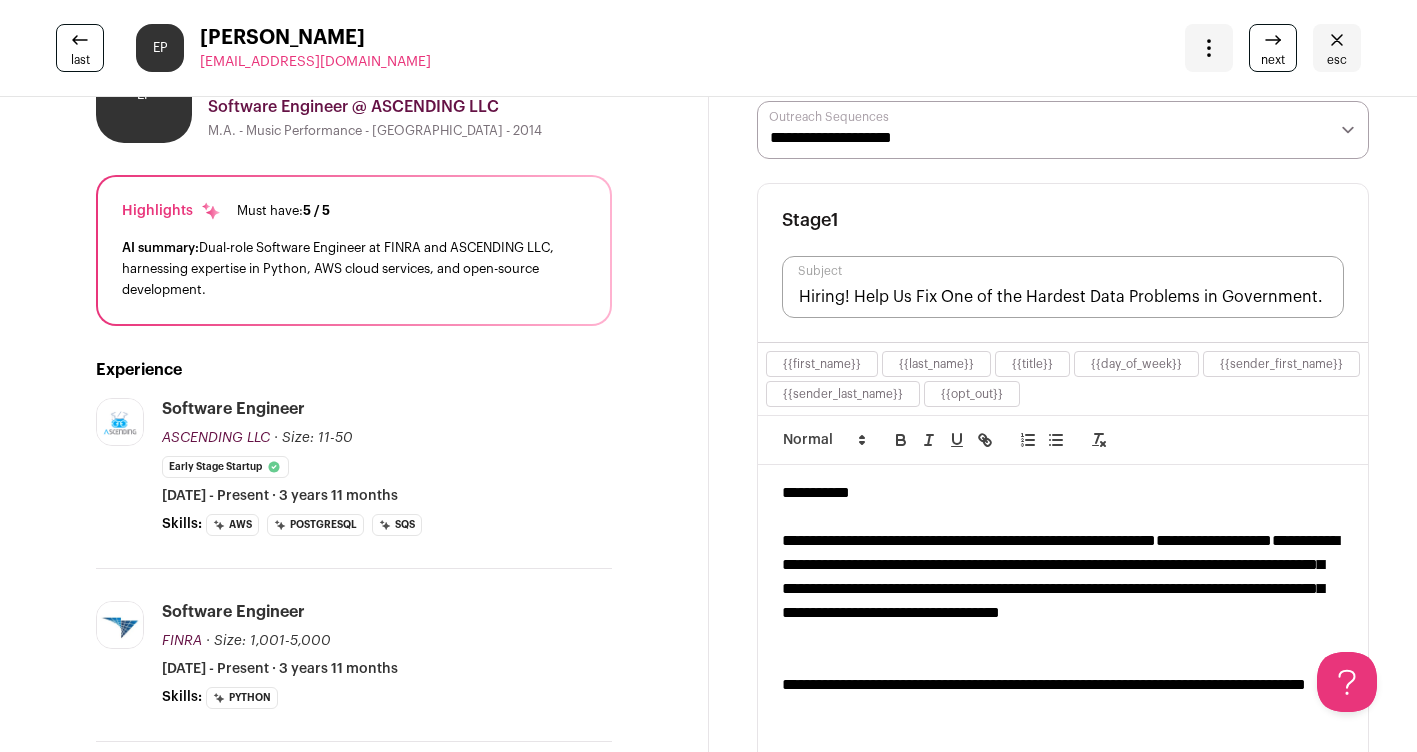 scroll, scrollTop: 0, scrollLeft: 0, axis: both 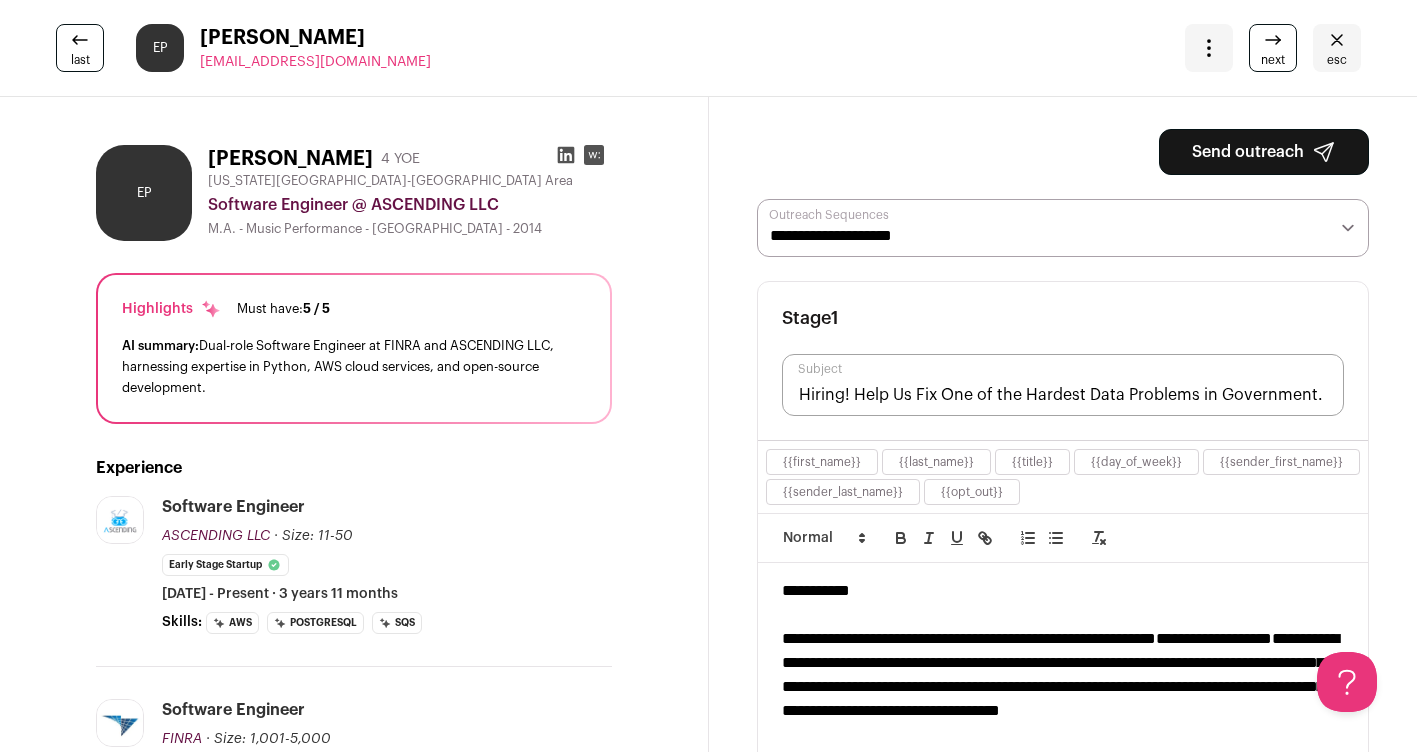 click on "Send outreach" at bounding box center (1264, 152) 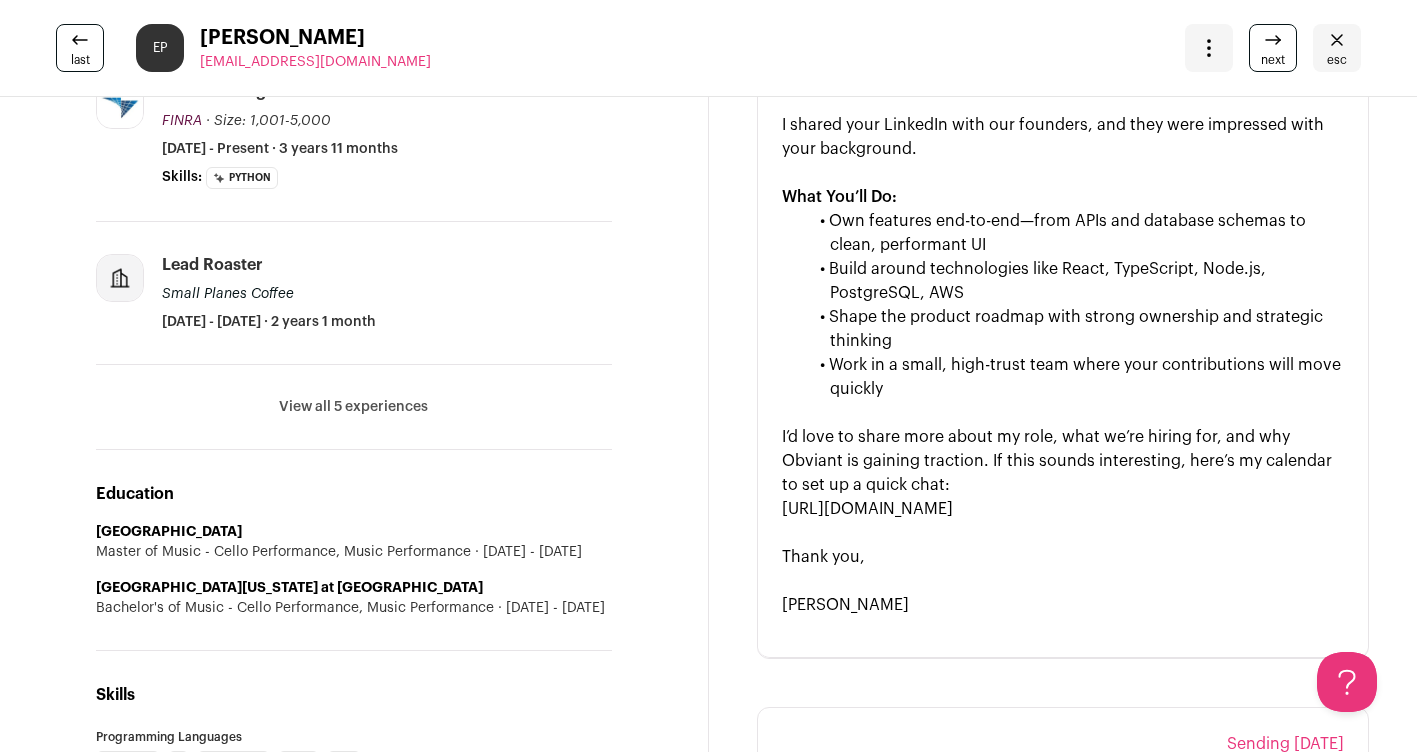 scroll, scrollTop: 0, scrollLeft: 0, axis: both 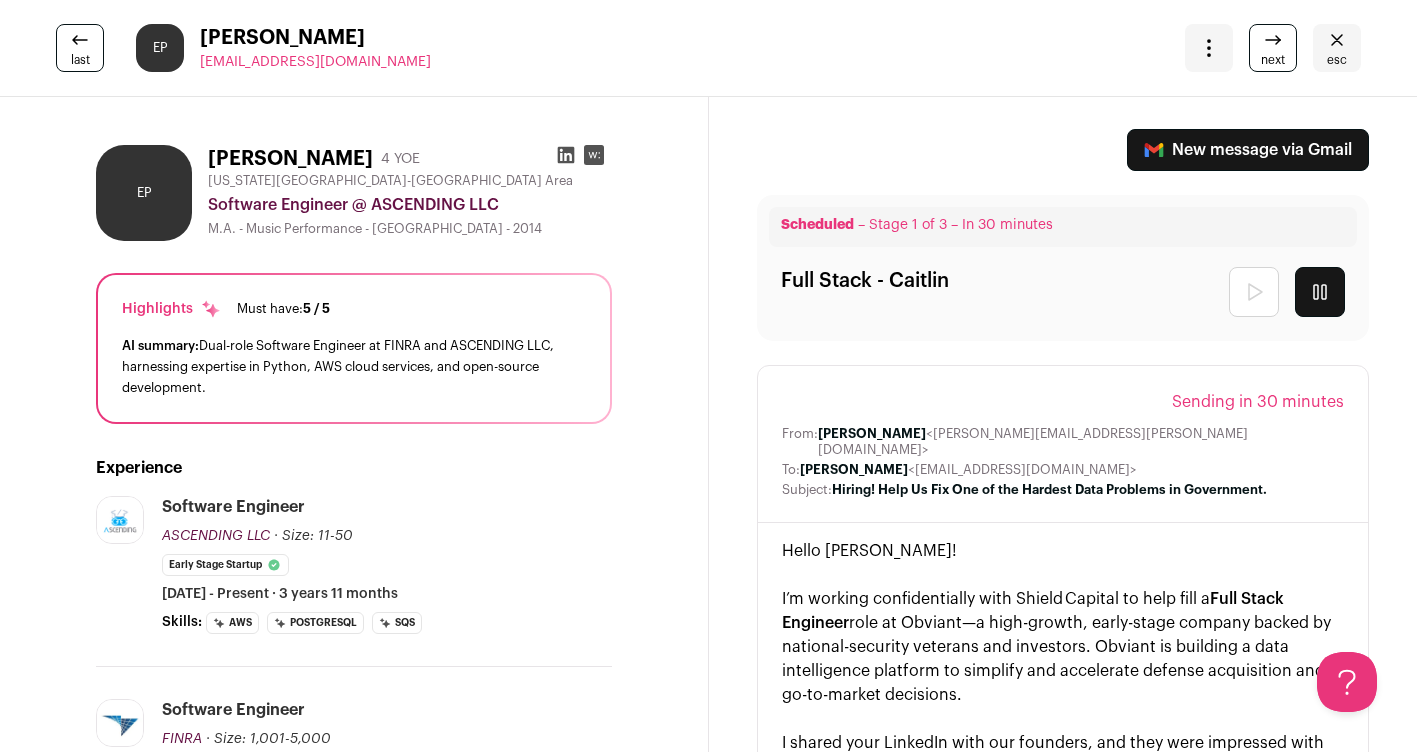 click 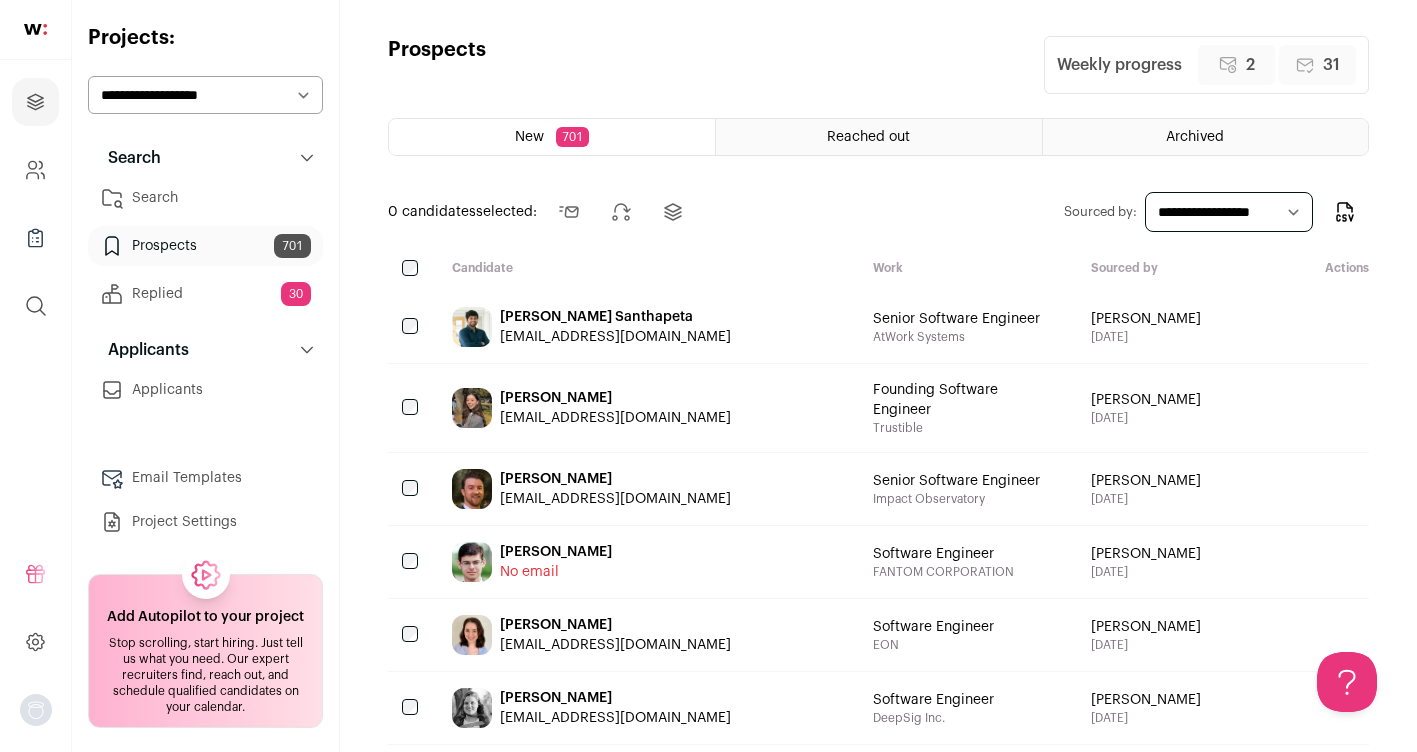 scroll, scrollTop: 0, scrollLeft: 0, axis: both 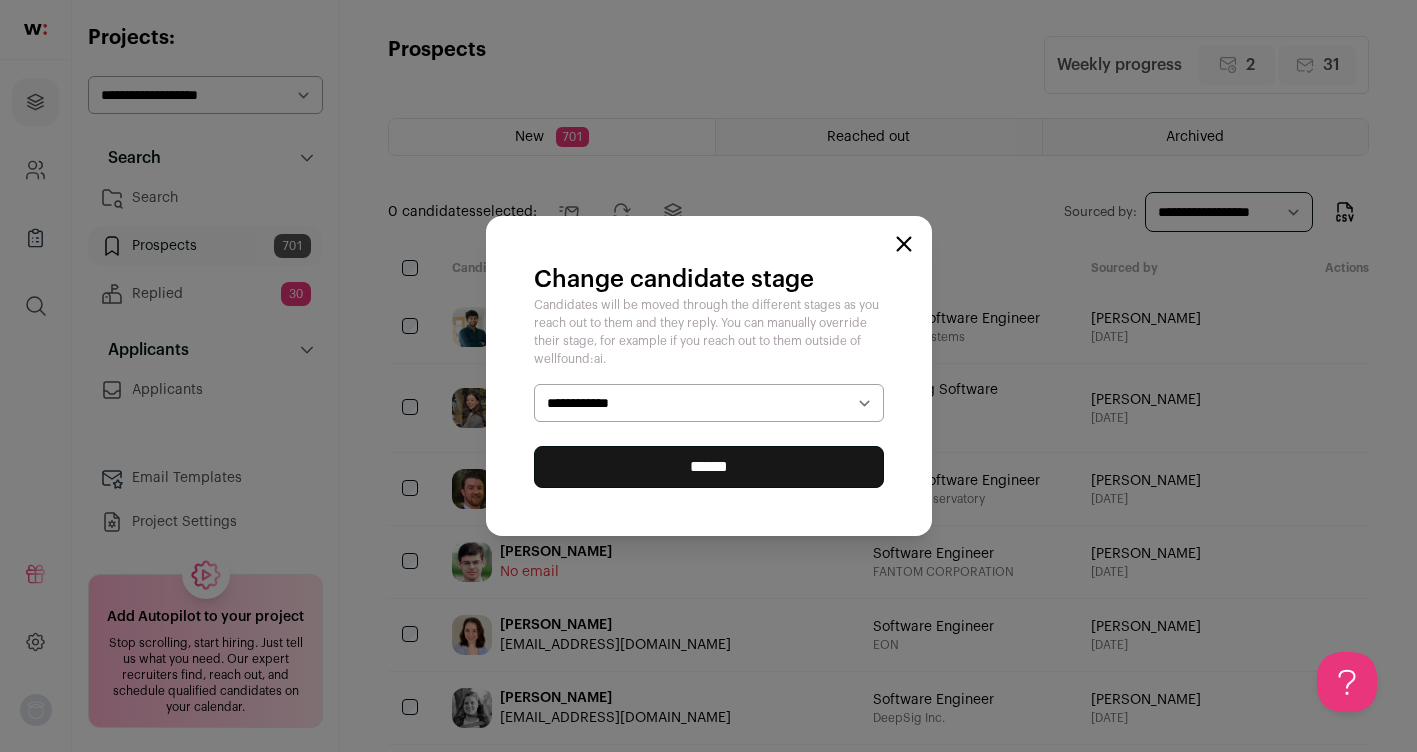 click on "**********" at bounding box center (709, 403) 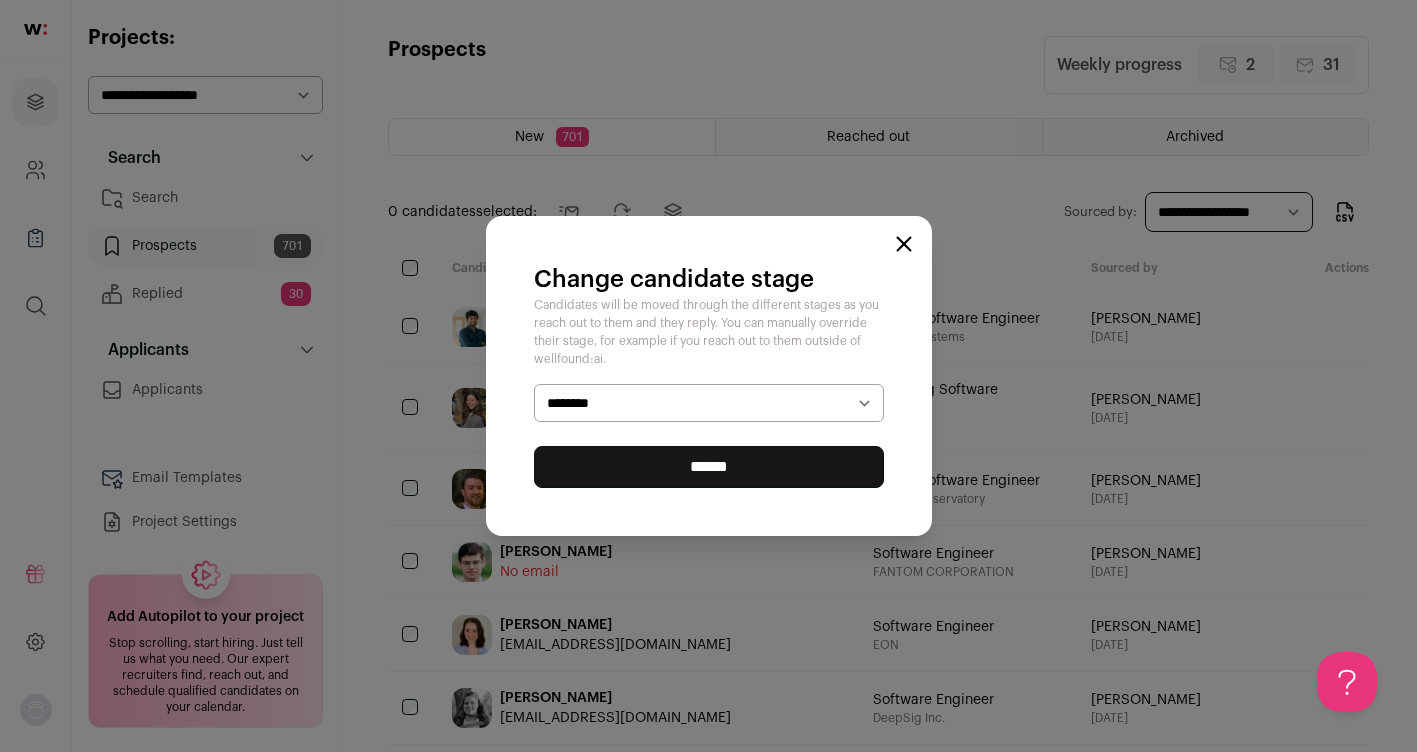 click on "******" at bounding box center [709, 467] 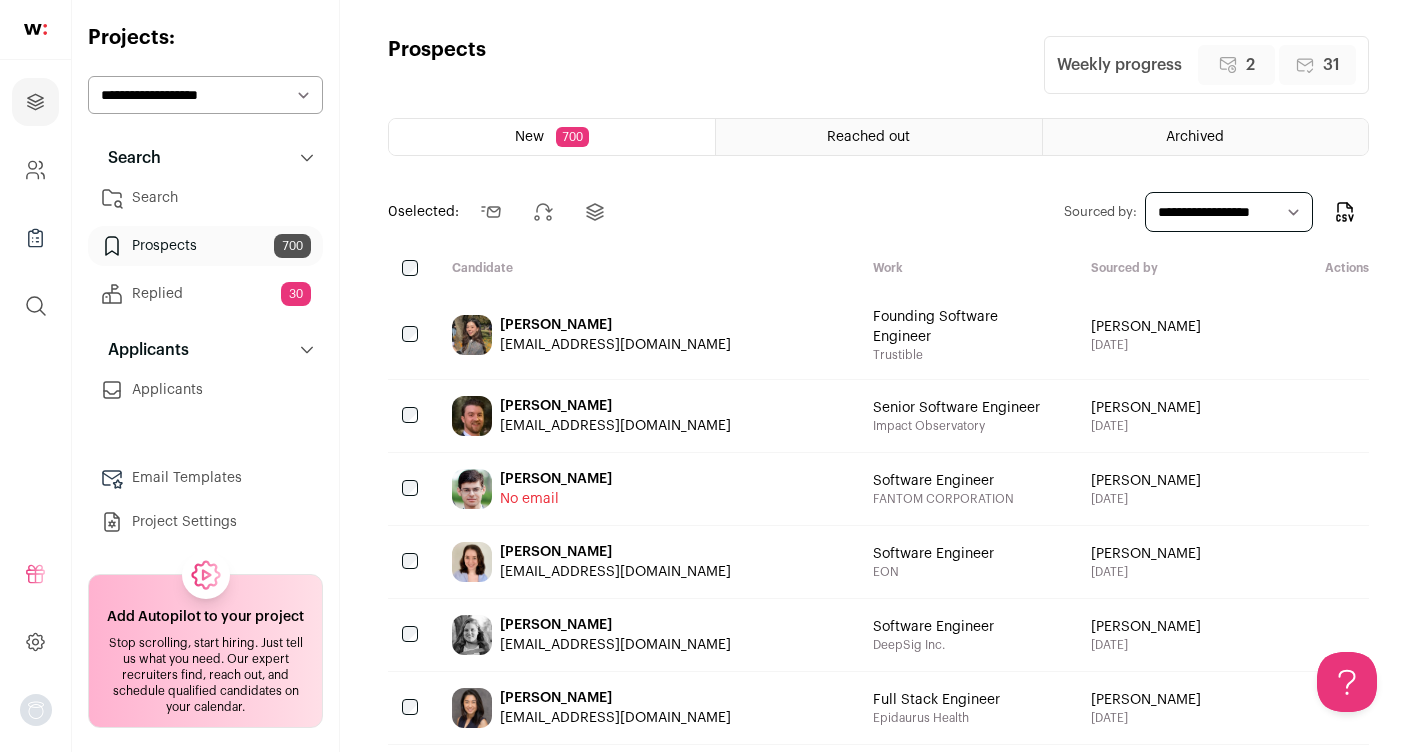 scroll, scrollTop: 0, scrollLeft: 0, axis: both 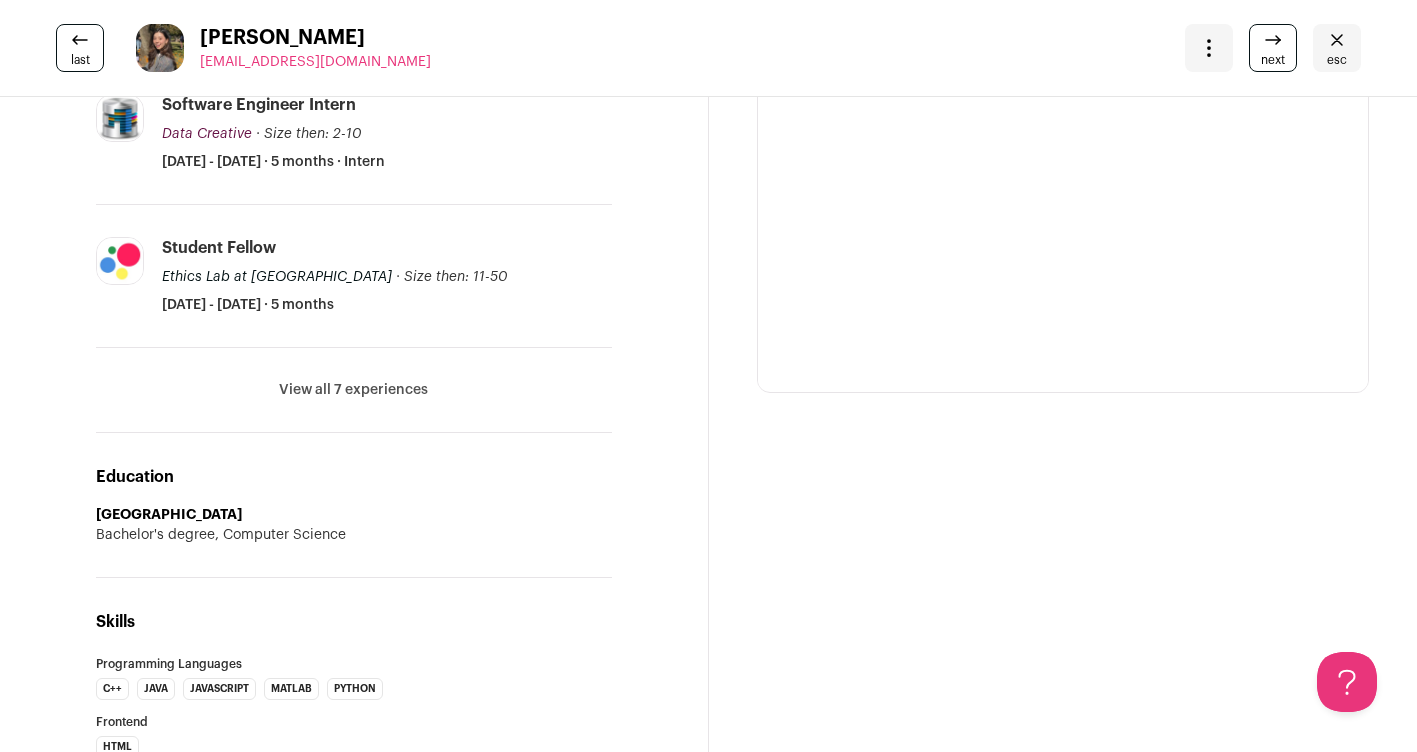 click on "View all 7 experiences" at bounding box center [353, 390] 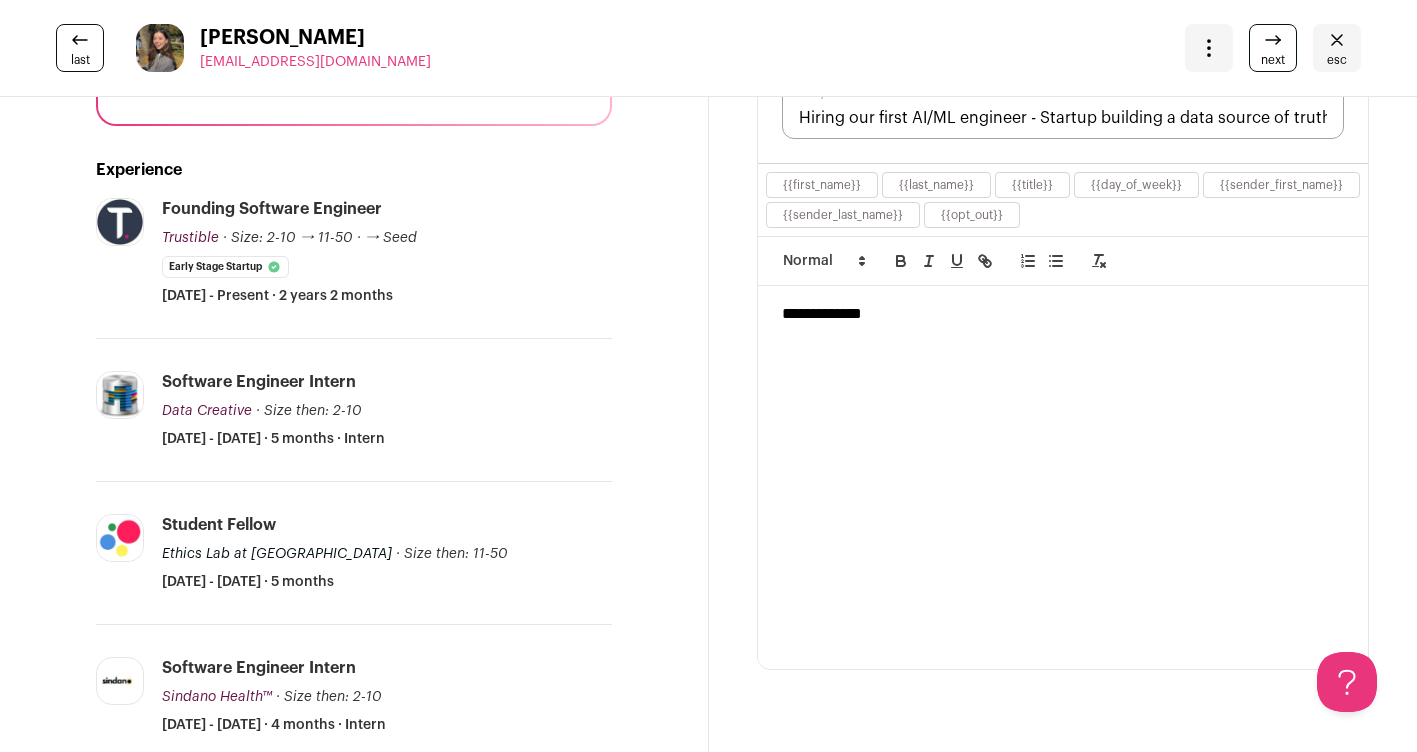 scroll, scrollTop: 0, scrollLeft: 0, axis: both 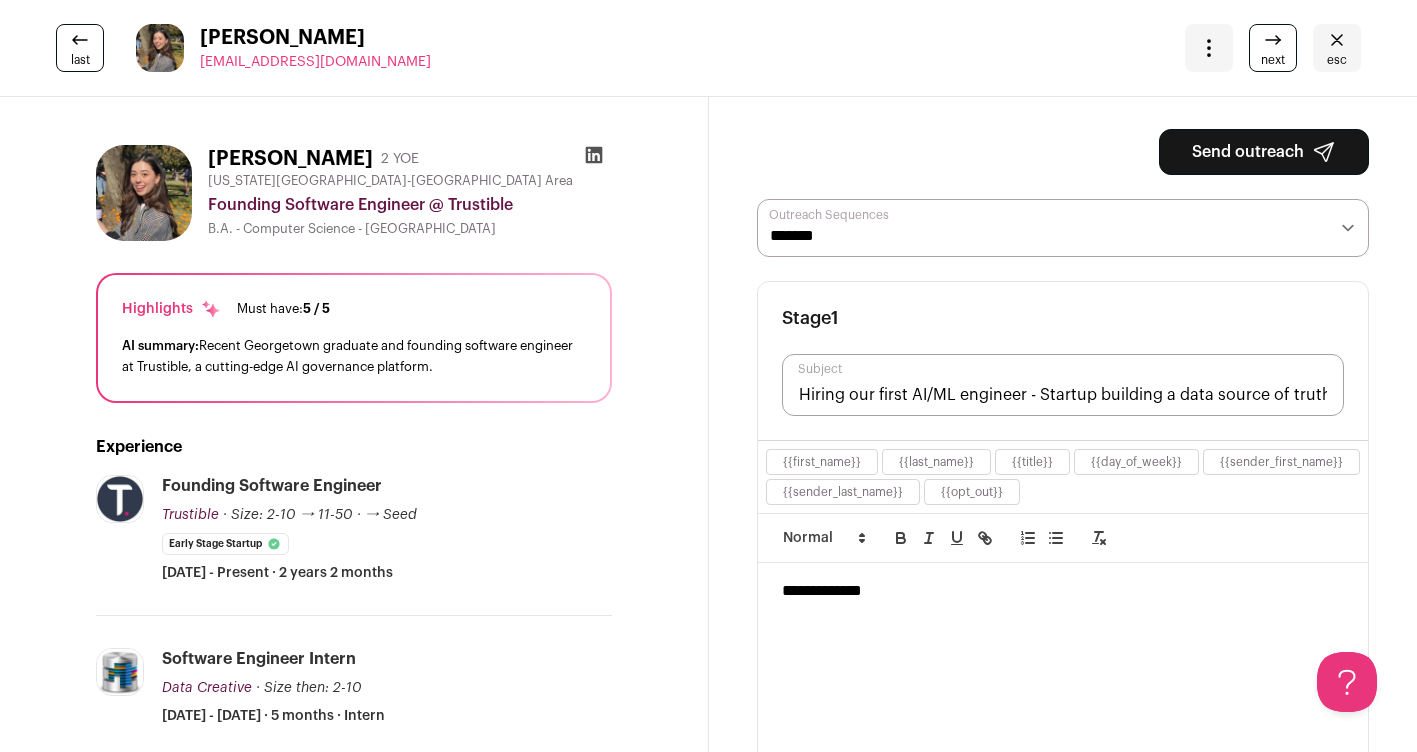 click 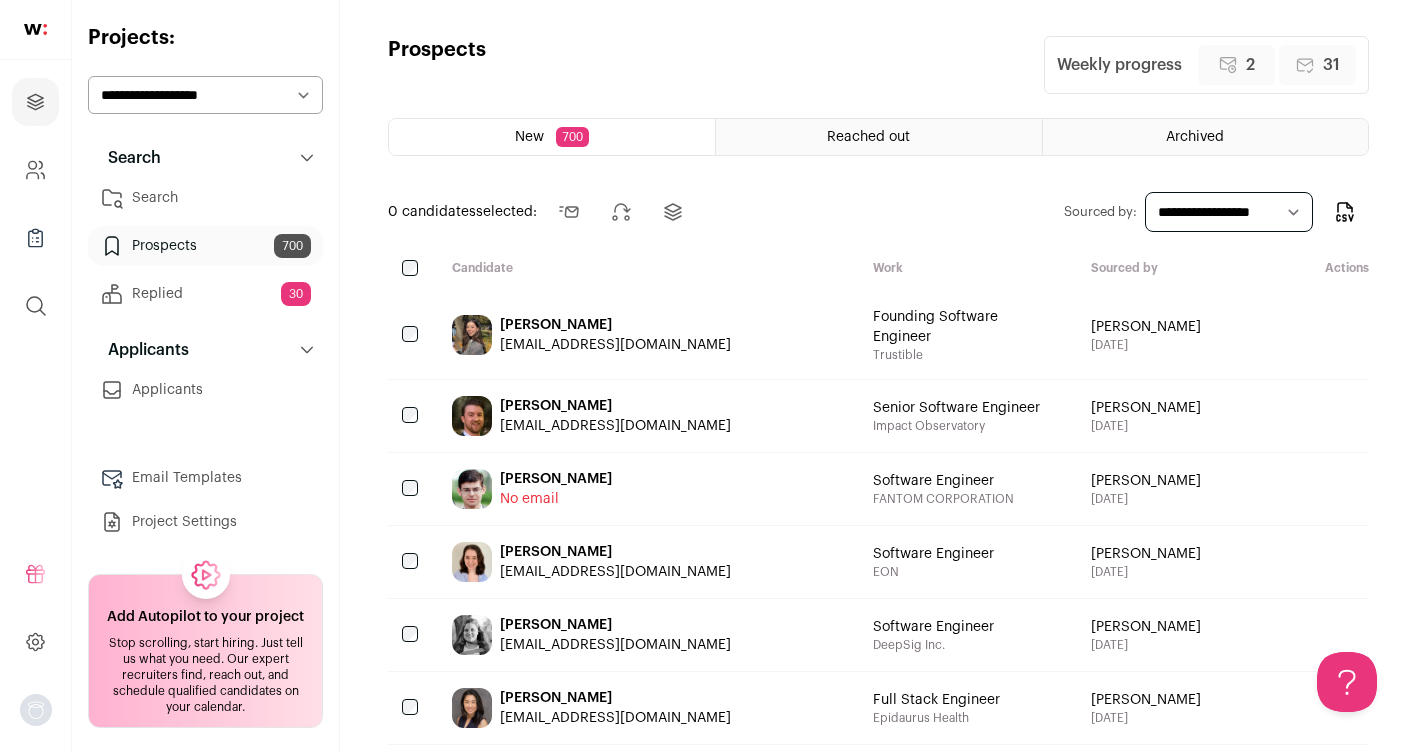 scroll, scrollTop: 0, scrollLeft: 0, axis: both 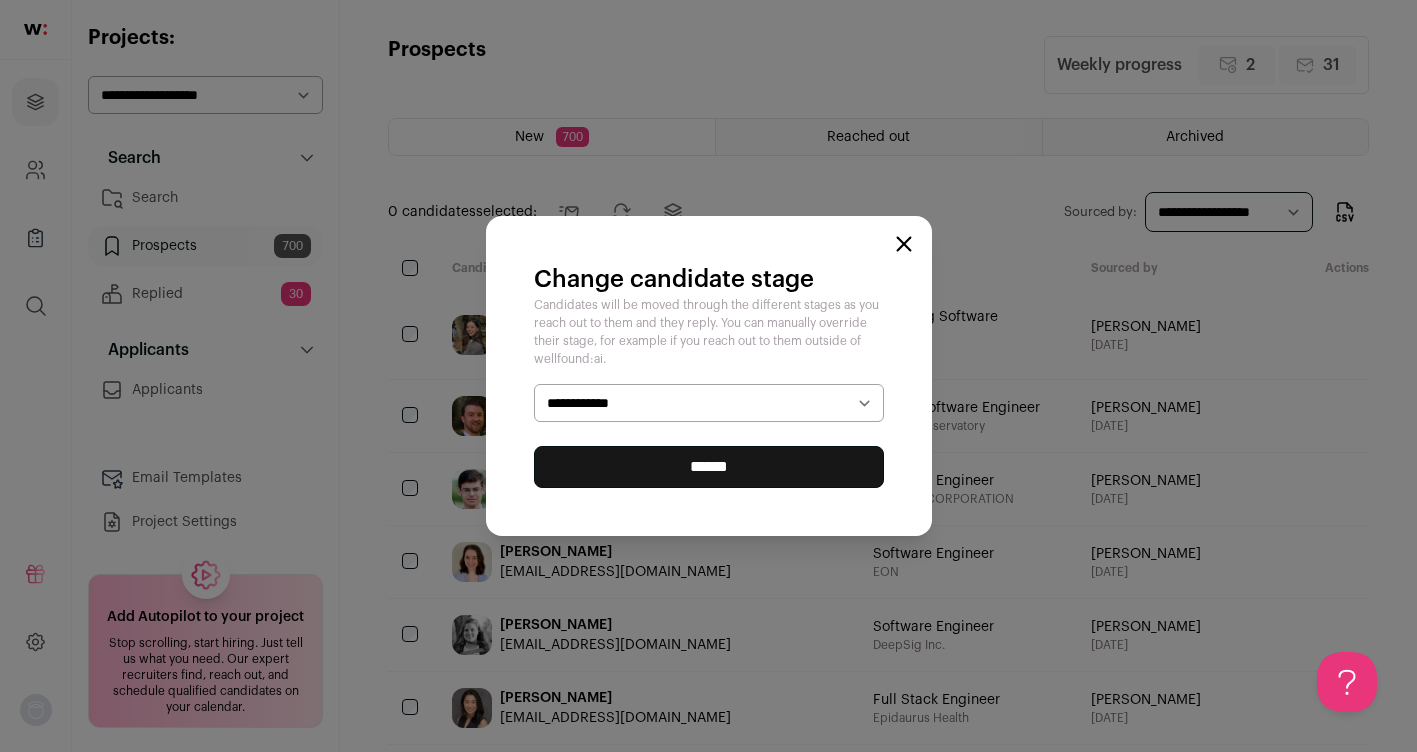 click on "**********" at bounding box center (709, 403) 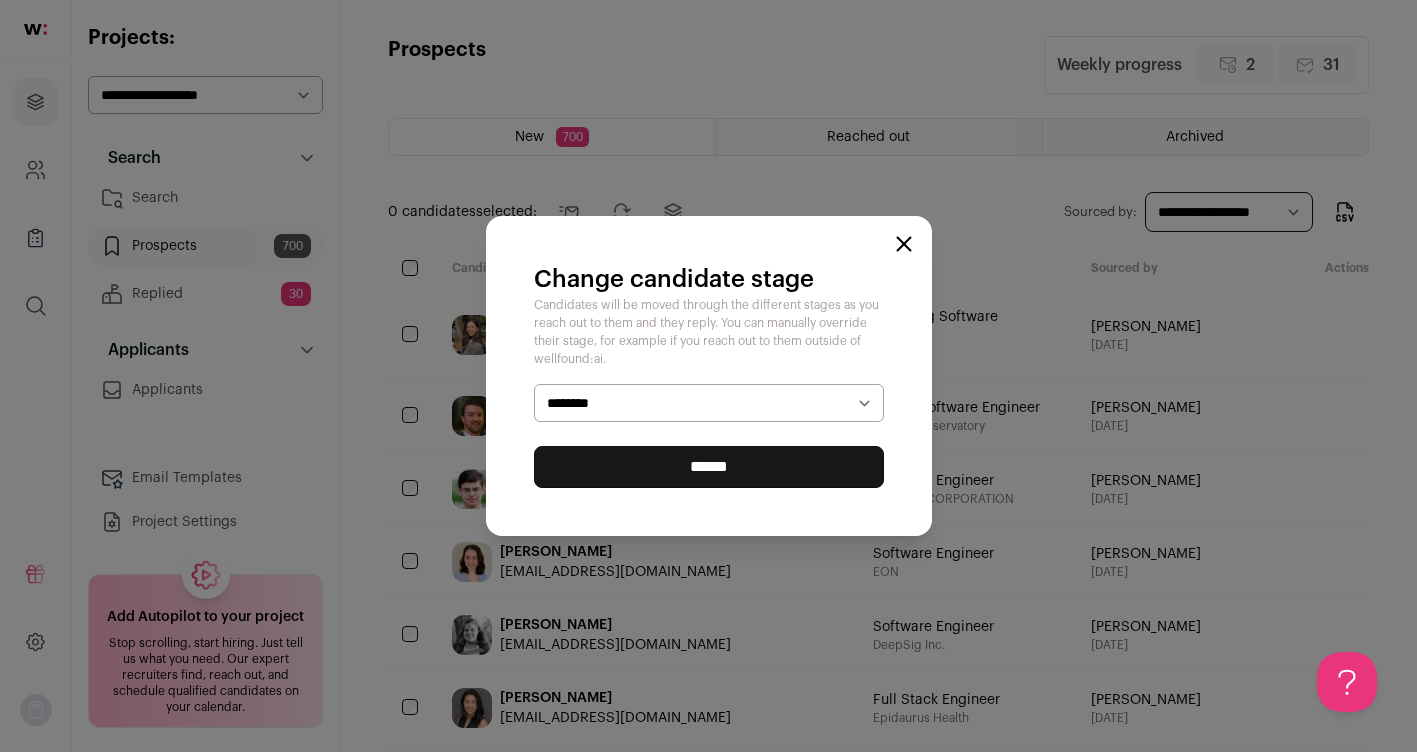 click on "******" at bounding box center [709, 467] 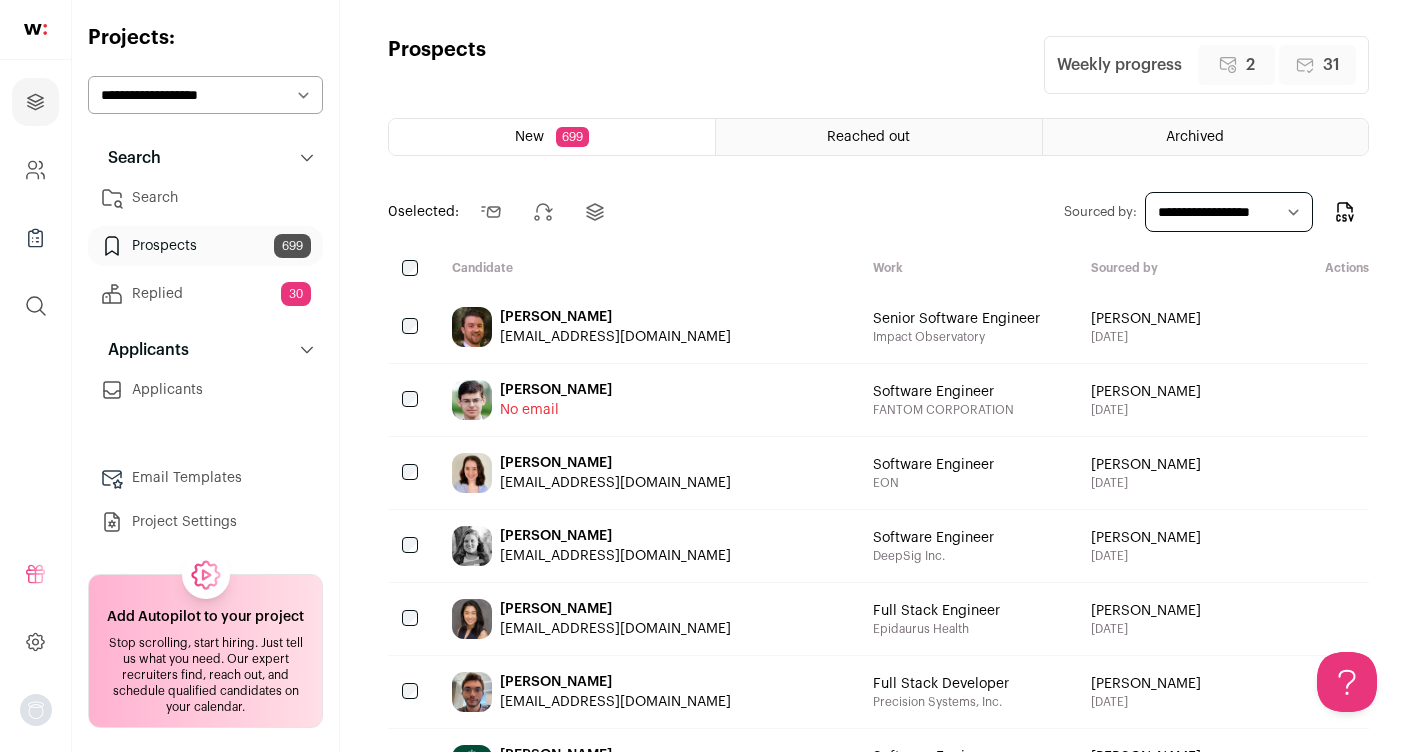 scroll, scrollTop: 0, scrollLeft: 0, axis: both 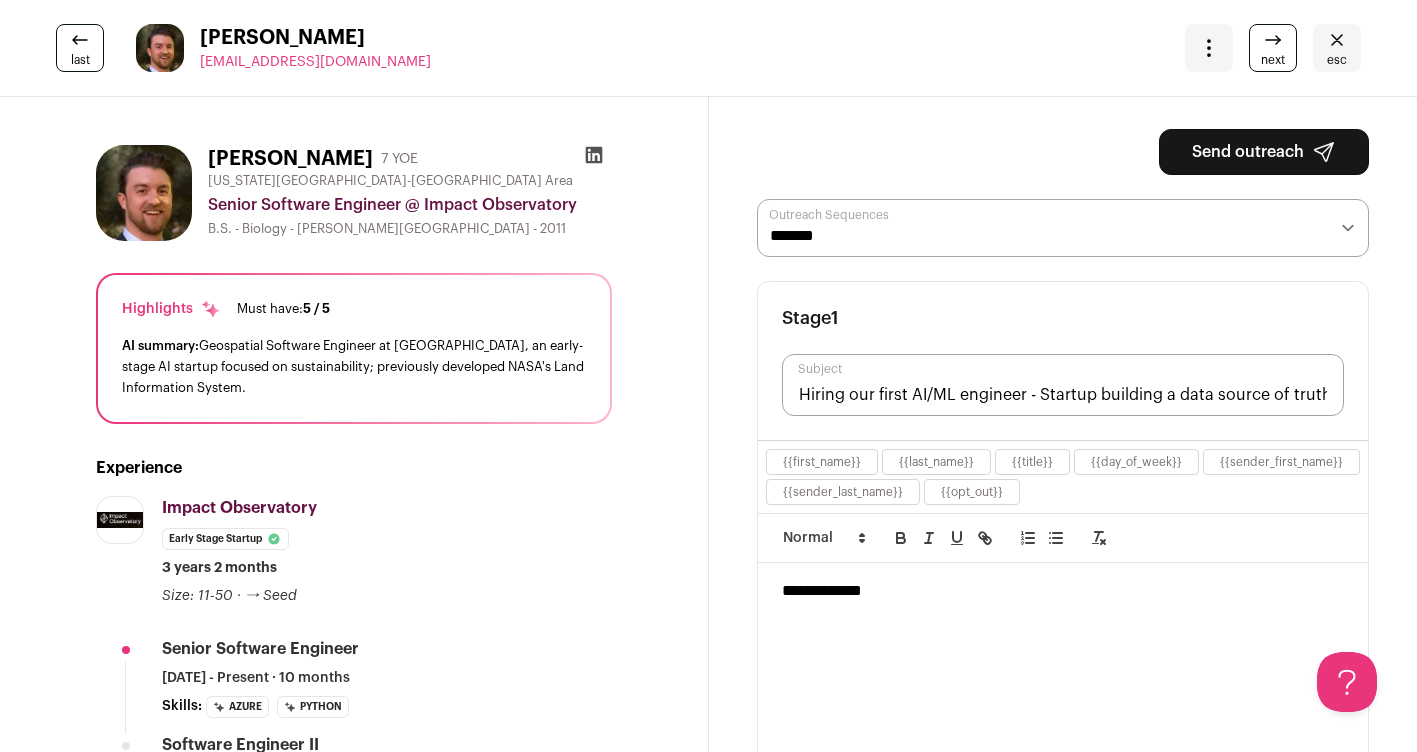 click on "**********" at bounding box center (1063, 228) 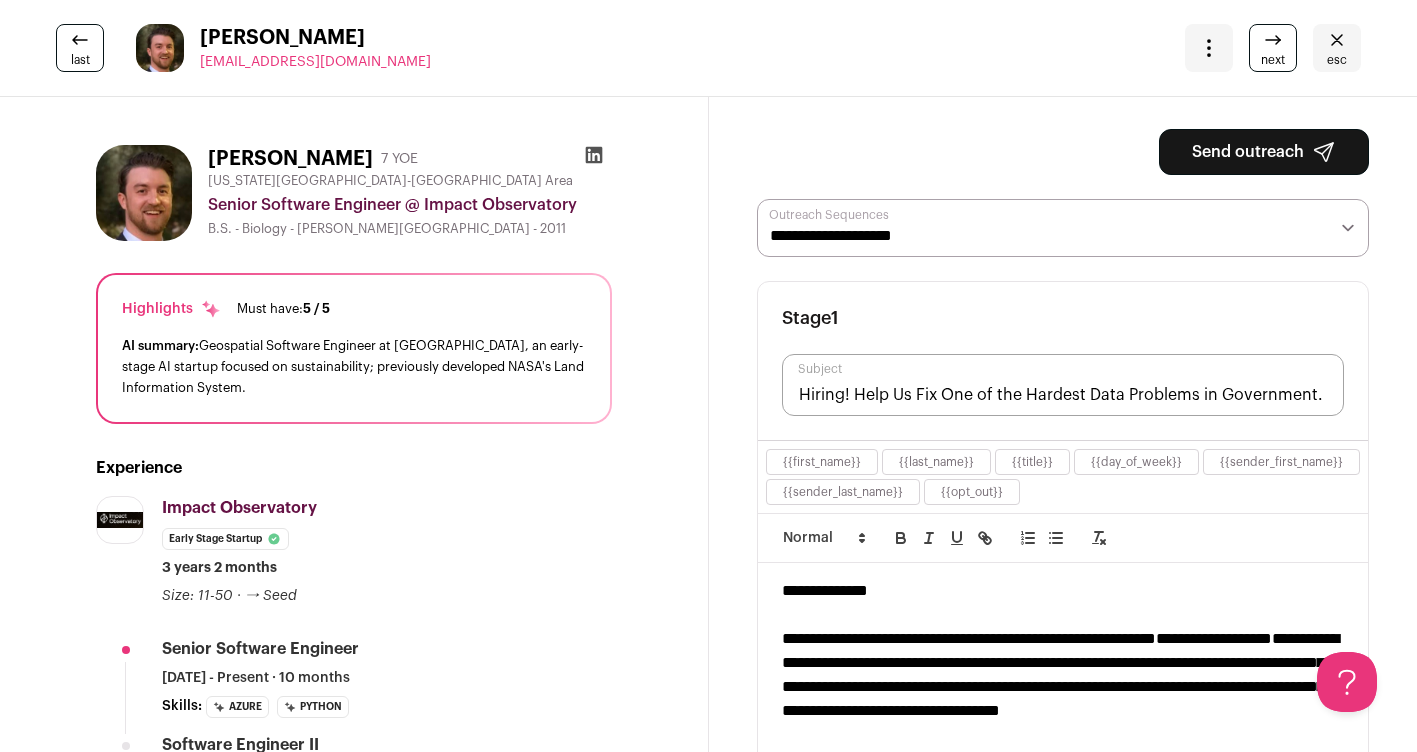 click on "Send outreach" at bounding box center (1264, 152) 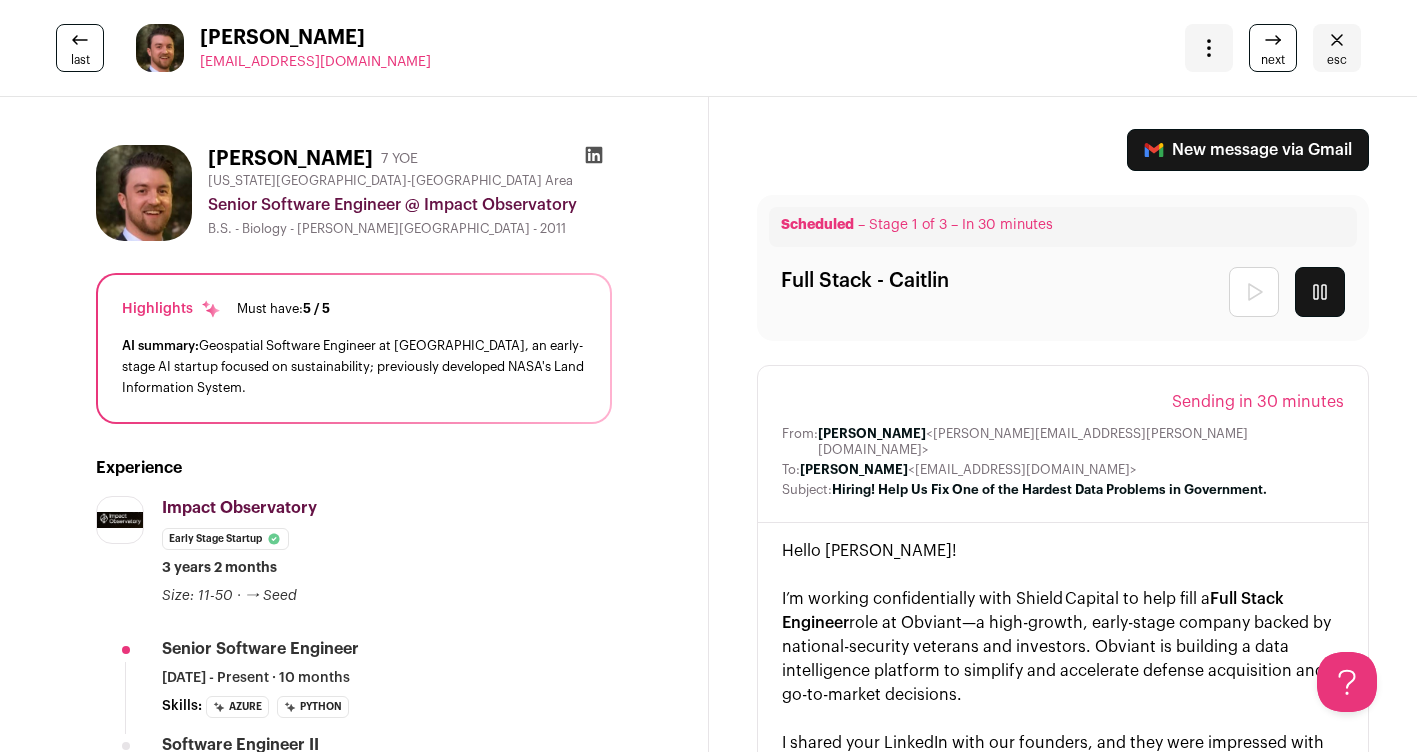 click 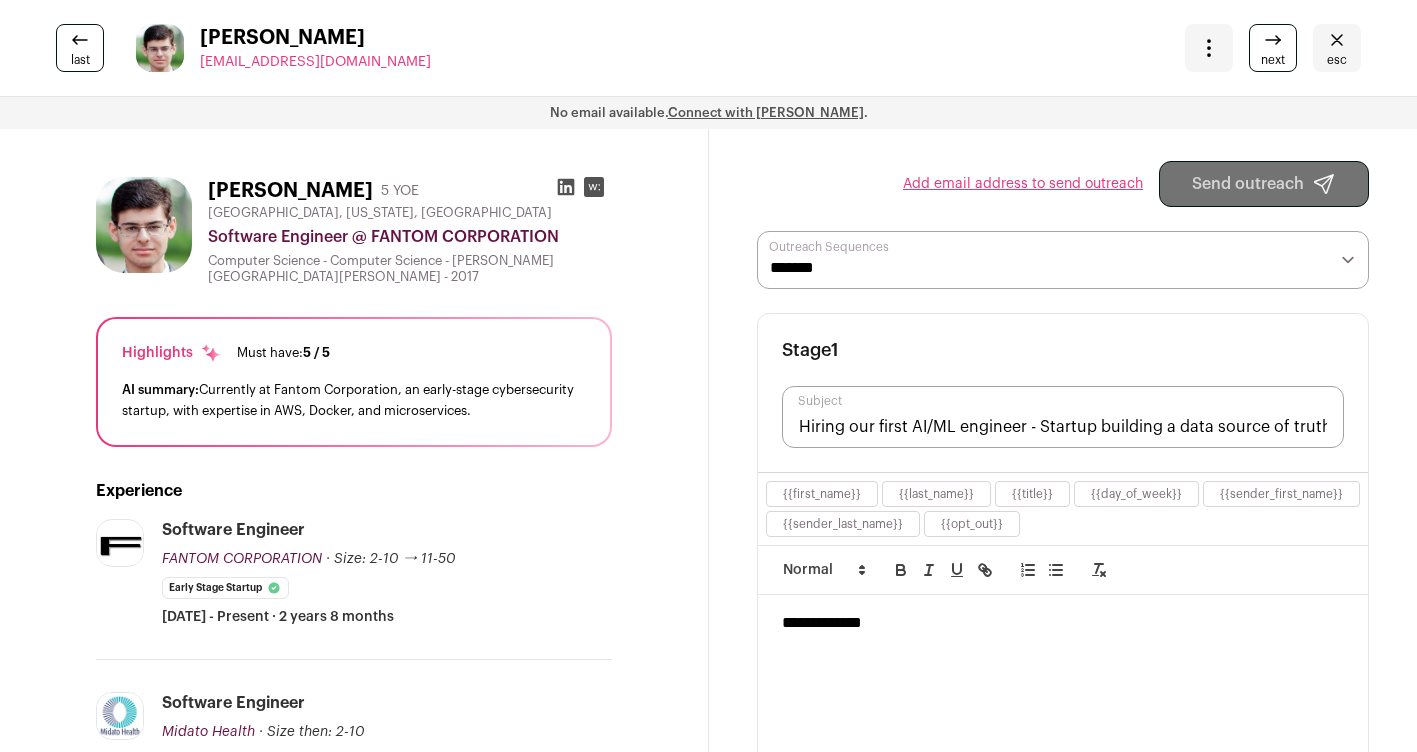 scroll, scrollTop: 0, scrollLeft: 0, axis: both 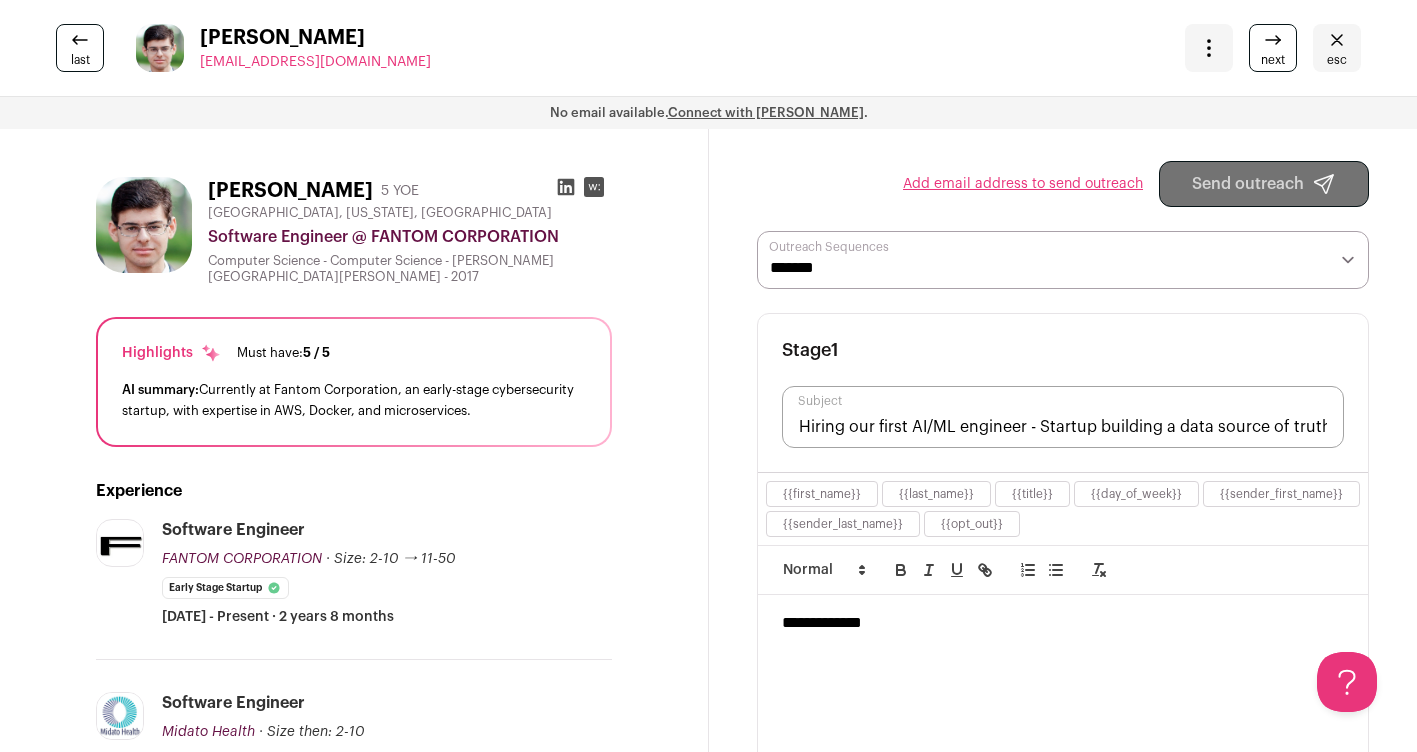click on "**********" at bounding box center [1063, 260] 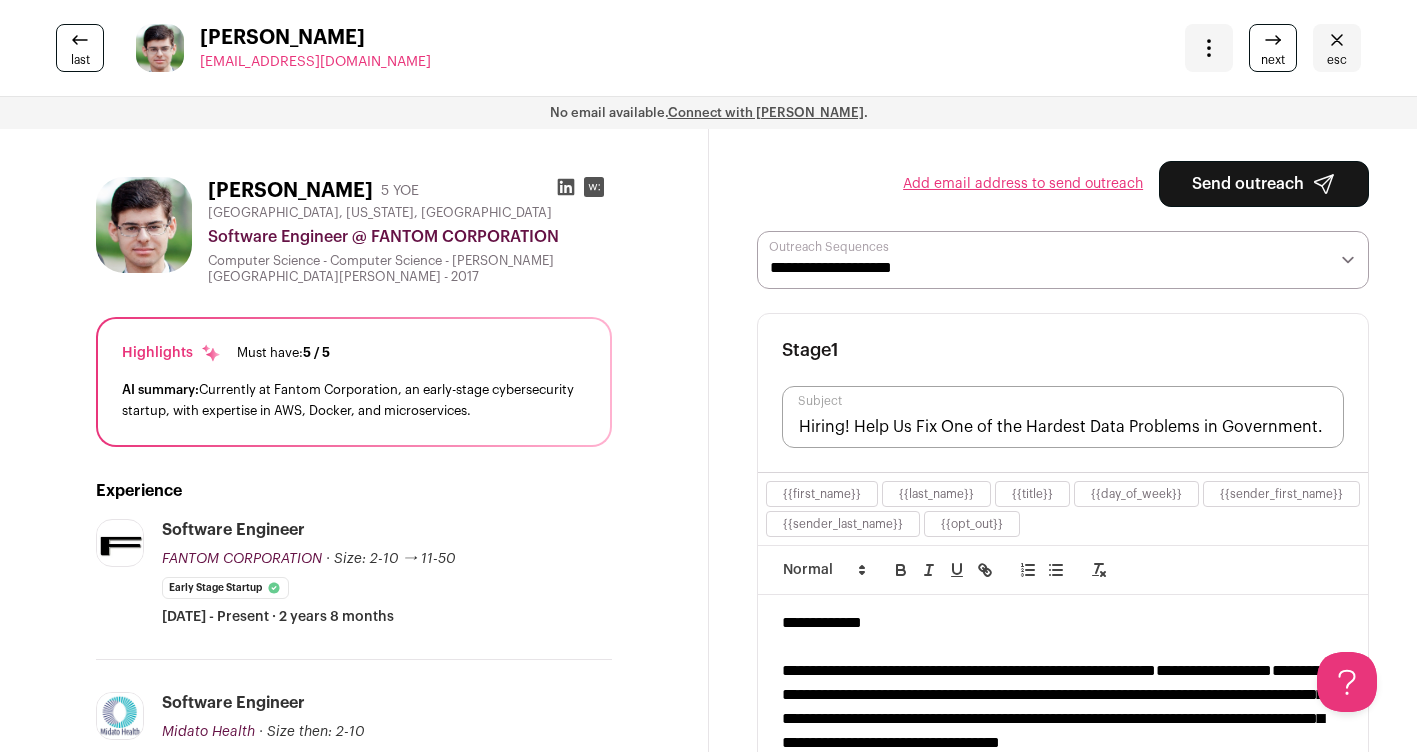 click on "Send outreach" at bounding box center [1264, 184] 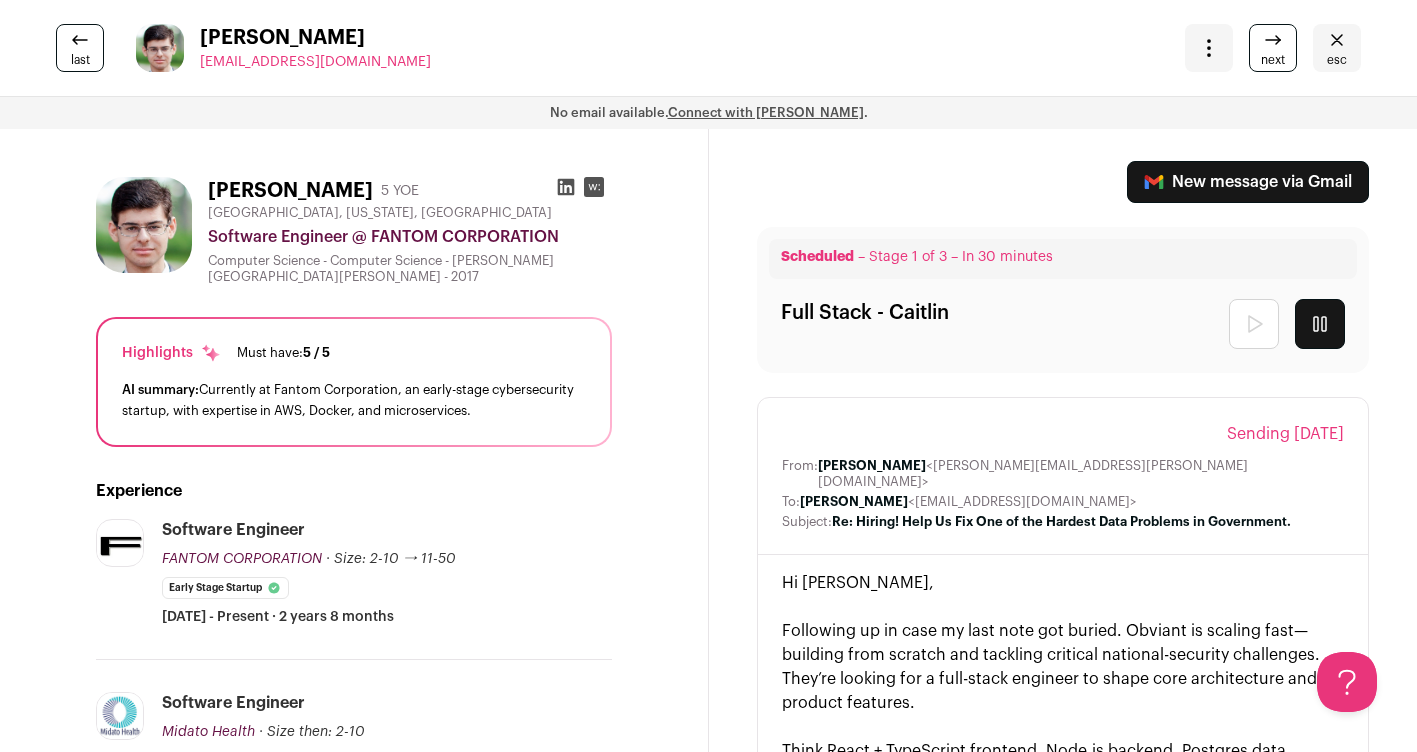 click 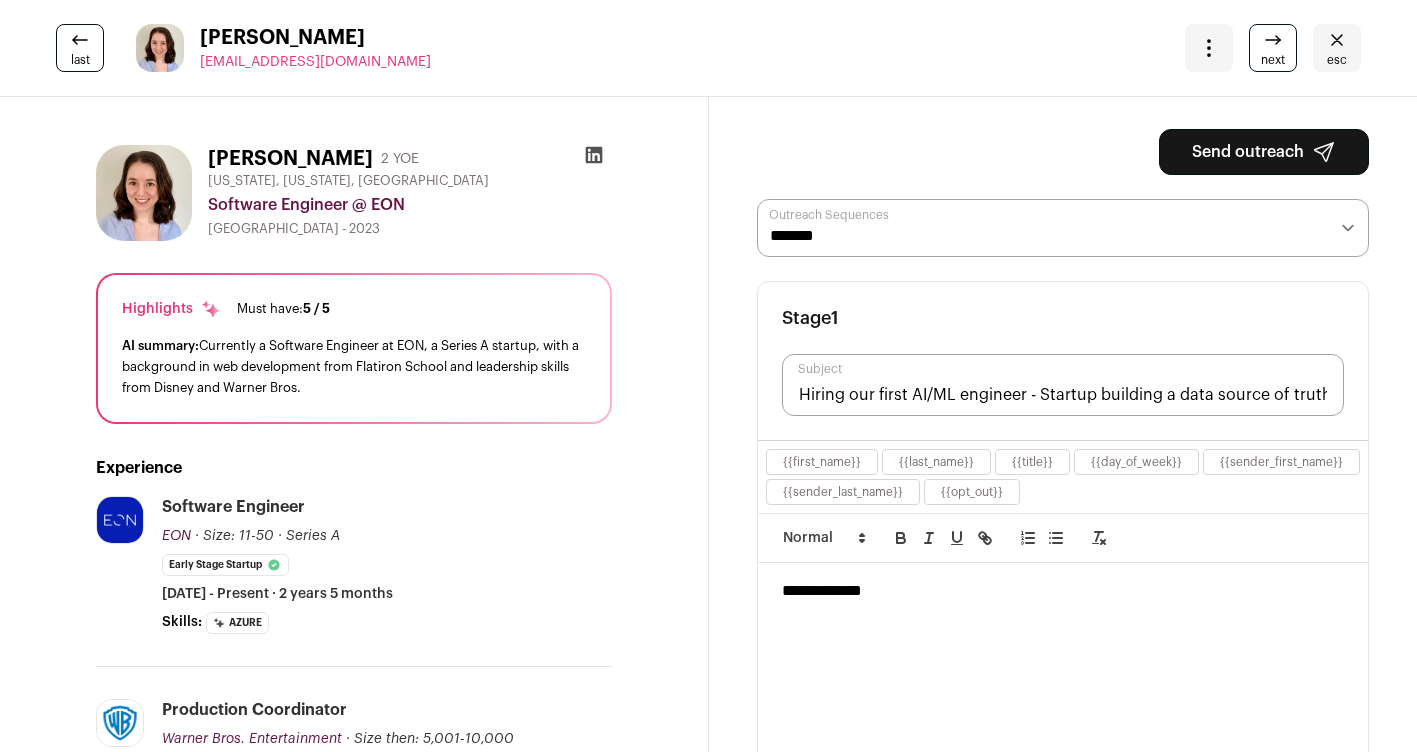 scroll, scrollTop: 0, scrollLeft: 0, axis: both 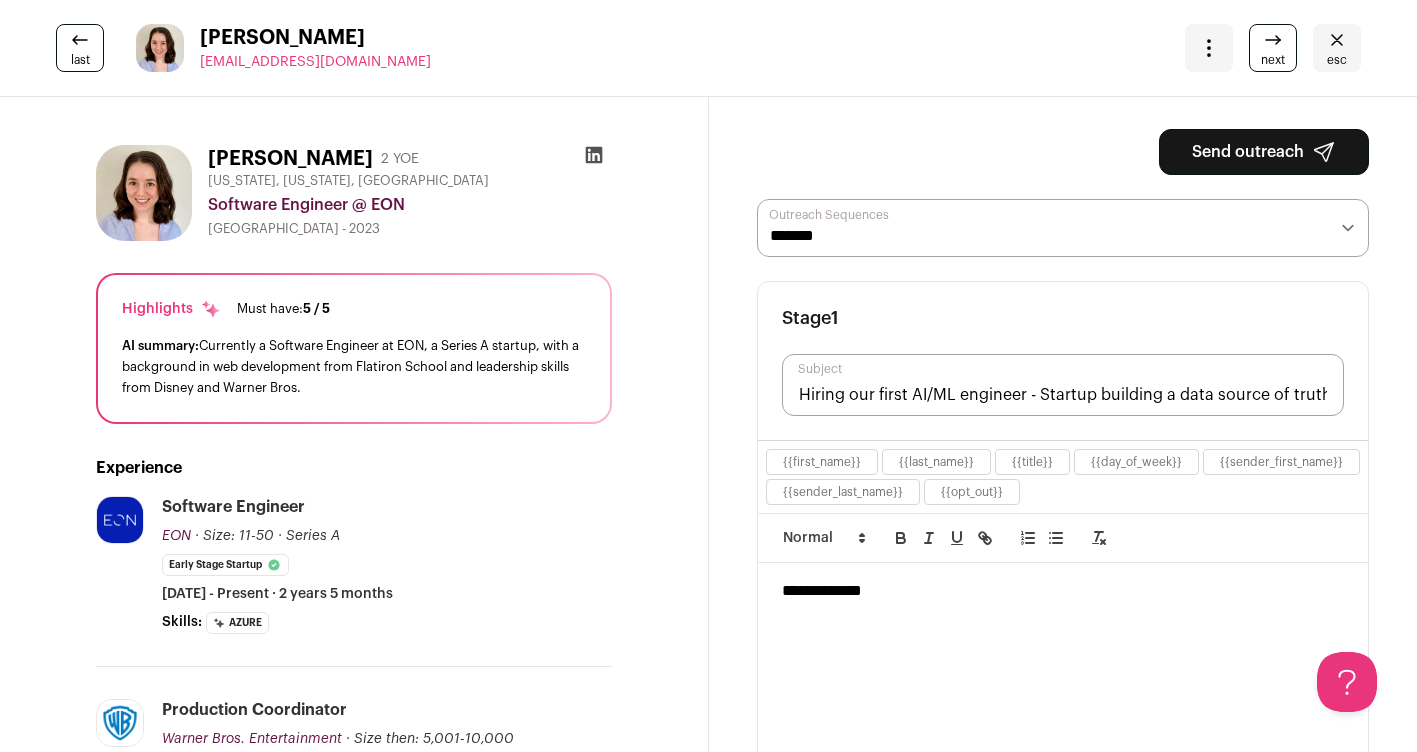 click on "esc" at bounding box center [1337, 60] 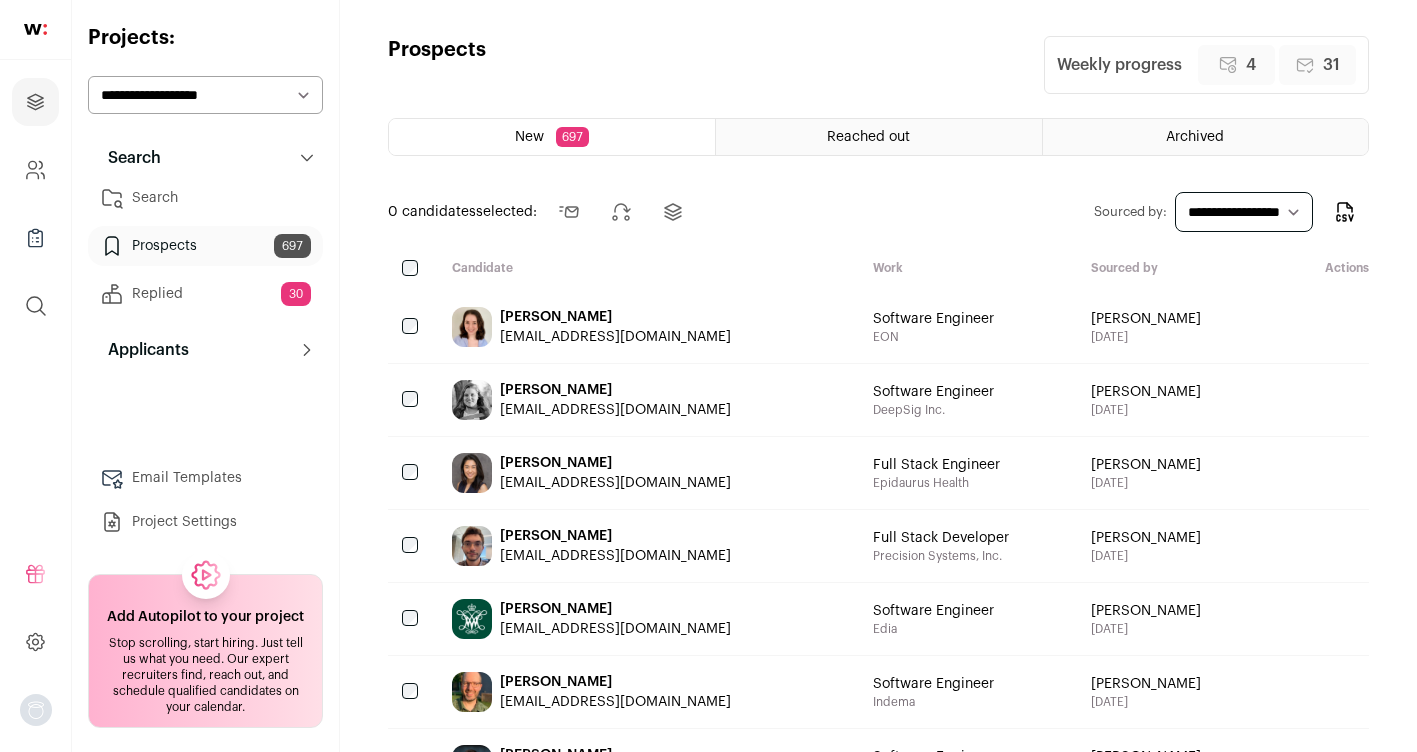 scroll, scrollTop: 0, scrollLeft: 0, axis: both 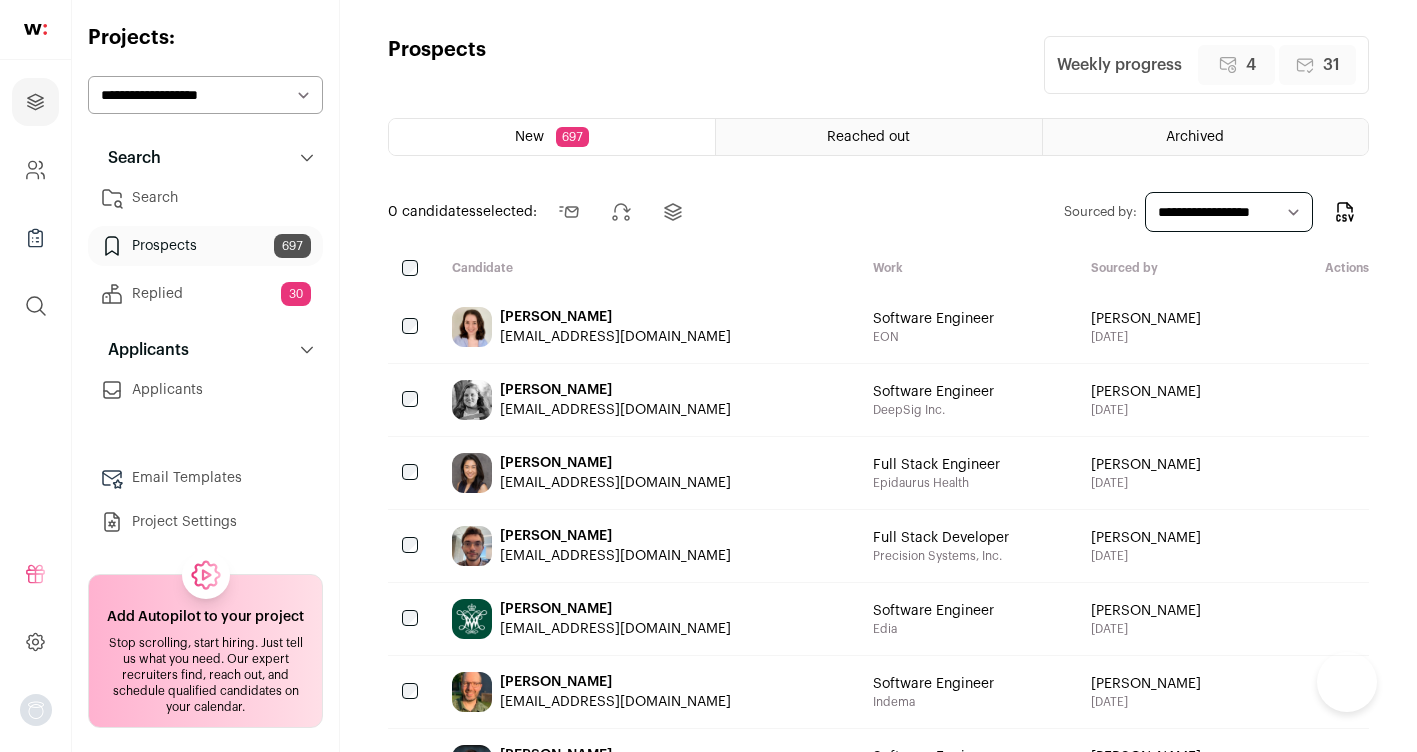 click 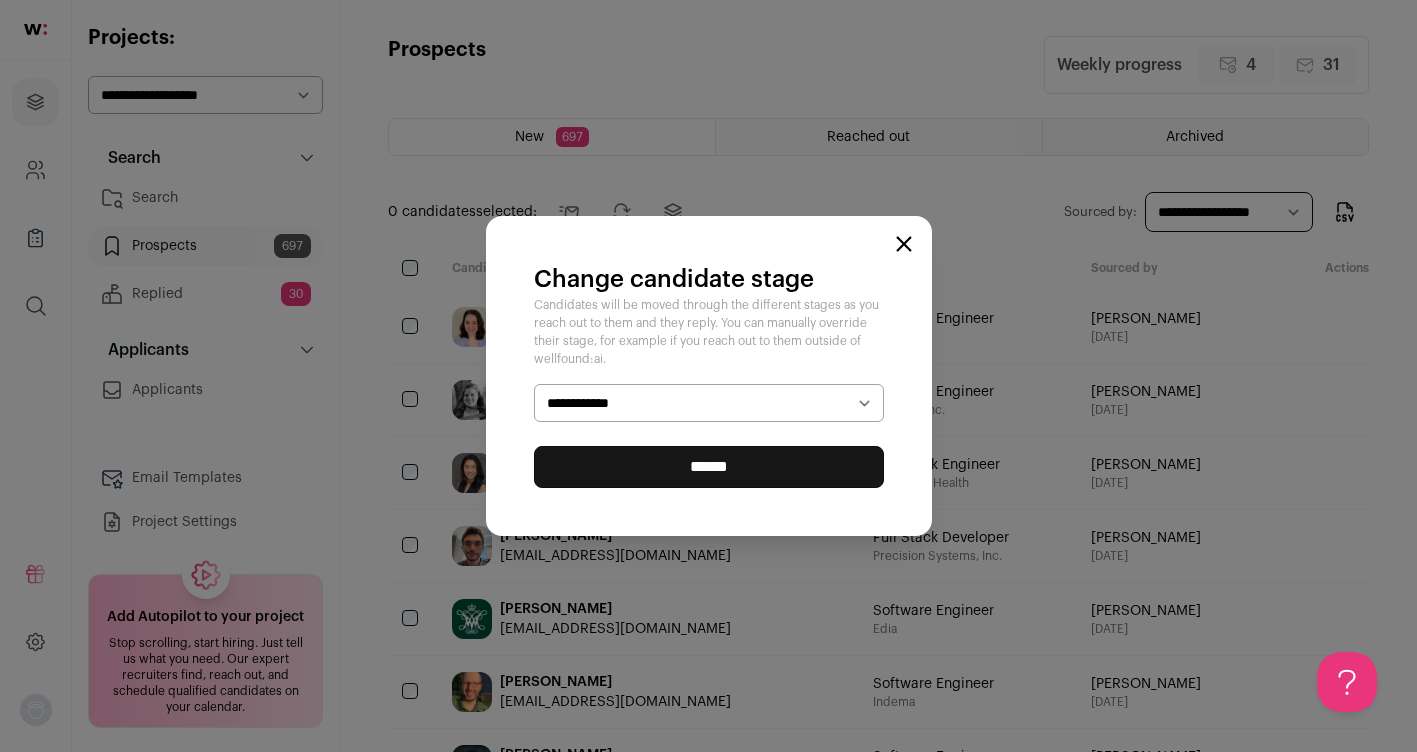 scroll, scrollTop: 0, scrollLeft: 0, axis: both 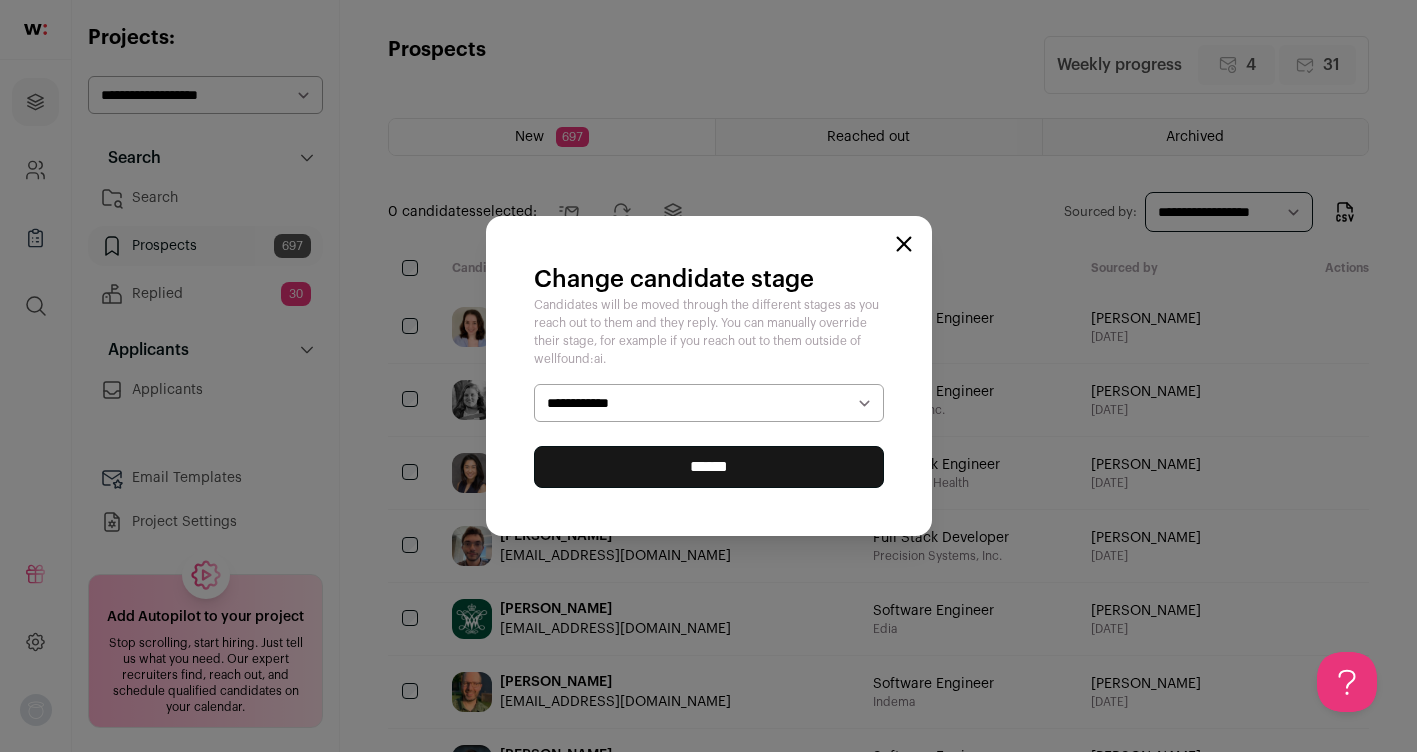 click on "**********" at bounding box center (709, 403) 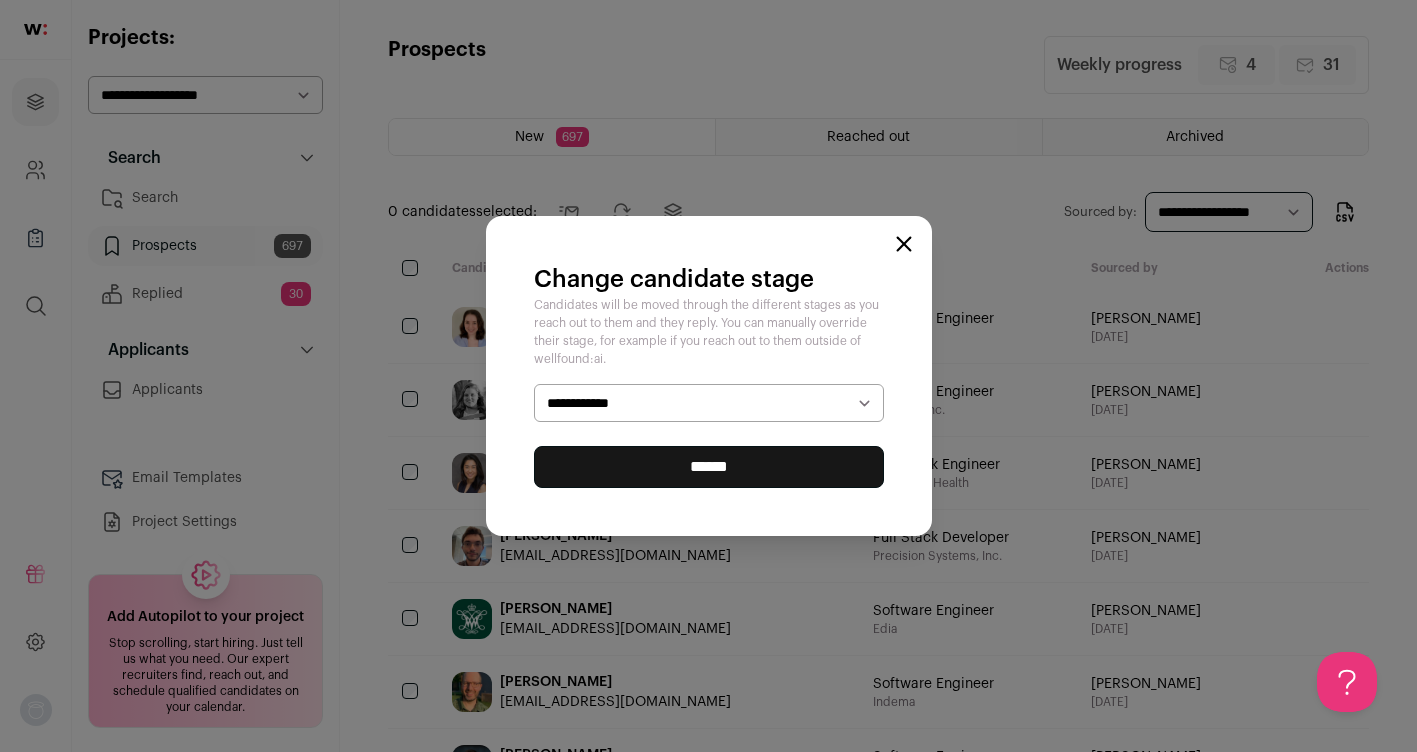 select on "********" 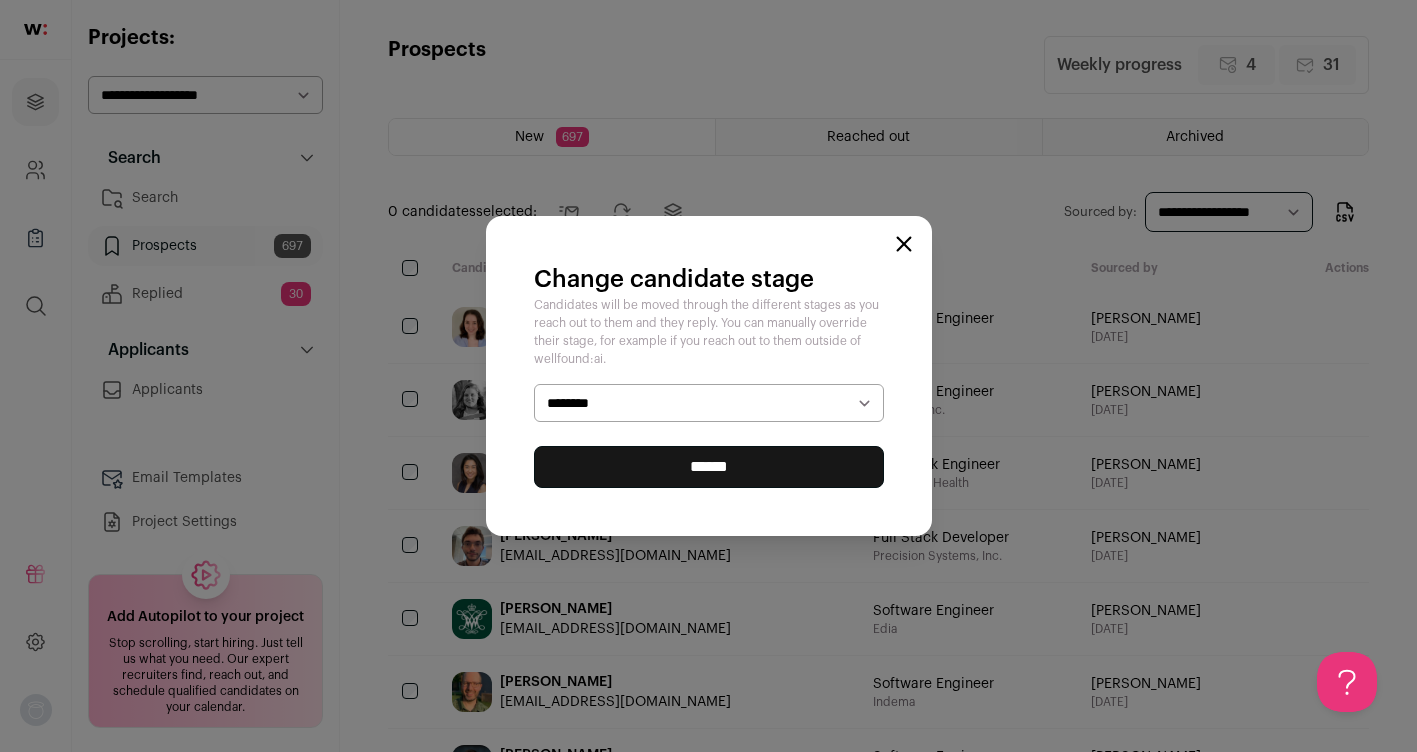 click on "******" at bounding box center [709, 467] 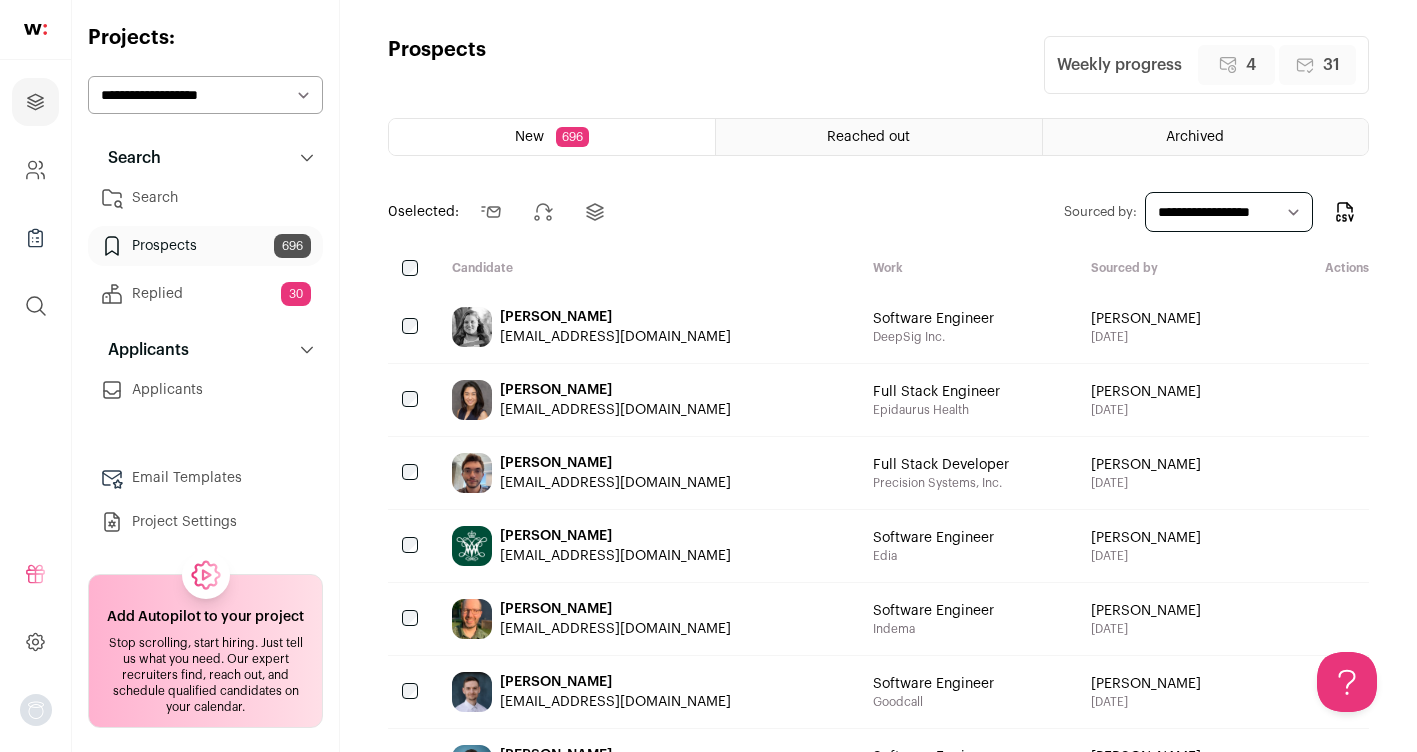 scroll, scrollTop: 0, scrollLeft: 0, axis: both 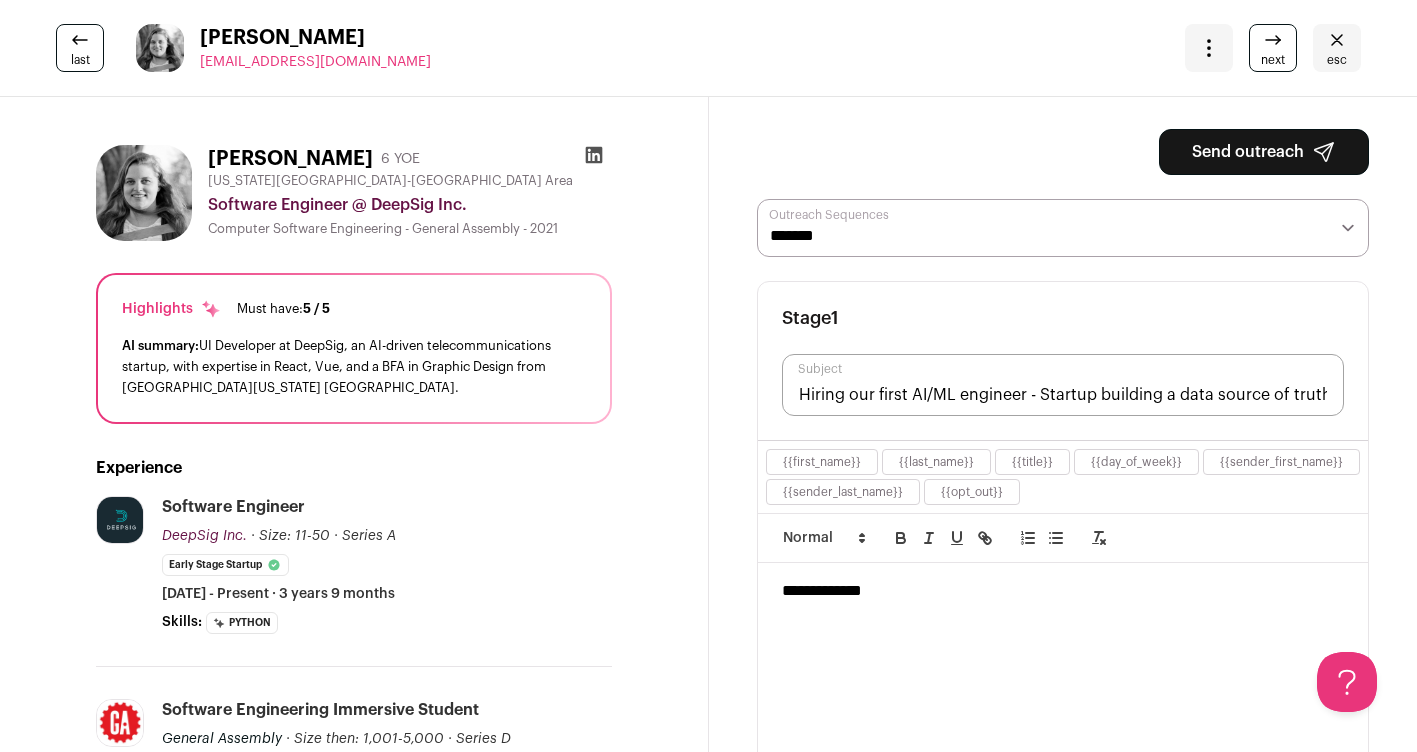 click 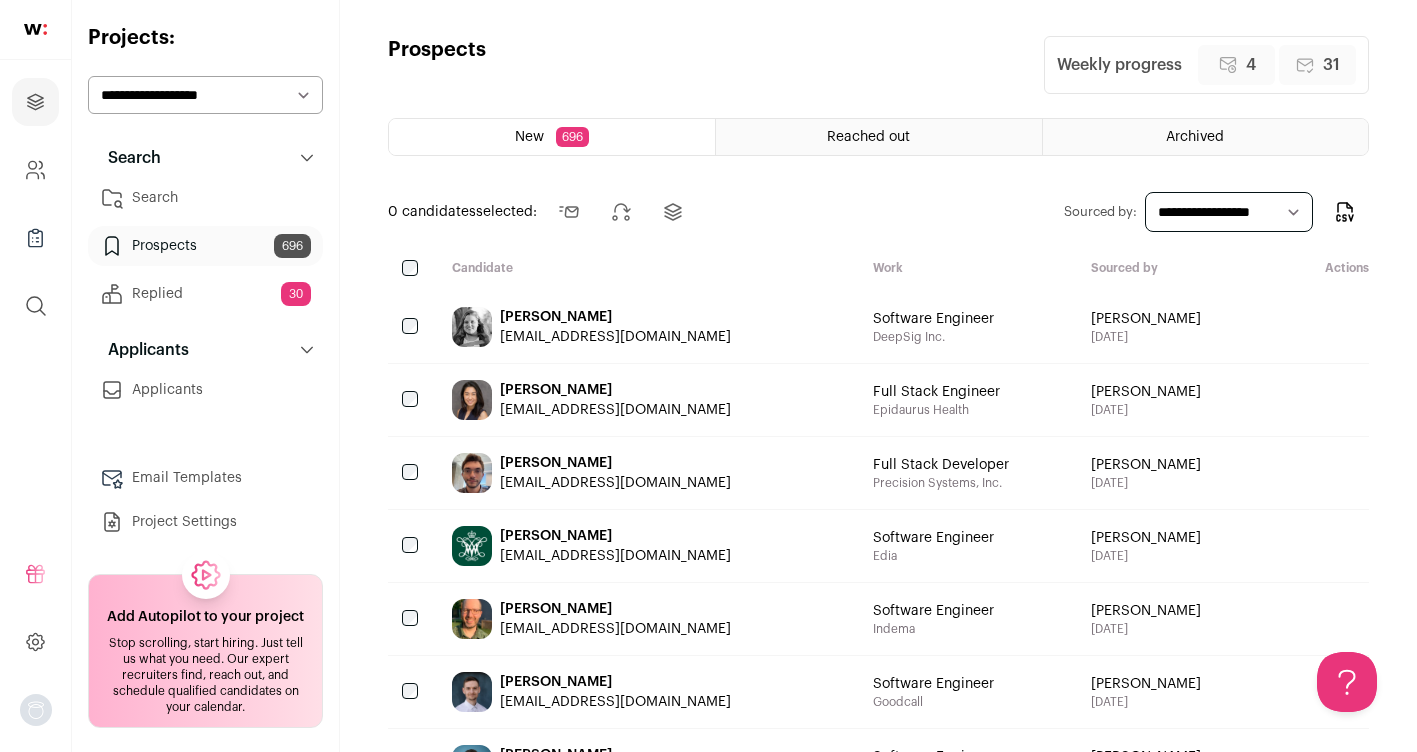 scroll, scrollTop: 0, scrollLeft: 0, axis: both 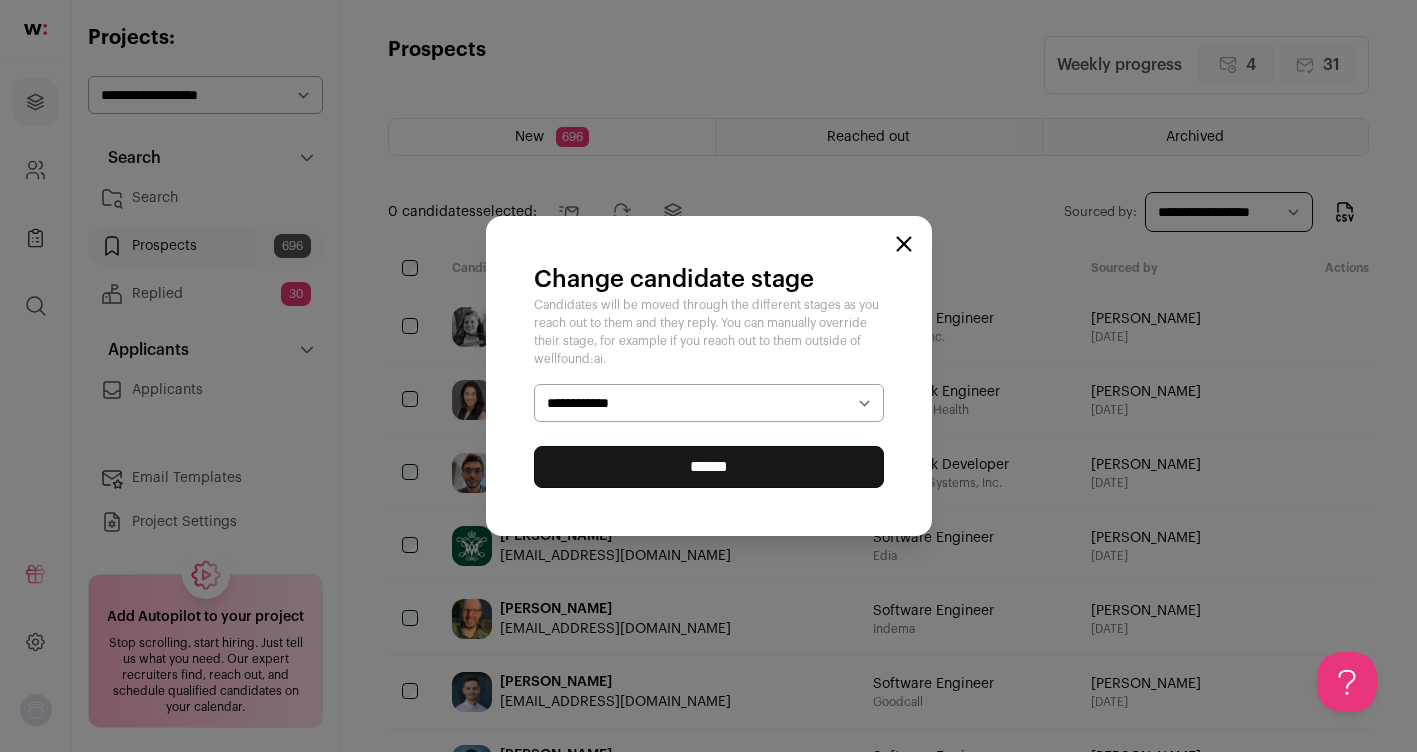 click on "**********" at bounding box center (709, 403) 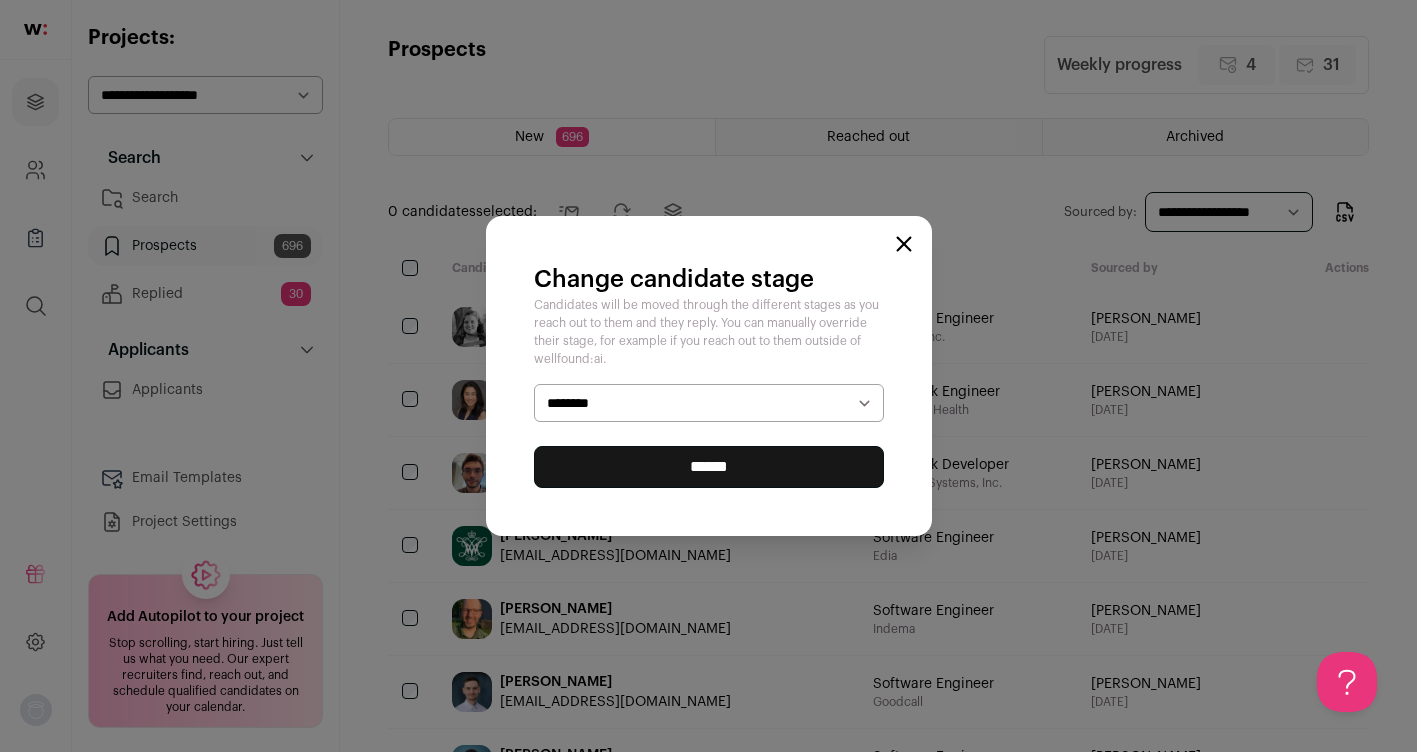 click on "******" at bounding box center [709, 467] 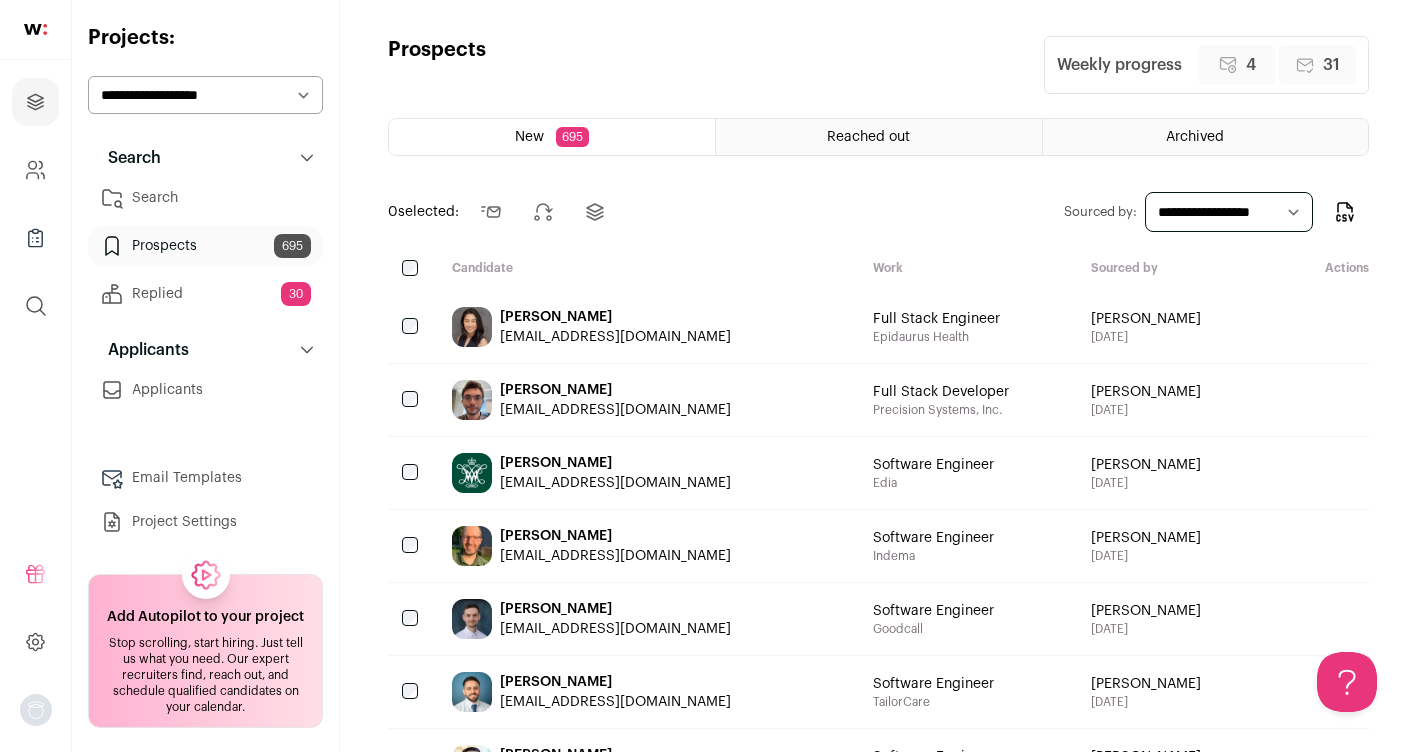 scroll, scrollTop: 0, scrollLeft: 0, axis: both 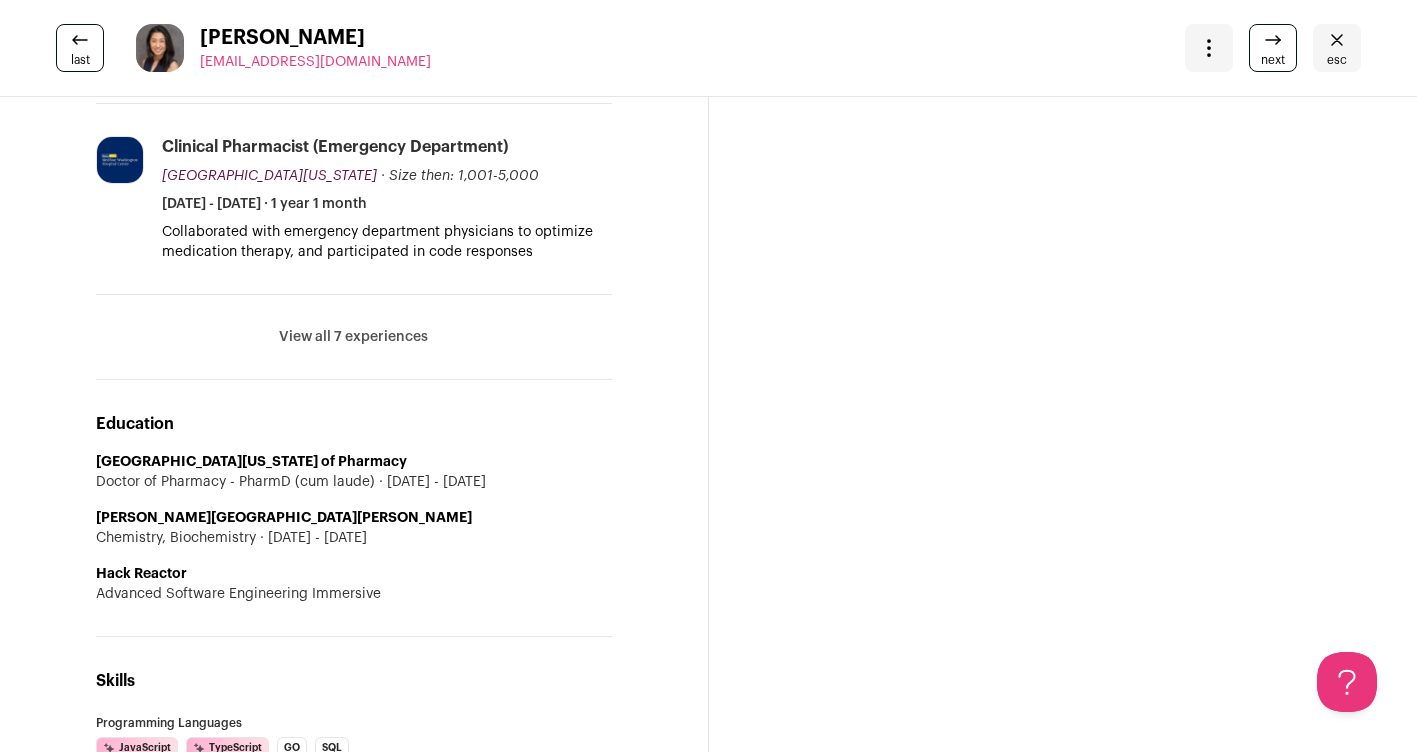 click 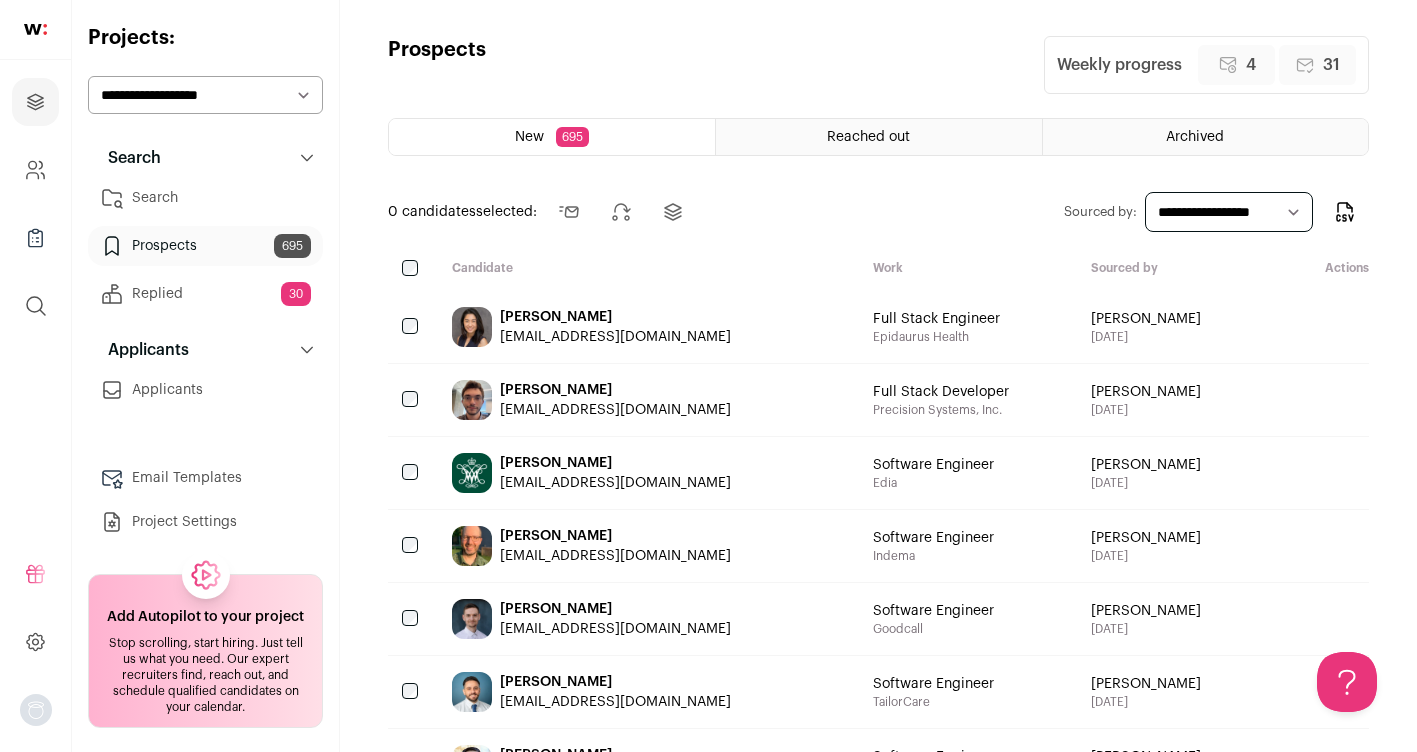 scroll, scrollTop: 0, scrollLeft: 0, axis: both 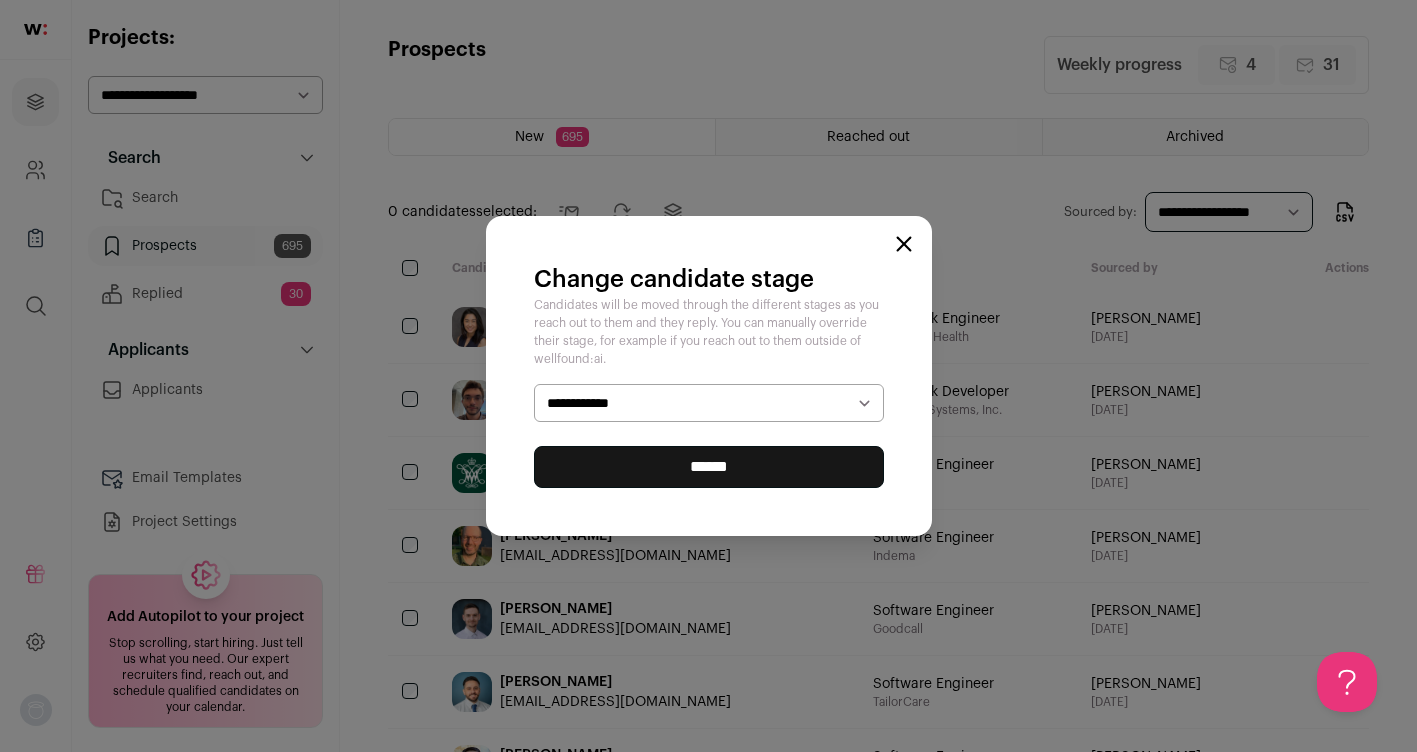 click on "**********" at bounding box center [709, 403] 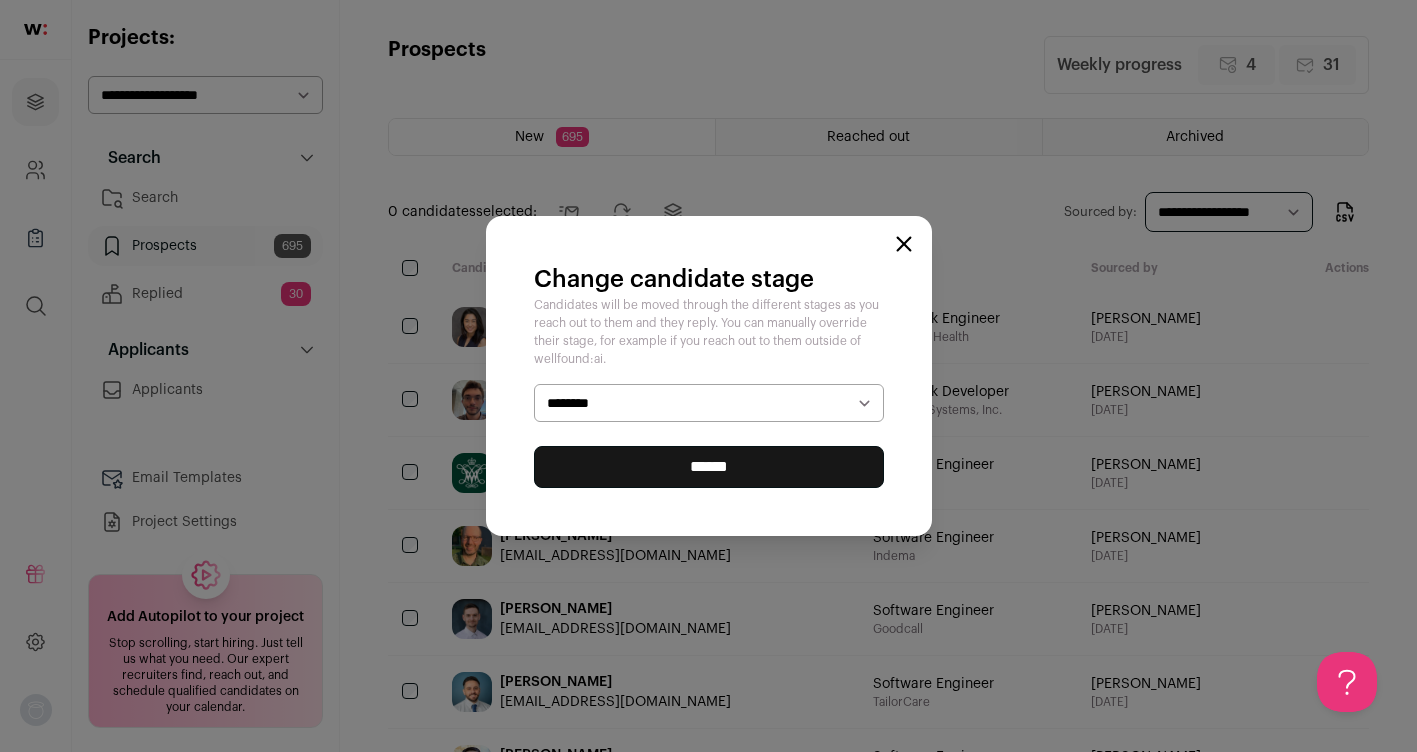 click on "******" at bounding box center [709, 467] 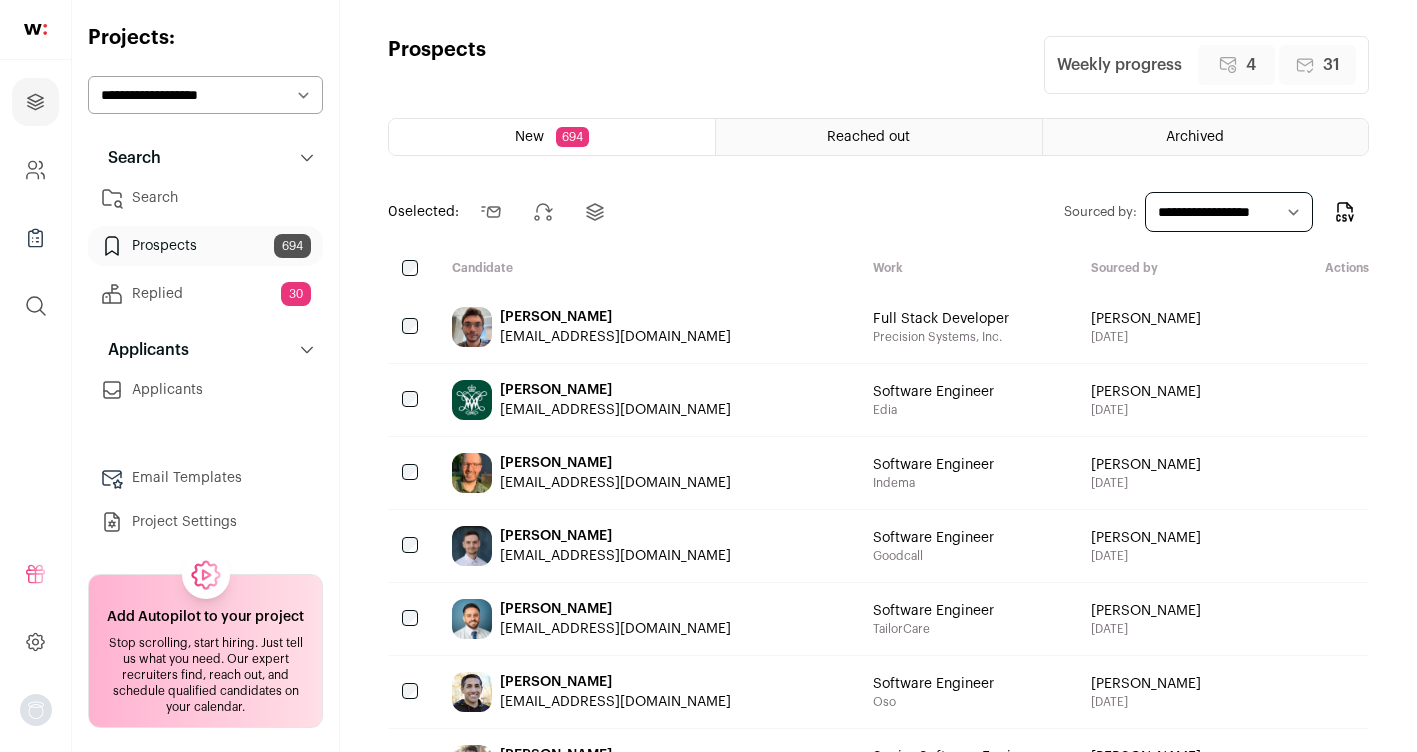 scroll, scrollTop: 0, scrollLeft: 0, axis: both 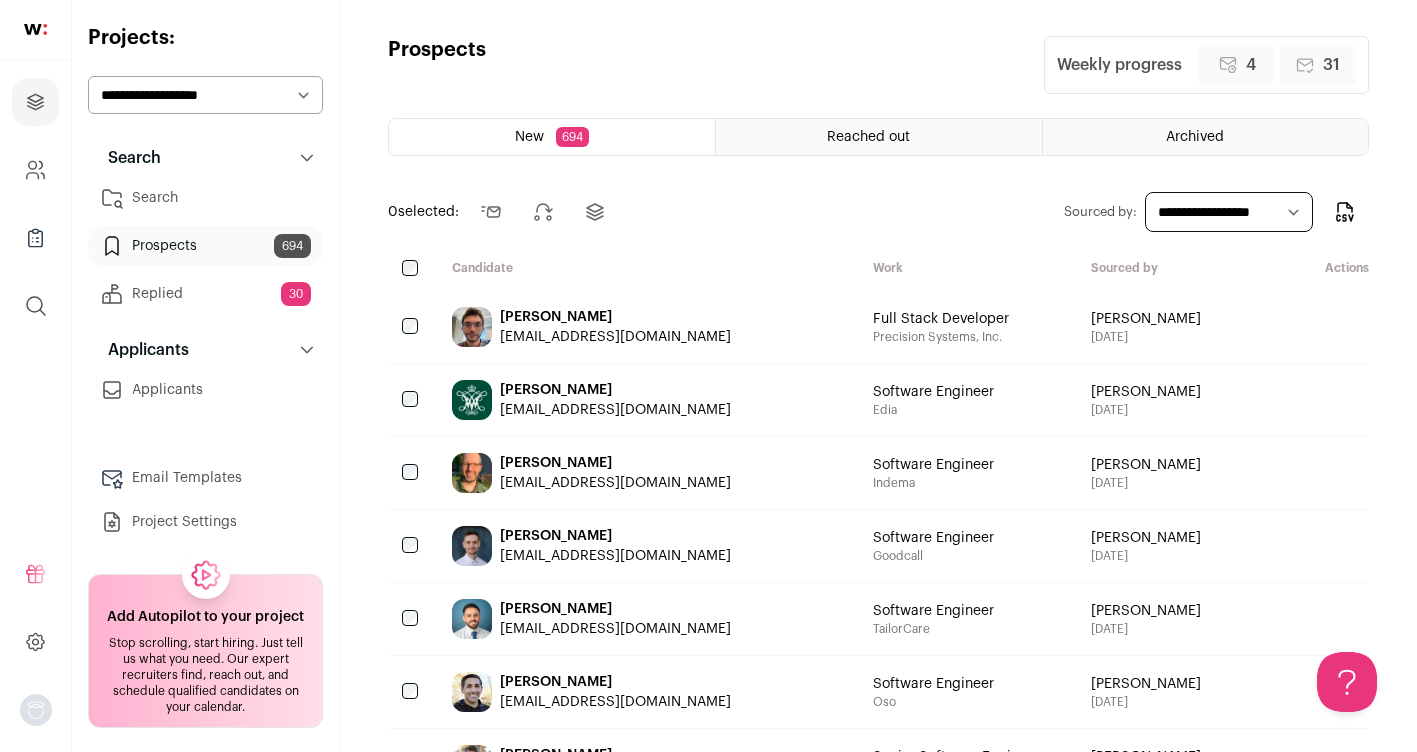 click on "[PERSON_NAME]" at bounding box center [615, 317] 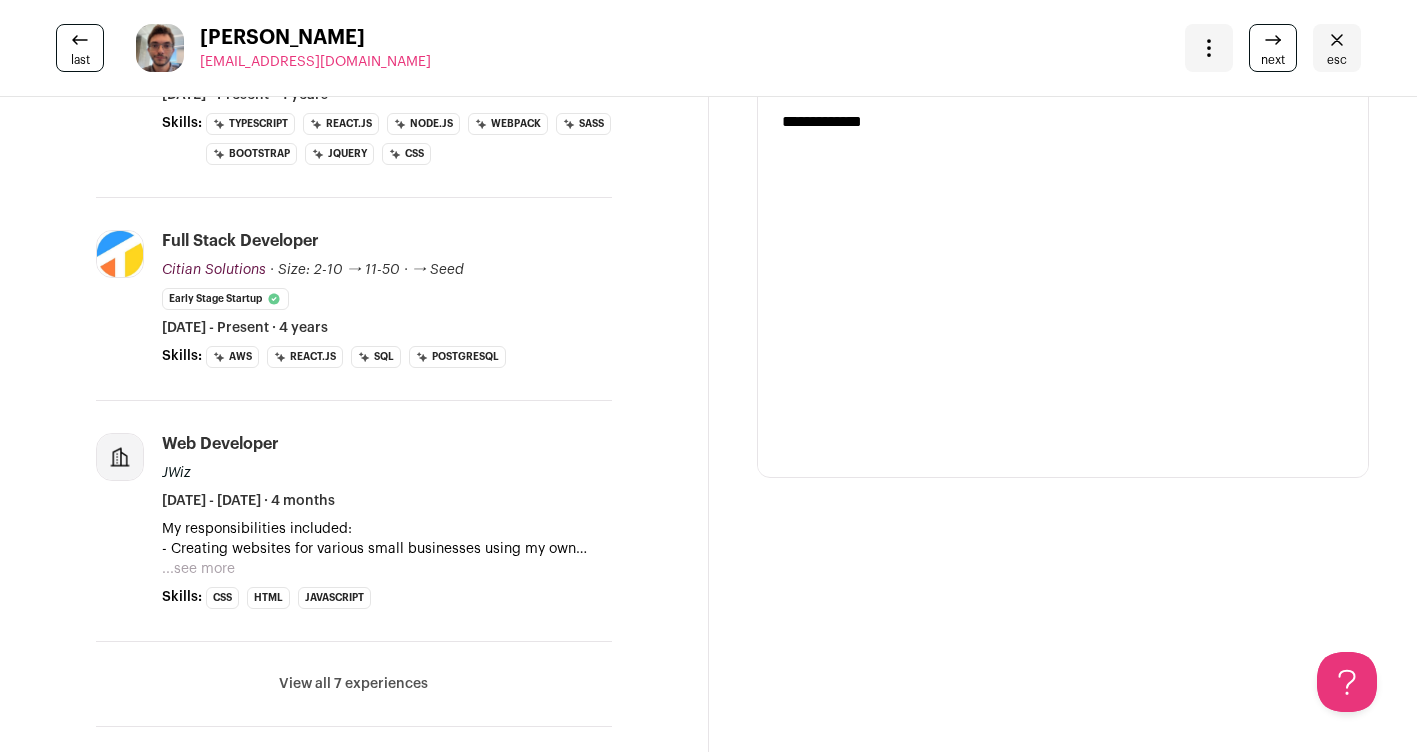 scroll, scrollTop: 0, scrollLeft: 0, axis: both 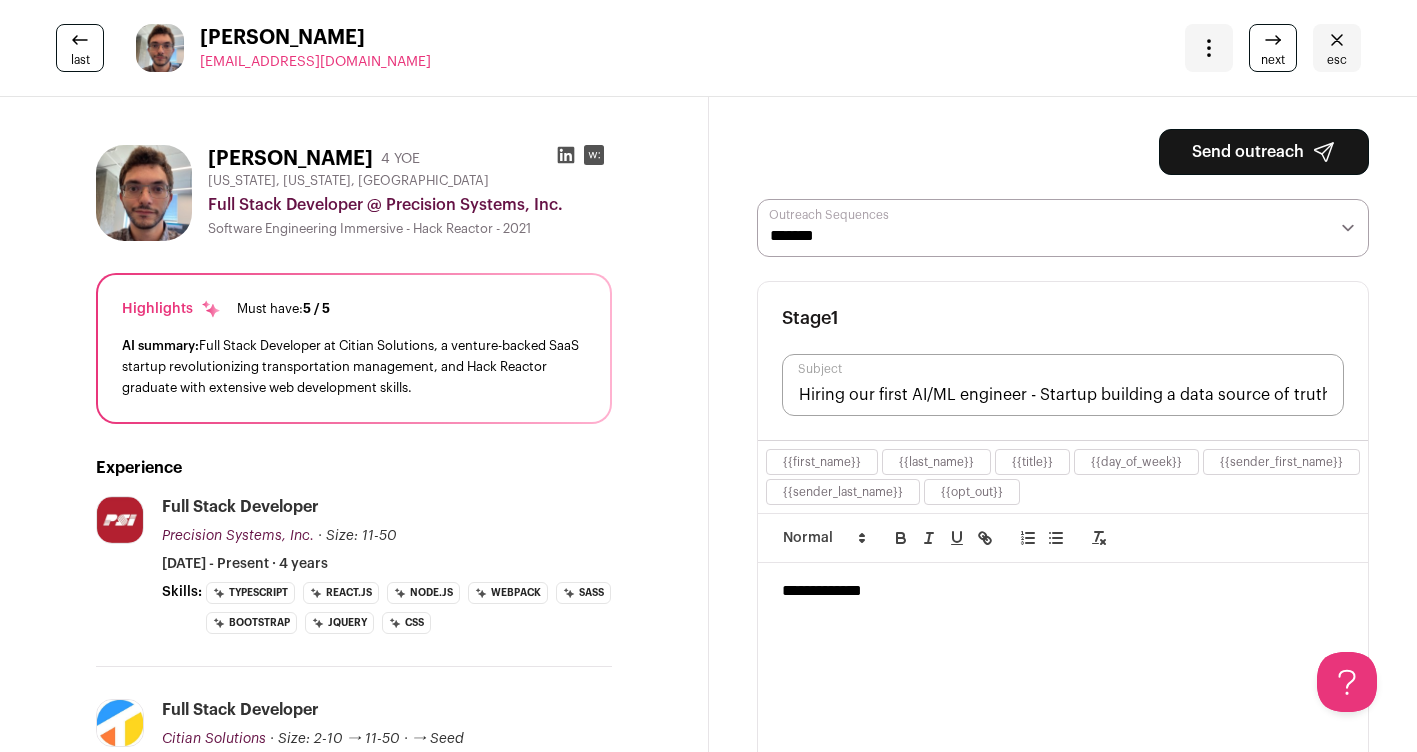 click 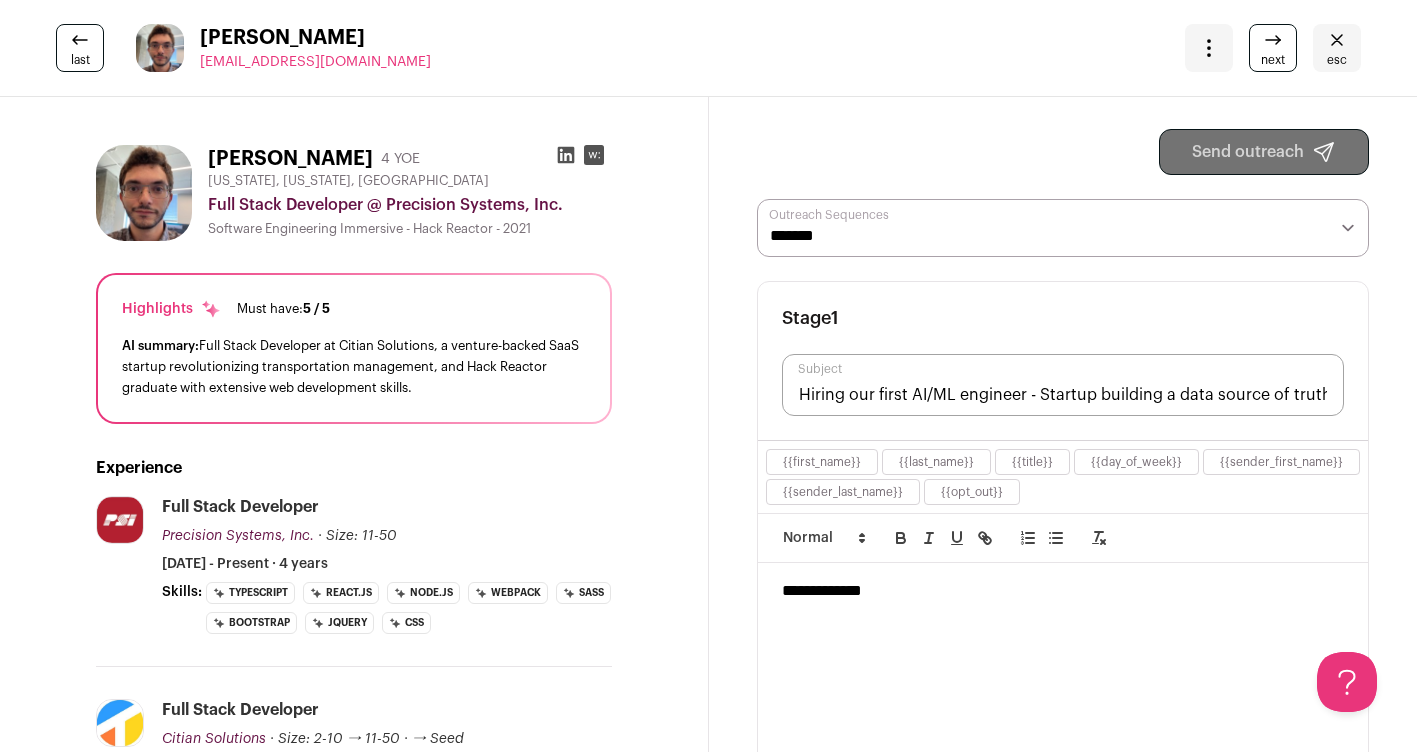 click on "Projects
Company and ATS Settings
Company Lists (Experimental)
Global Search
Refer and earn $
User Settings
Cookie Preferences" at bounding box center (708, 1116) 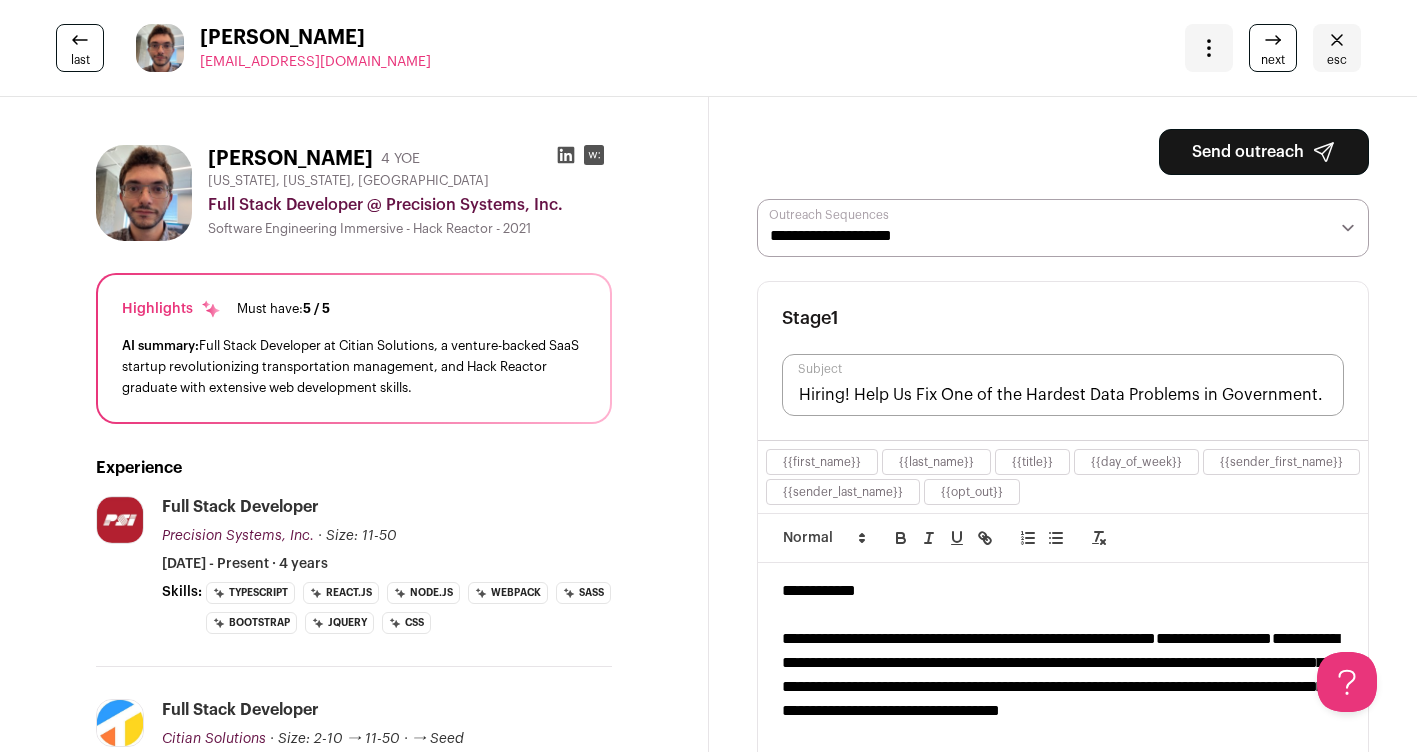 click on "Send outreach" at bounding box center (1264, 152) 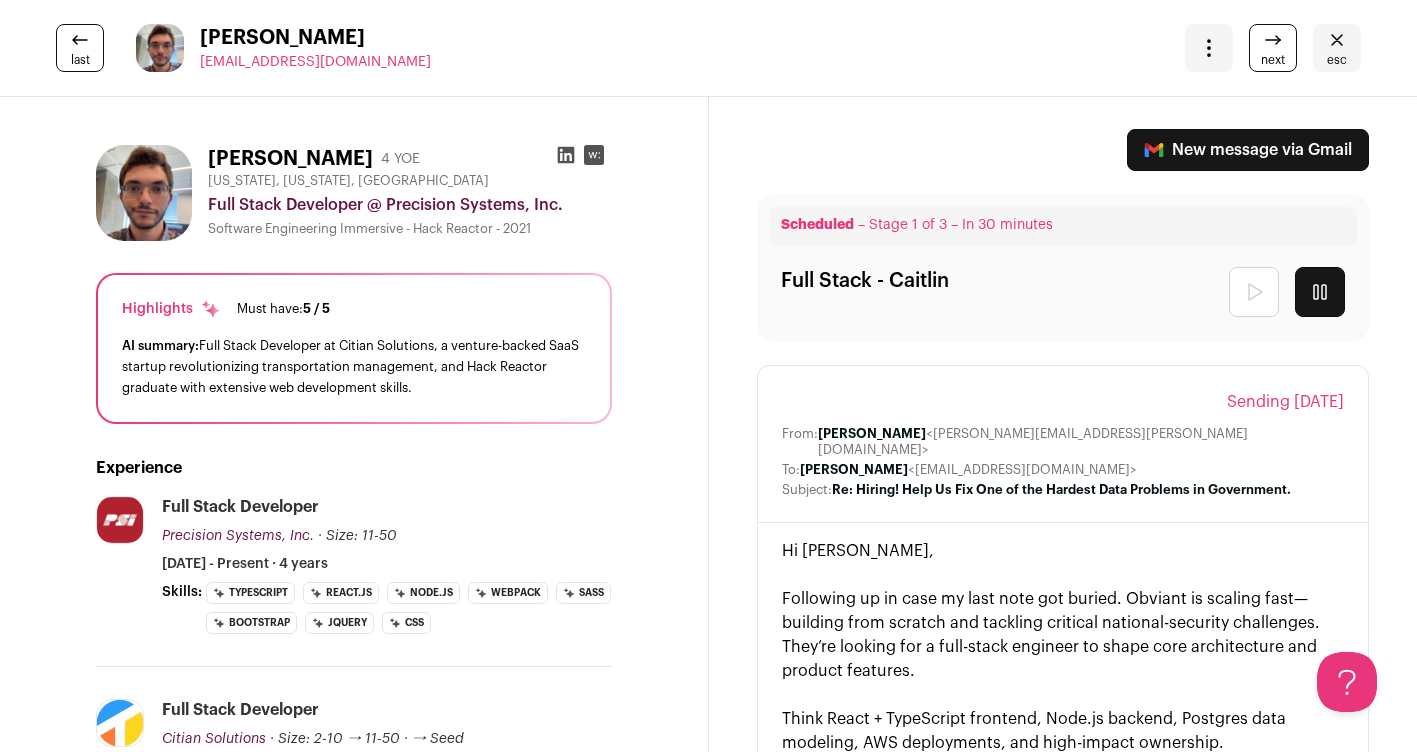 click on "next" at bounding box center (1273, 48) 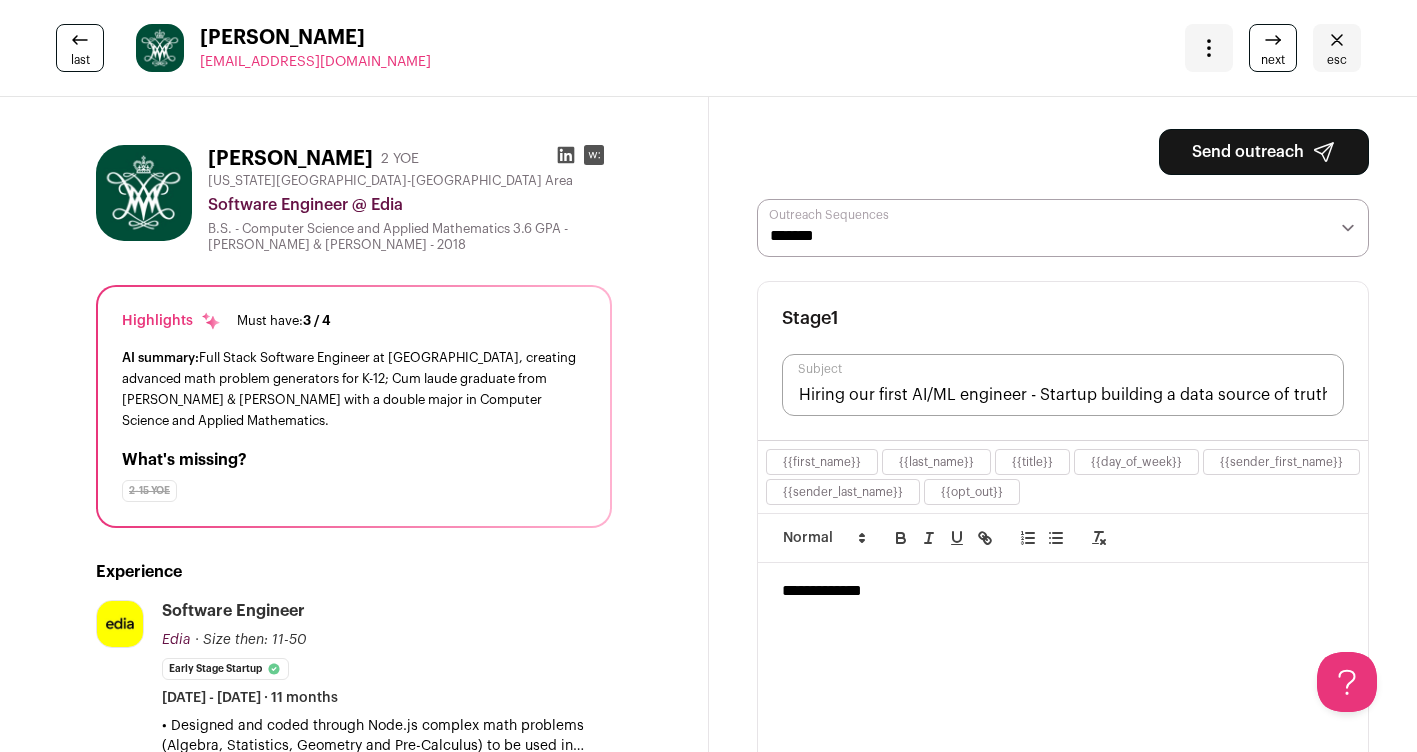 scroll, scrollTop: 0, scrollLeft: 0, axis: both 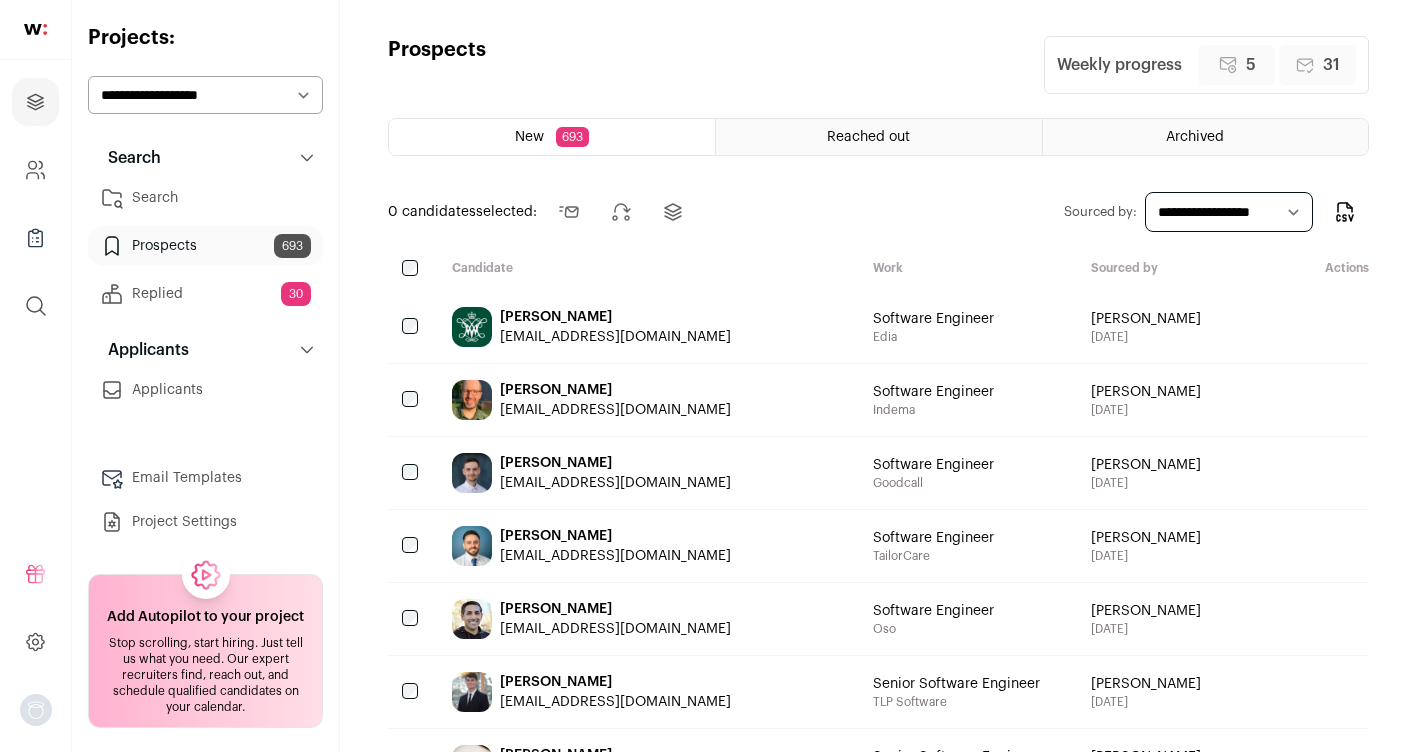 click 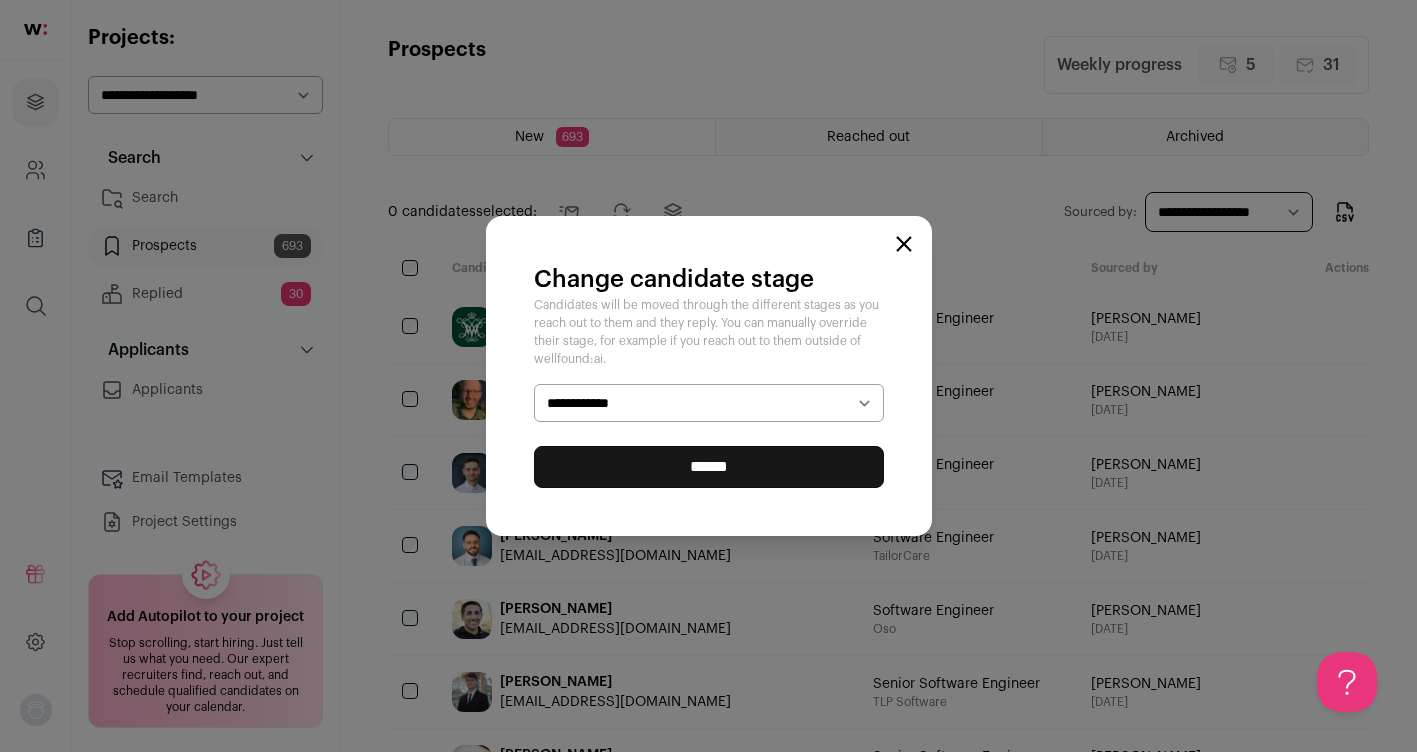 scroll, scrollTop: 0, scrollLeft: 0, axis: both 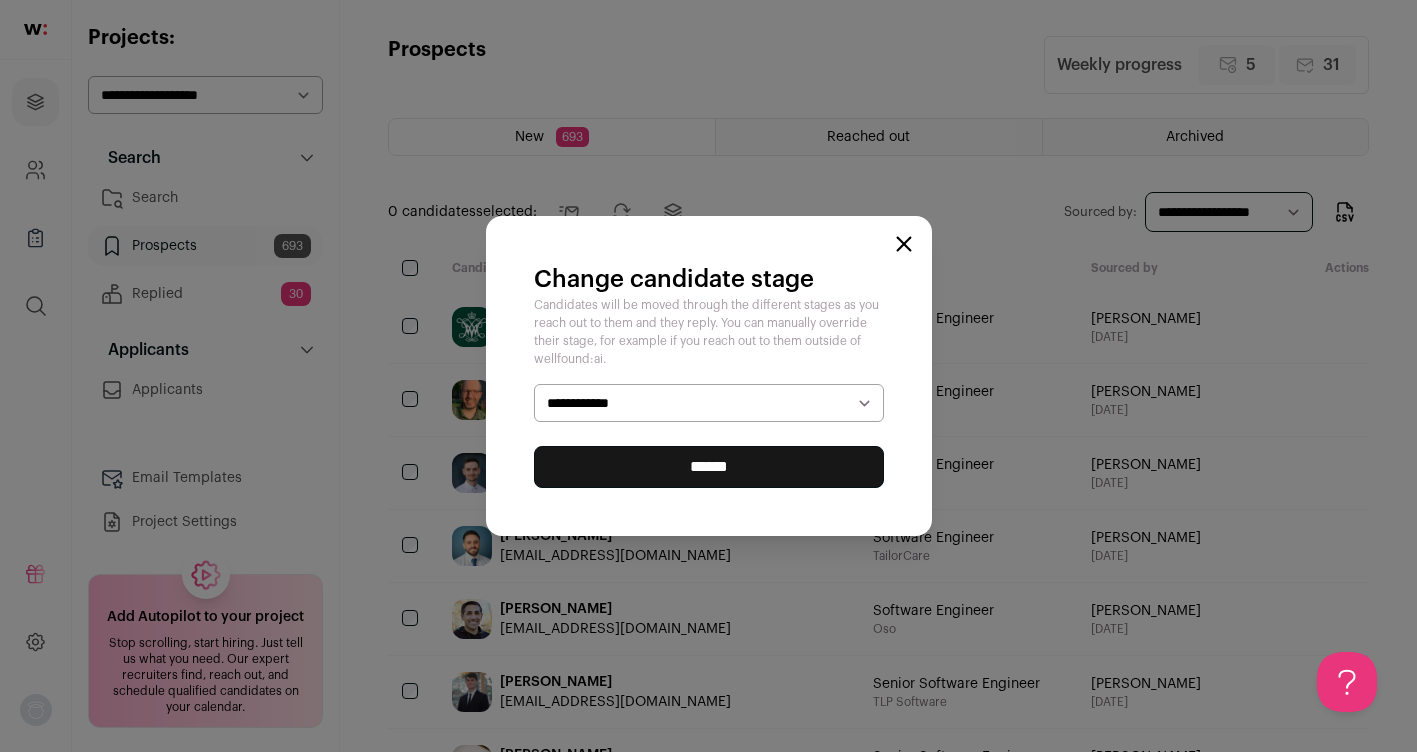 click on "**********" at bounding box center [709, 403] 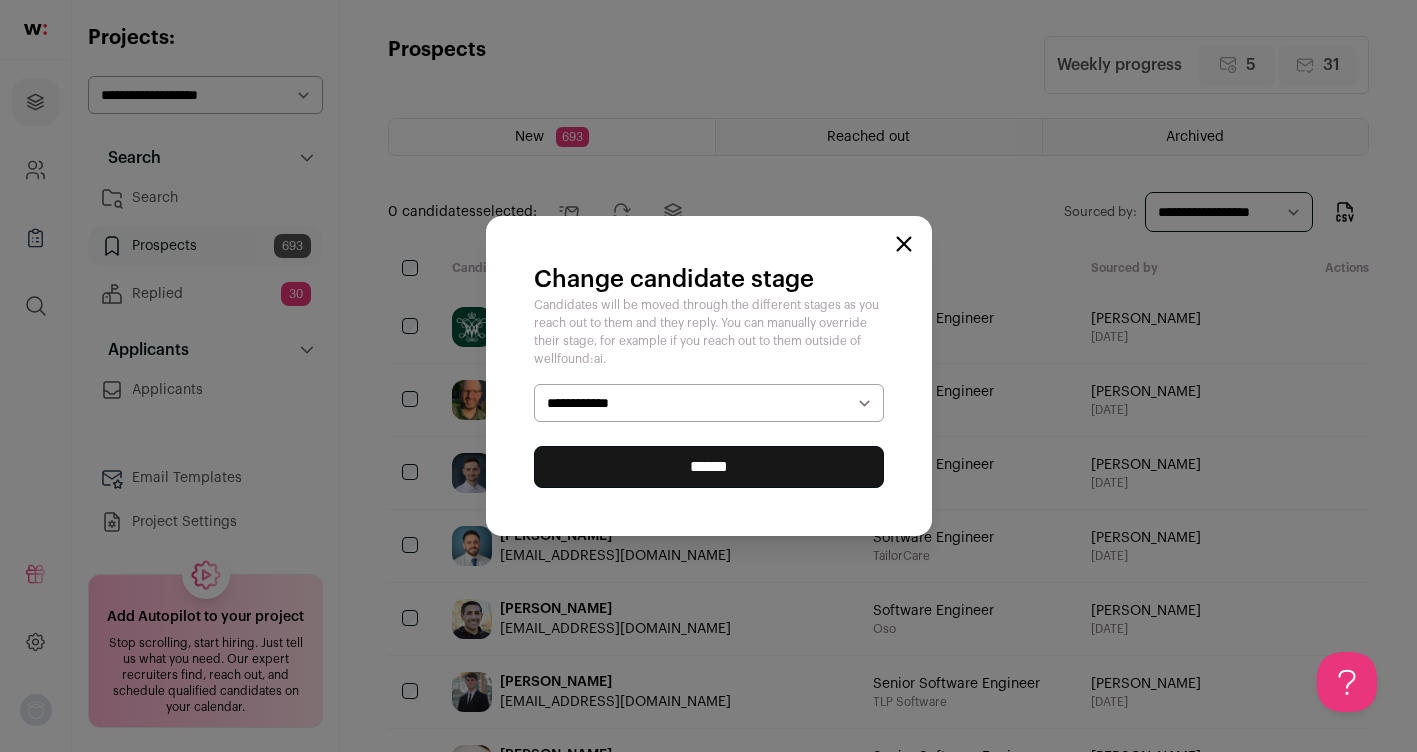 select on "********" 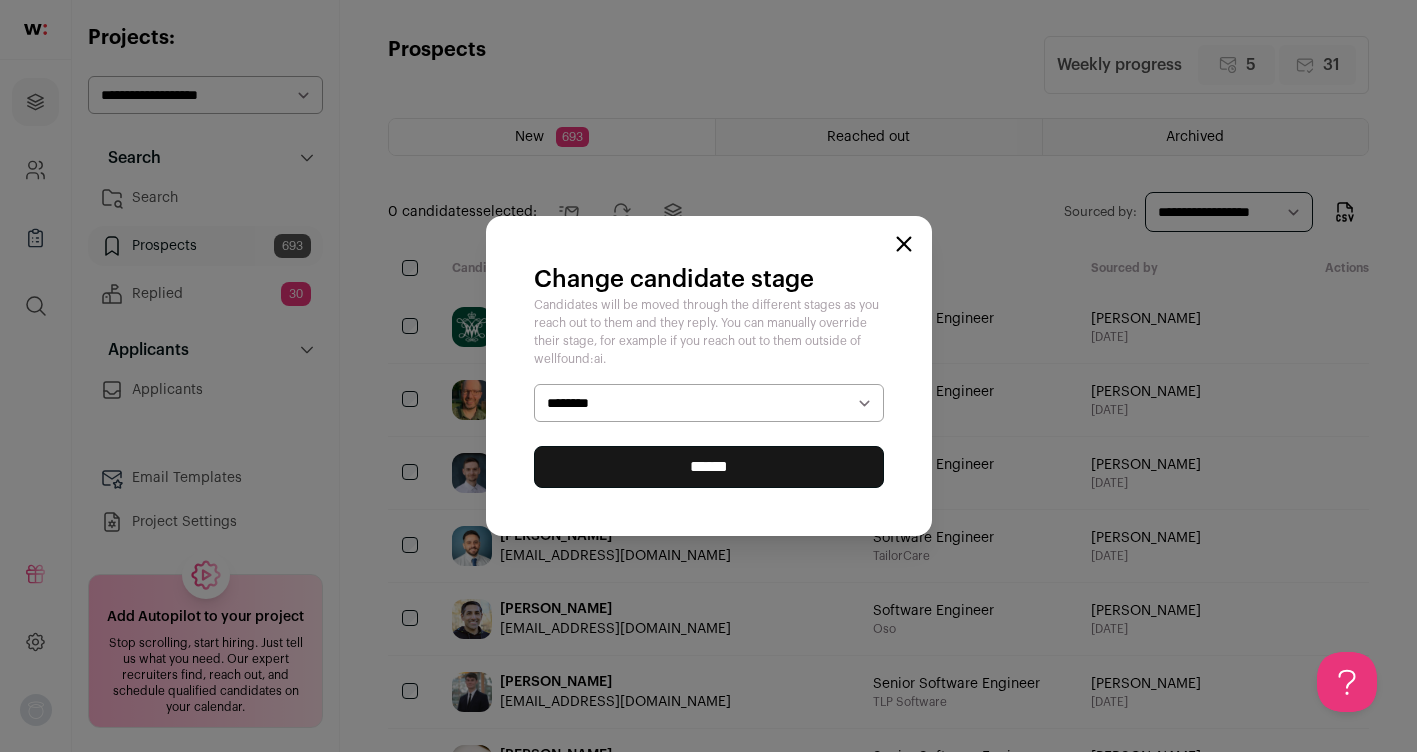 click on "******" at bounding box center (709, 467) 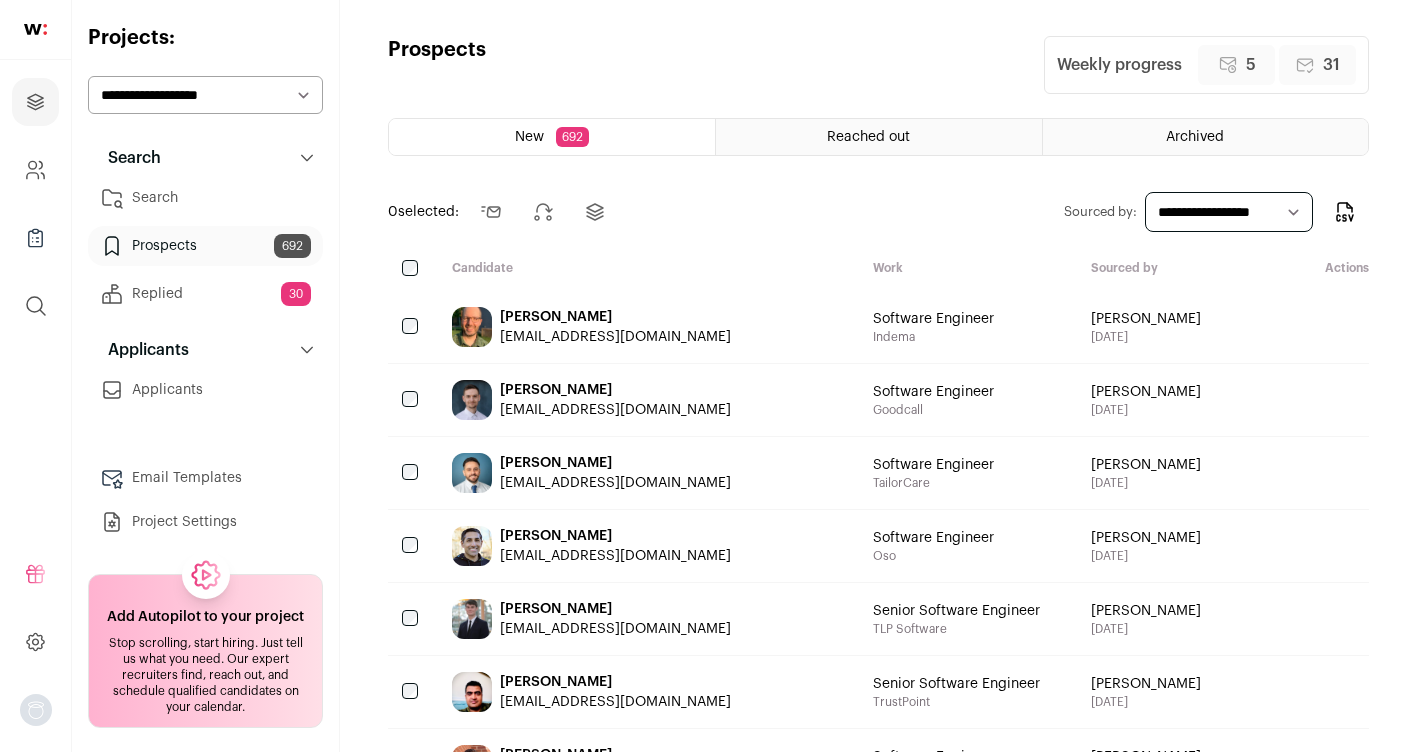 scroll, scrollTop: 0, scrollLeft: 0, axis: both 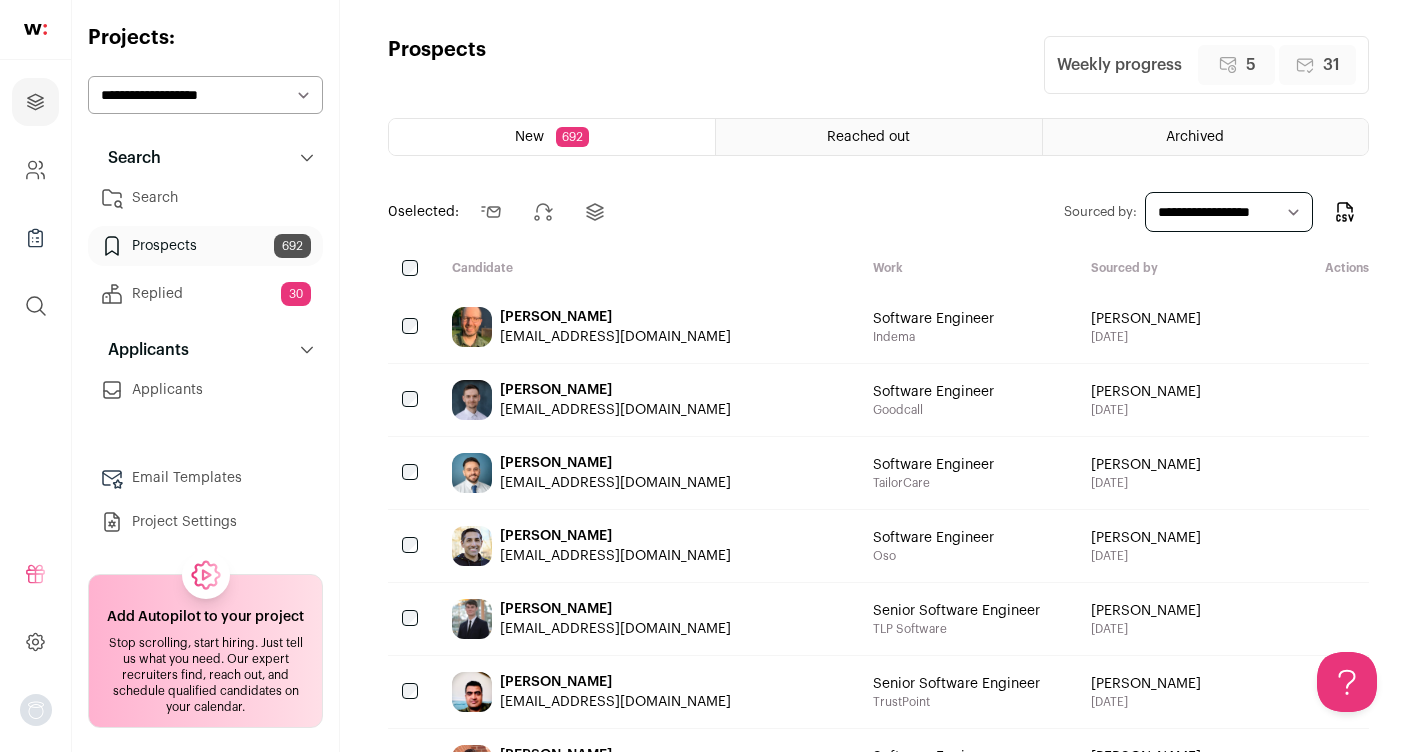 click on "Nick Huemmer" at bounding box center [615, 317] 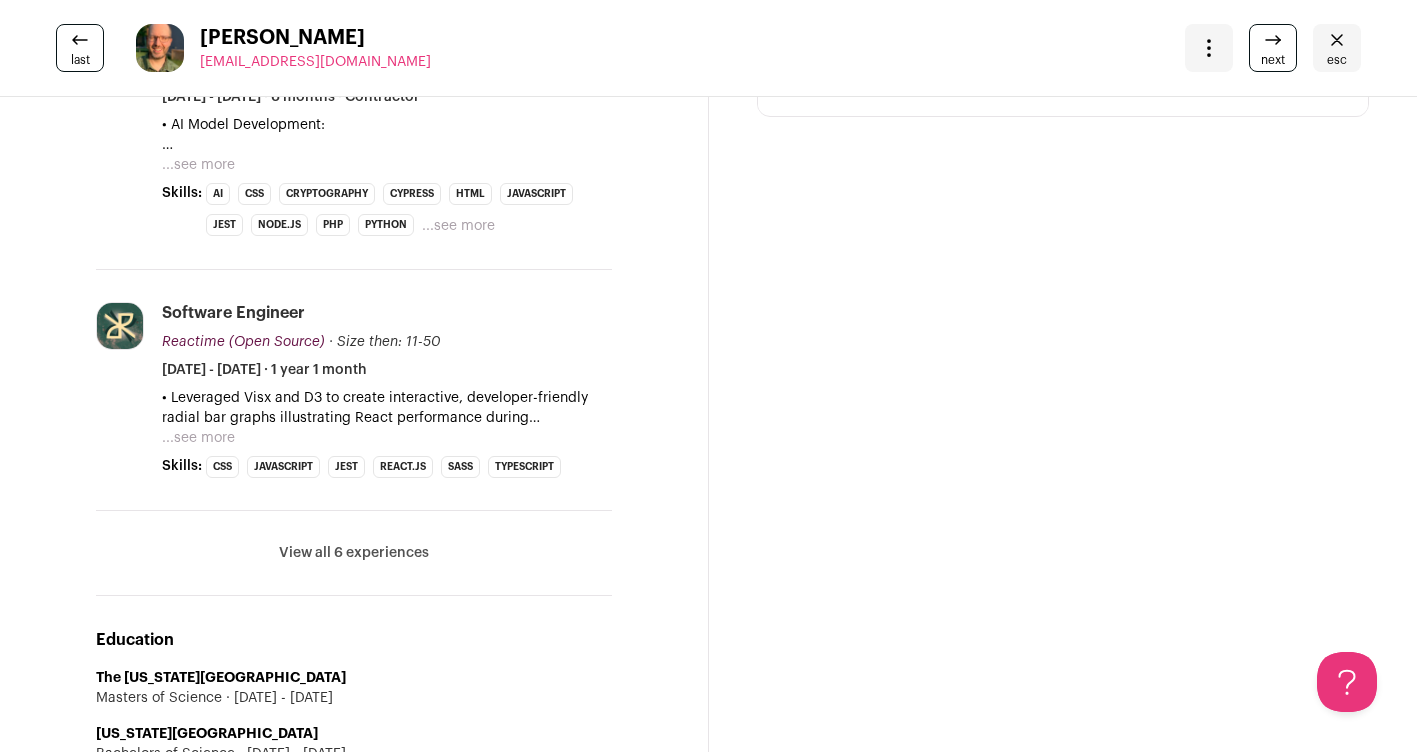 scroll, scrollTop: 870, scrollLeft: 0, axis: vertical 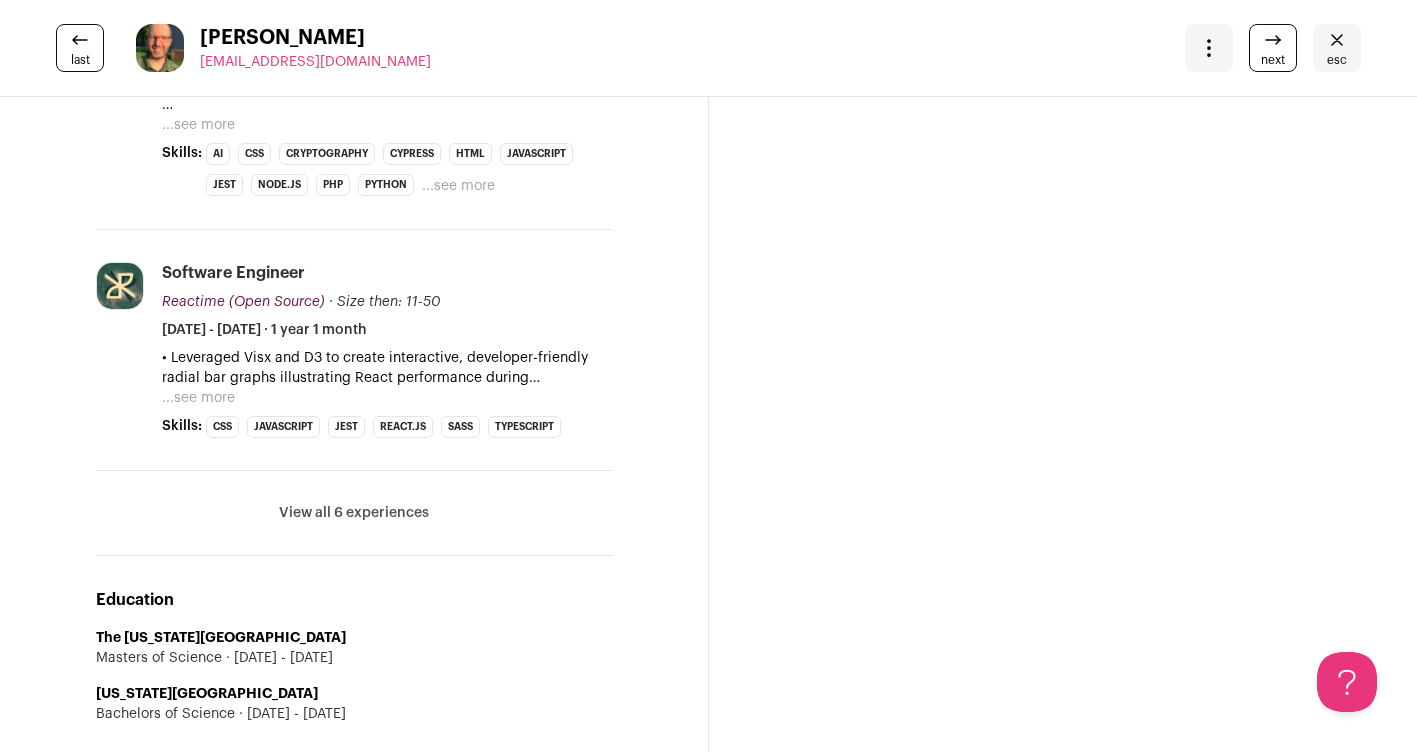 click on "View all 6 experiences" at bounding box center [354, 513] 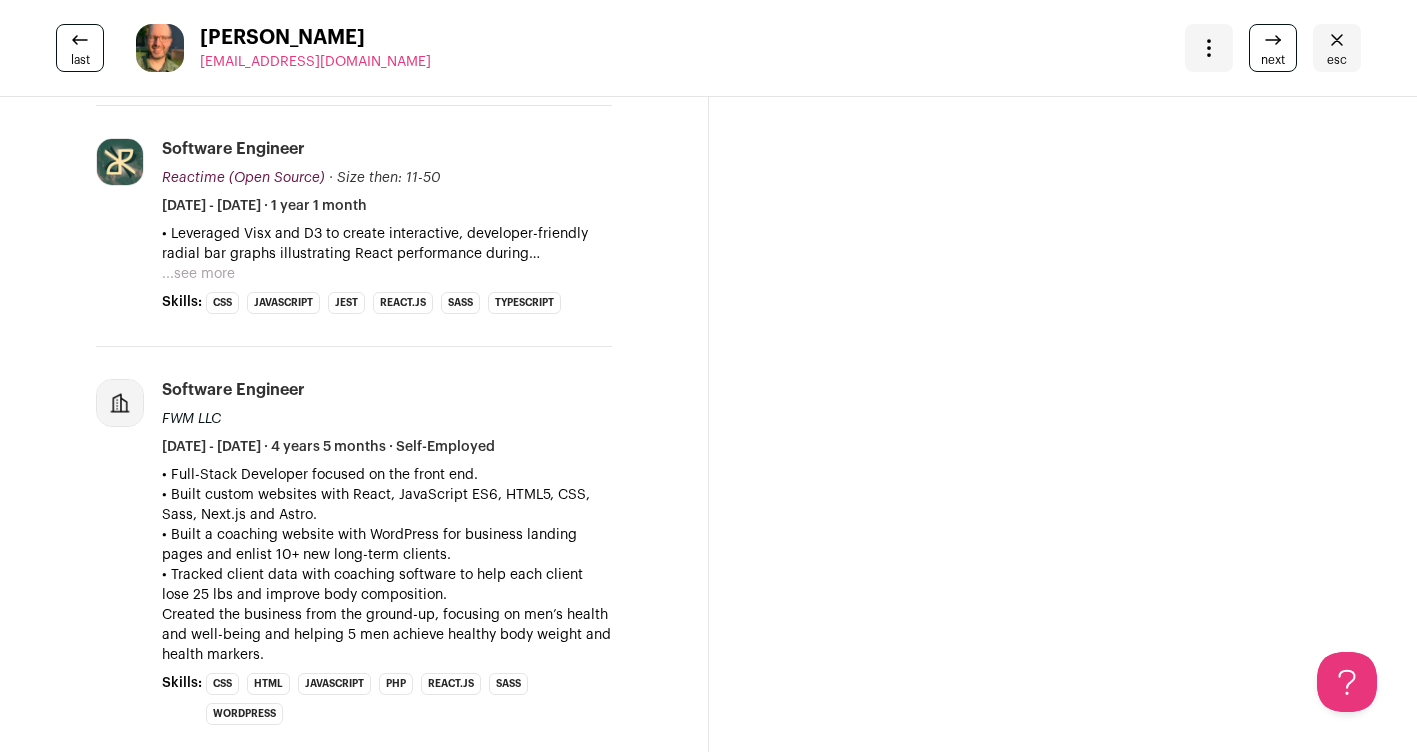 scroll, scrollTop: 0, scrollLeft: 0, axis: both 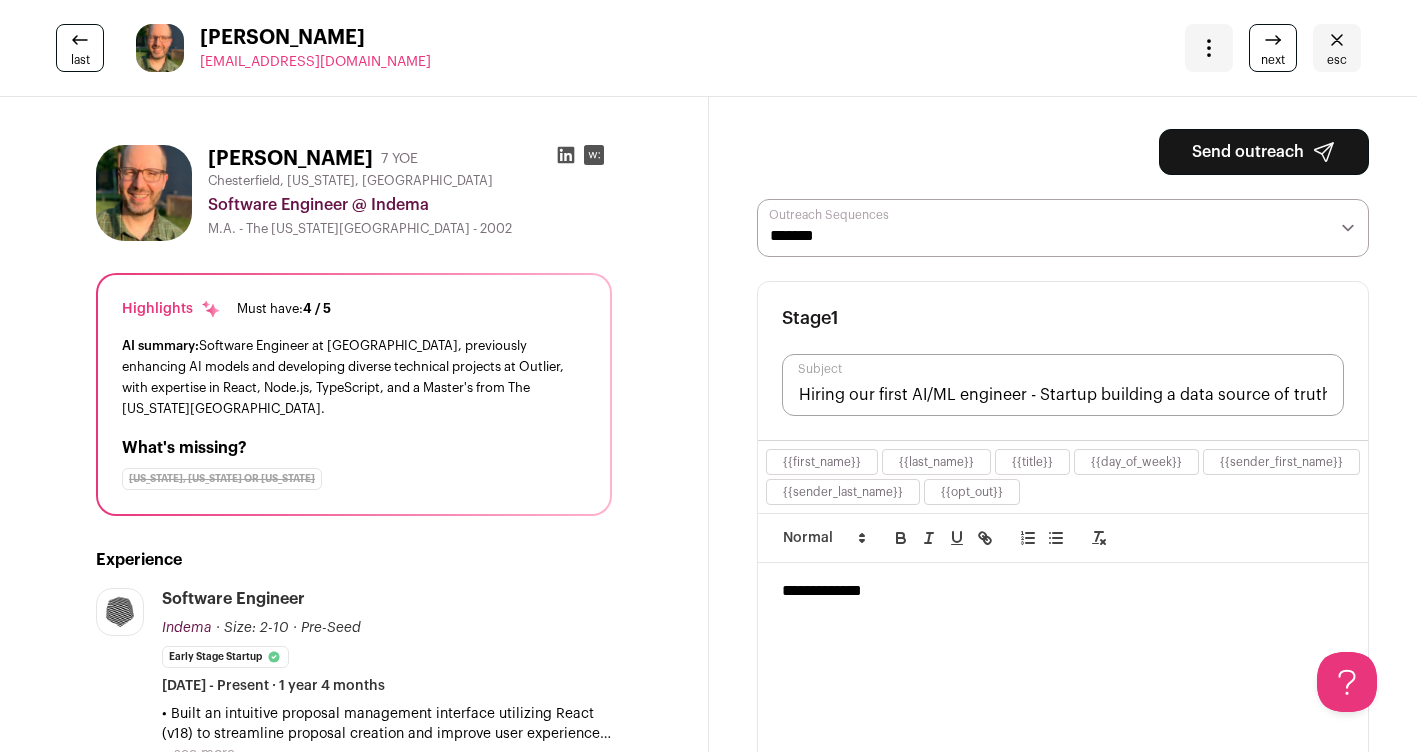 click 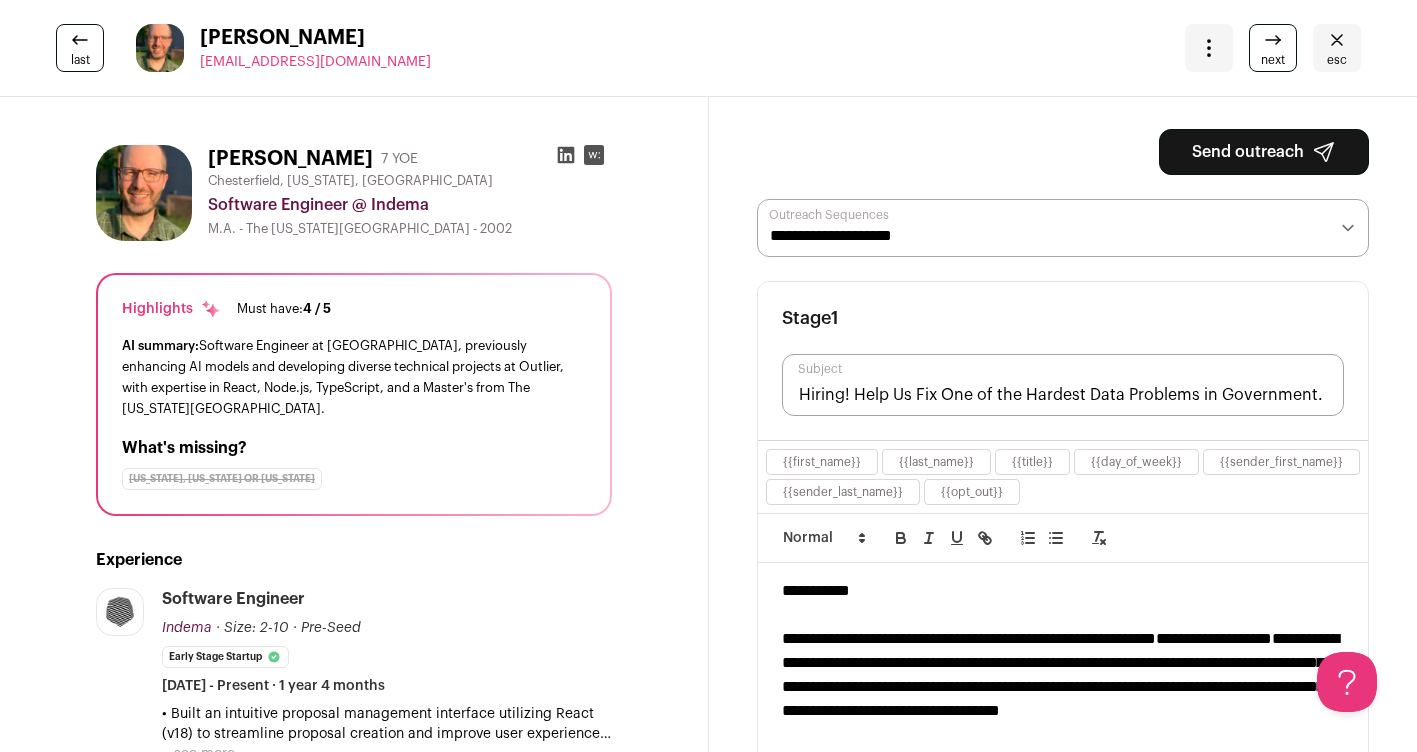 click on "Send outreach" at bounding box center [1264, 152] 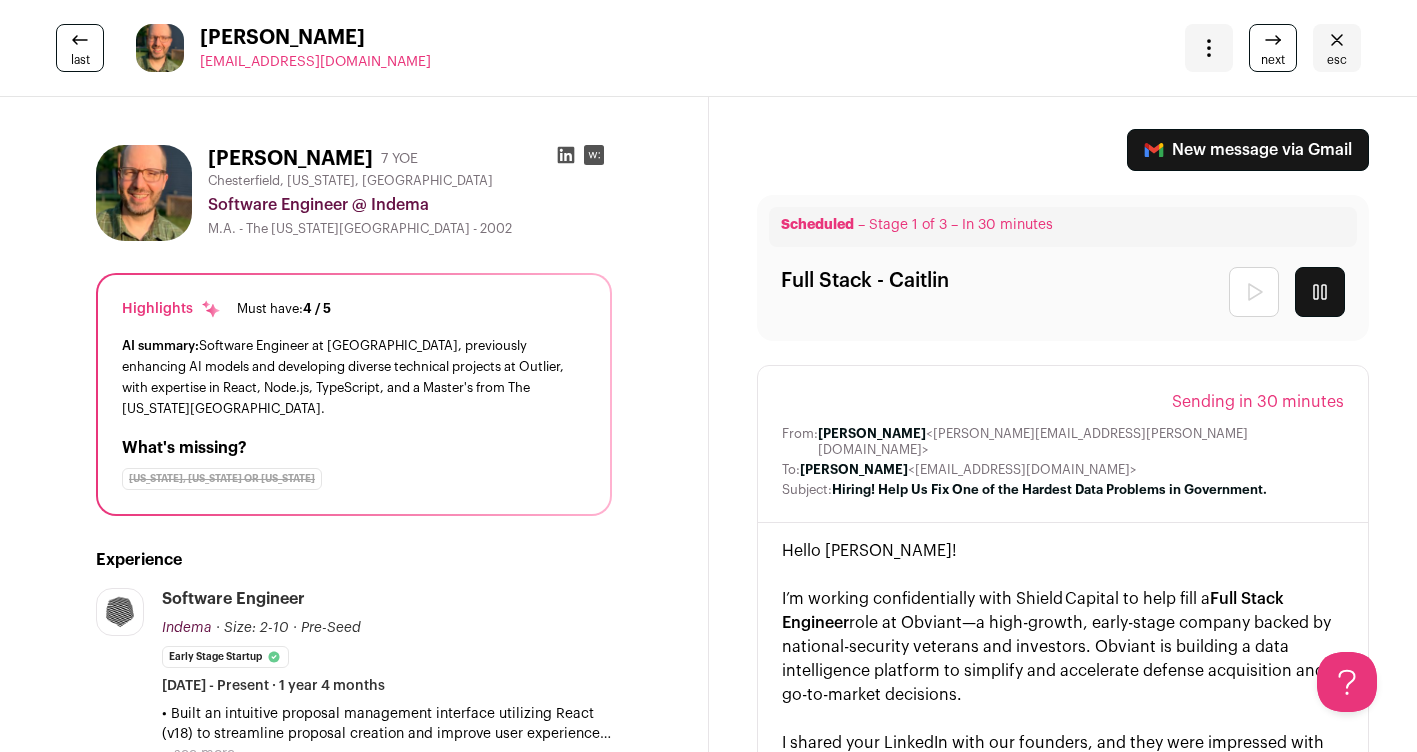 click 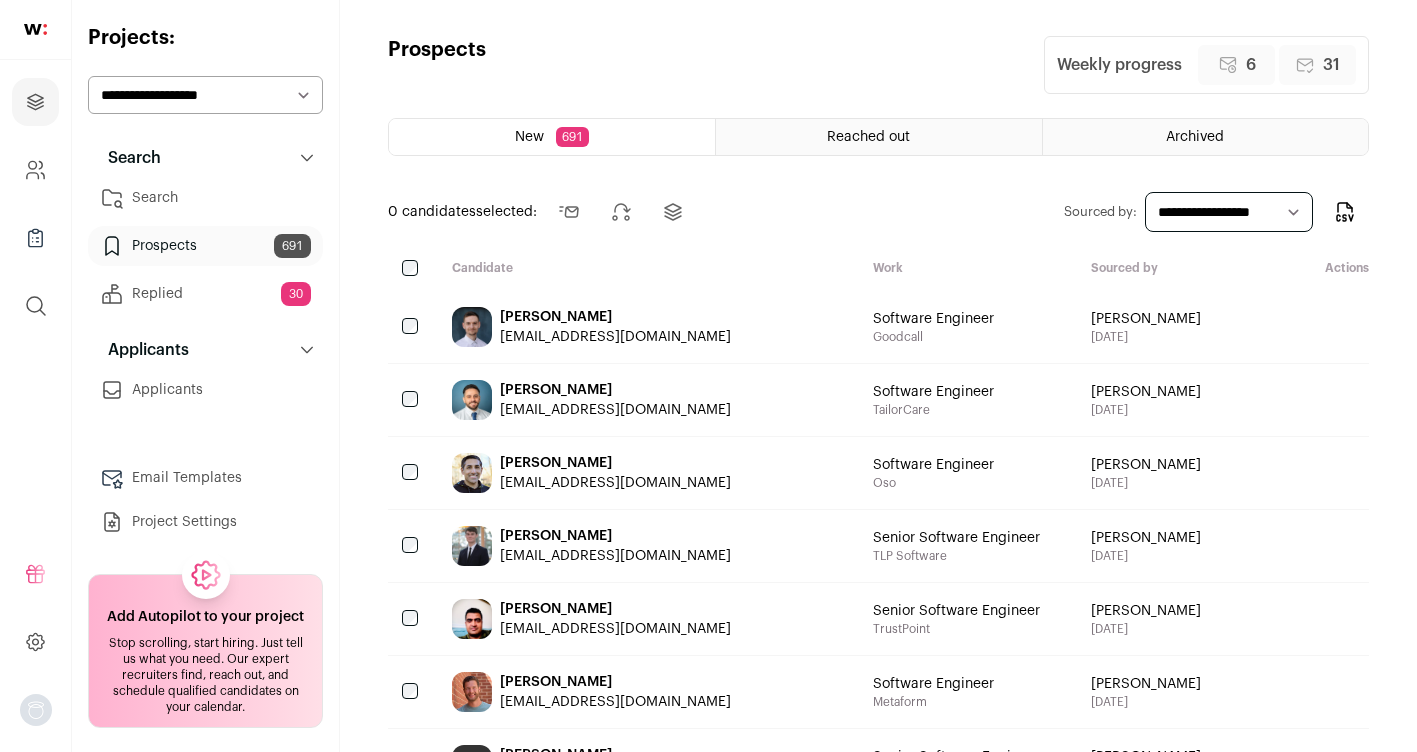 scroll, scrollTop: 0, scrollLeft: 0, axis: both 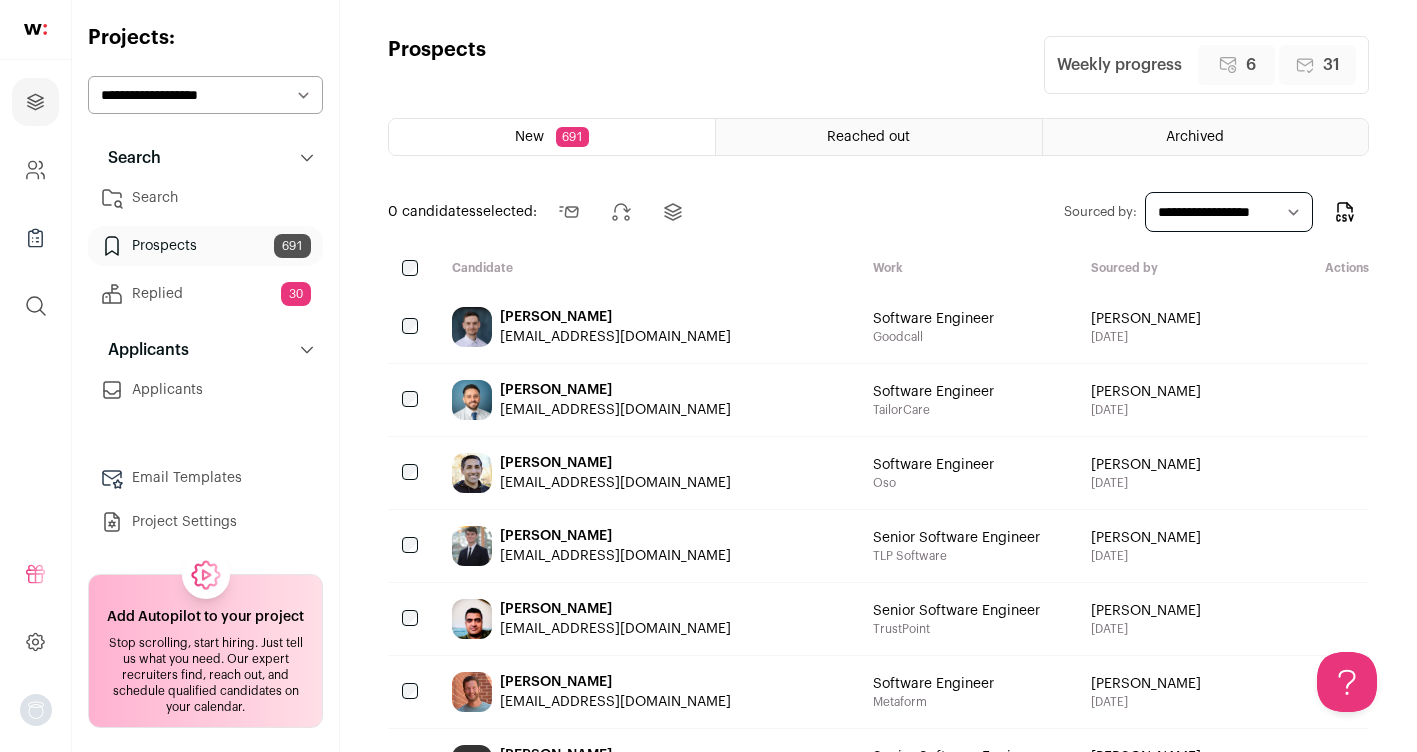 click on "[PERSON_NAME]" at bounding box center (615, 317) 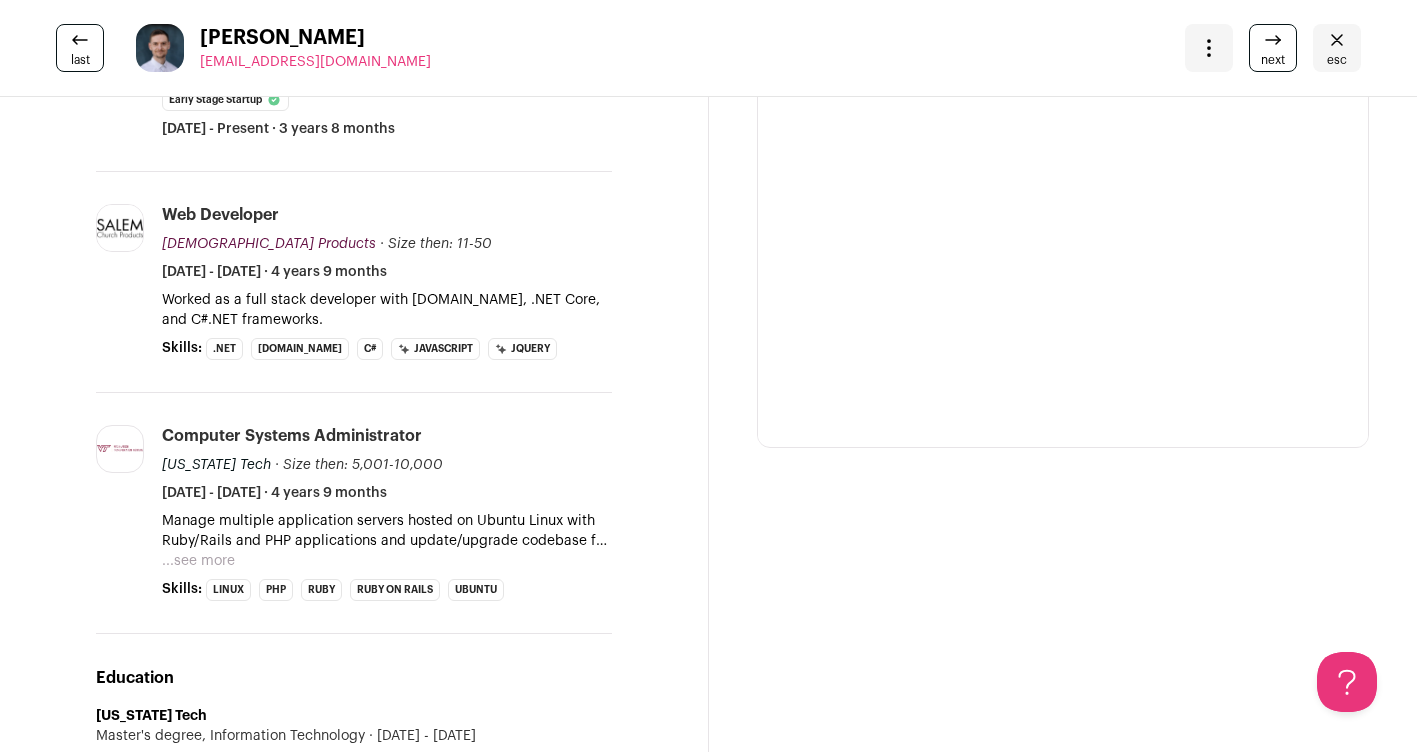 scroll, scrollTop: 0, scrollLeft: 0, axis: both 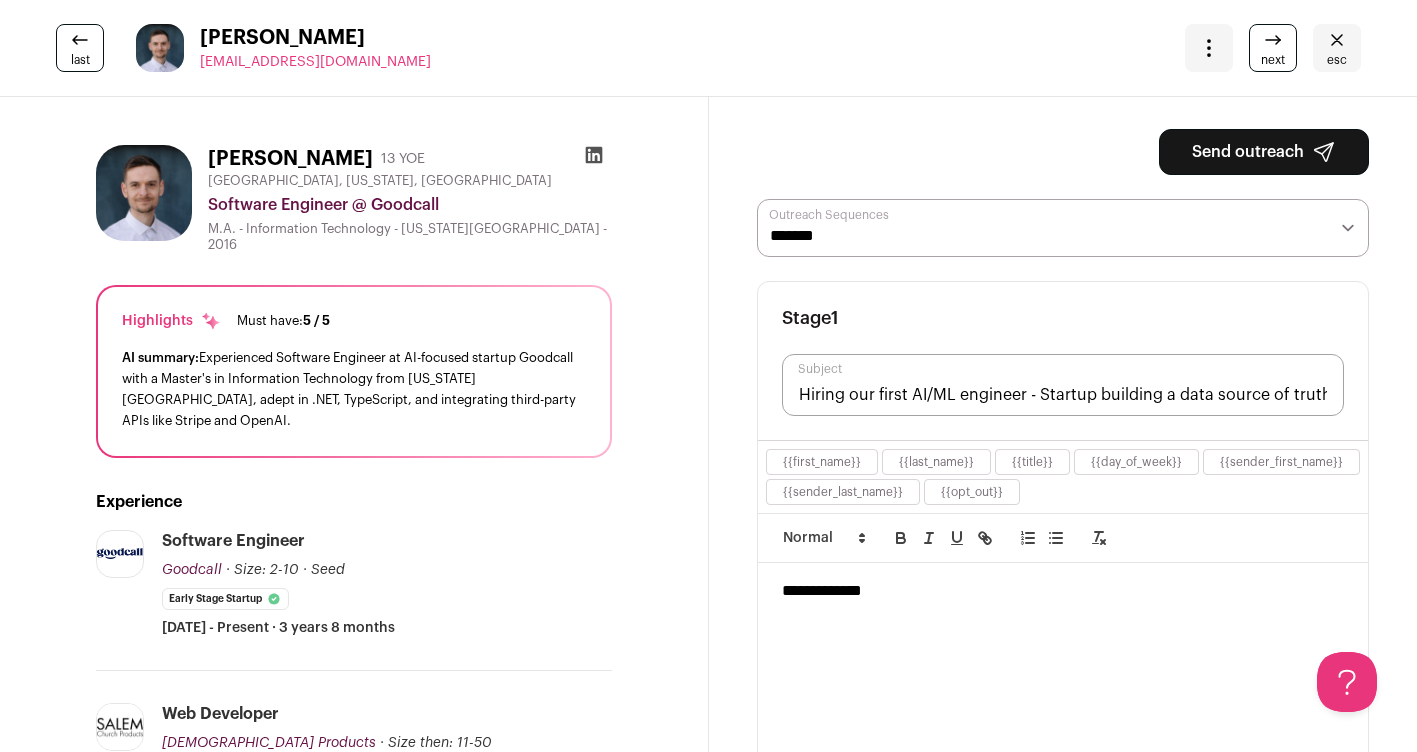 click 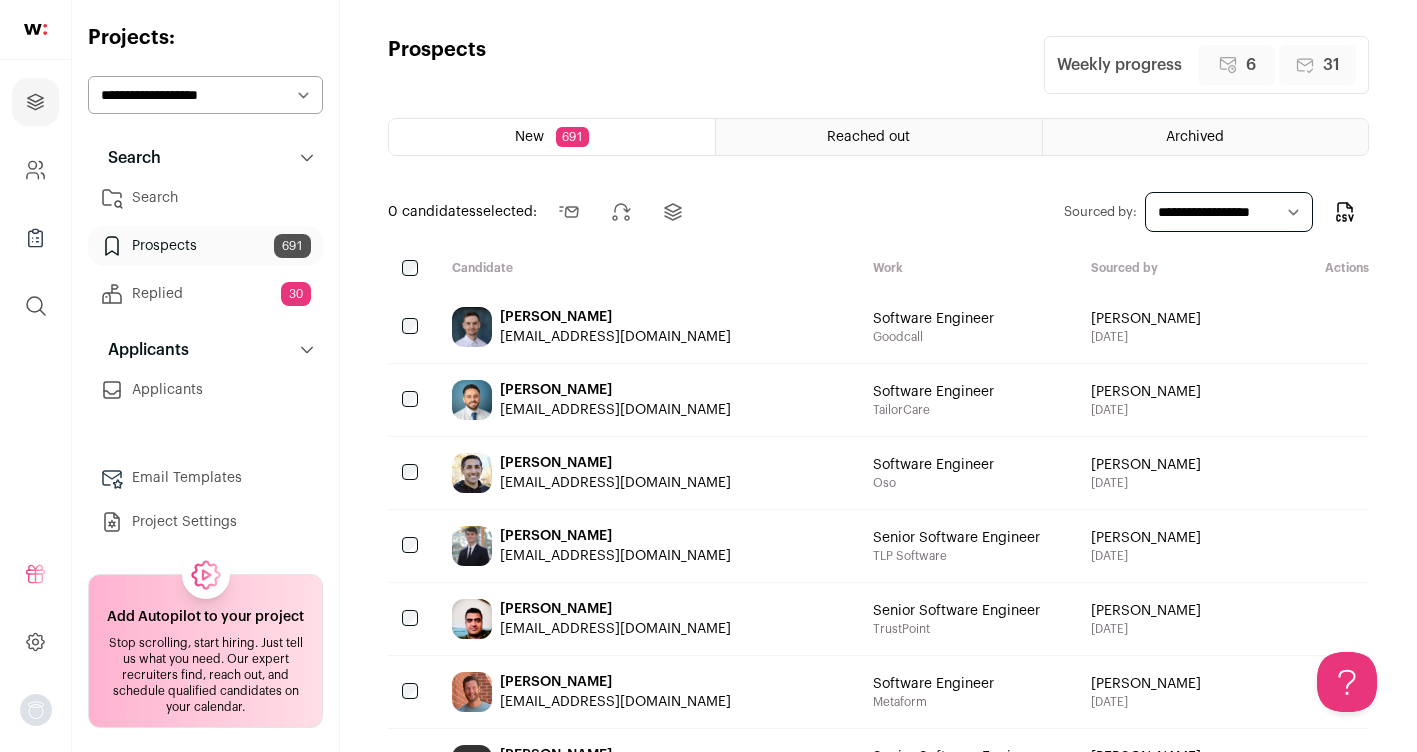 scroll, scrollTop: 0, scrollLeft: 0, axis: both 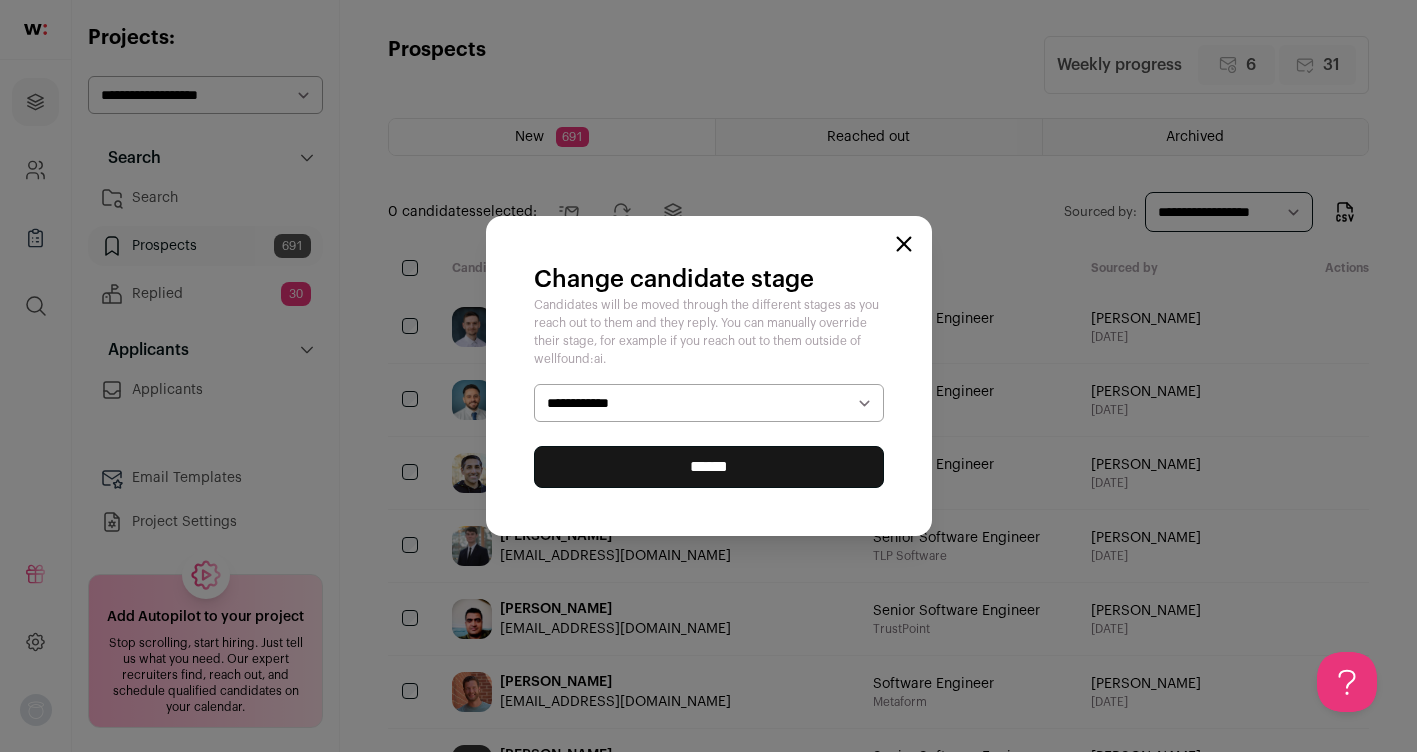 click on "**********" at bounding box center [709, 403] 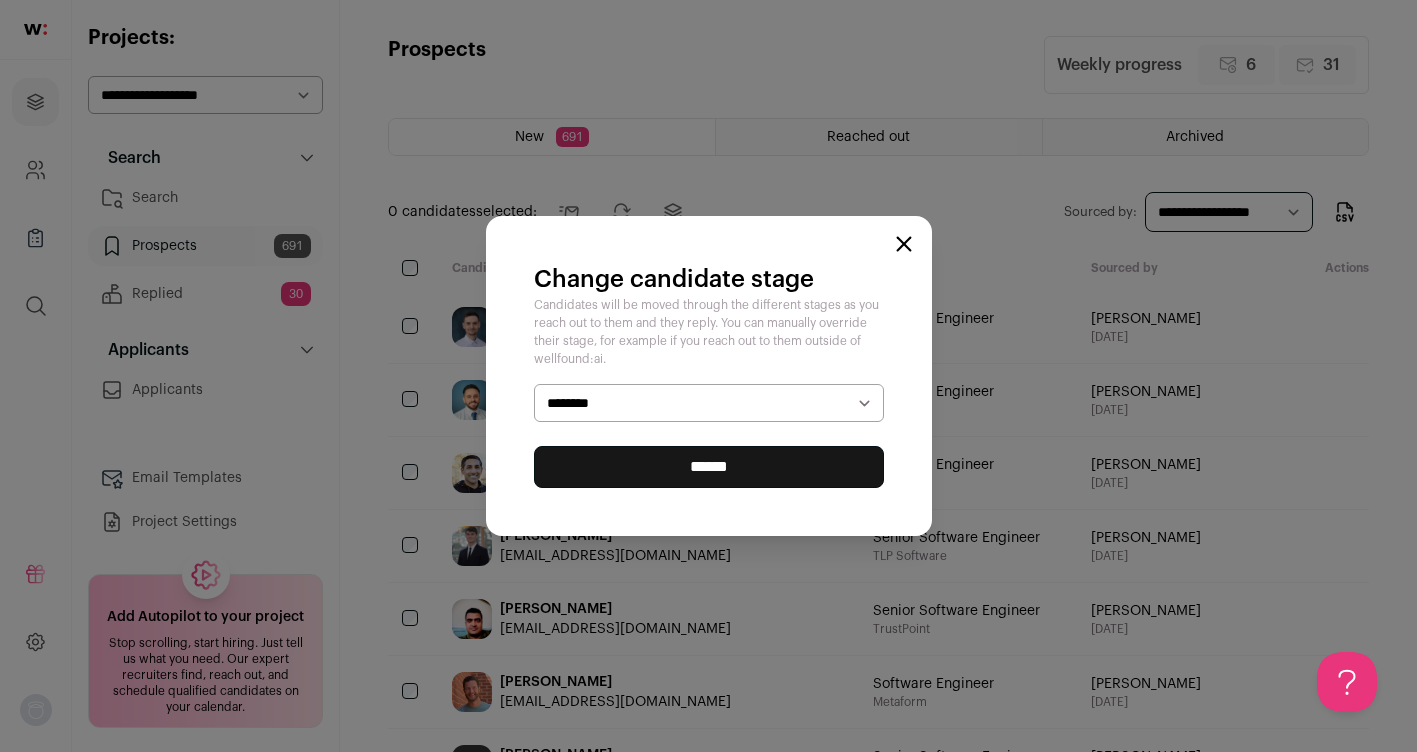 click on "******" at bounding box center (709, 467) 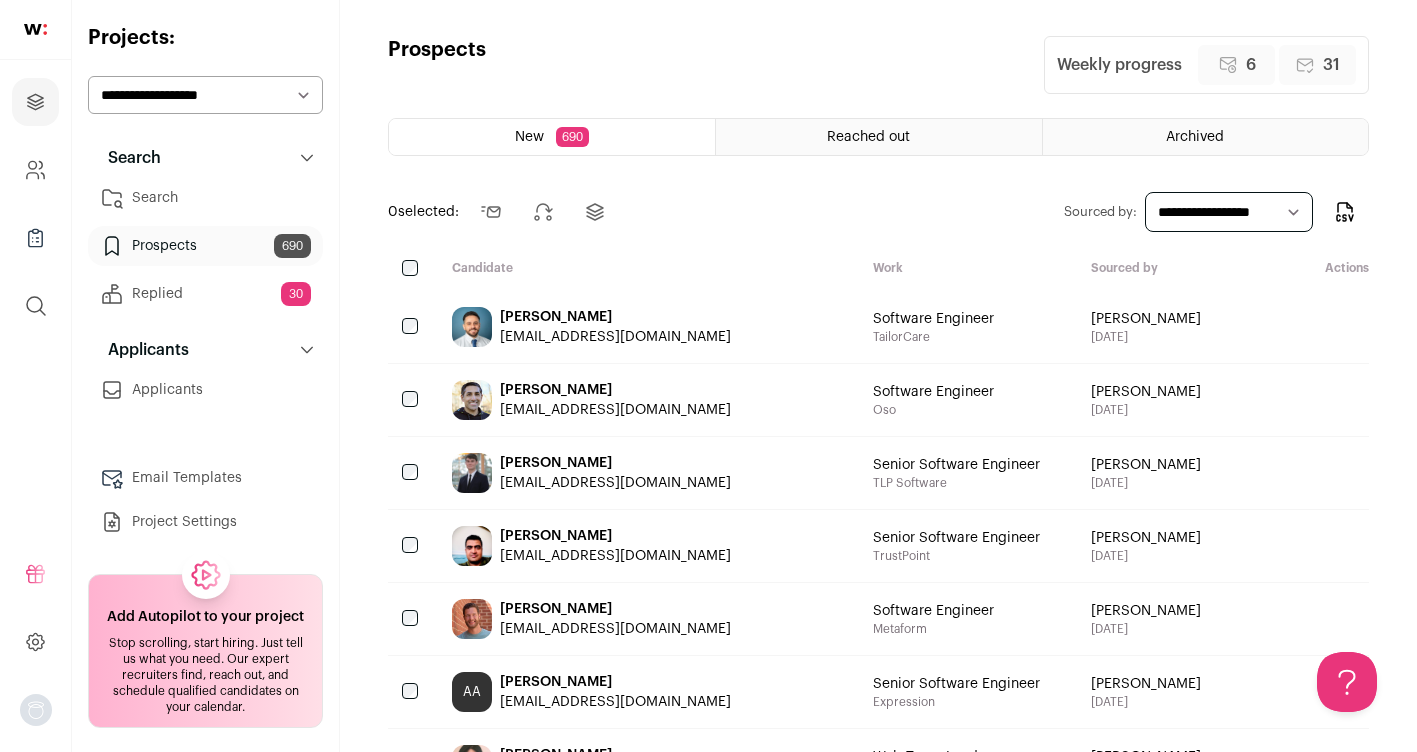scroll, scrollTop: 0, scrollLeft: 0, axis: both 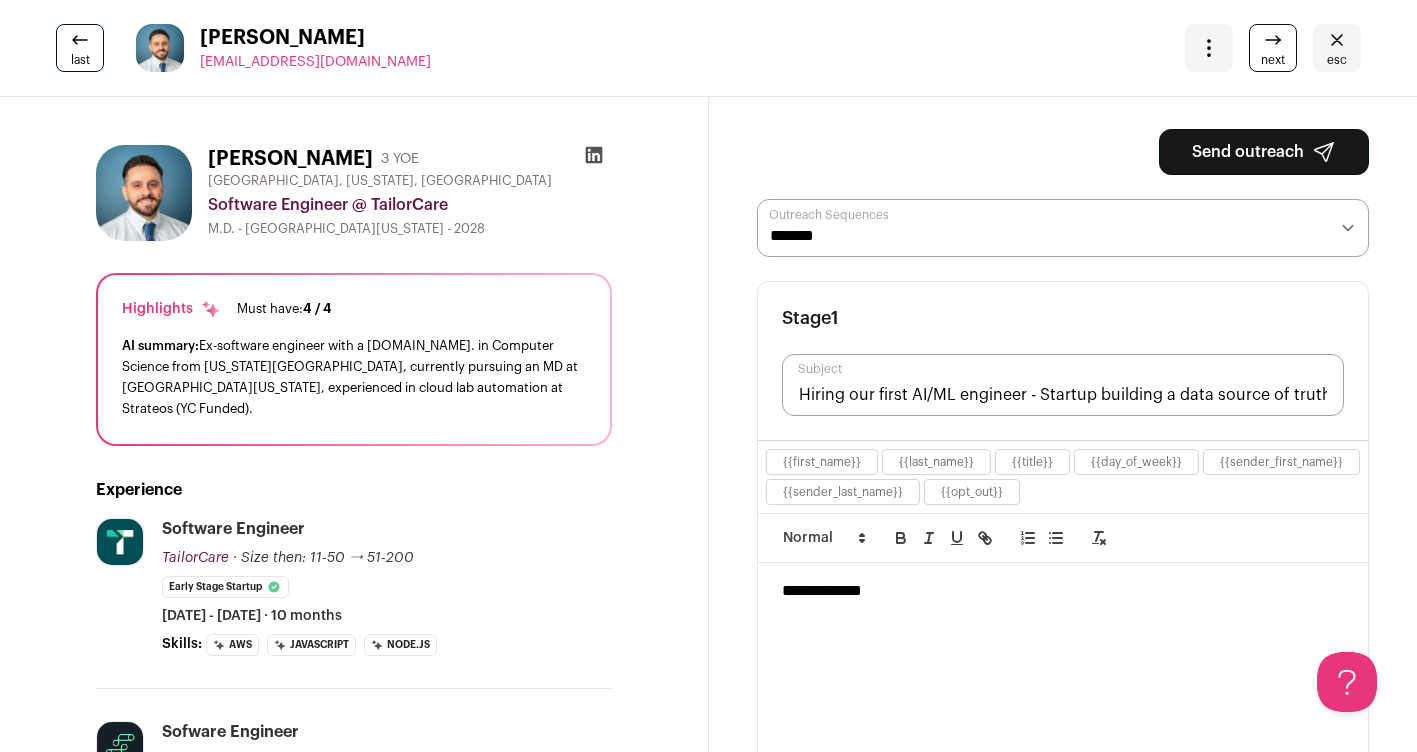 click on "**********" at bounding box center [1063, 228] 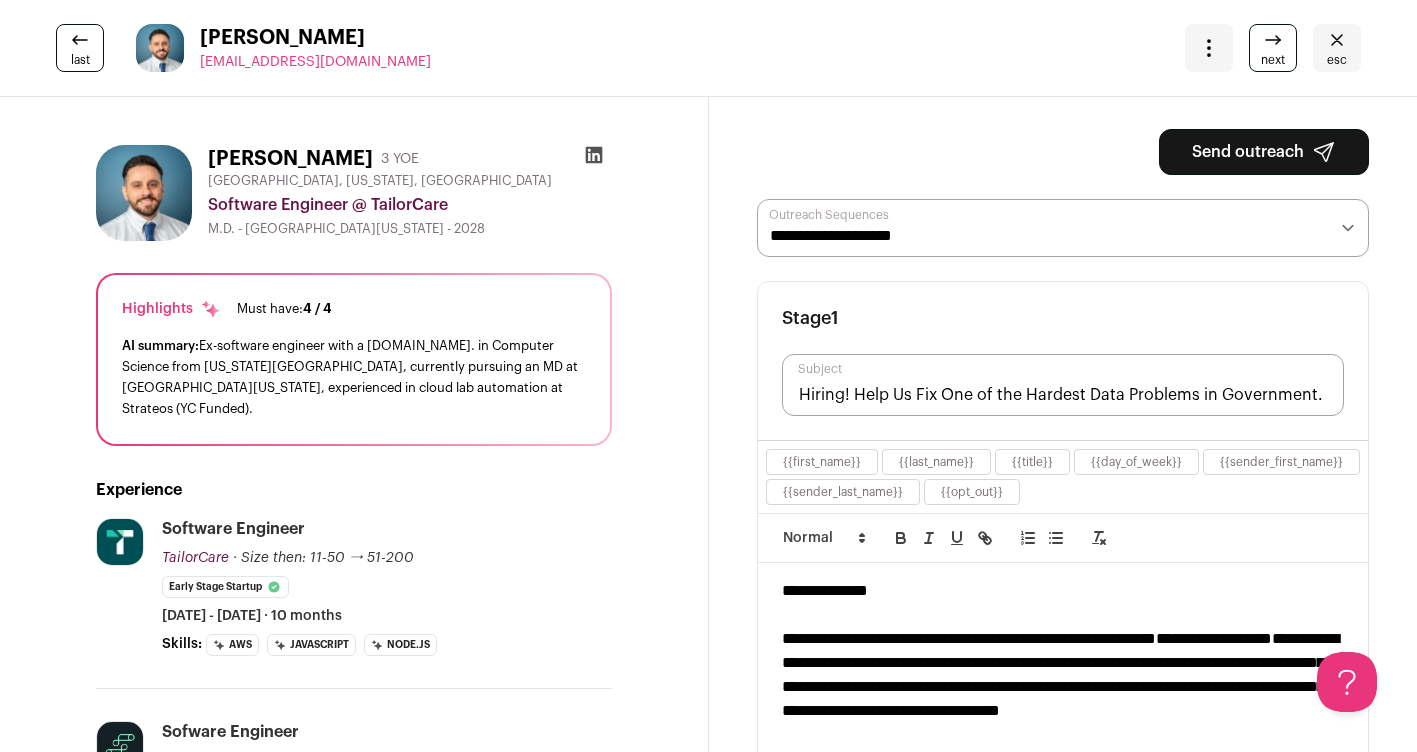 click on "Send outreach" at bounding box center [1264, 152] 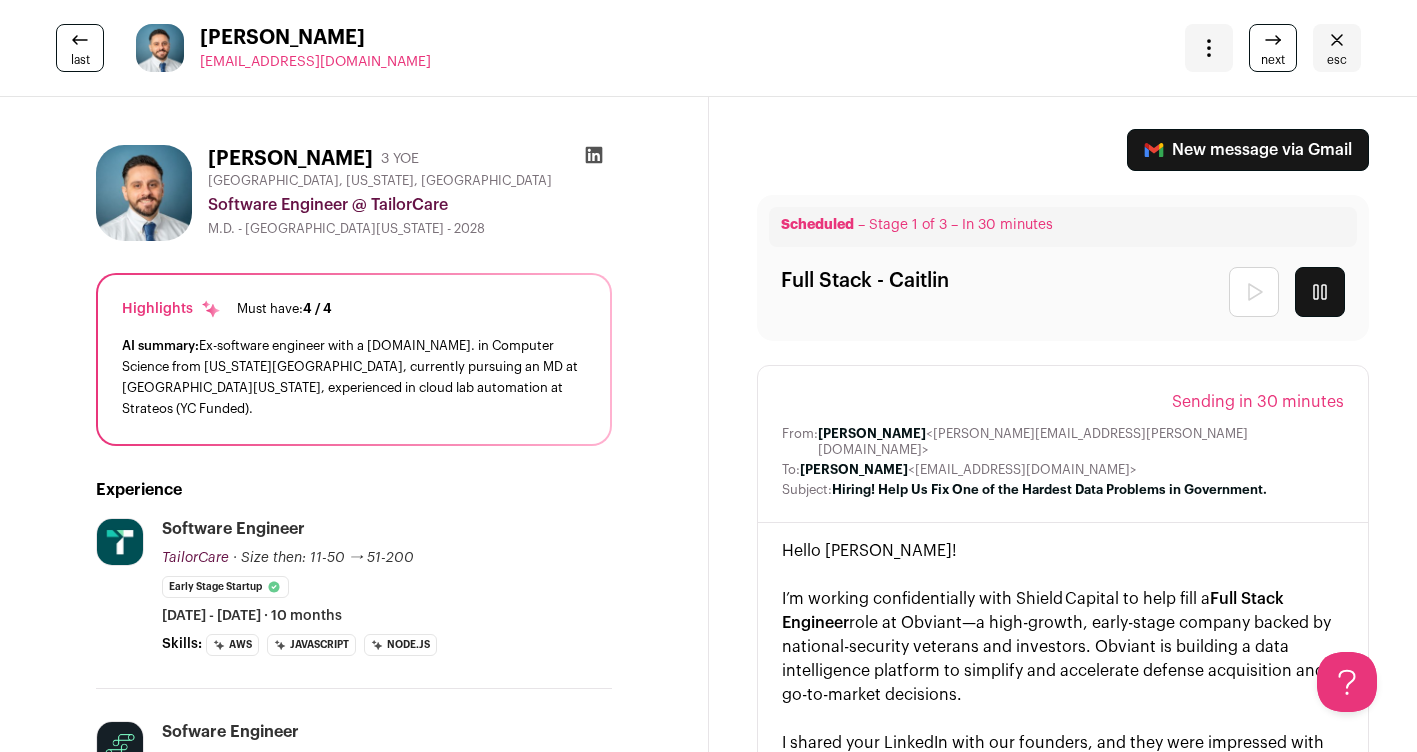 click on "next" at bounding box center (1273, 60) 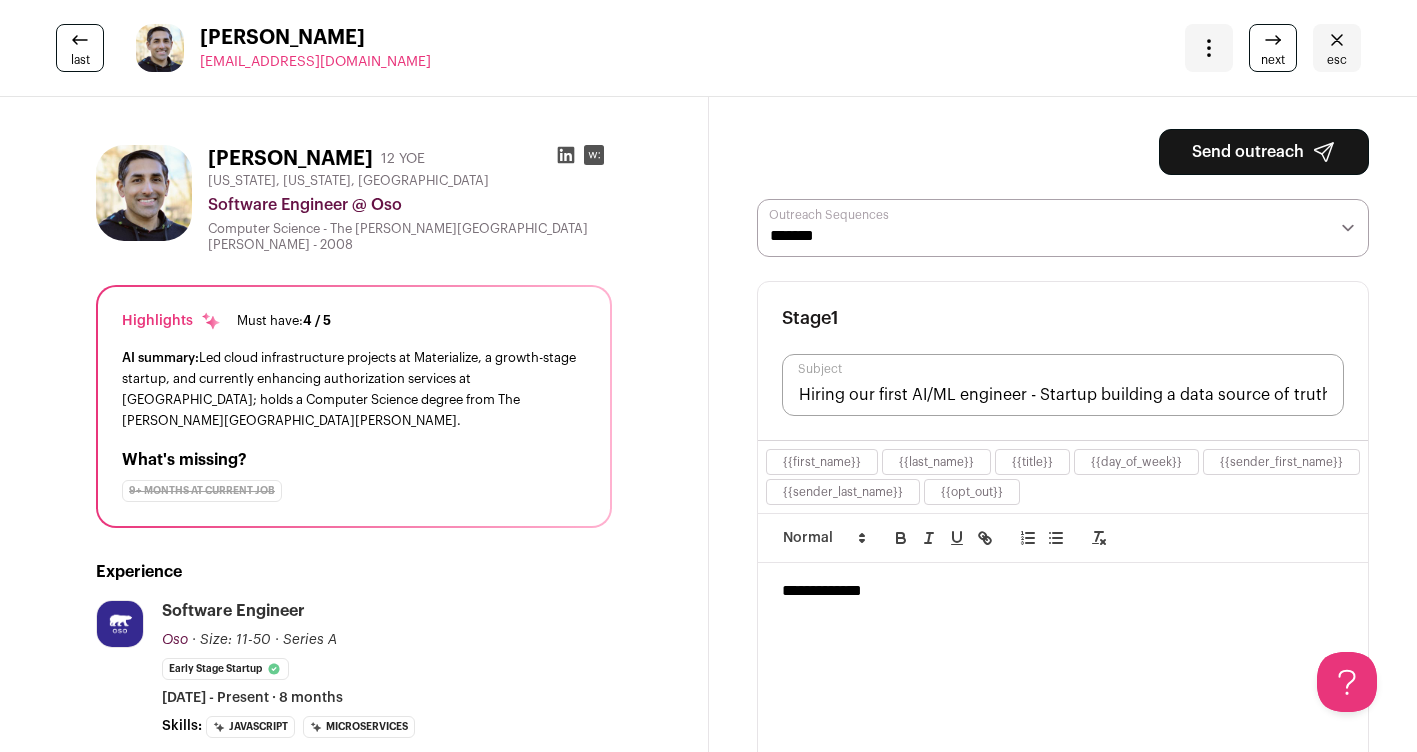 scroll, scrollTop: 0, scrollLeft: 0, axis: both 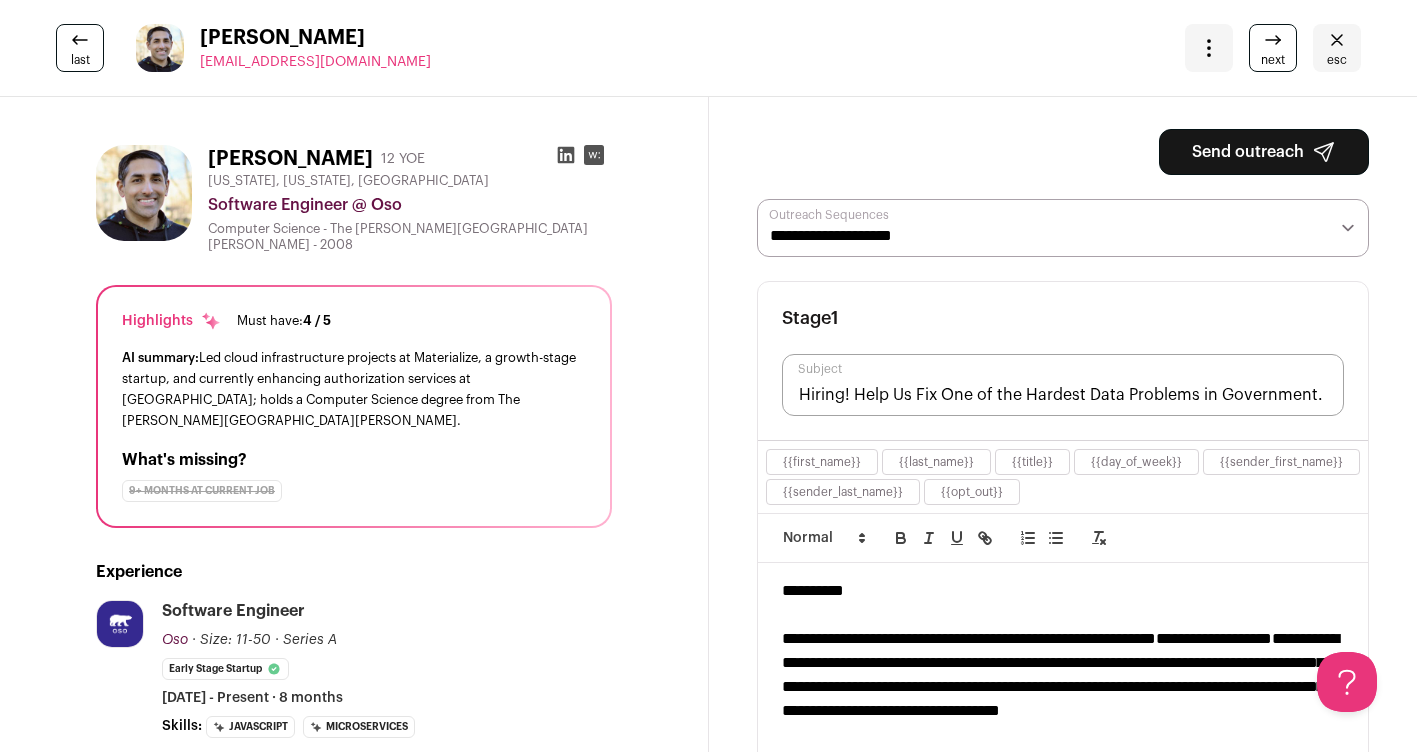 click on "Send outreach" at bounding box center [1264, 152] 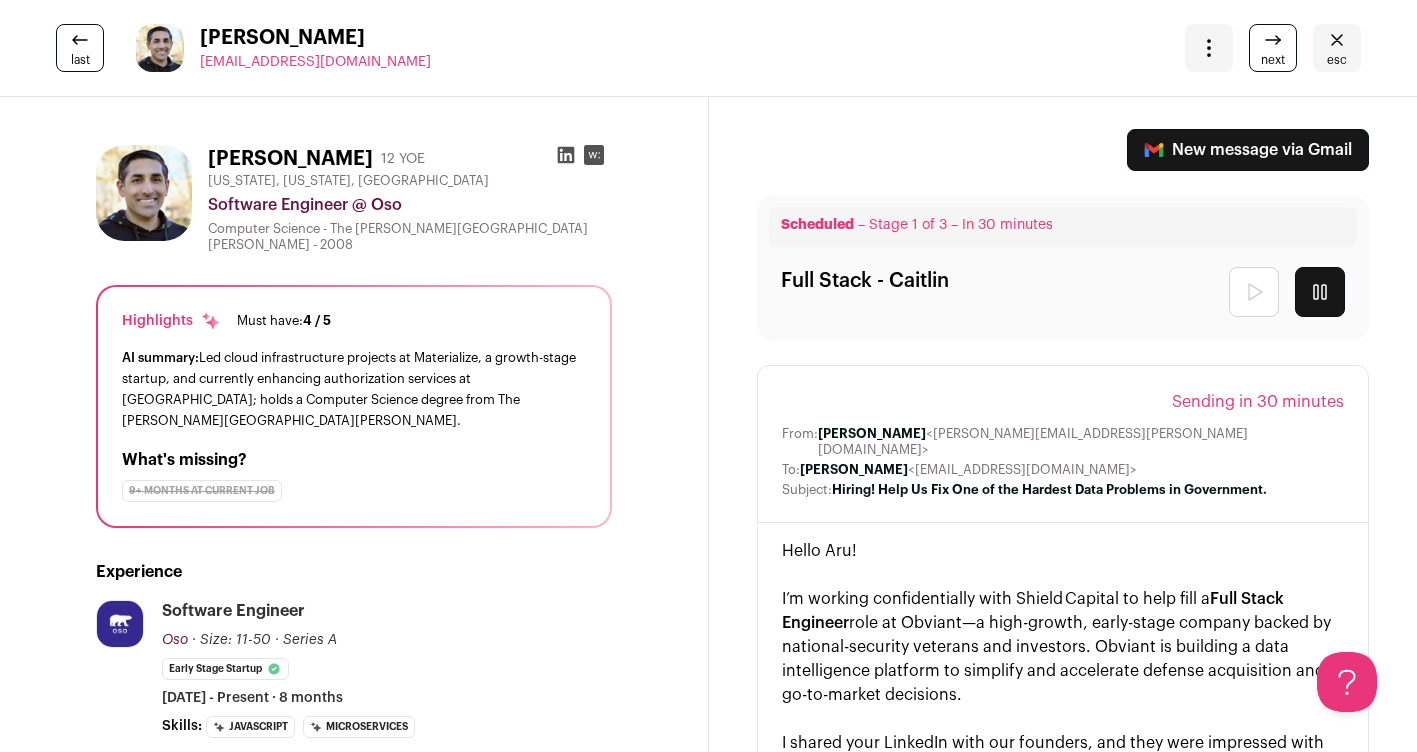 click 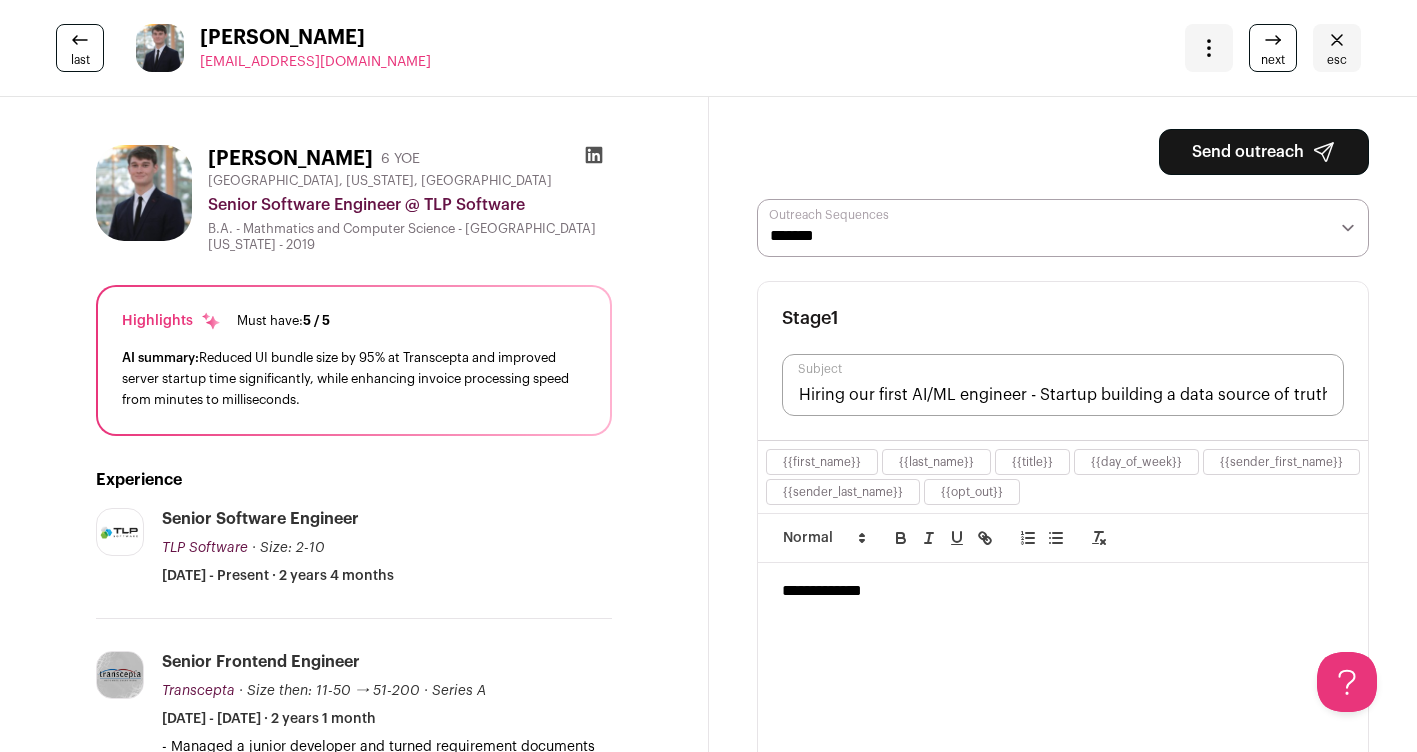 scroll, scrollTop: 0, scrollLeft: 0, axis: both 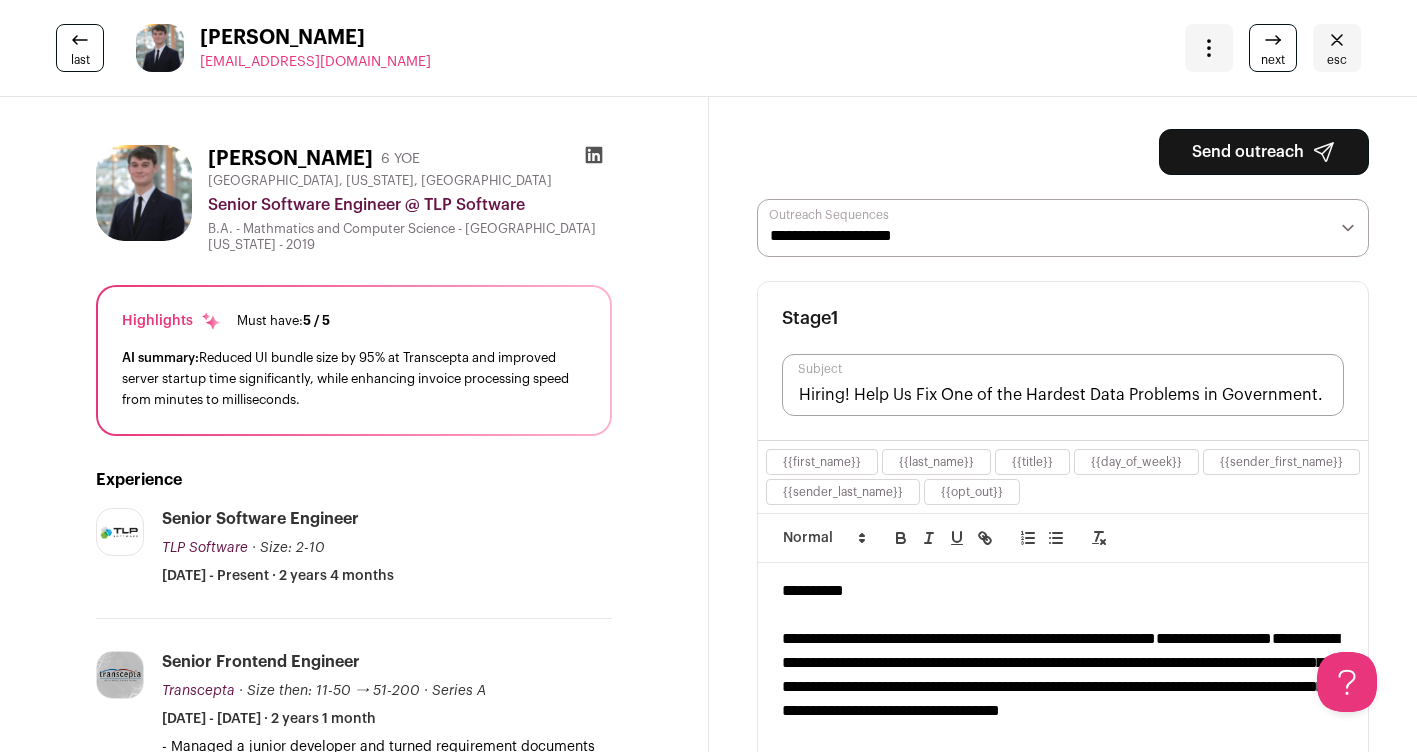click on "Send outreach" at bounding box center (1264, 152) 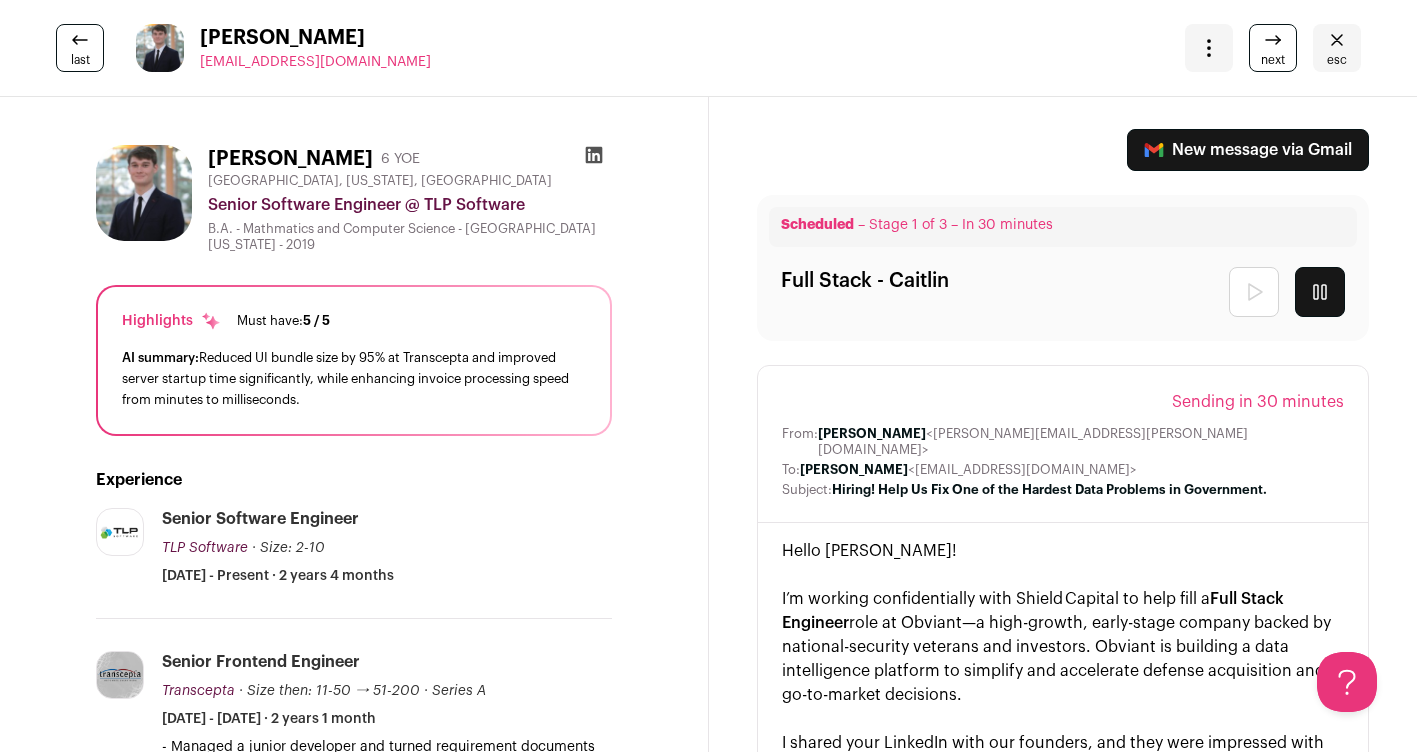 click 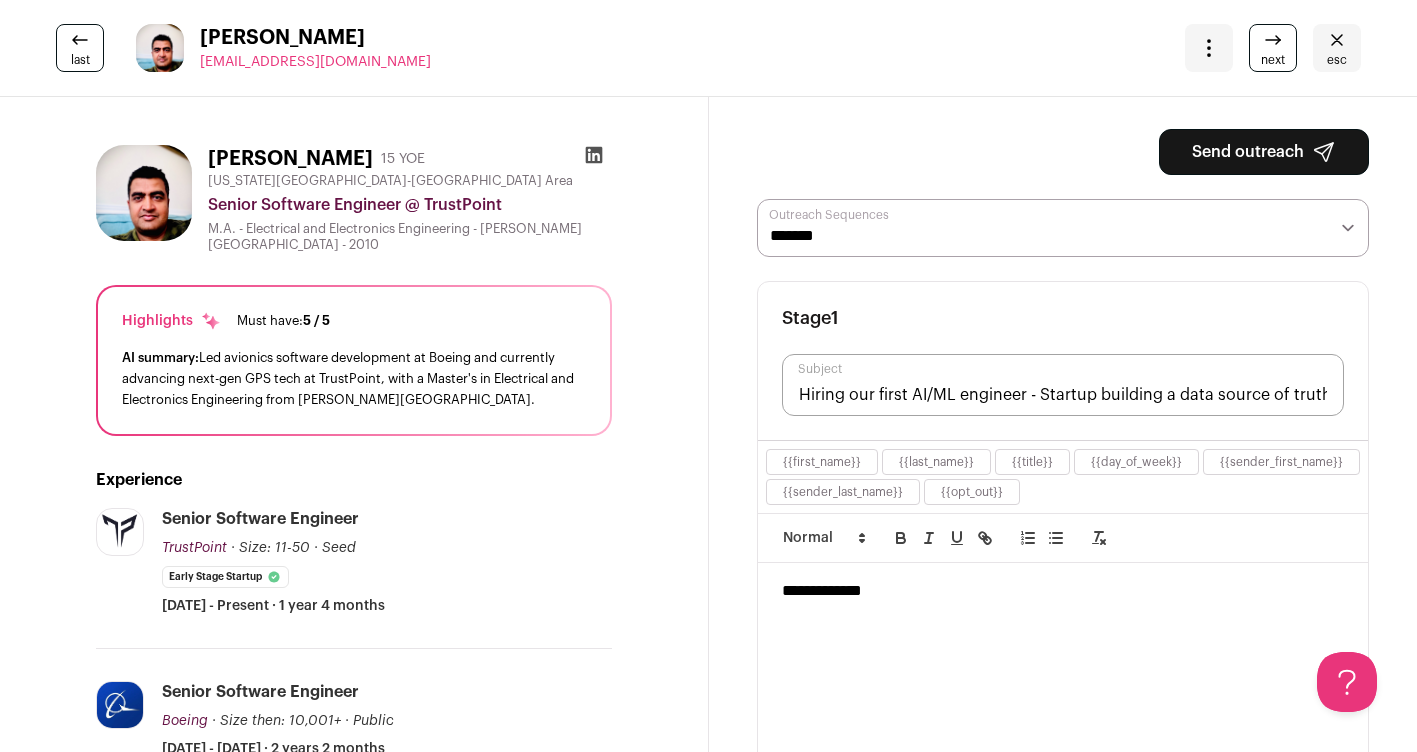 scroll, scrollTop: 0, scrollLeft: 0, axis: both 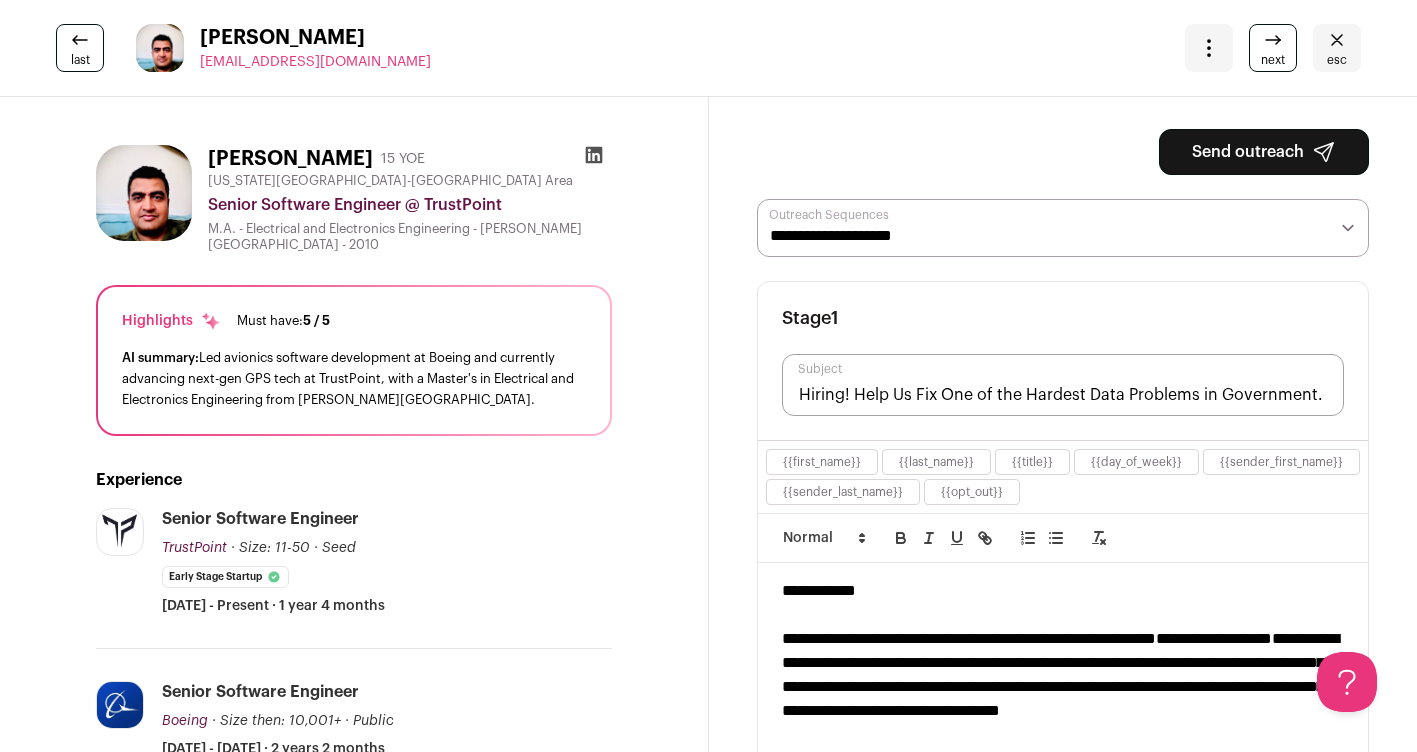 click on "Send outreach" at bounding box center [1264, 152] 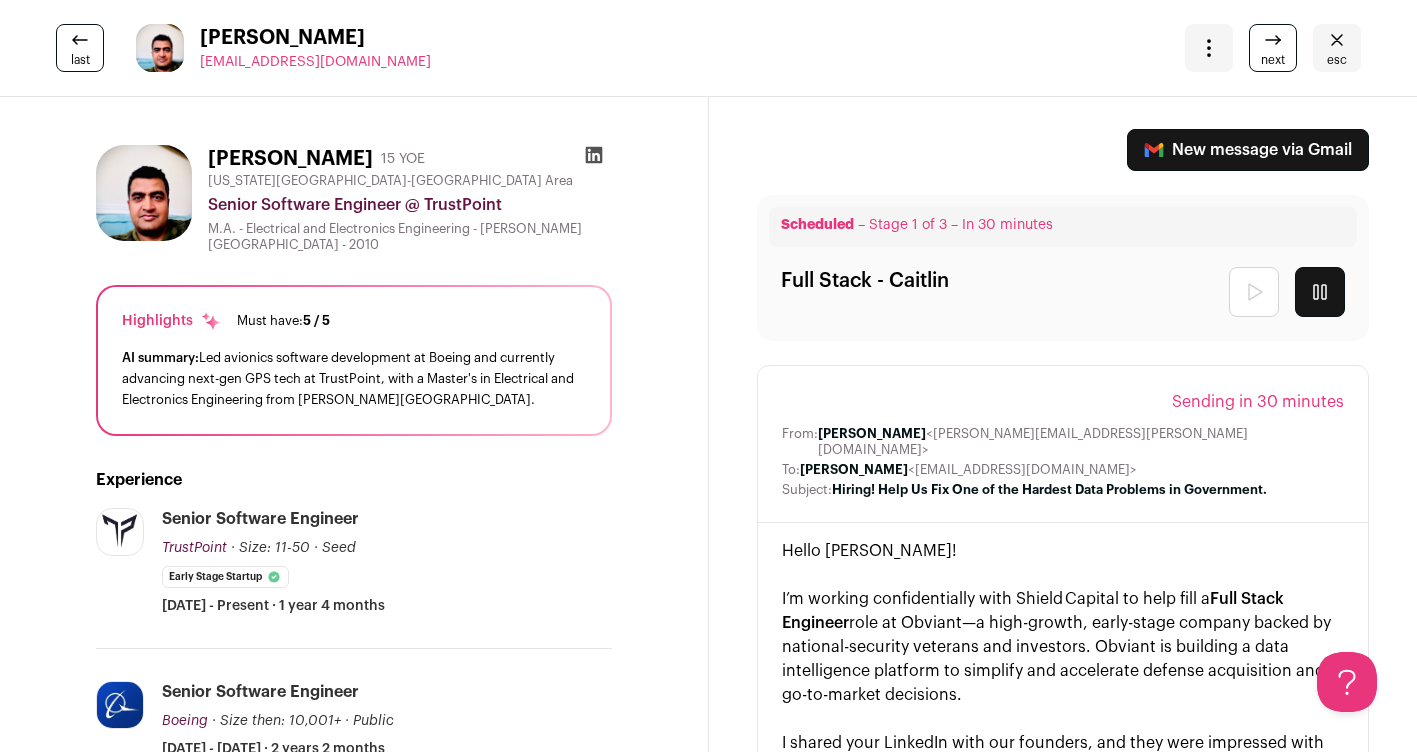 click on "next" at bounding box center [1273, 60] 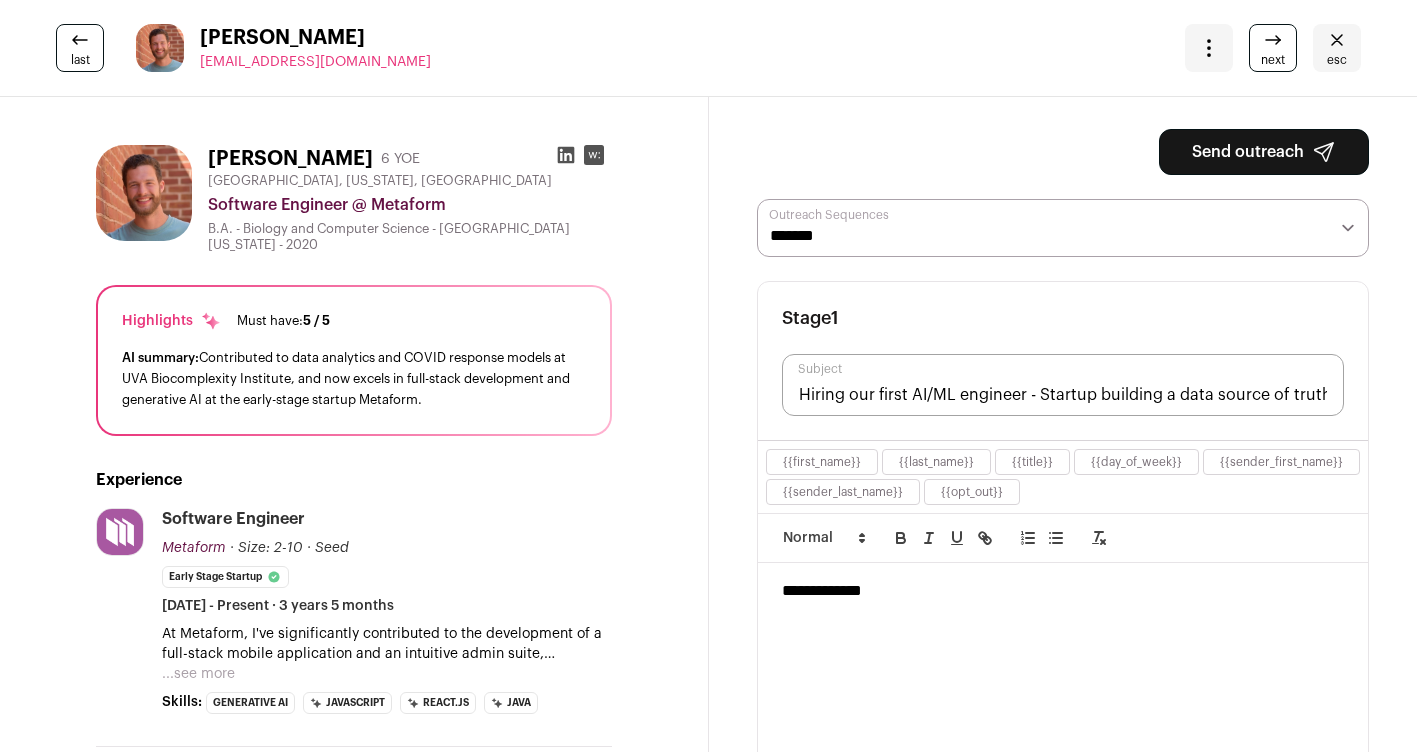 scroll, scrollTop: 0, scrollLeft: 0, axis: both 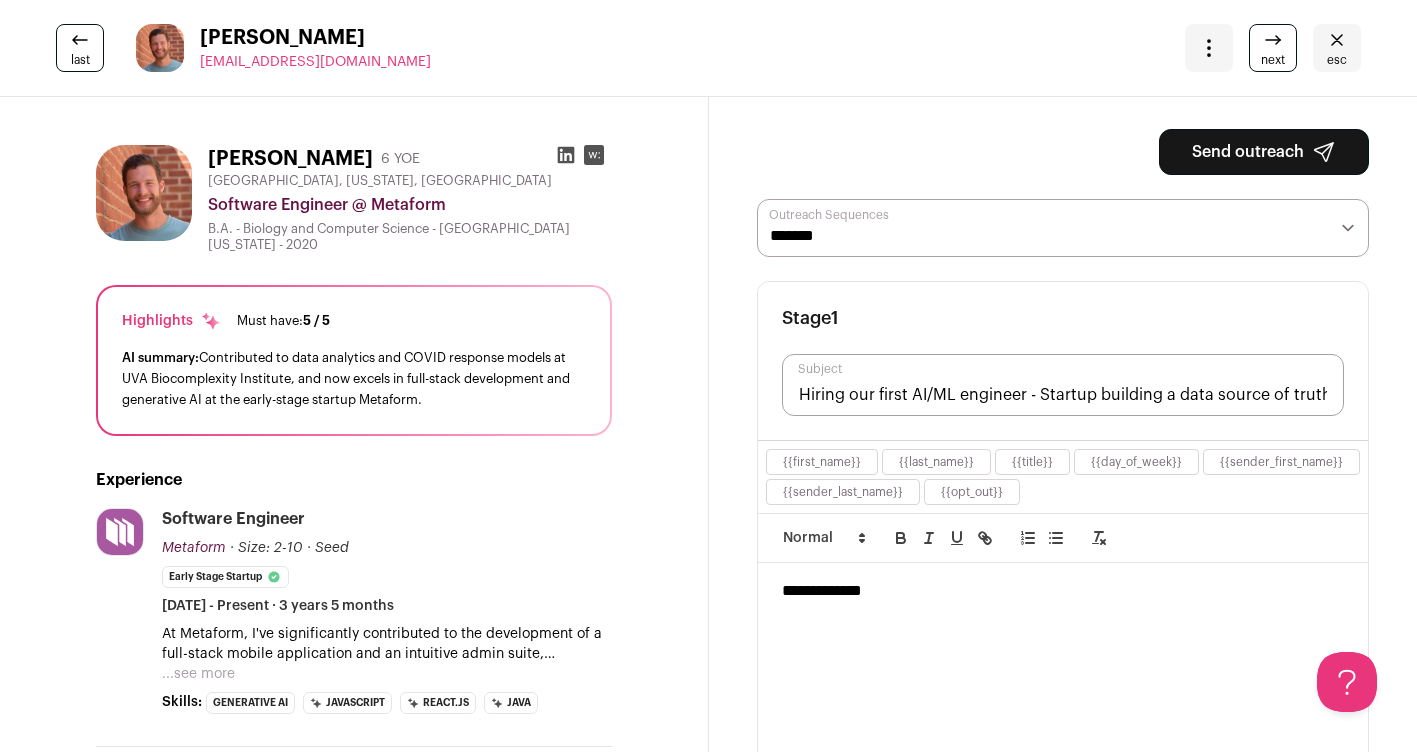 click on "**********" at bounding box center (1063, 228) 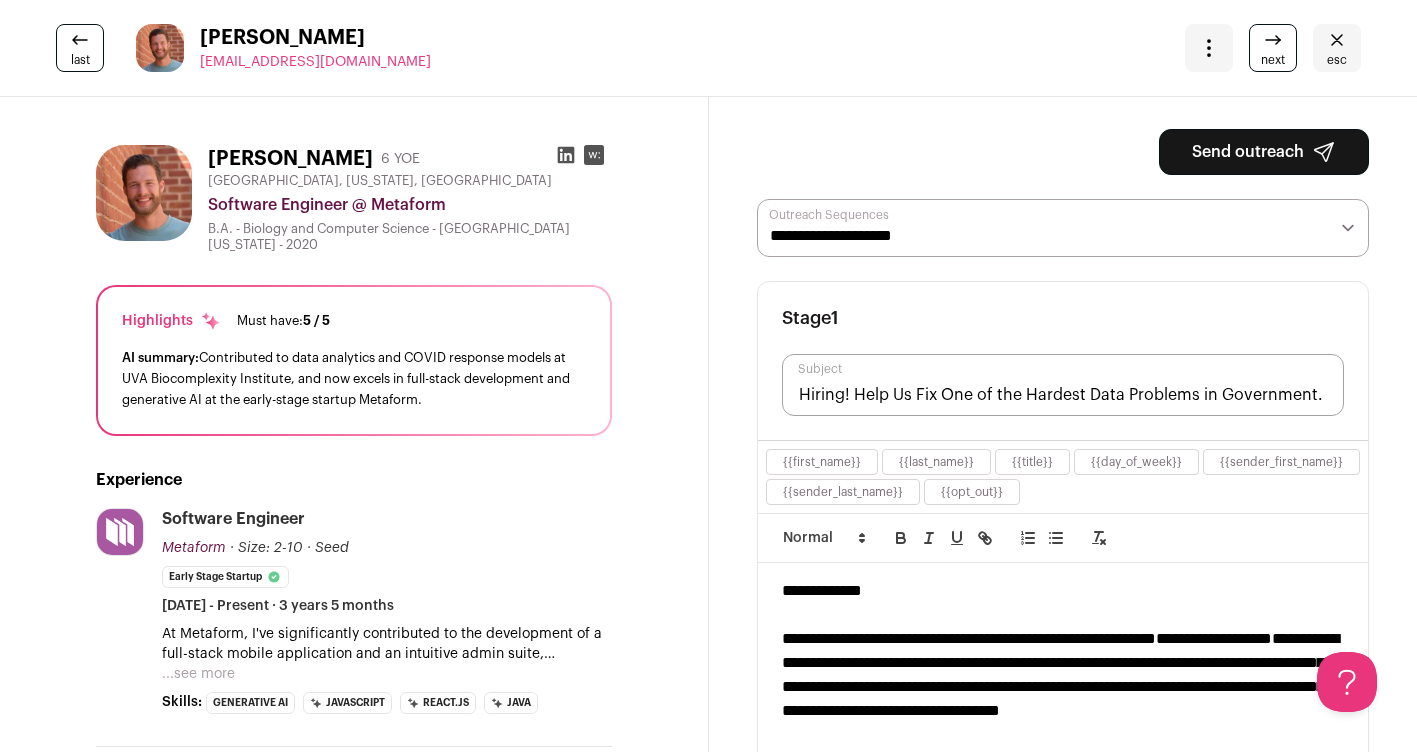click on "Send outreach" at bounding box center (1264, 152) 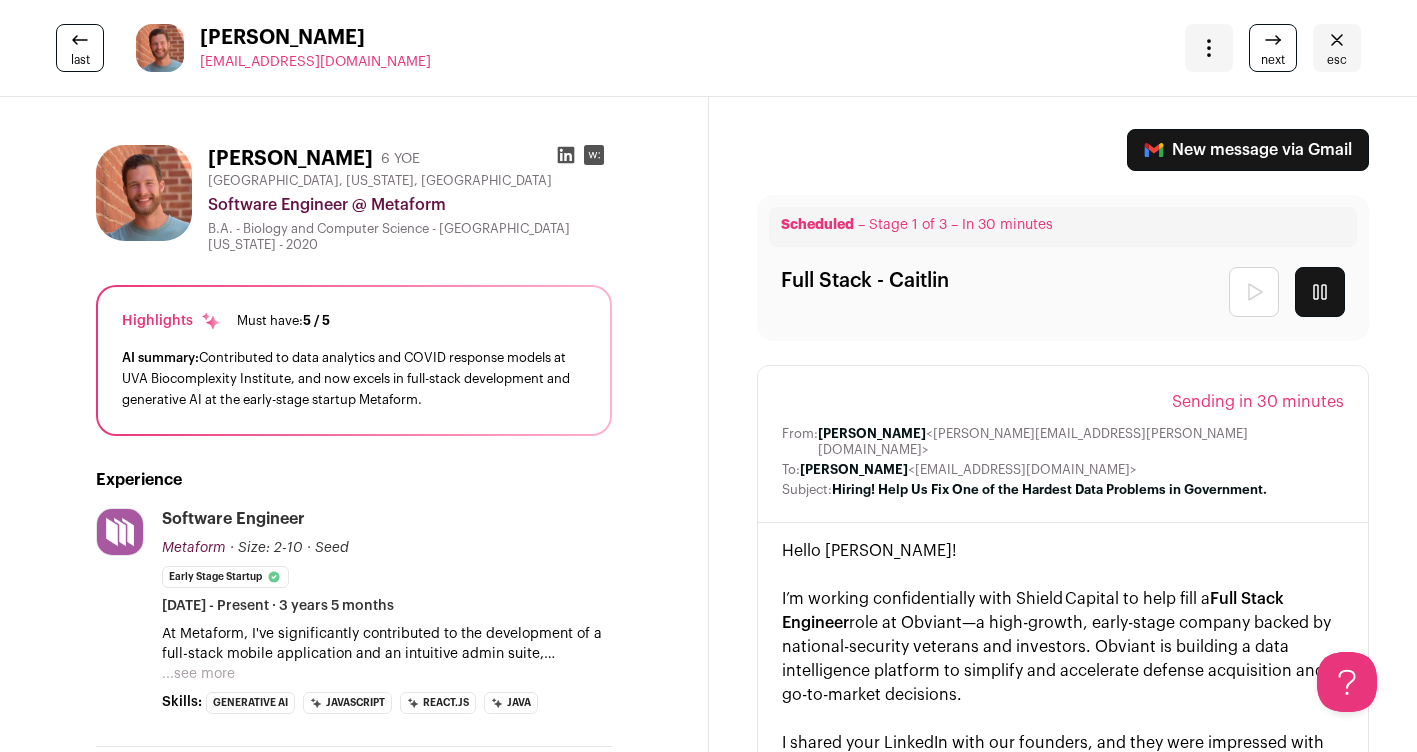 click 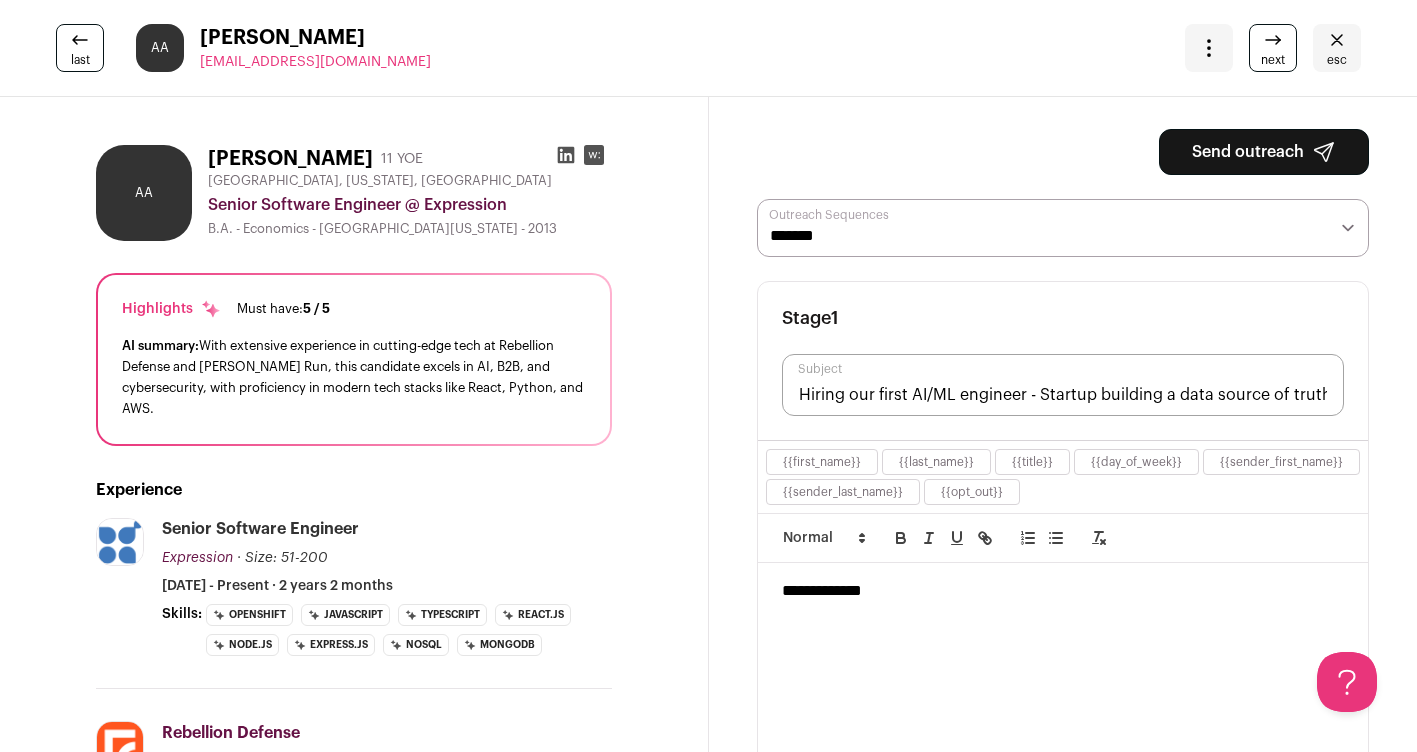 scroll, scrollTop: 0, scrollLeft: 0, axis: both 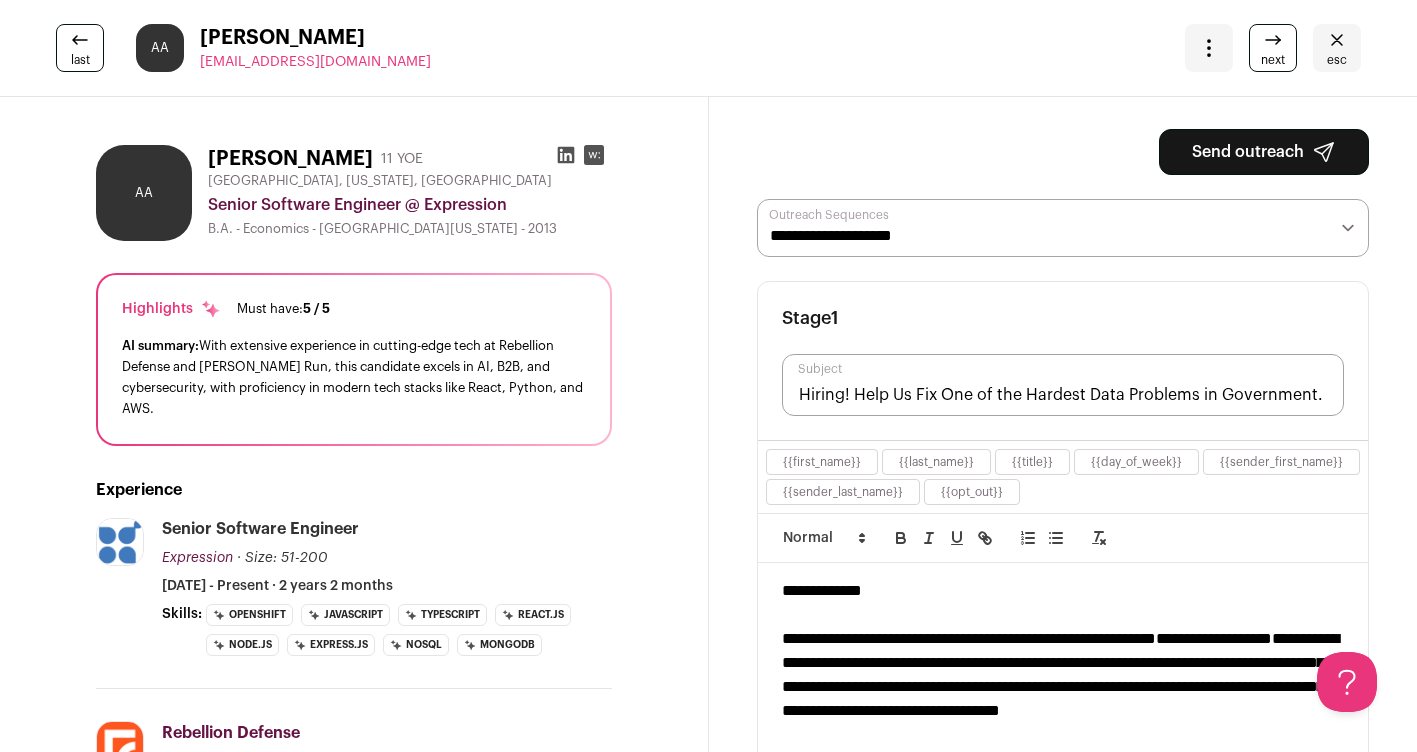 click on "Send outreach" at bounding box center [1264, 152] 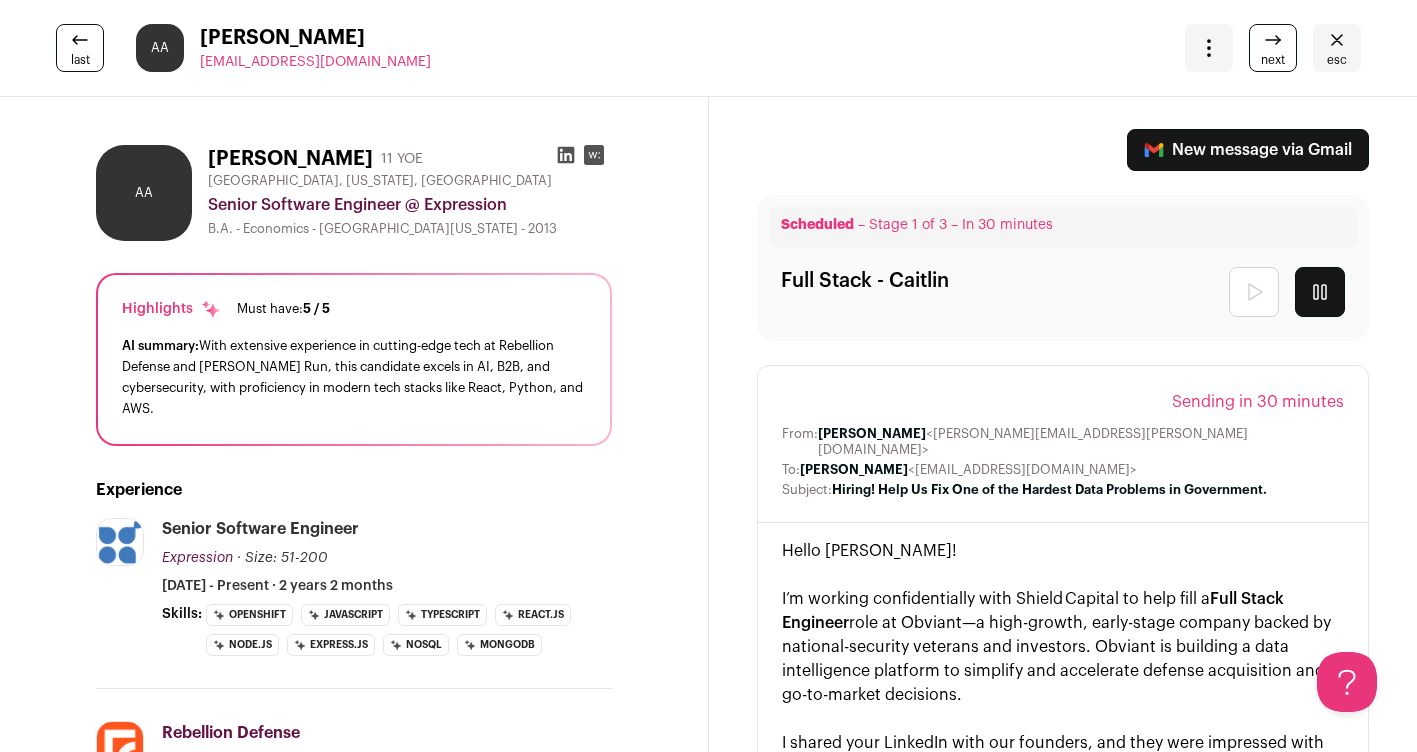 click on "next" at bounding box center [1273, 60] 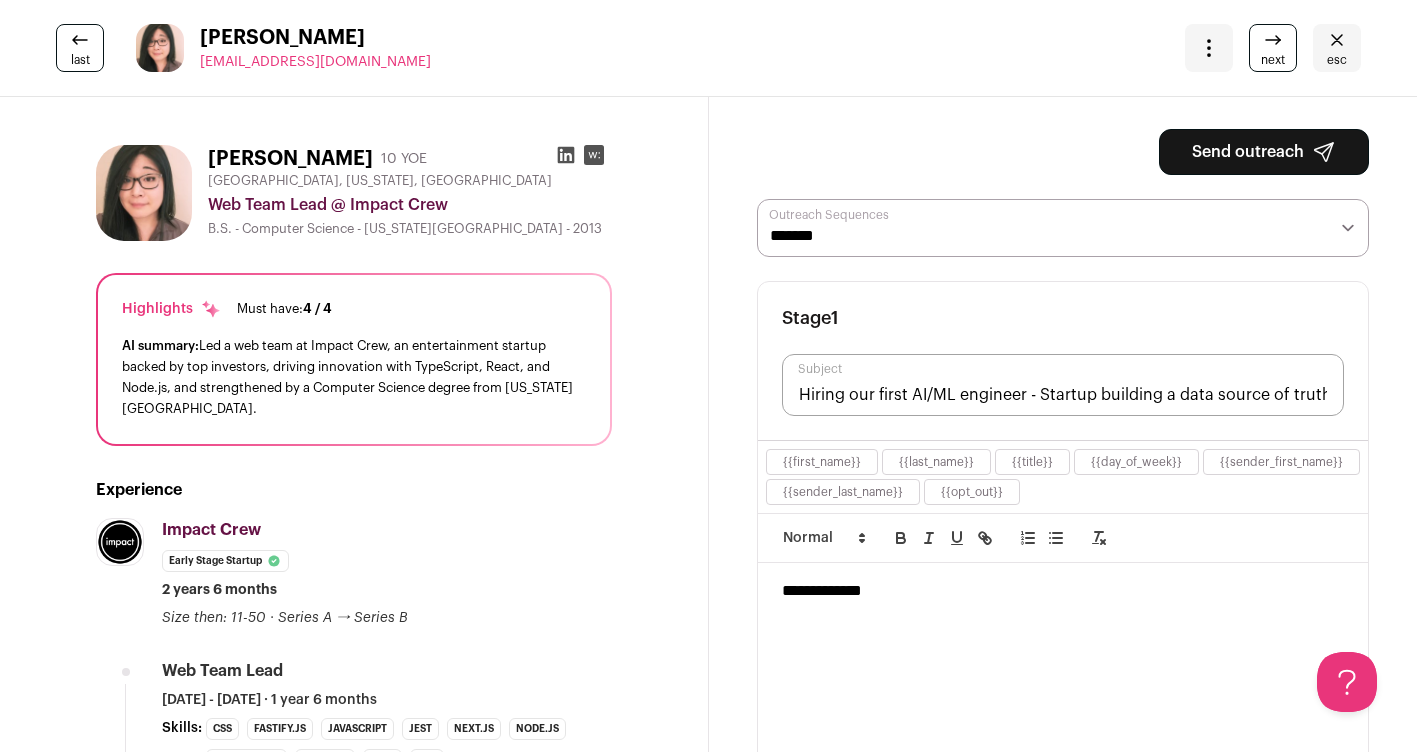 scroll, scrollTop: 0, scrollLeft: 0, axis: both 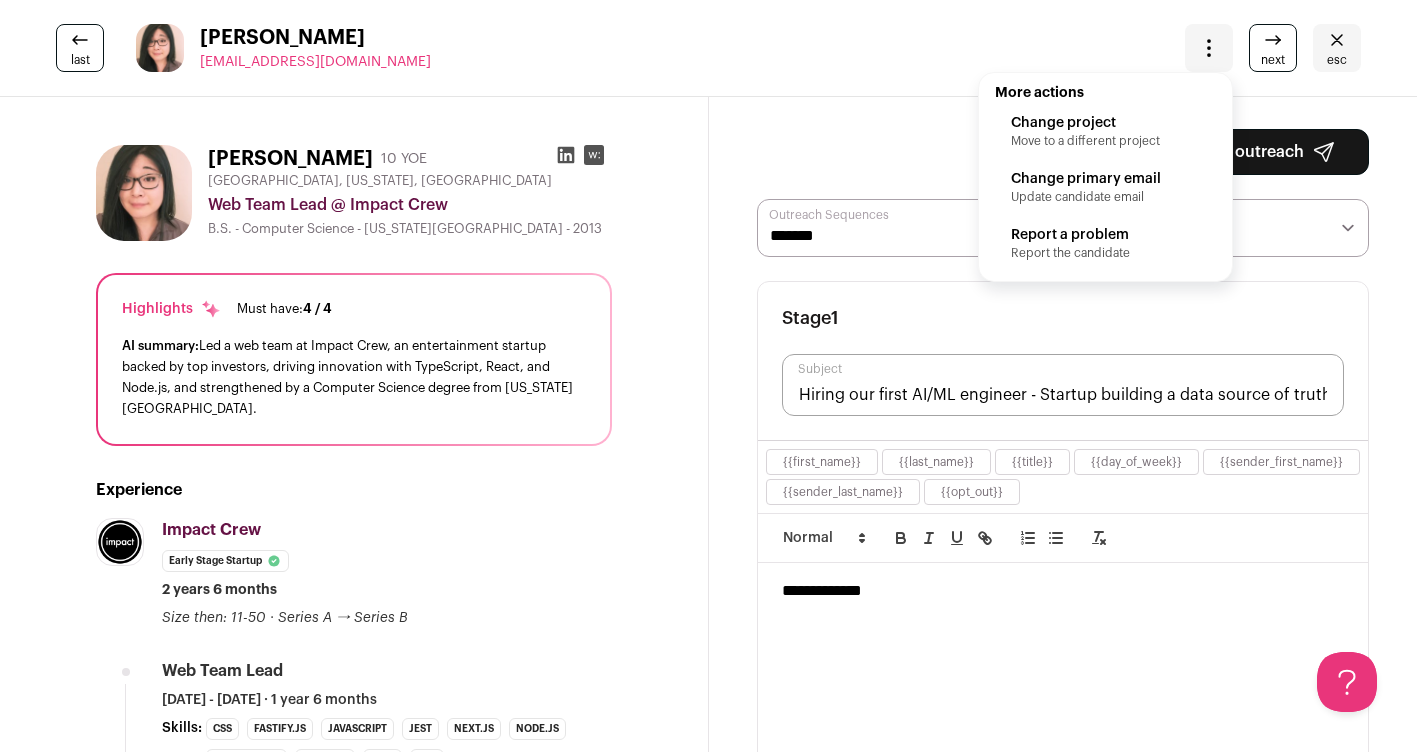click 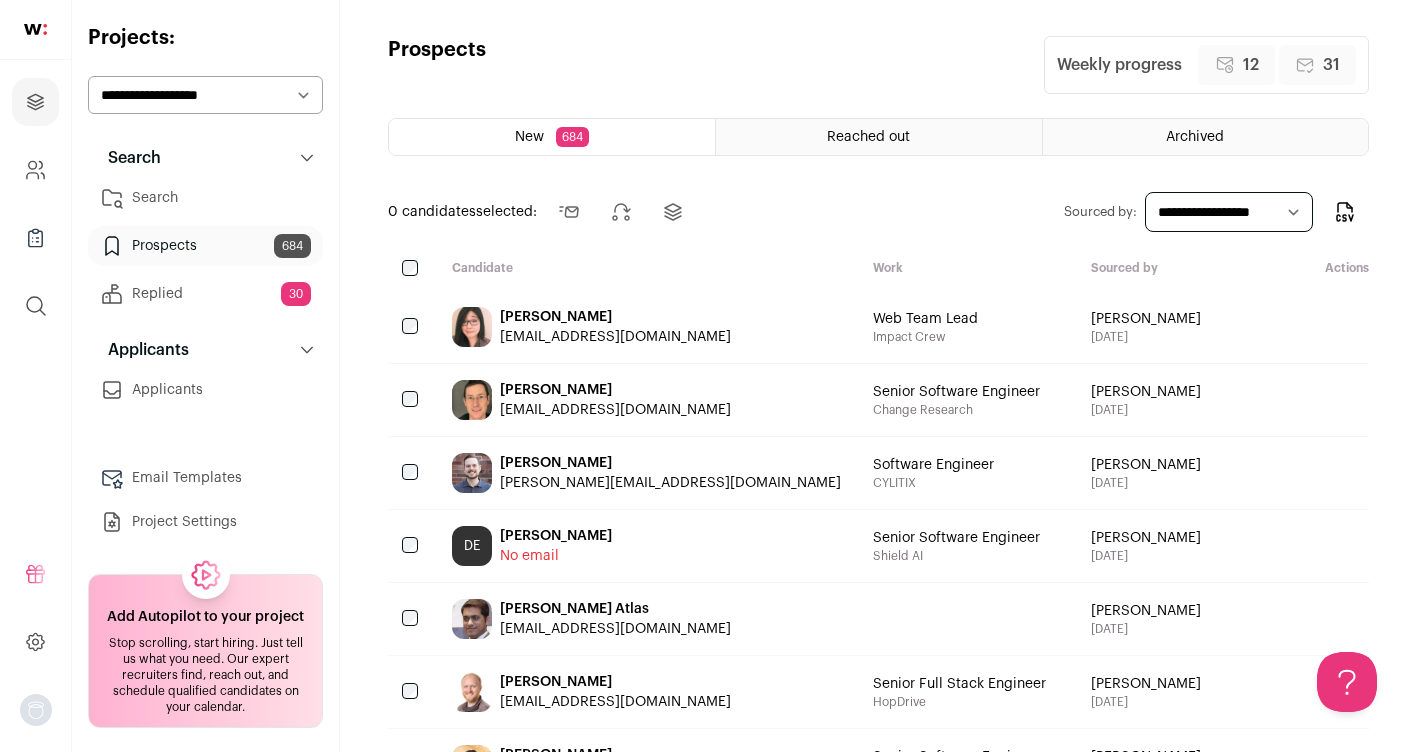 scroll, scrollTop: 0, scrollLeft: 0, axis: both 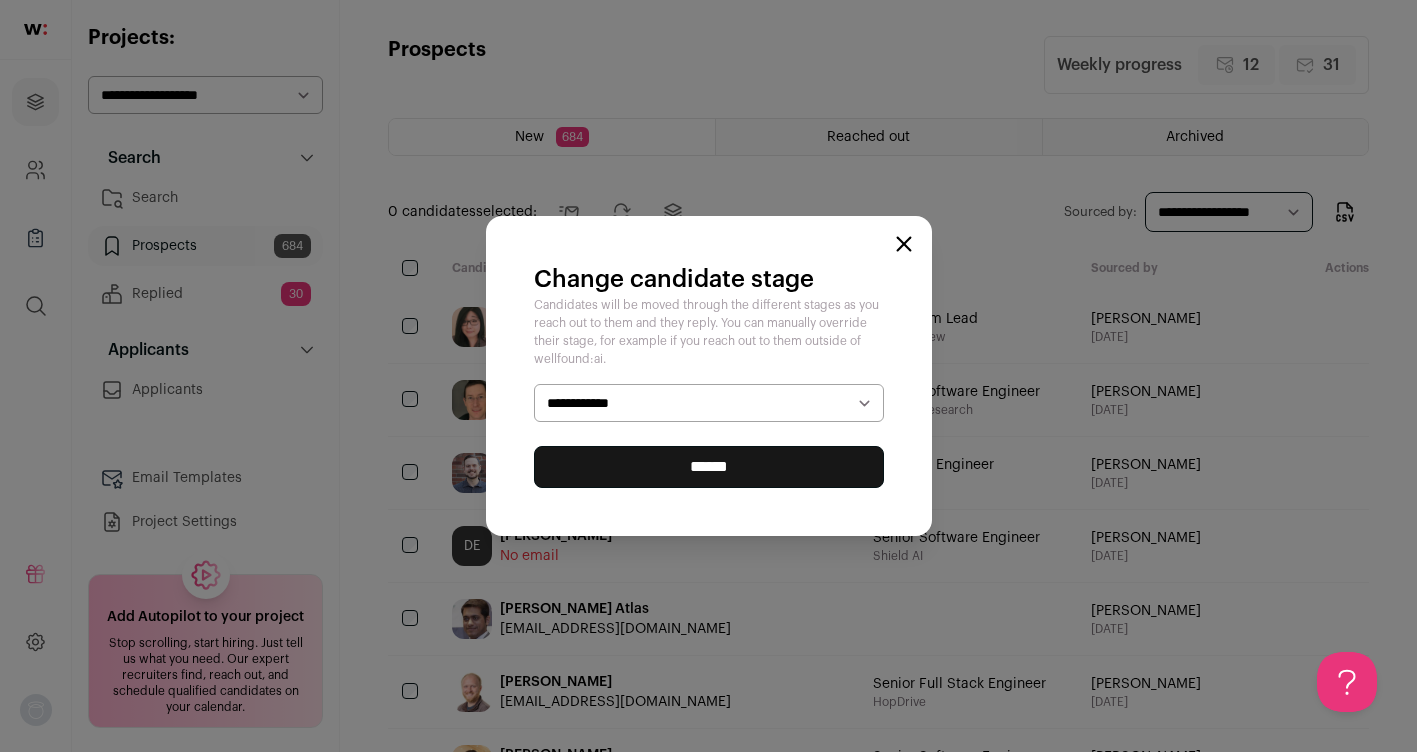 click on "**********" at bounding box center [709, 376] 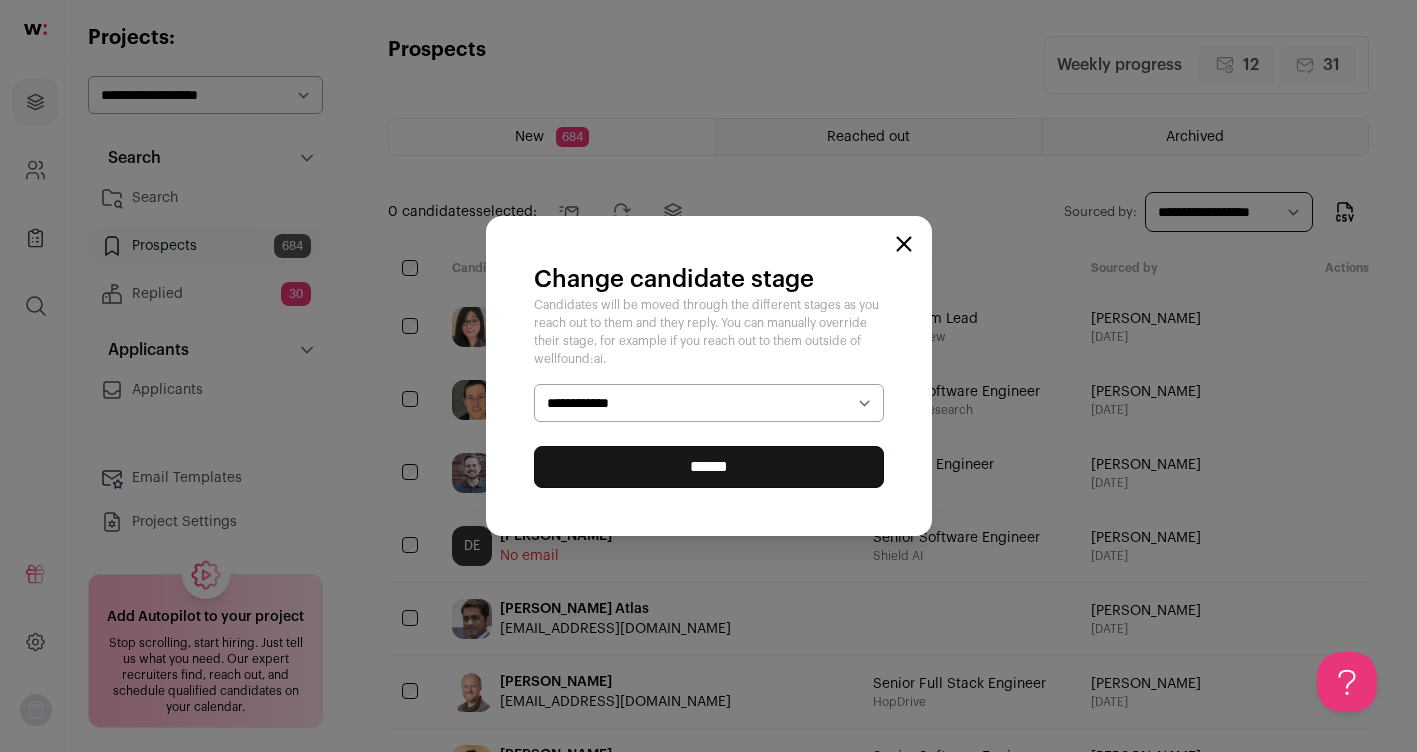 click on "**********" at bounding box center [709, 403] 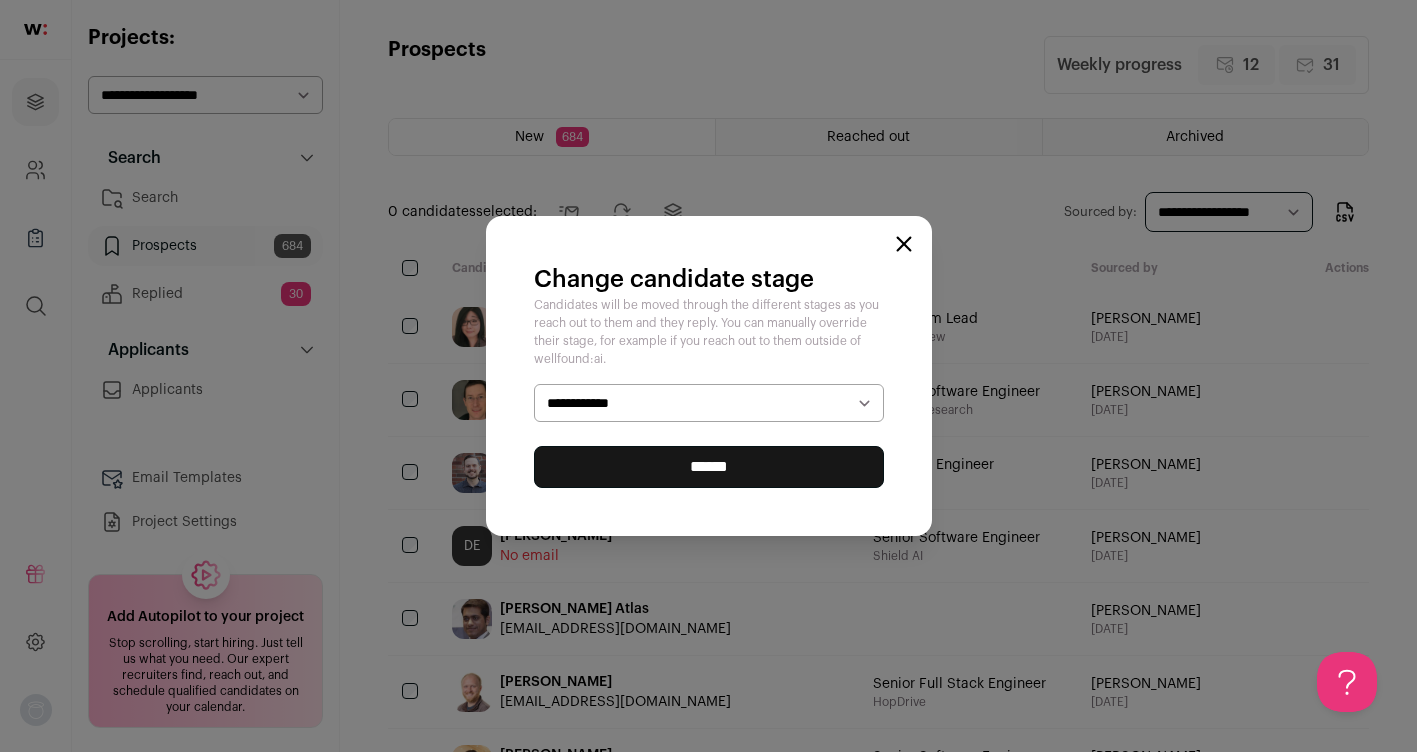 select on "********" 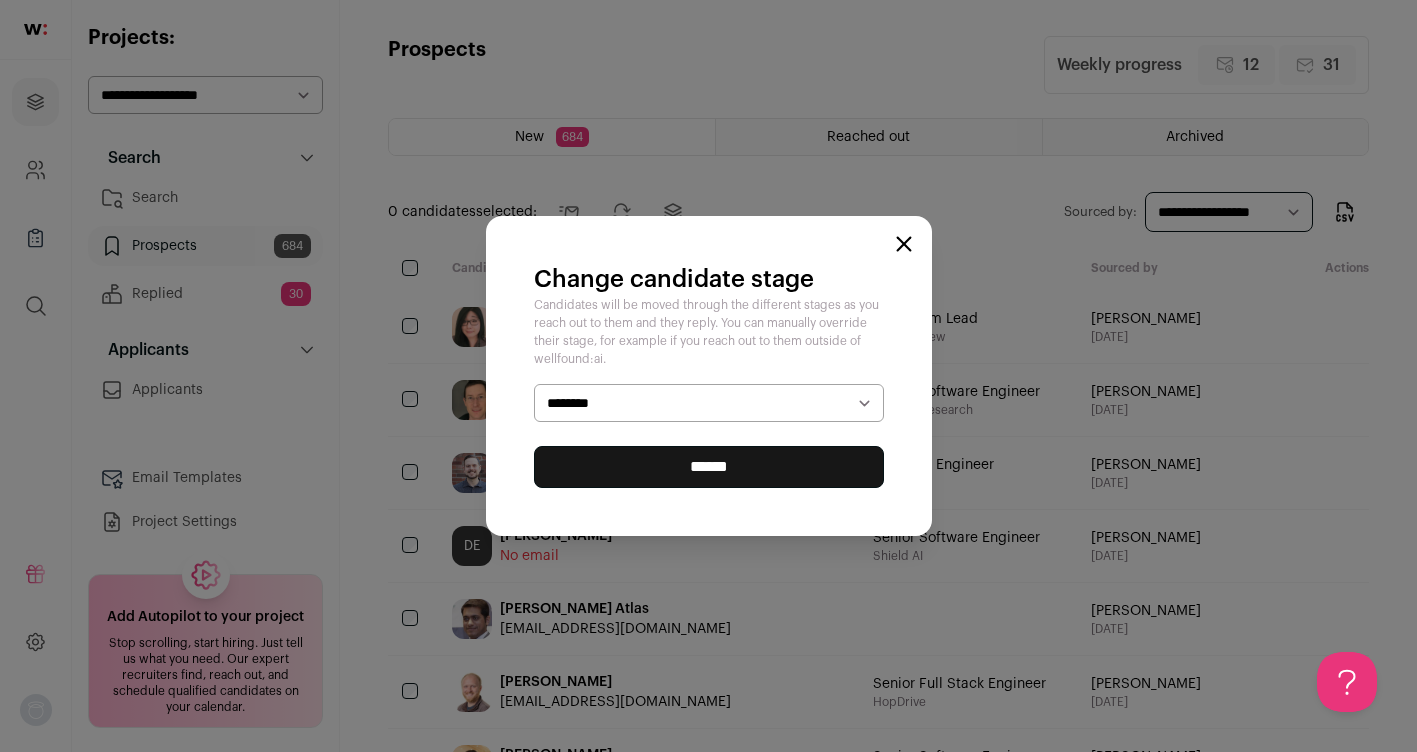 click on "******" at bounding box center [709, 467] 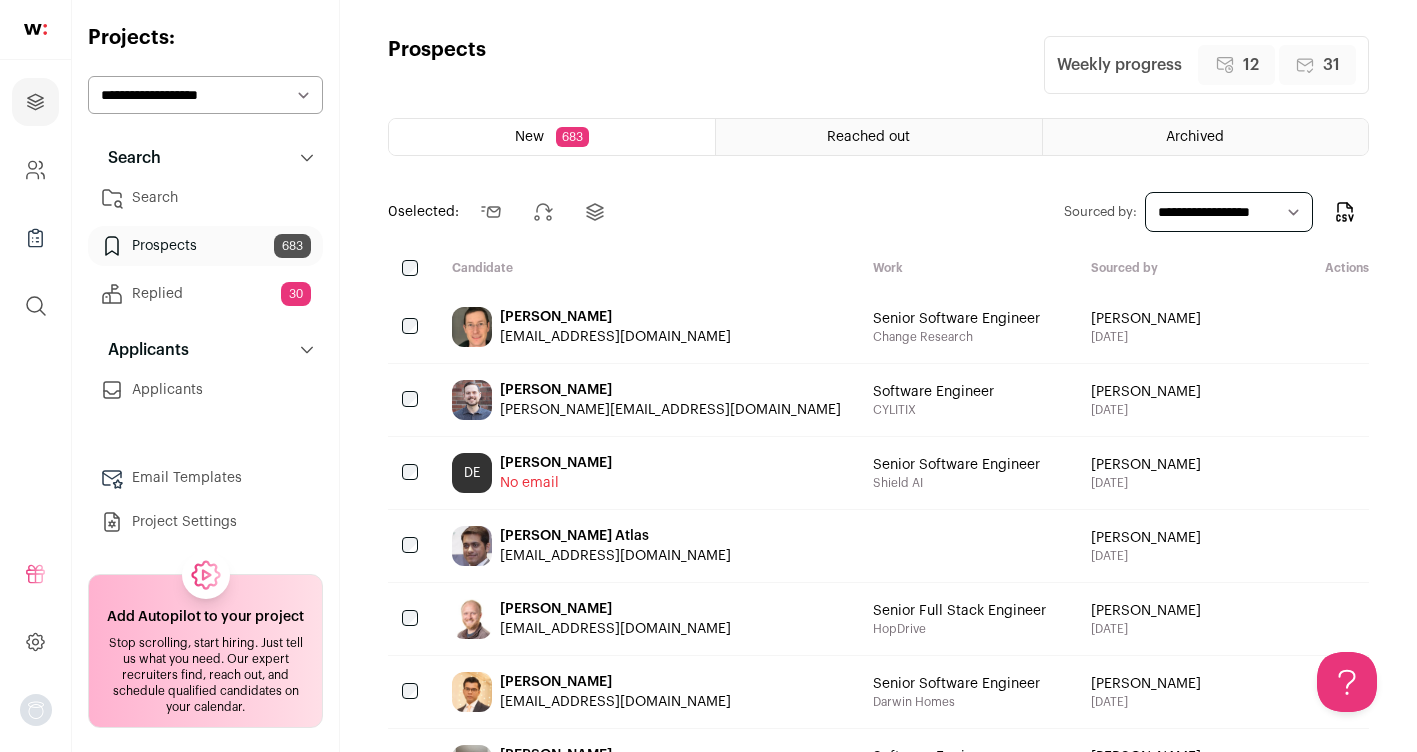 scroll, scrollTop: 0, scrollLeft: 0, axis: both 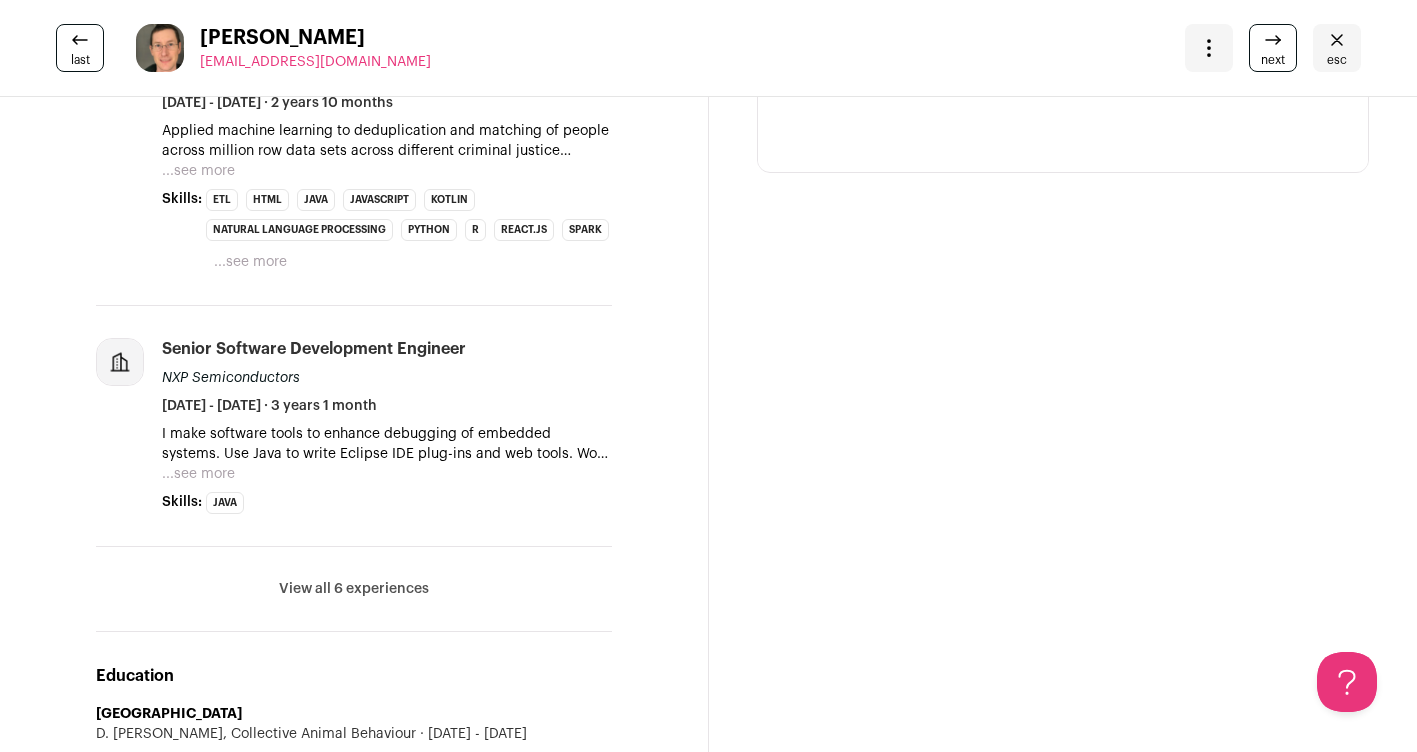click on "View all 6 experiences" at bounding box center [354, 589] 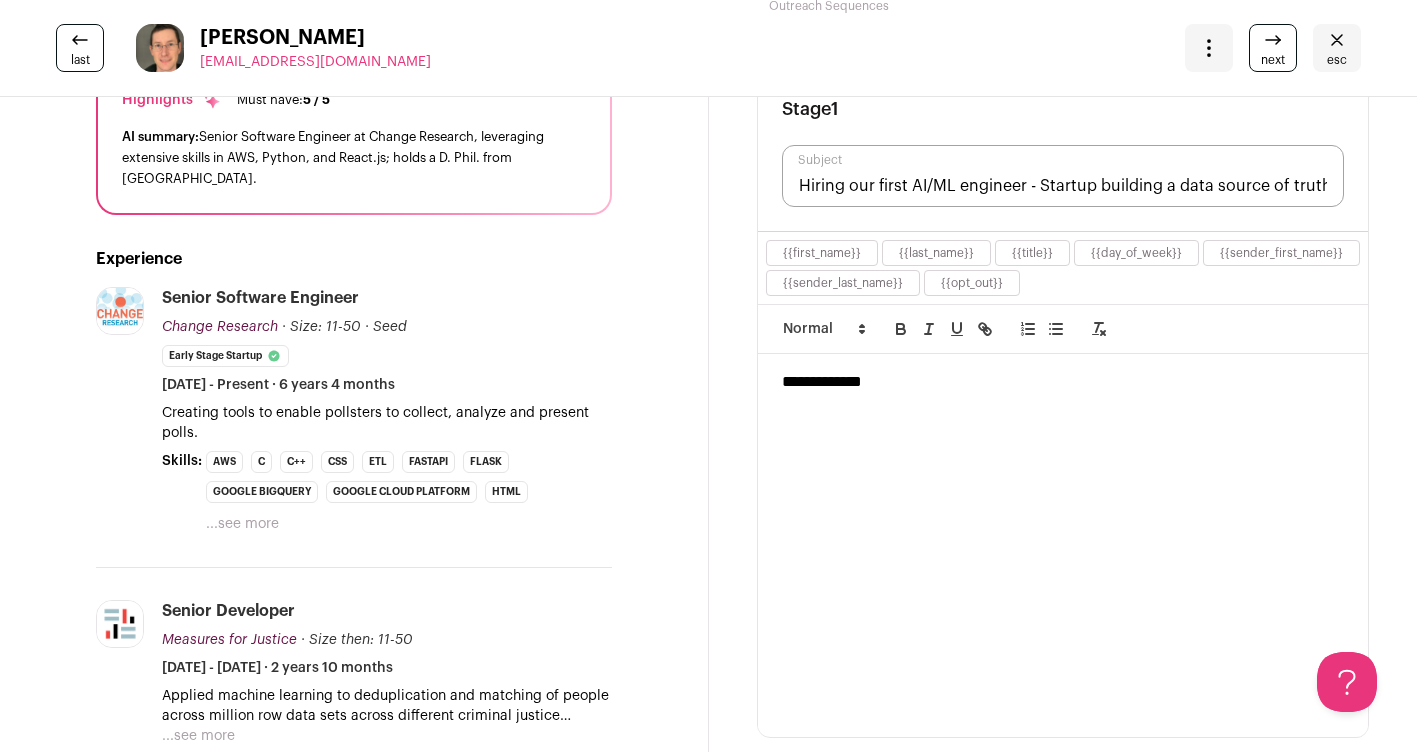 scroll, scrollTop: 0, scrollLeft: 0, axis: both 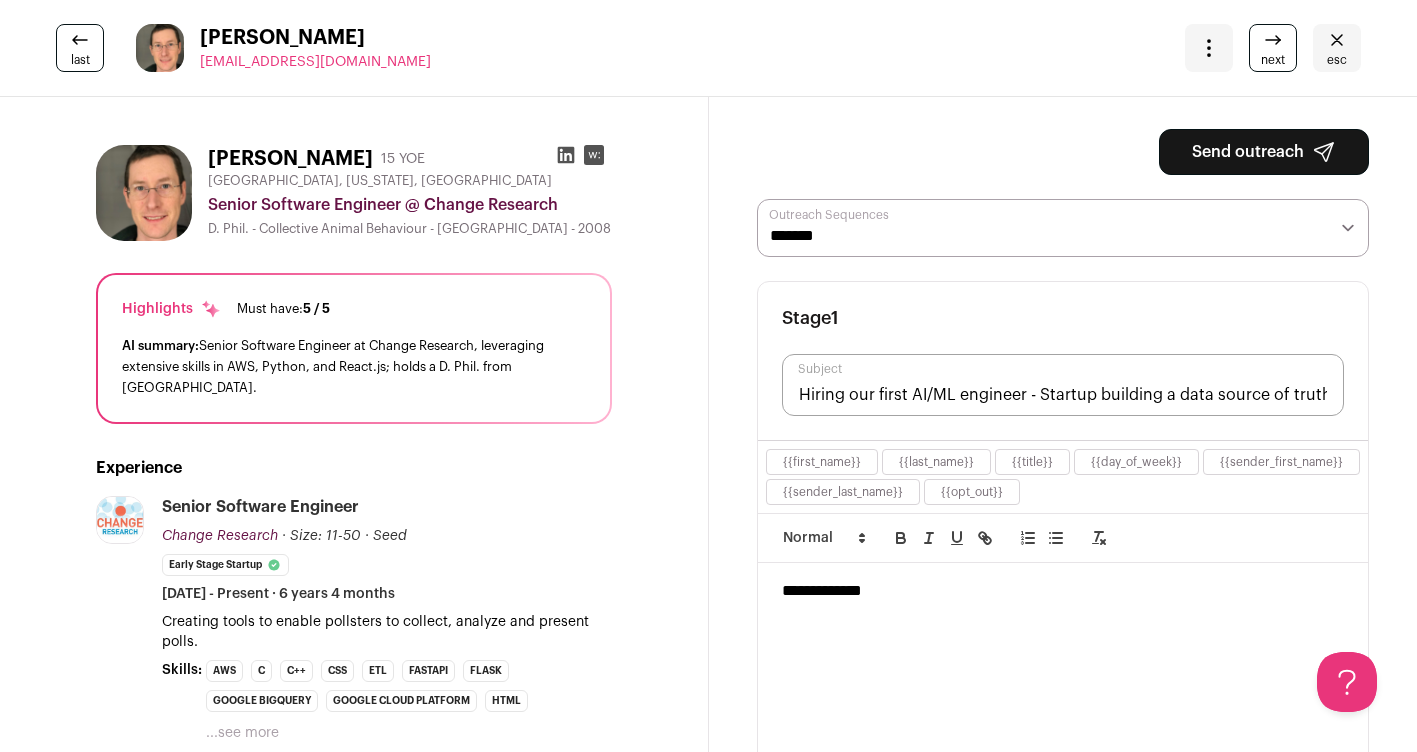 click on "**********" at bounding box center (1063, 228) 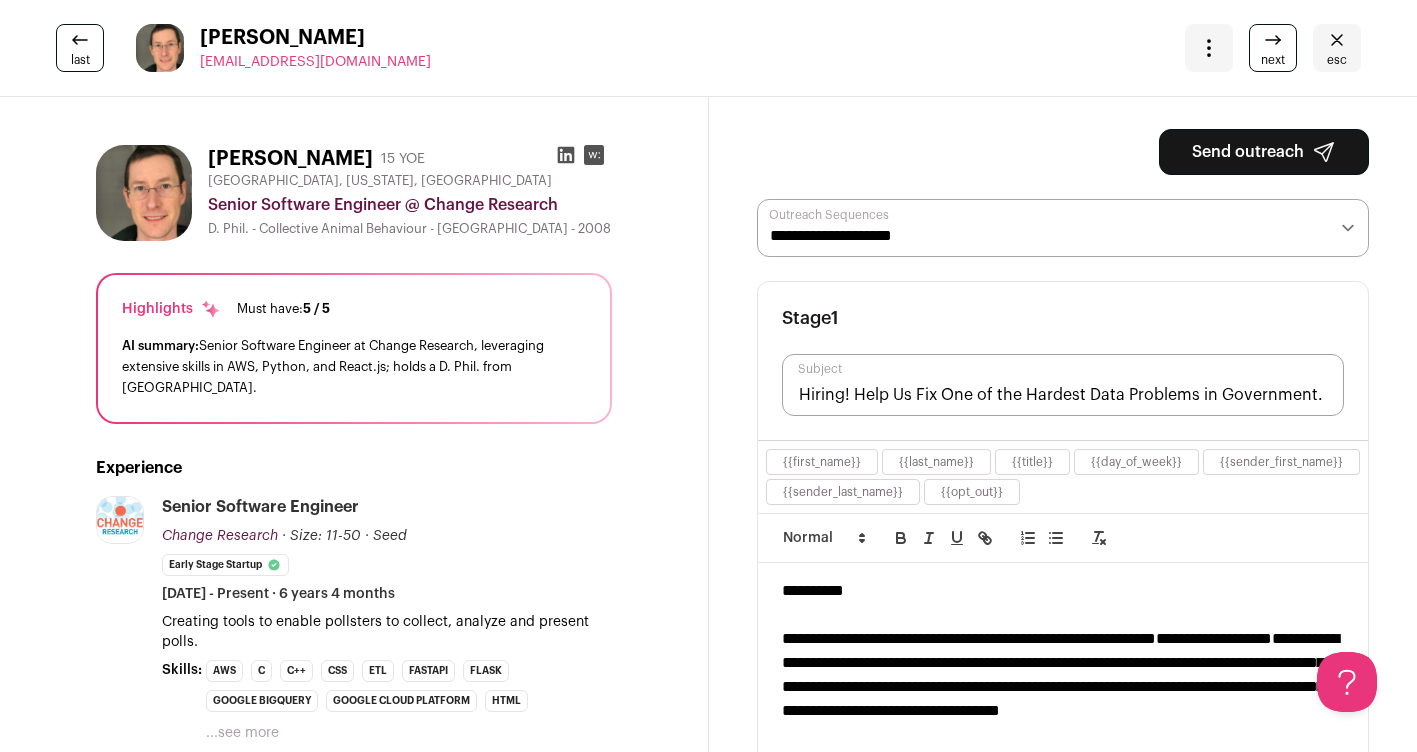 click on "Send outreach" at bounding box center [1264, 152] 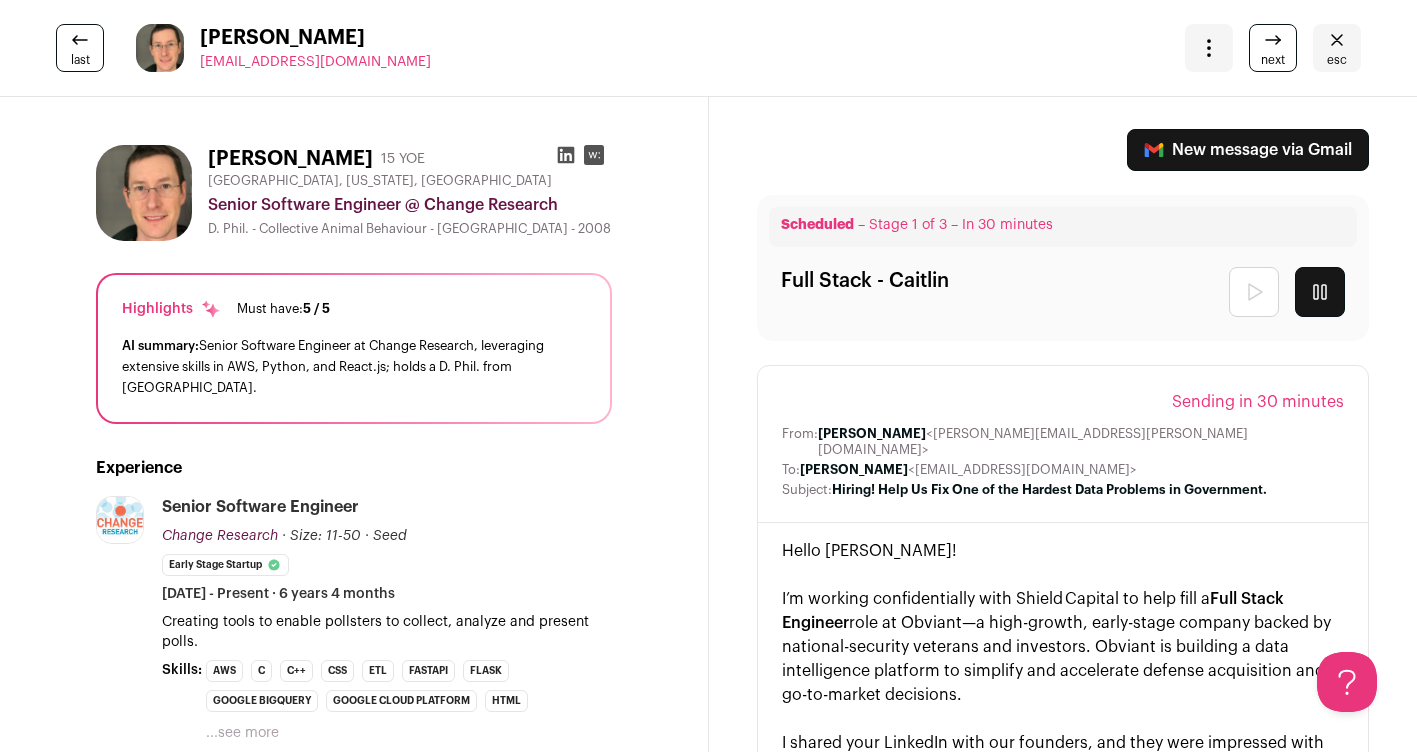click on "next" at bounding box center (1273, 48) 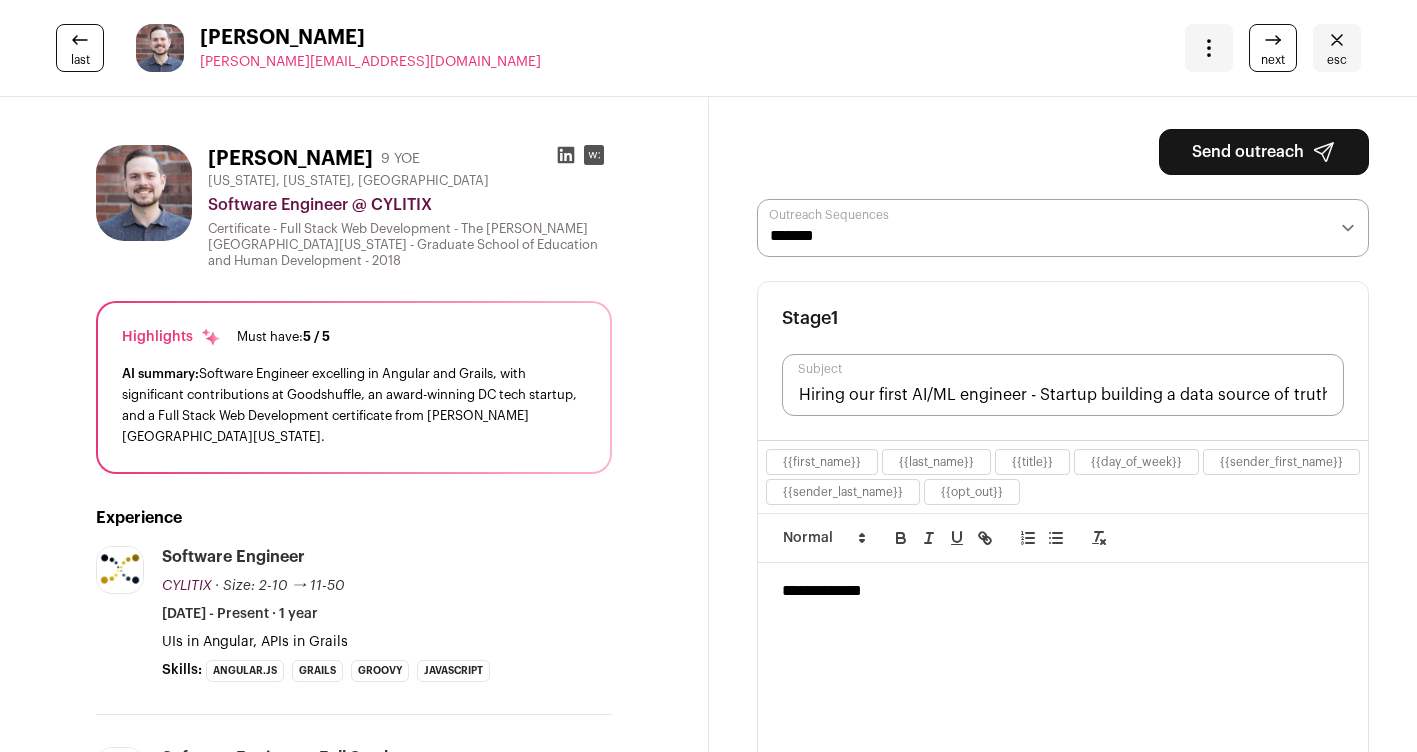 scroll, scrollTop: 0, scrollLeft: 0, axis: both 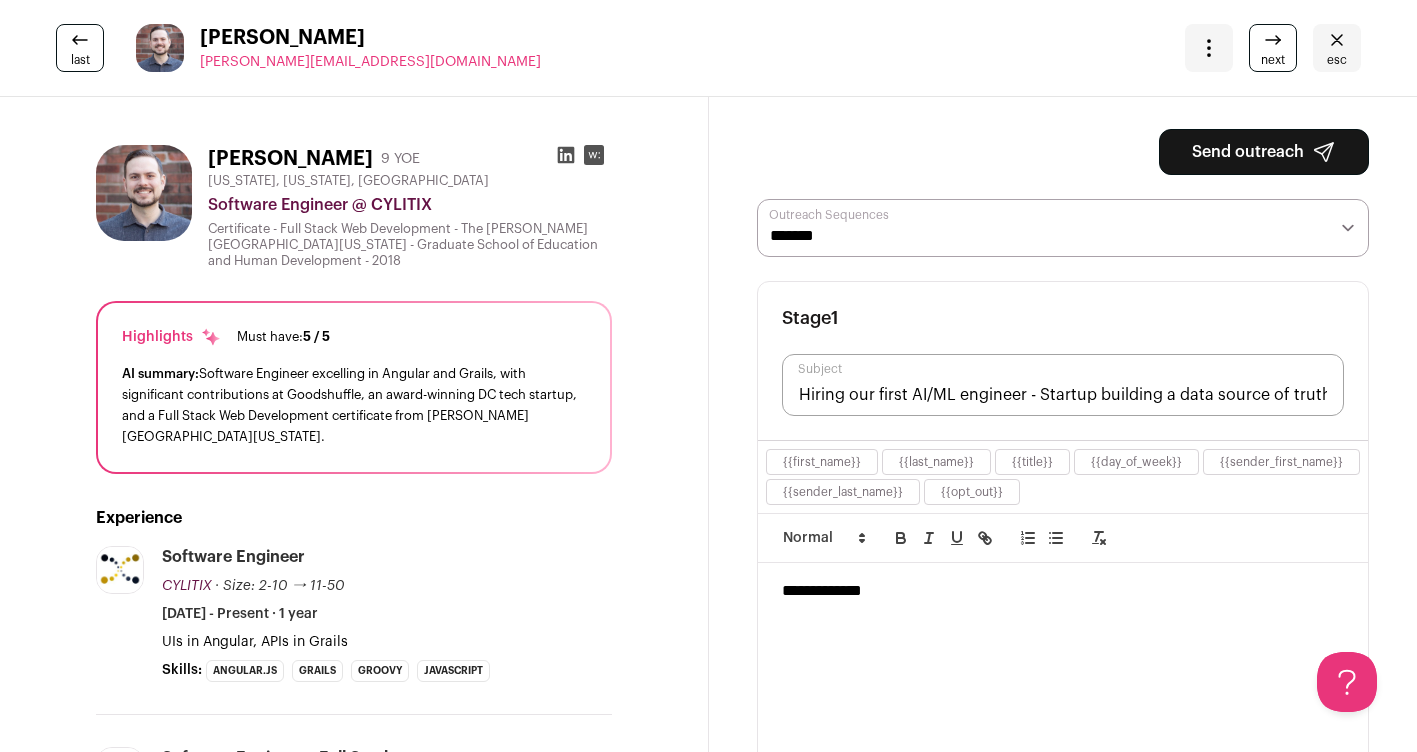 click on "**********" at bounding box center (1063, 228) 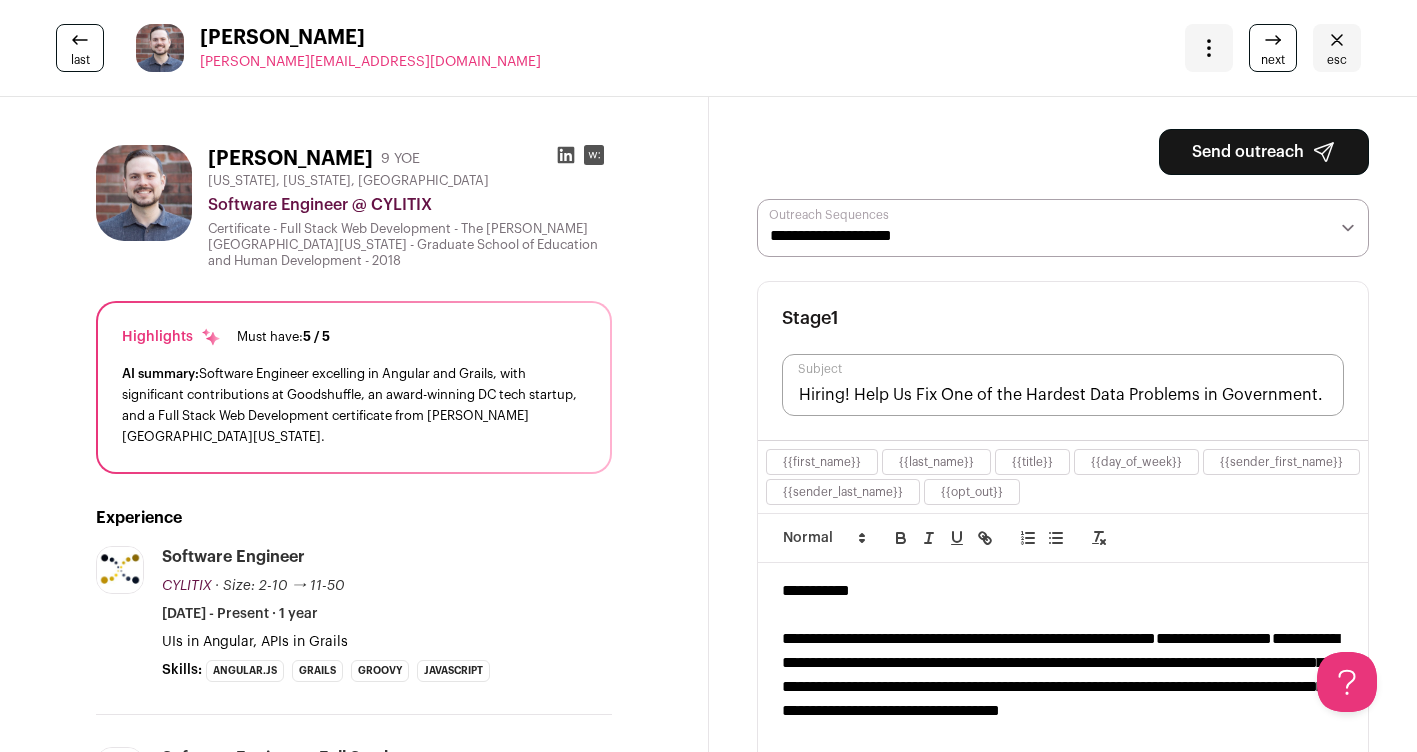 click on "Send outreach" at bounding box center (1264, 152) 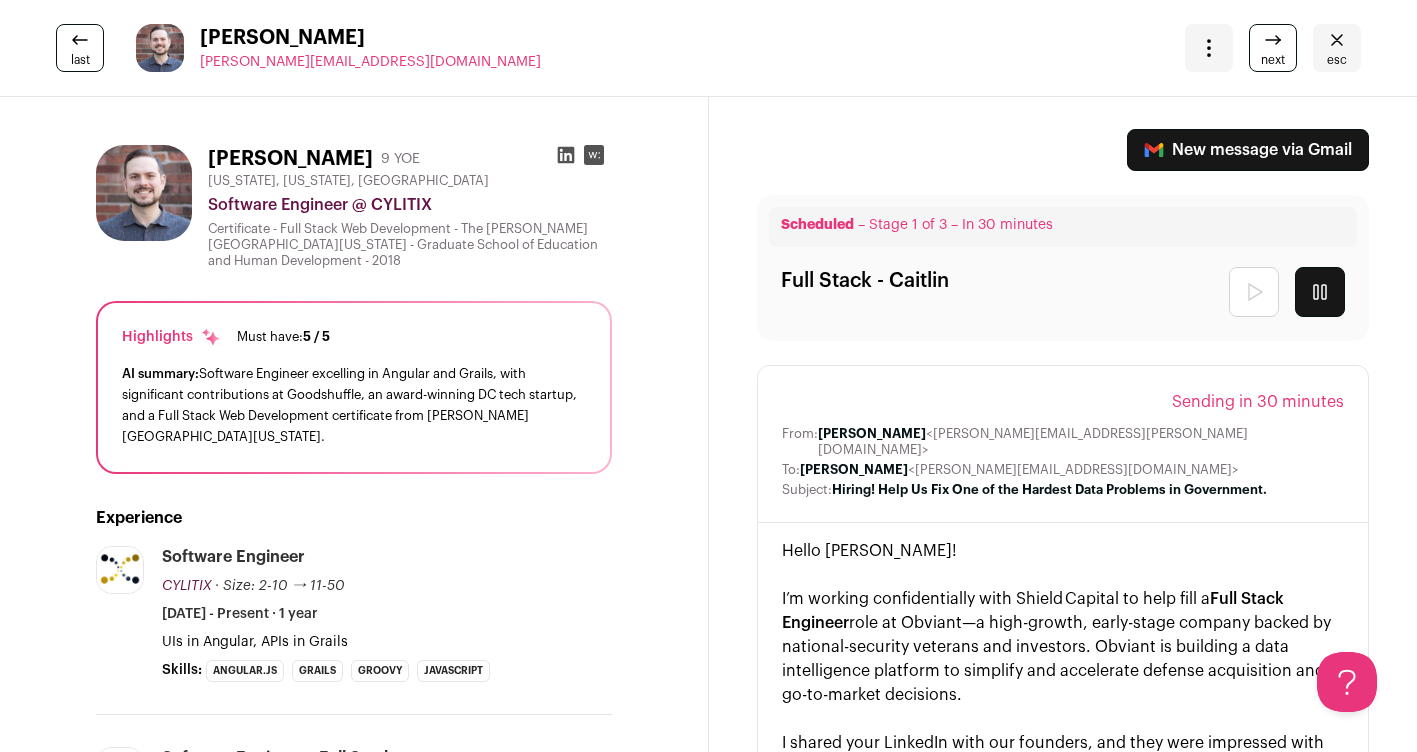 click 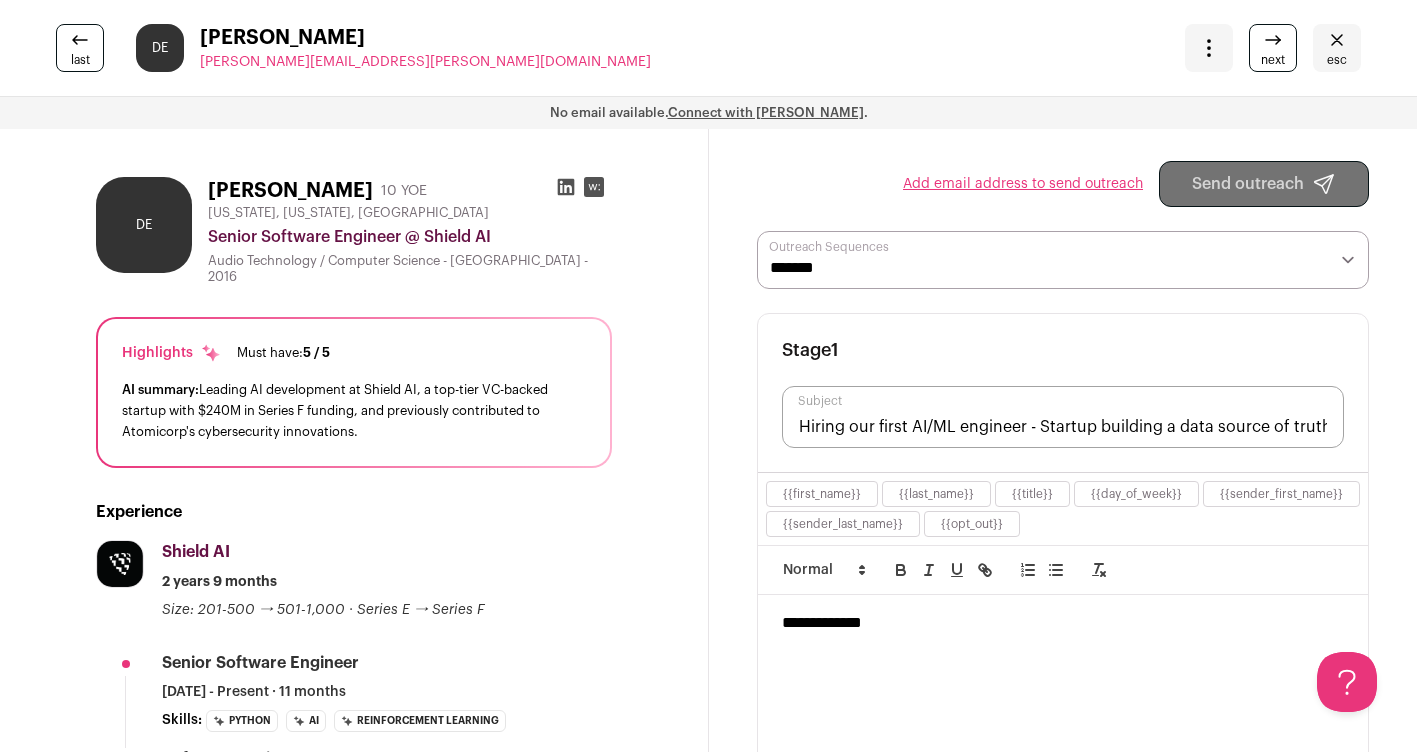 scroll, scrollTop: 0, scrollLeft: 0, axis: both 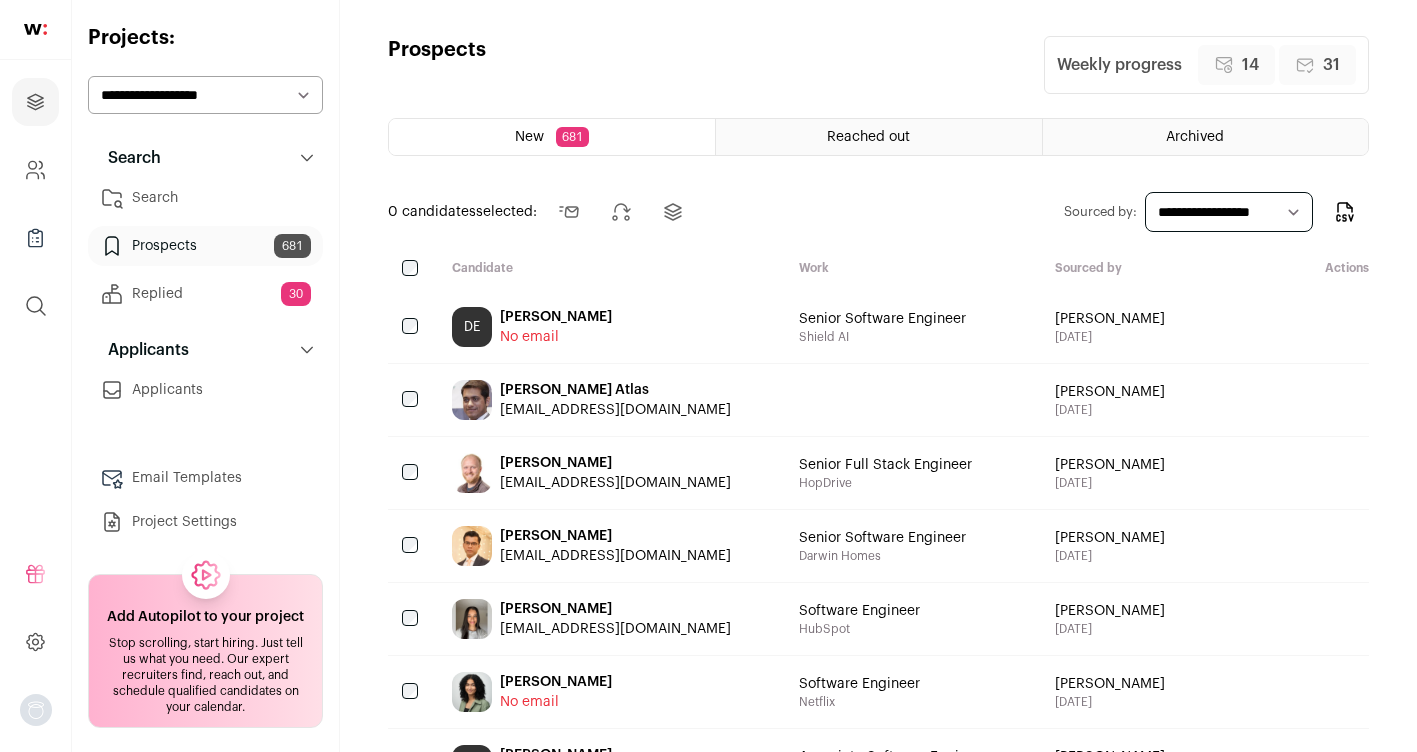 click 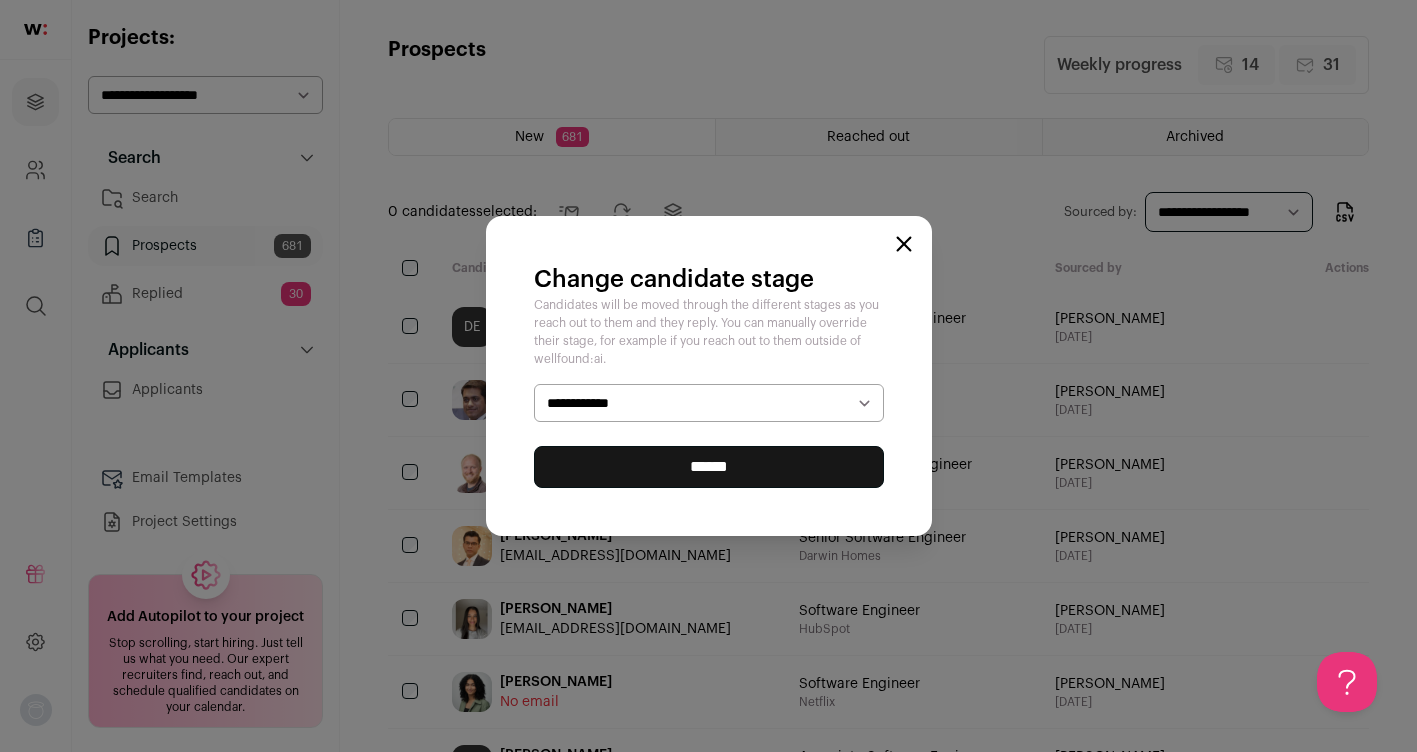 scroll, scrollTop: 0, scrollLeft: 0, axis: both 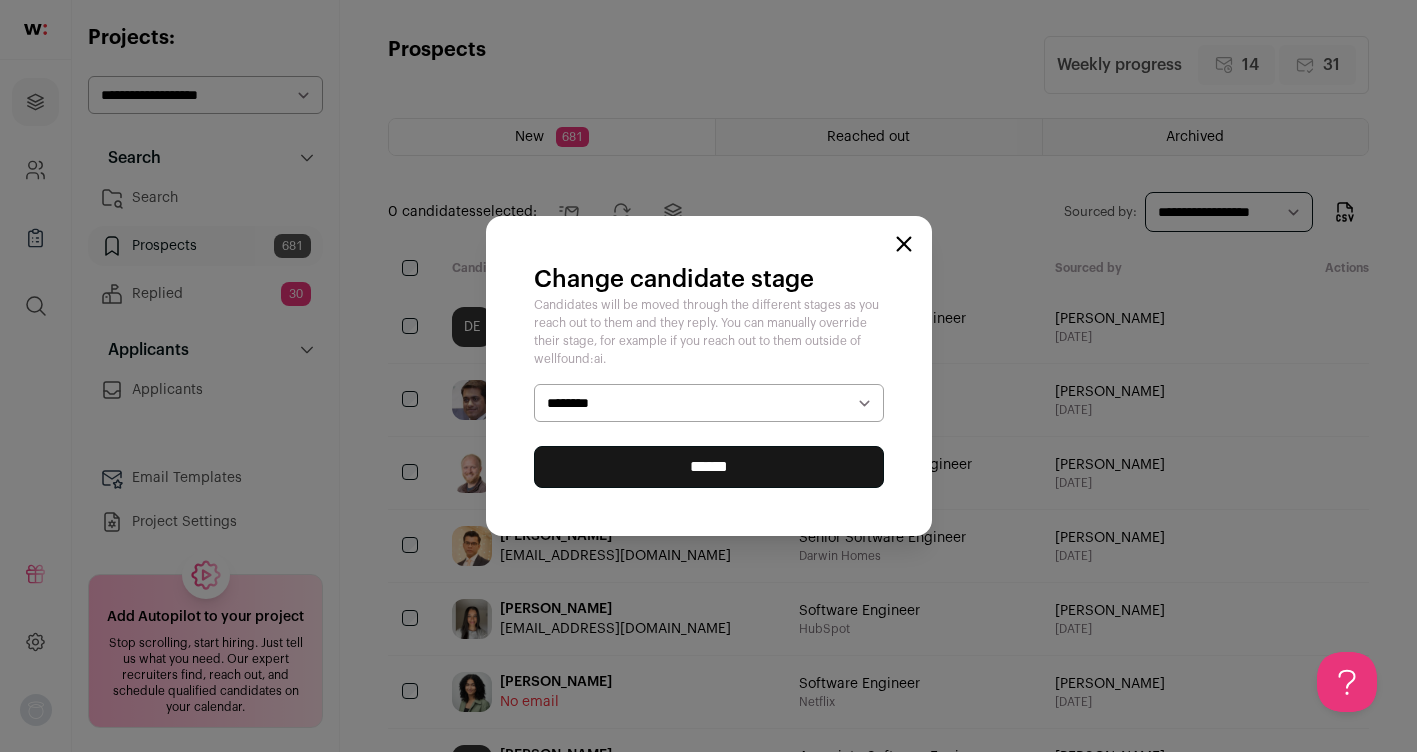 click on "******" at bounding box center [709, 467] 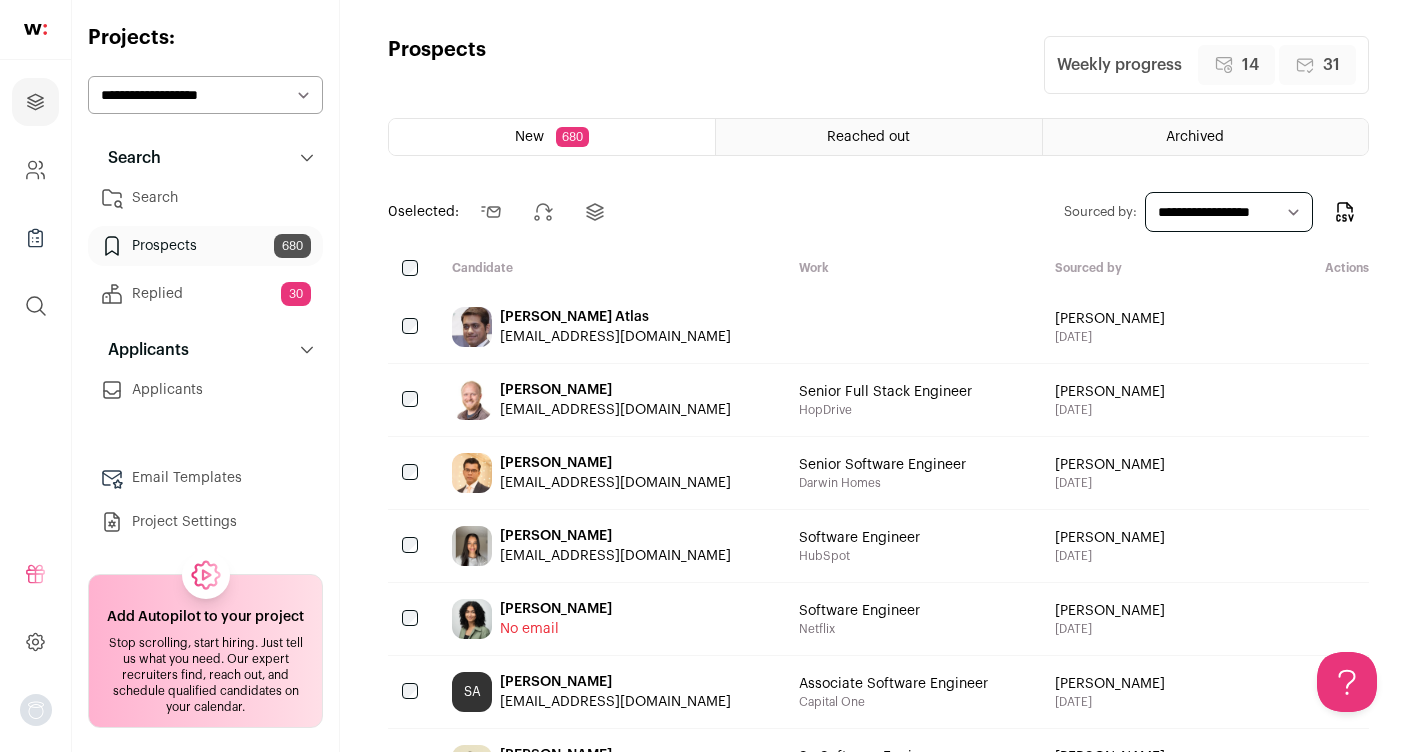 scroll, scrollTop: 0, scrollLeft: 0, axis: both 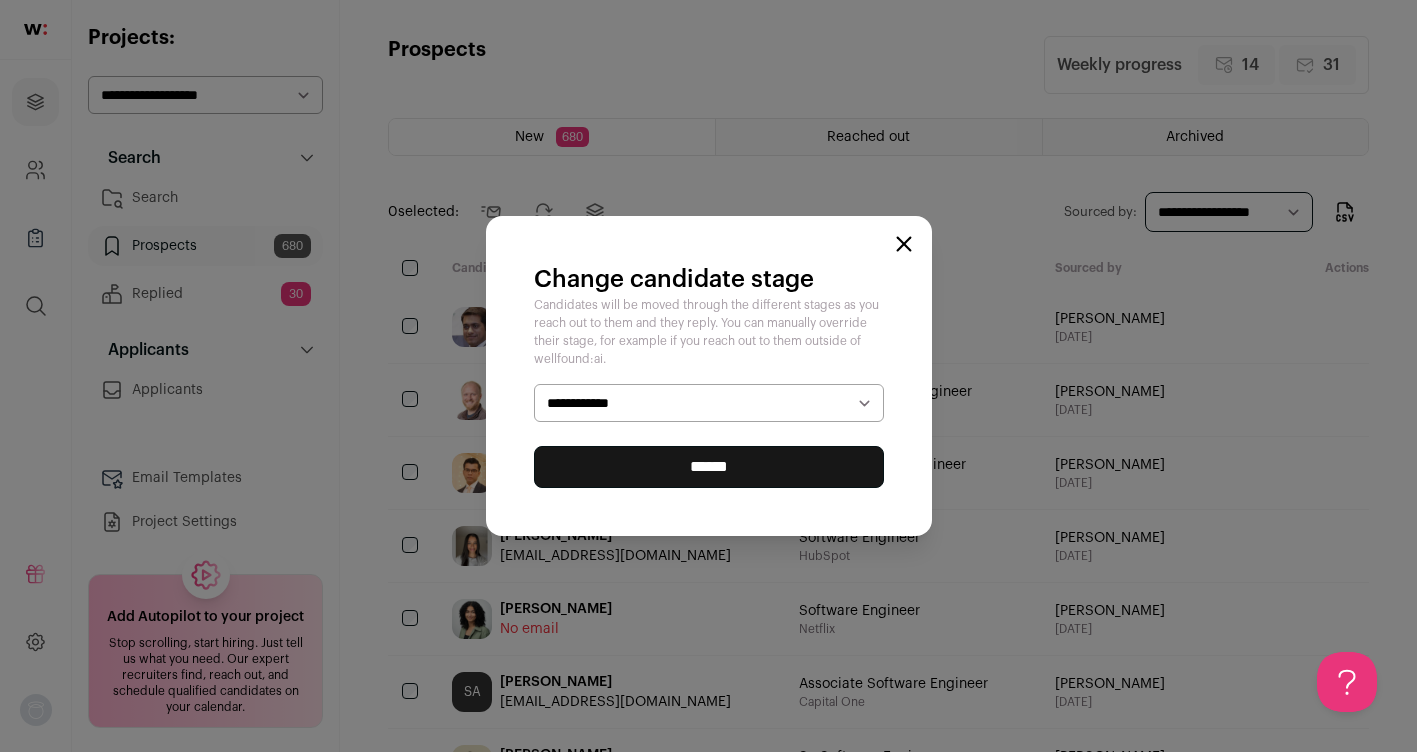 click on "**********" at bounding box center (709, 403) 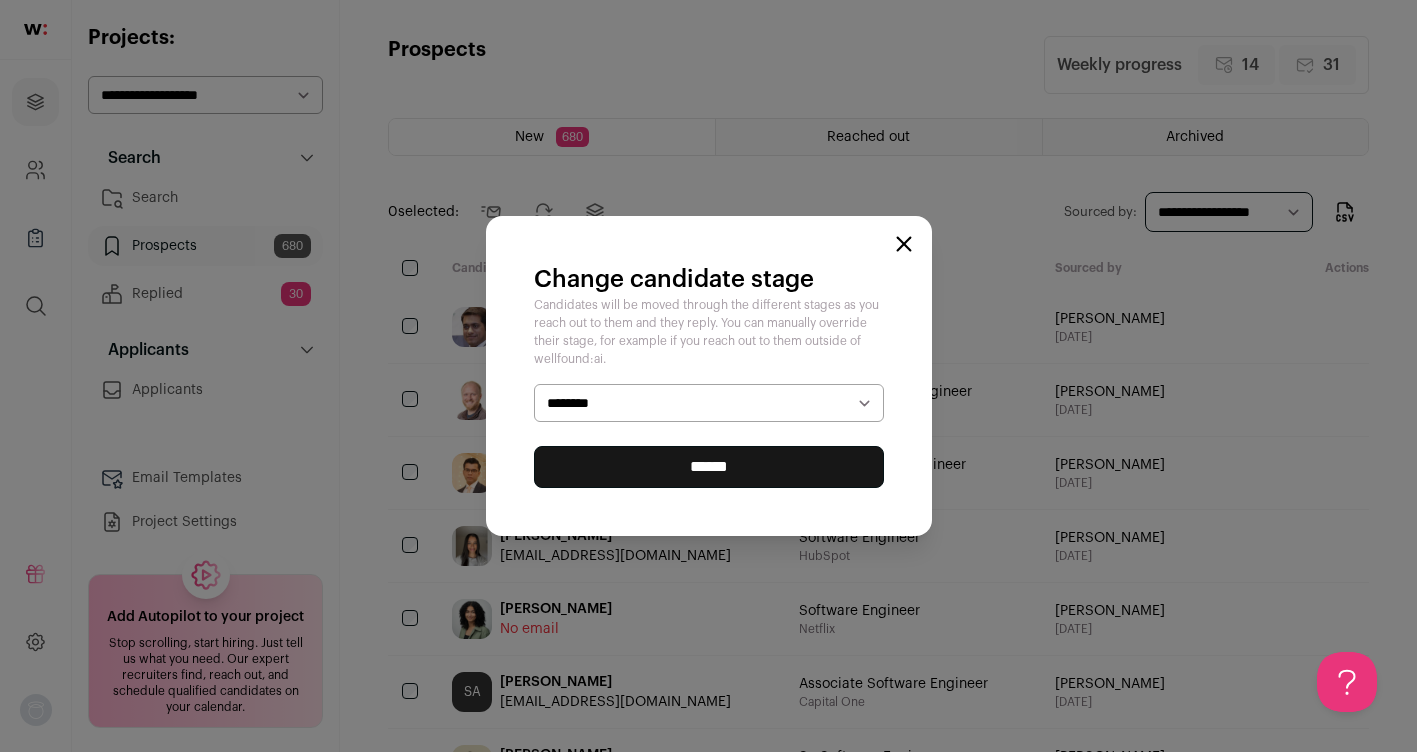 click on "******" at bounding box center [709, 467] 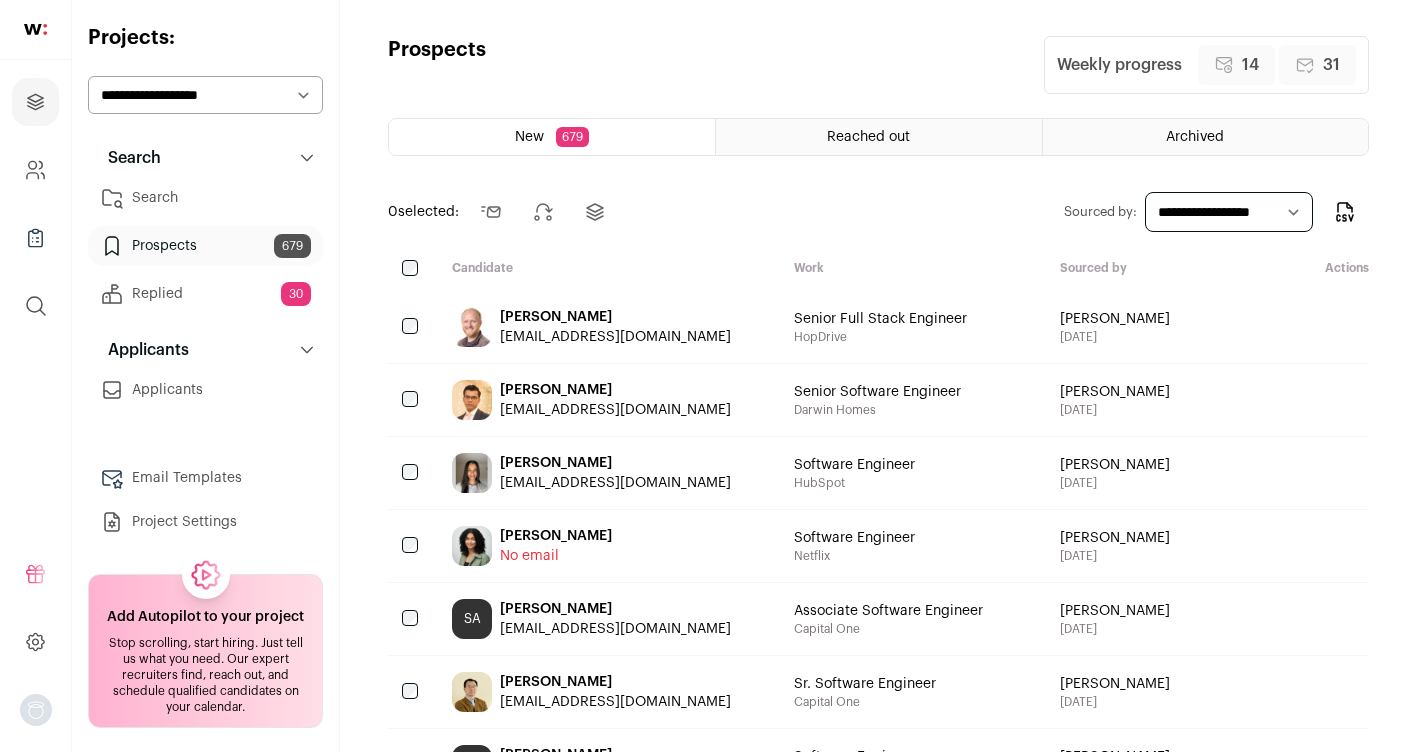 click on "Daniel Artus" at bounding box center (615, 317) 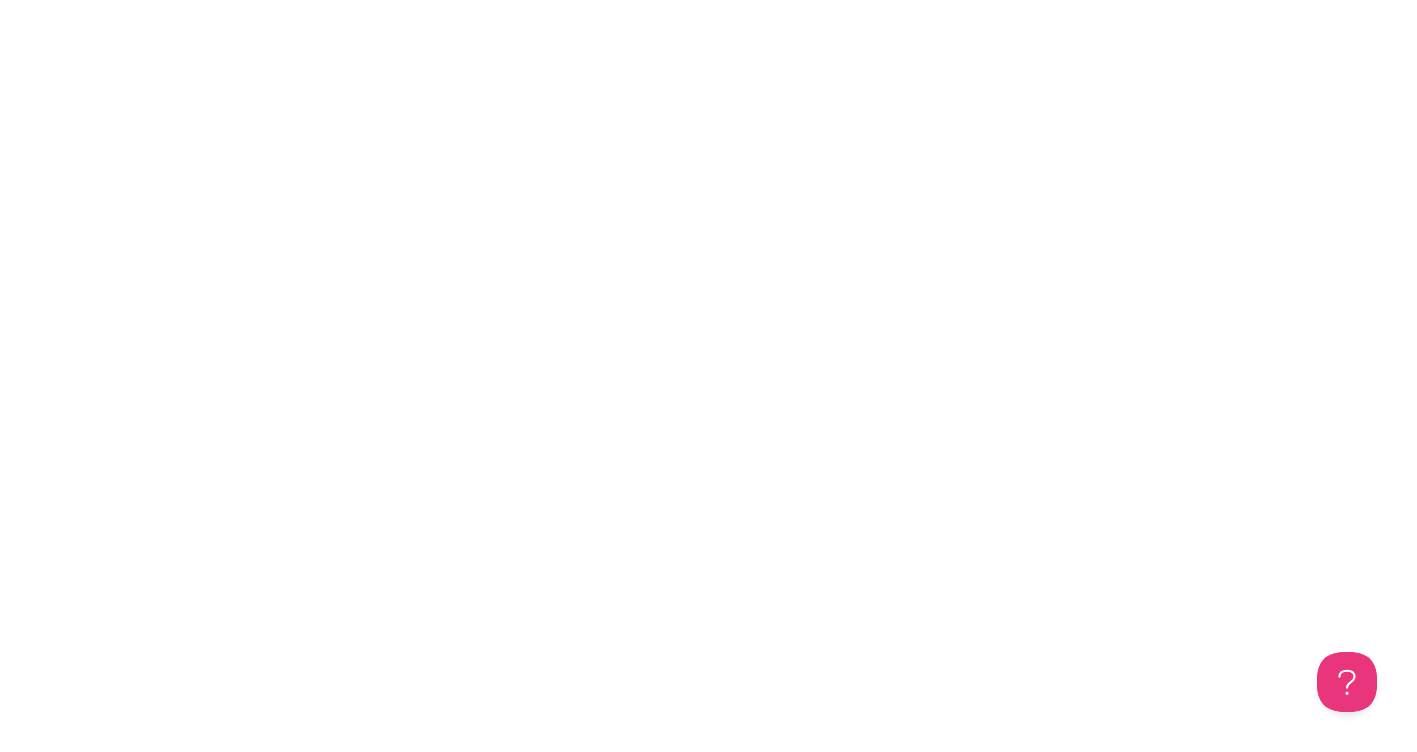 scroll, scrollTop: 0, scrollLeft: 0, axis: both 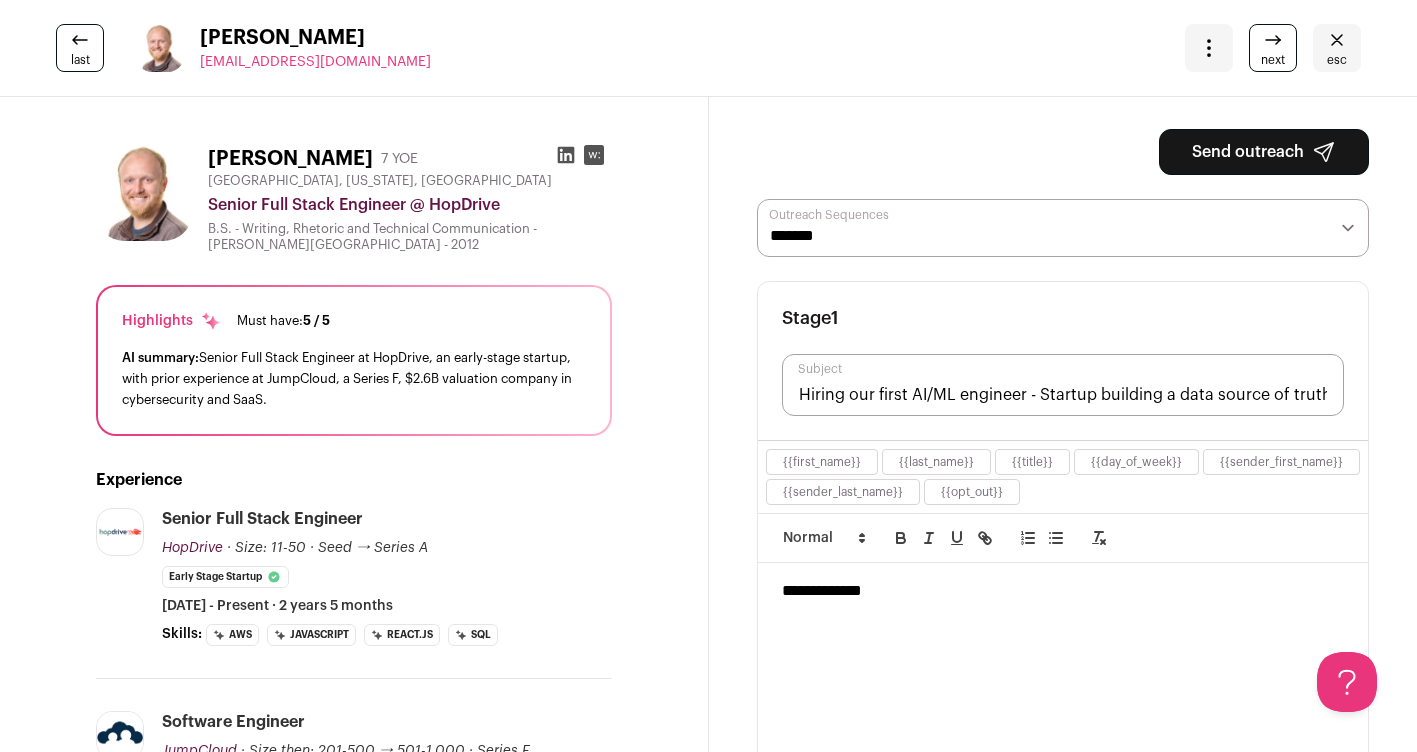 click on "**********" at bounding box center [1063, 228] 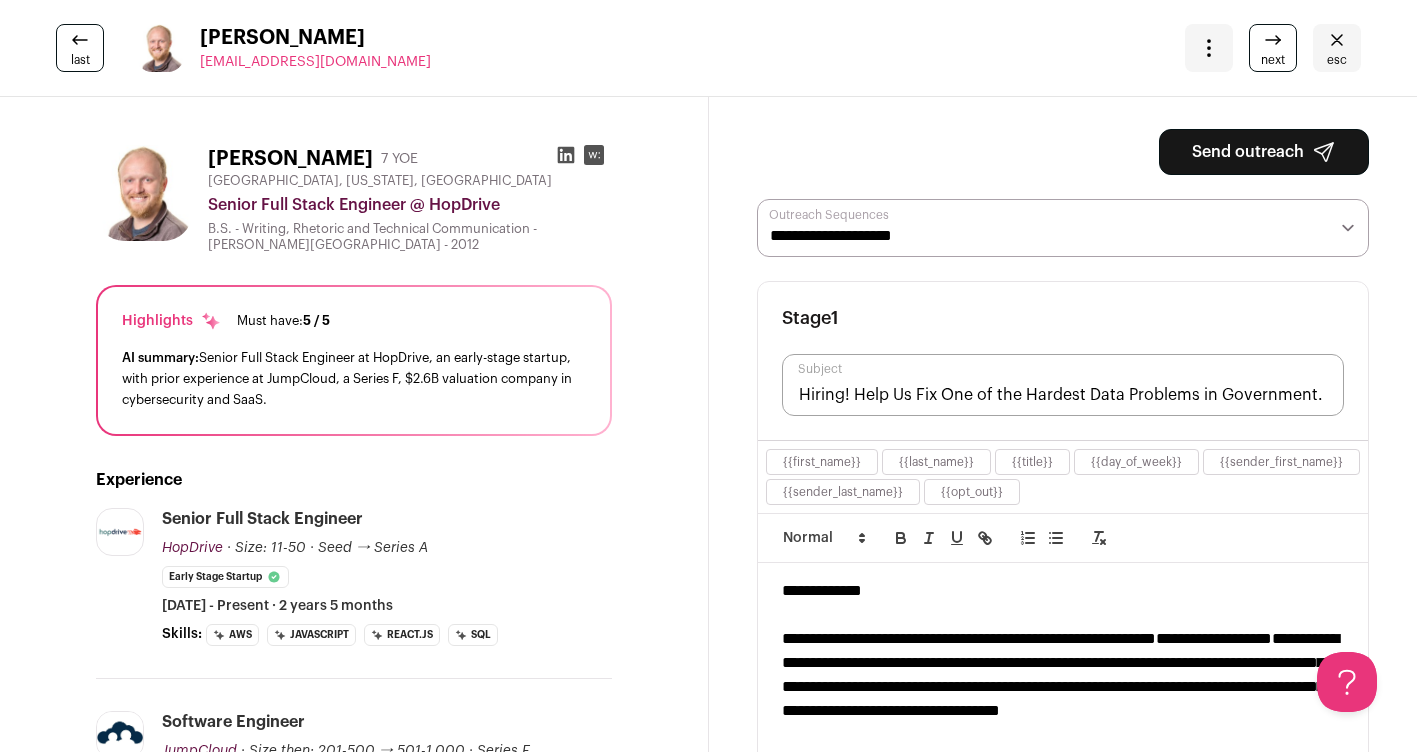 click on "Send outreach" at bounding box center [1264, 152] 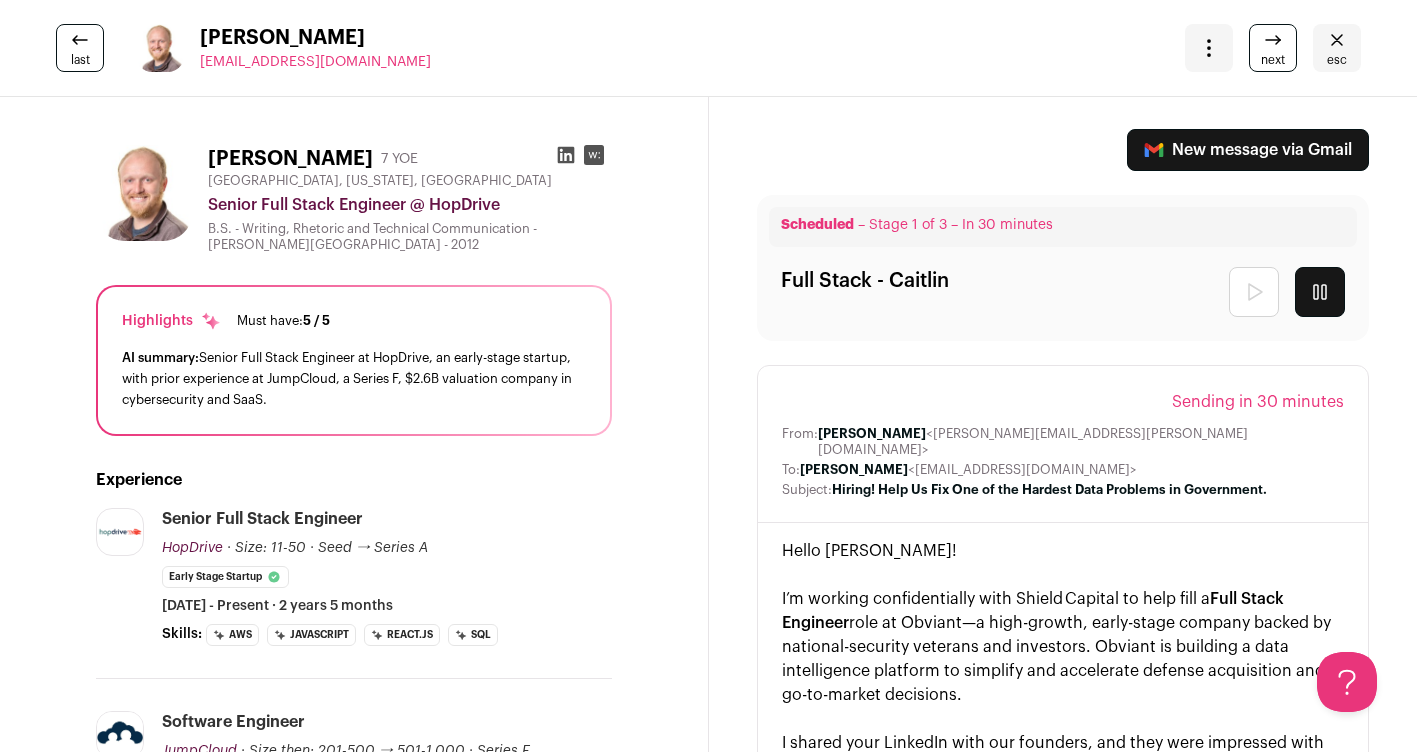 click 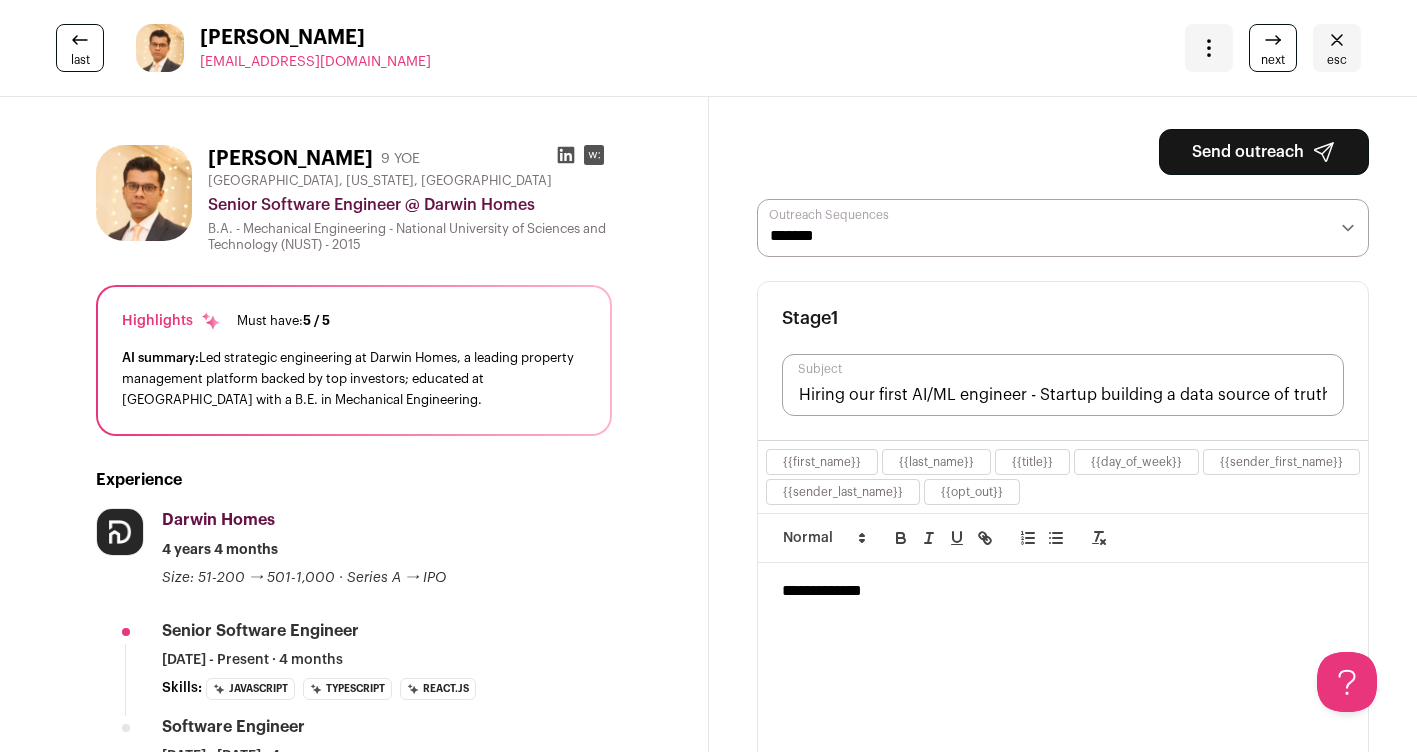 scroll, scrollTop: 0, scrollLeft: 0, axis: both 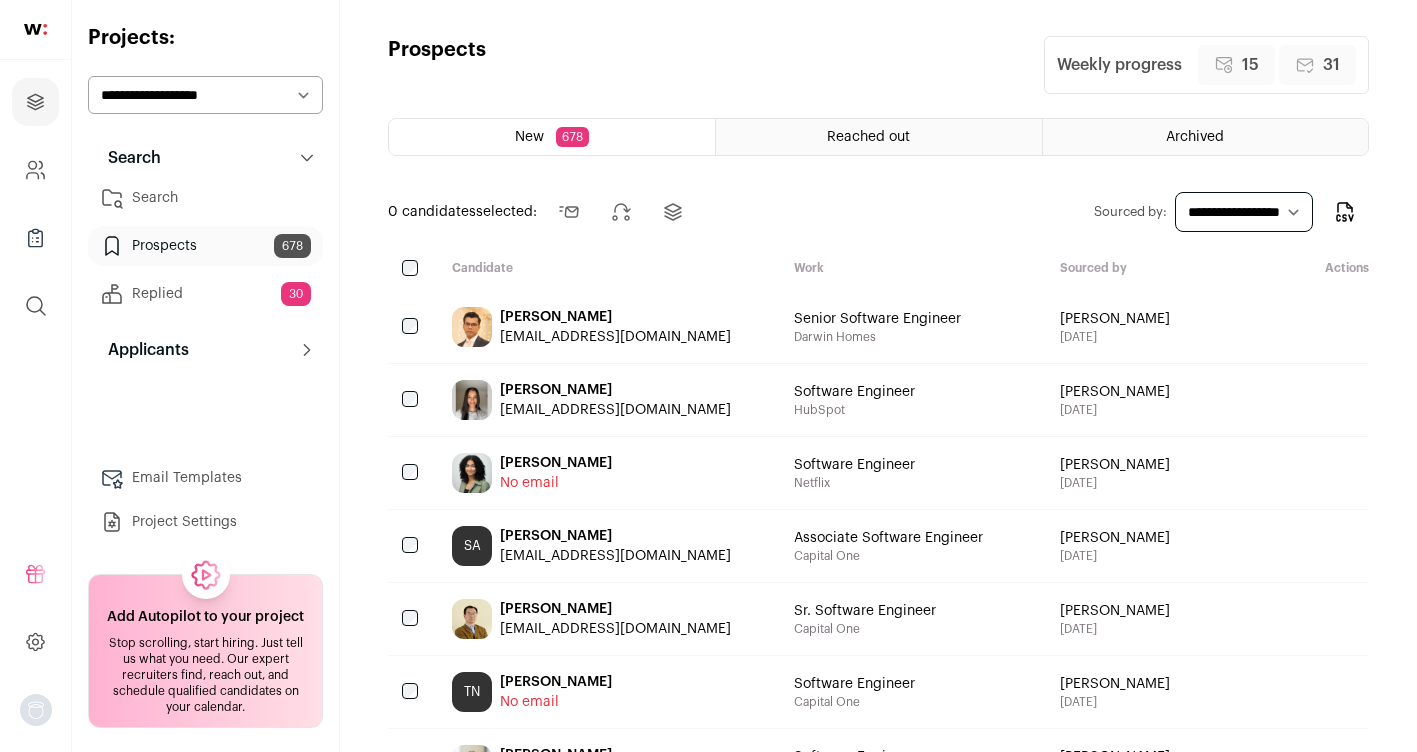 click 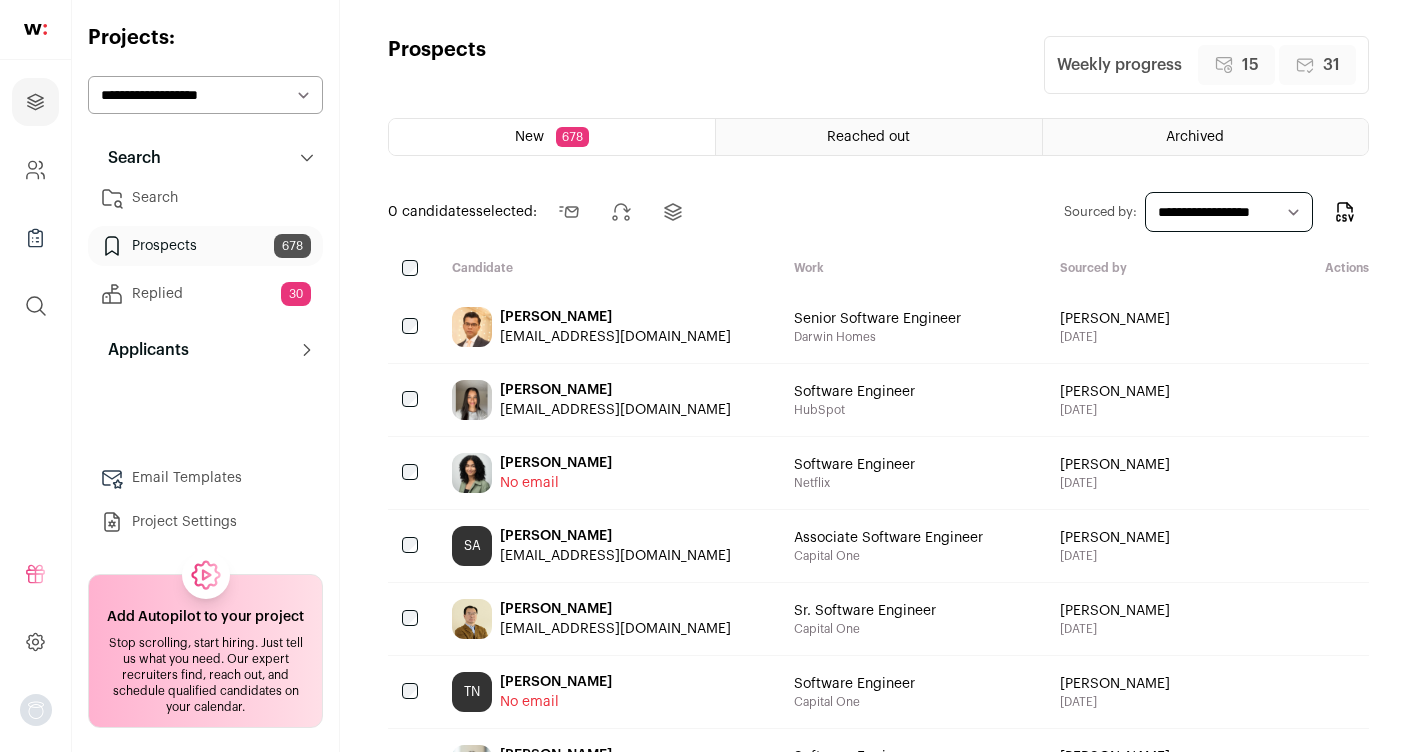 scroll, scrollTop: 0, scrollLeft: 0, axis: both 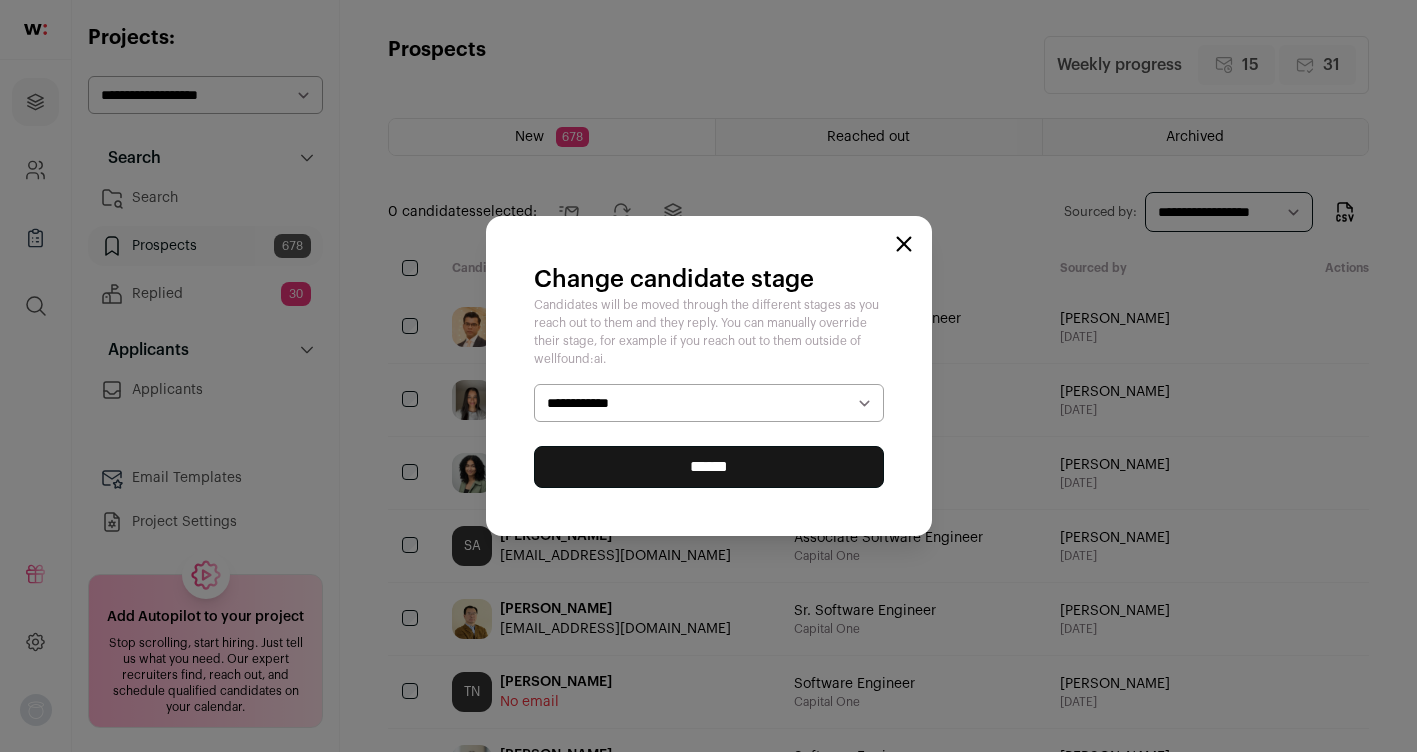 click on "**********" at bounding box center [709, 403] 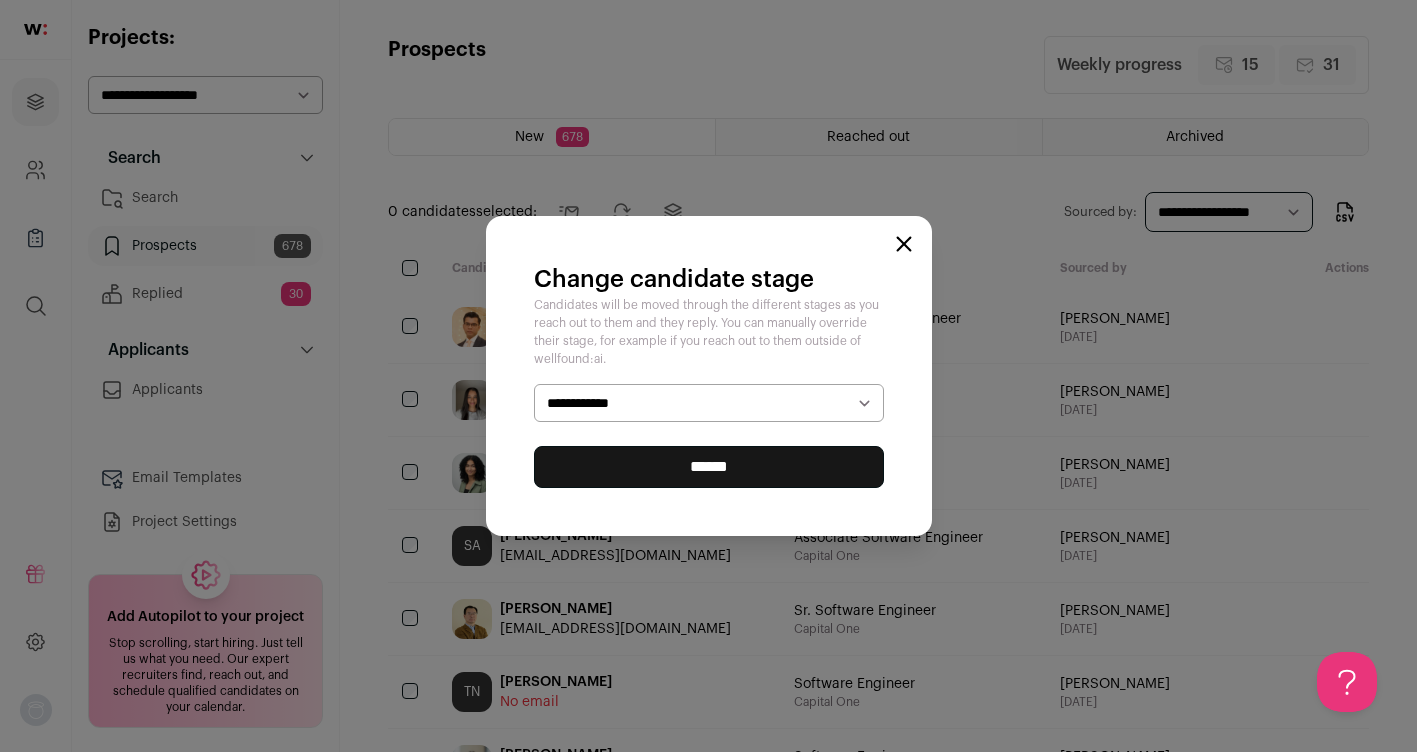 scroll, scrollTop: 0, scrollLeft: 0, axis: both 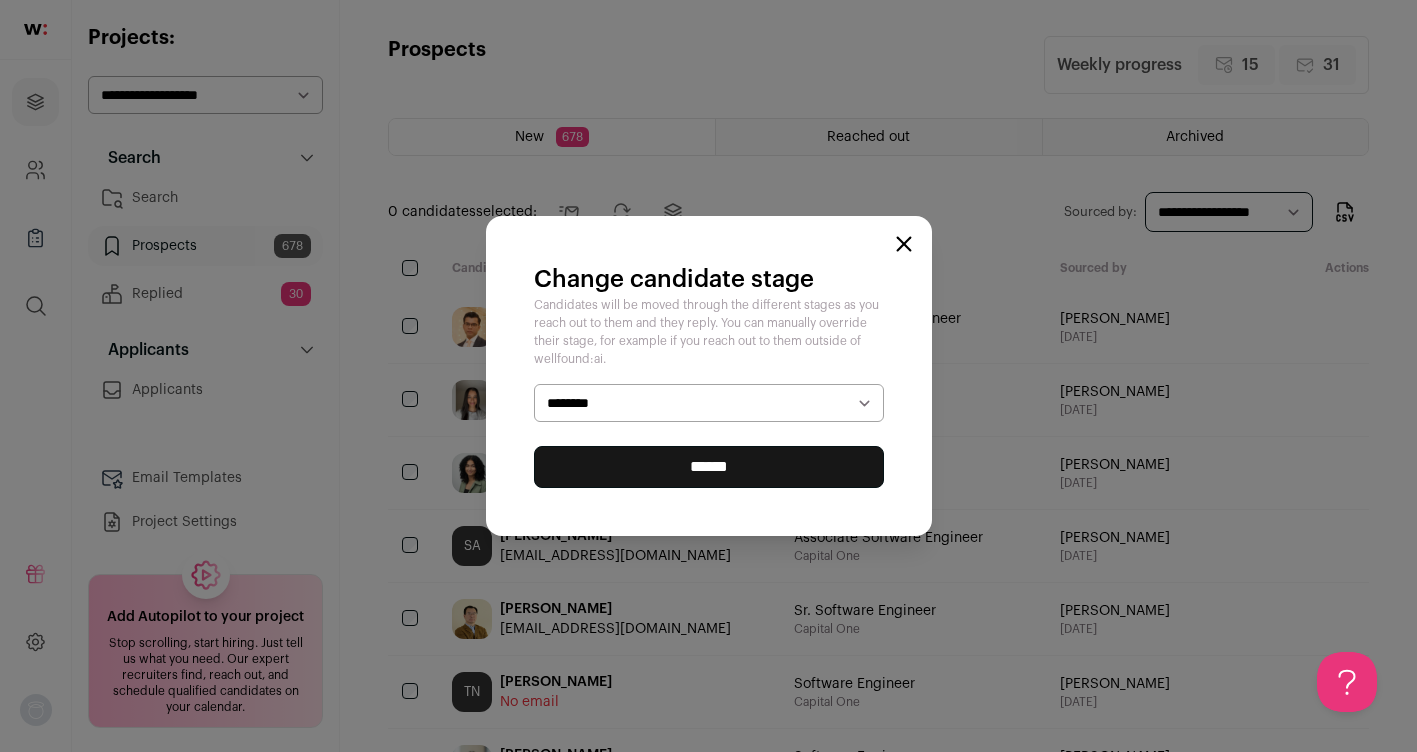 click on "******" at bounding box center (709, 467) 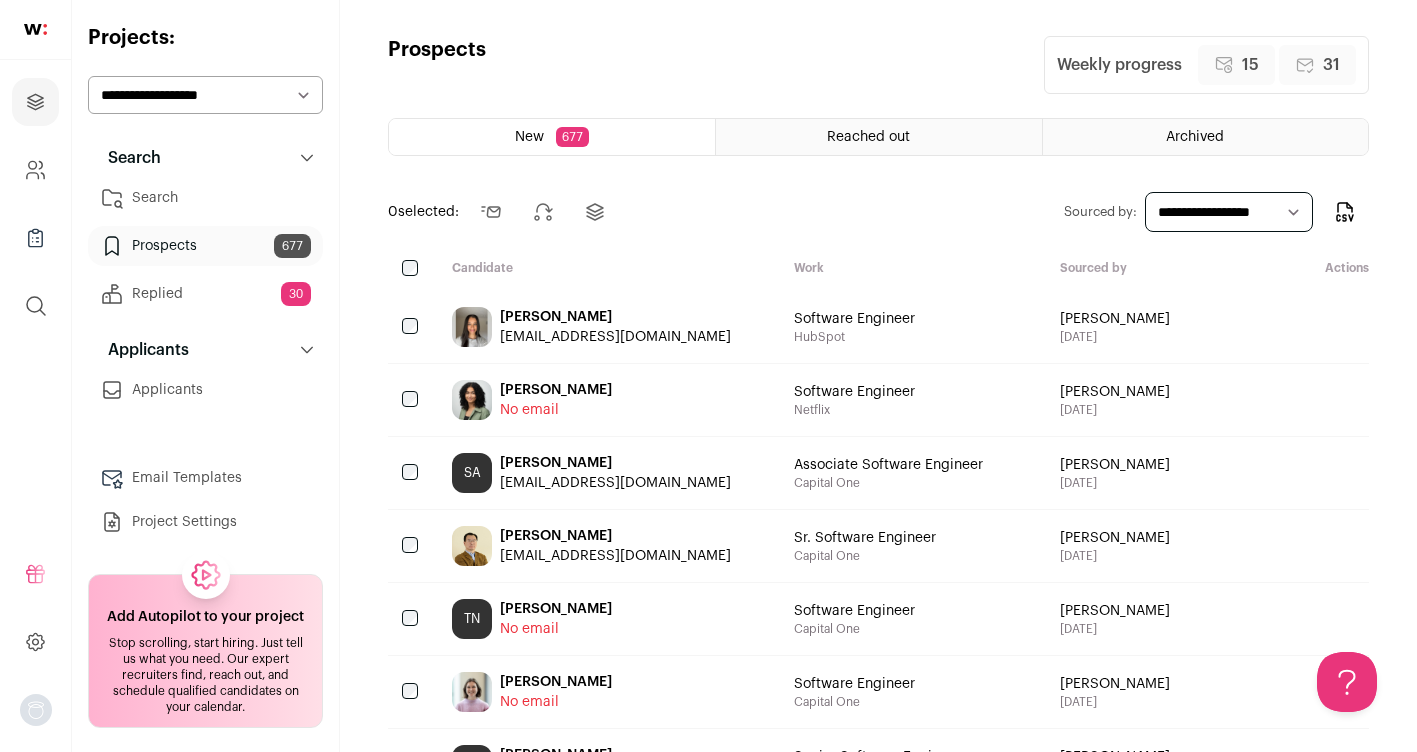 scroll, scrollTop: 0, scrollLeft: 0, axis: both 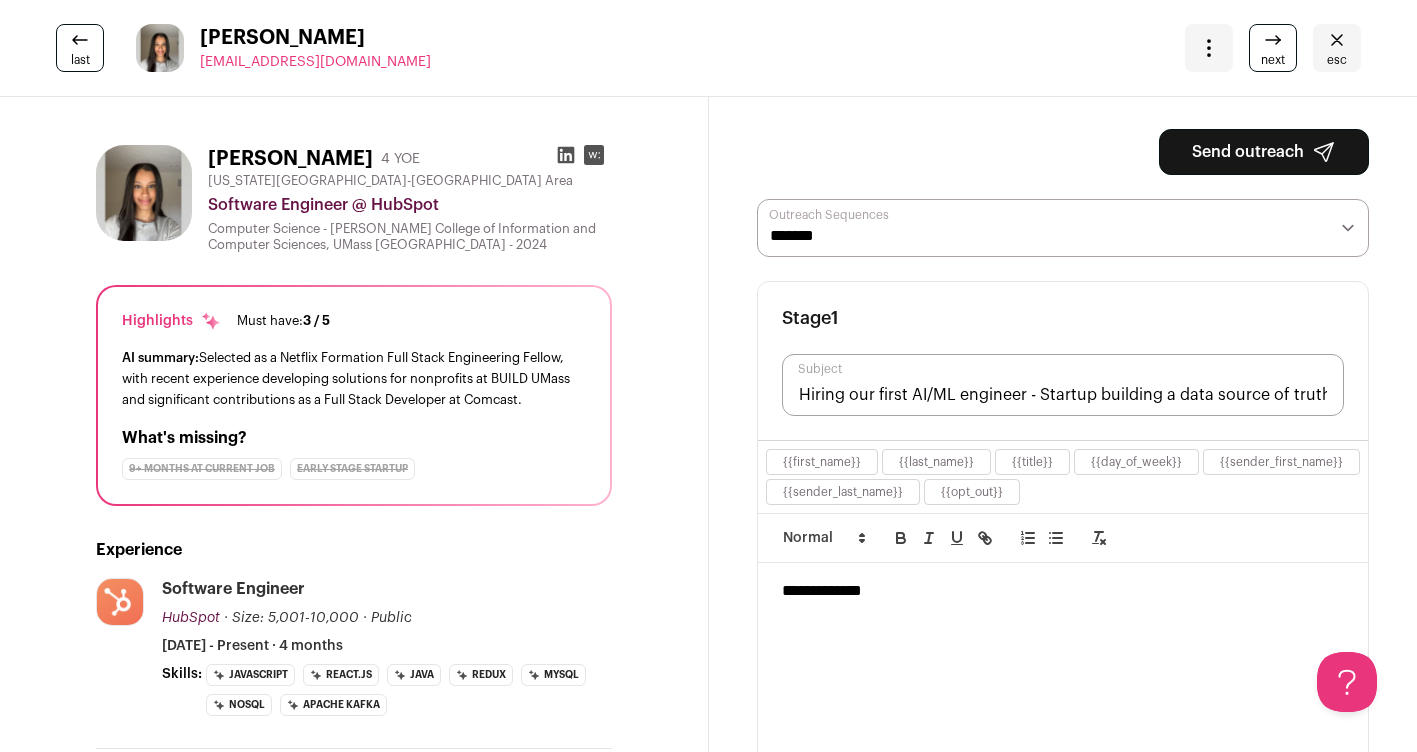 click 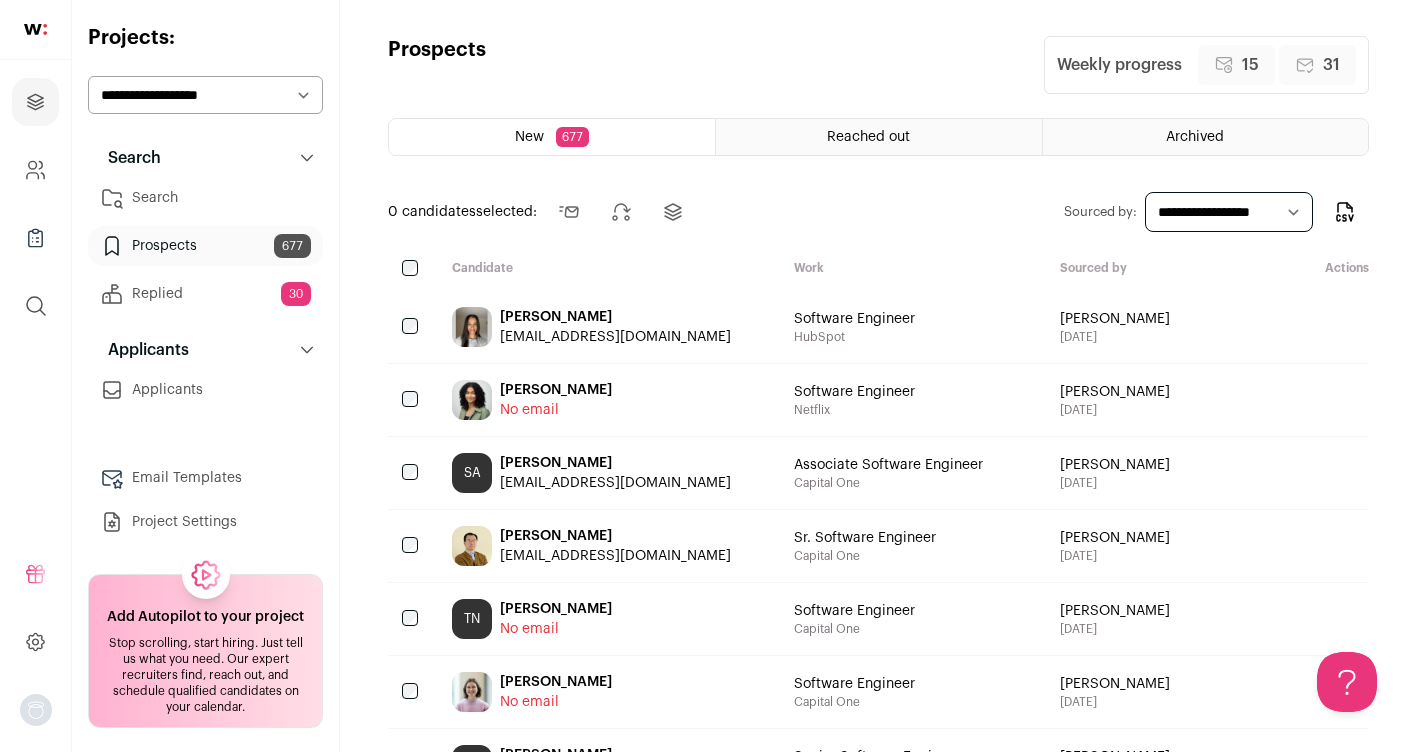 scroll, scrollTop: 0, scrollLeft: 0, axis: both 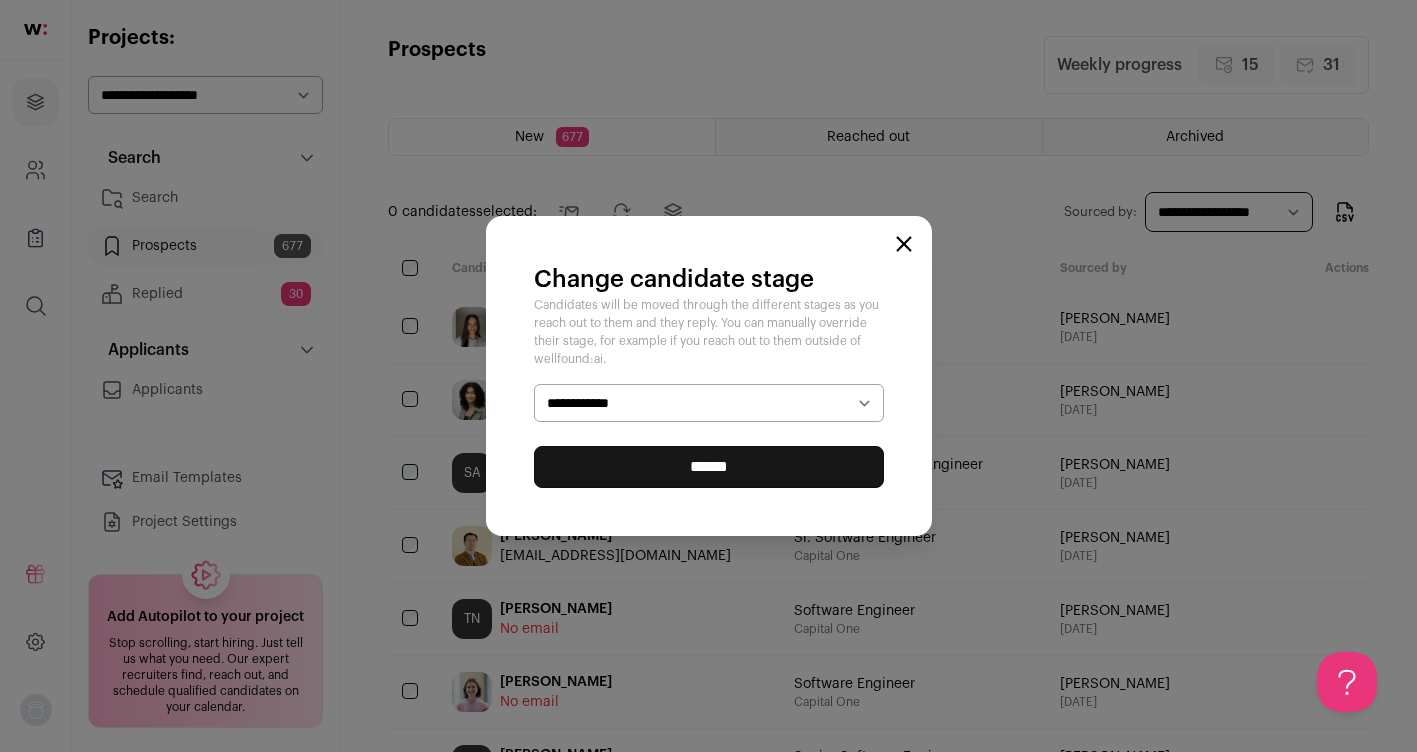 click on "**********" at bounding box center [709, 403] 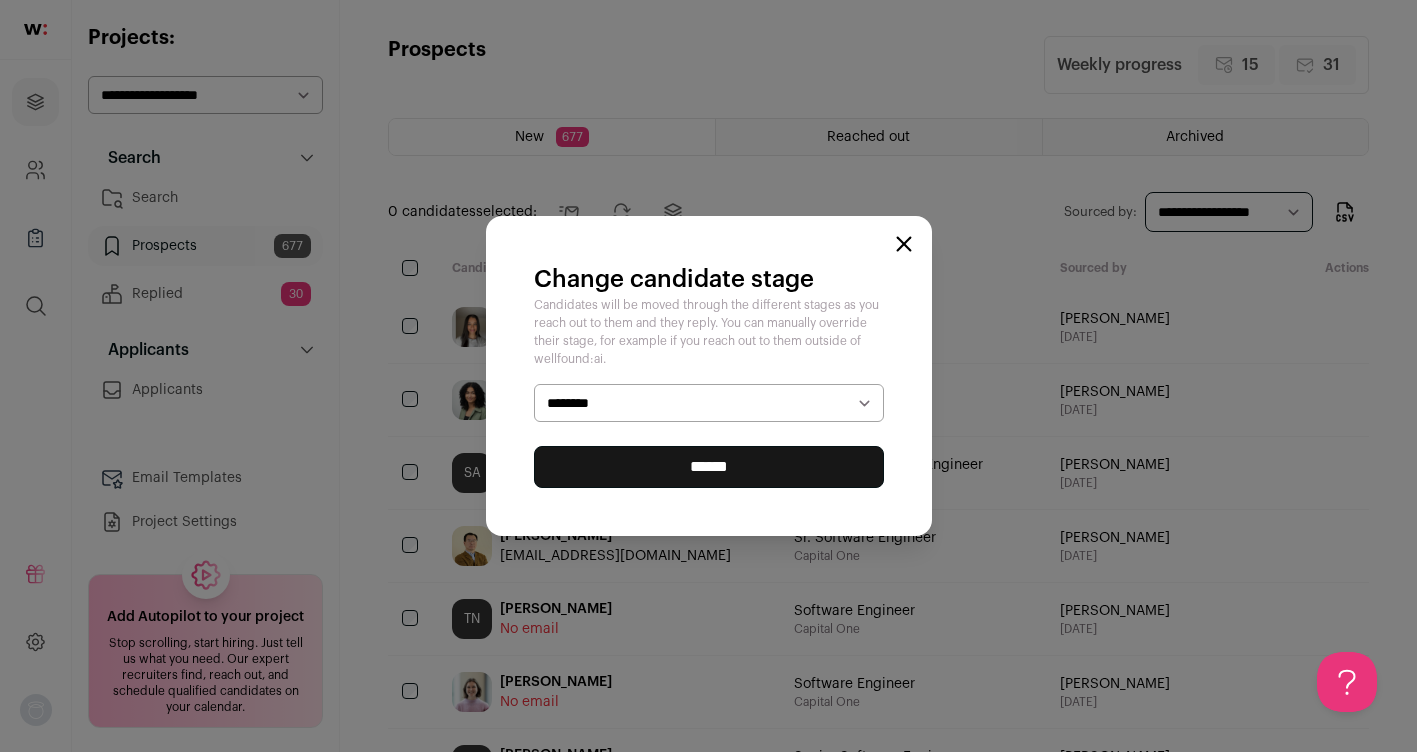 click on "******" at bounding box center (709, 467) 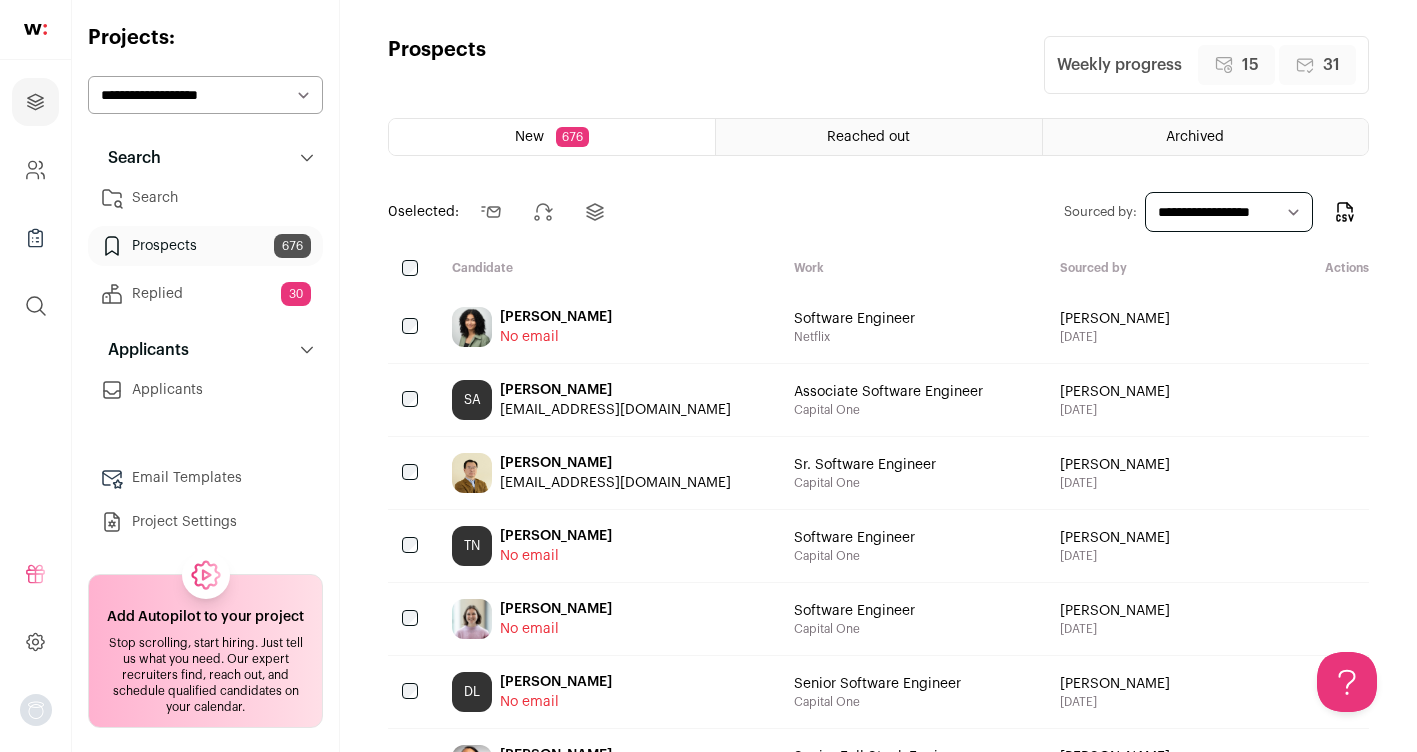 scroll, scrollTop: 0, scrollLeft: 0, axis: both 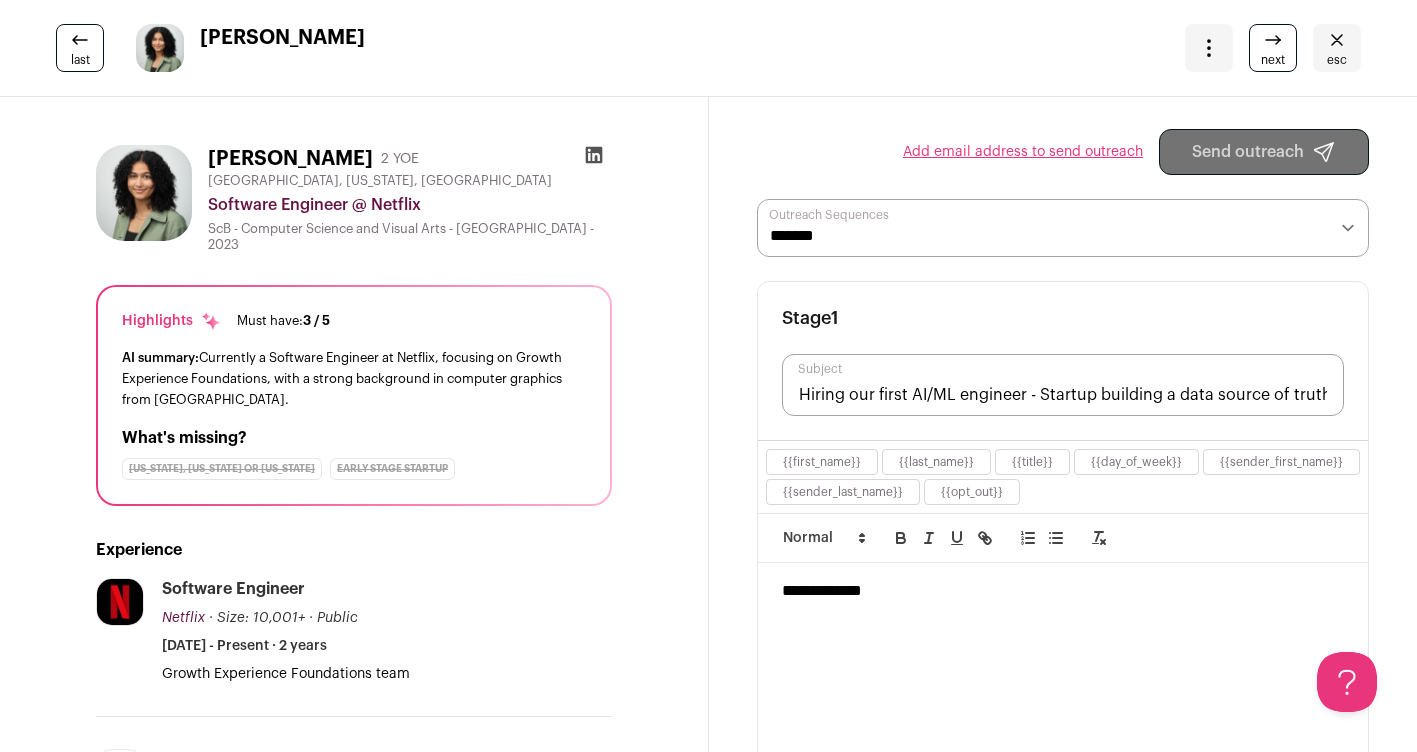 click 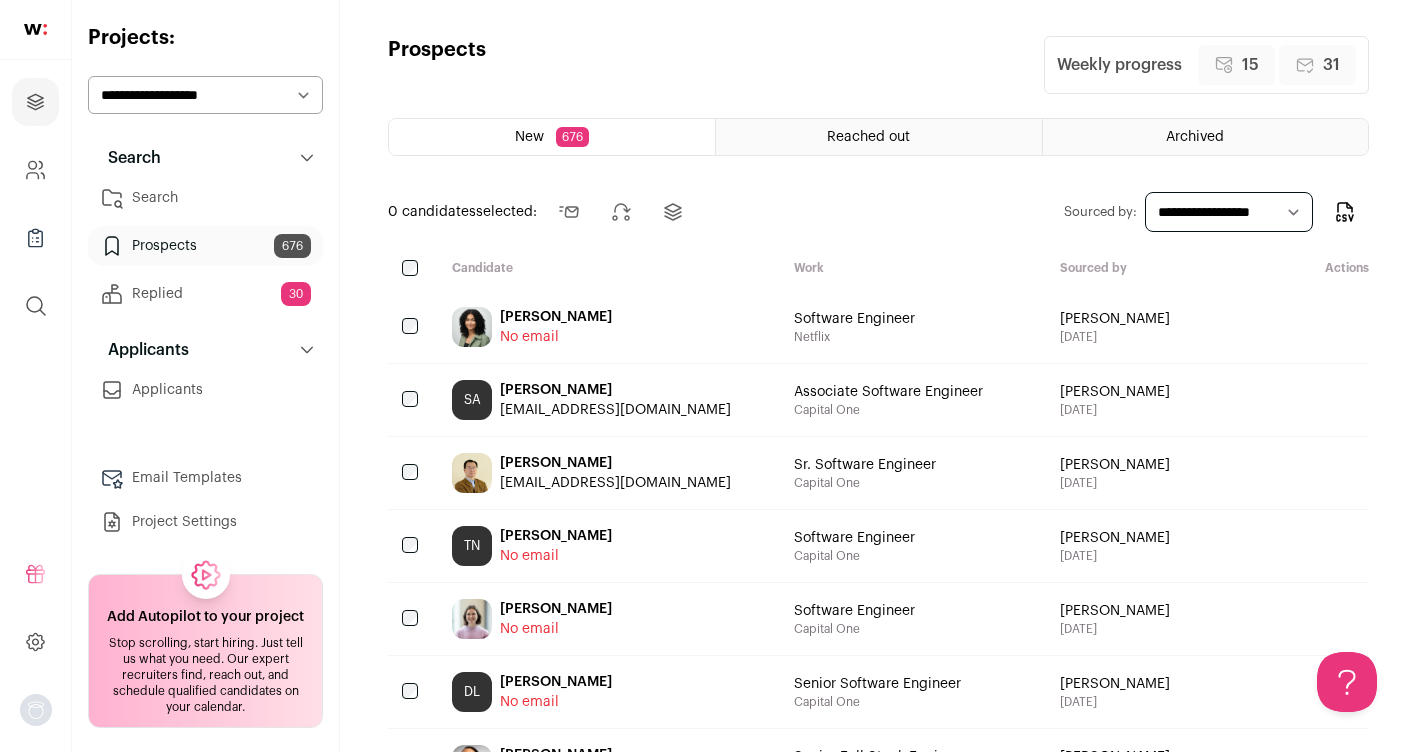 scroll, scrollTop: 0, scrollLeft: 0, axis: both 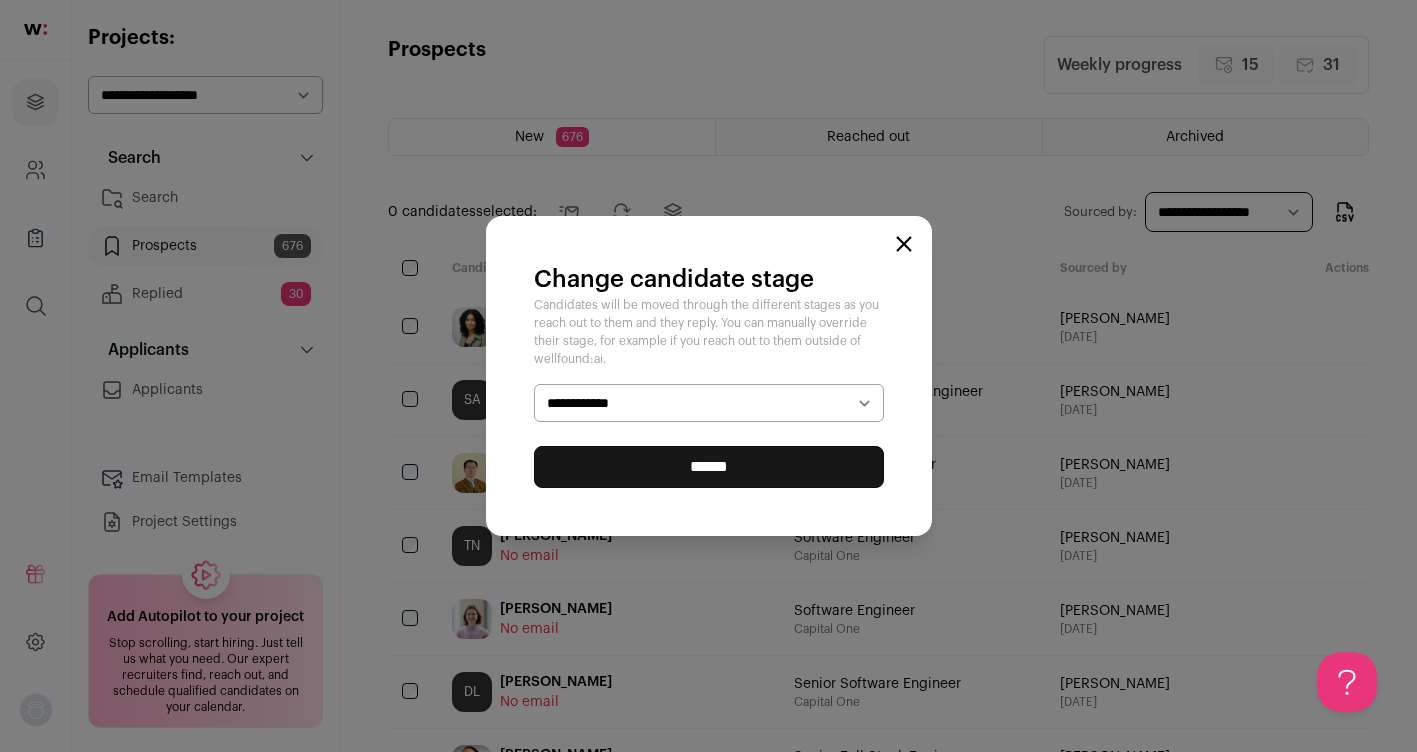 click on "**********" at bounding box center (709, 403) 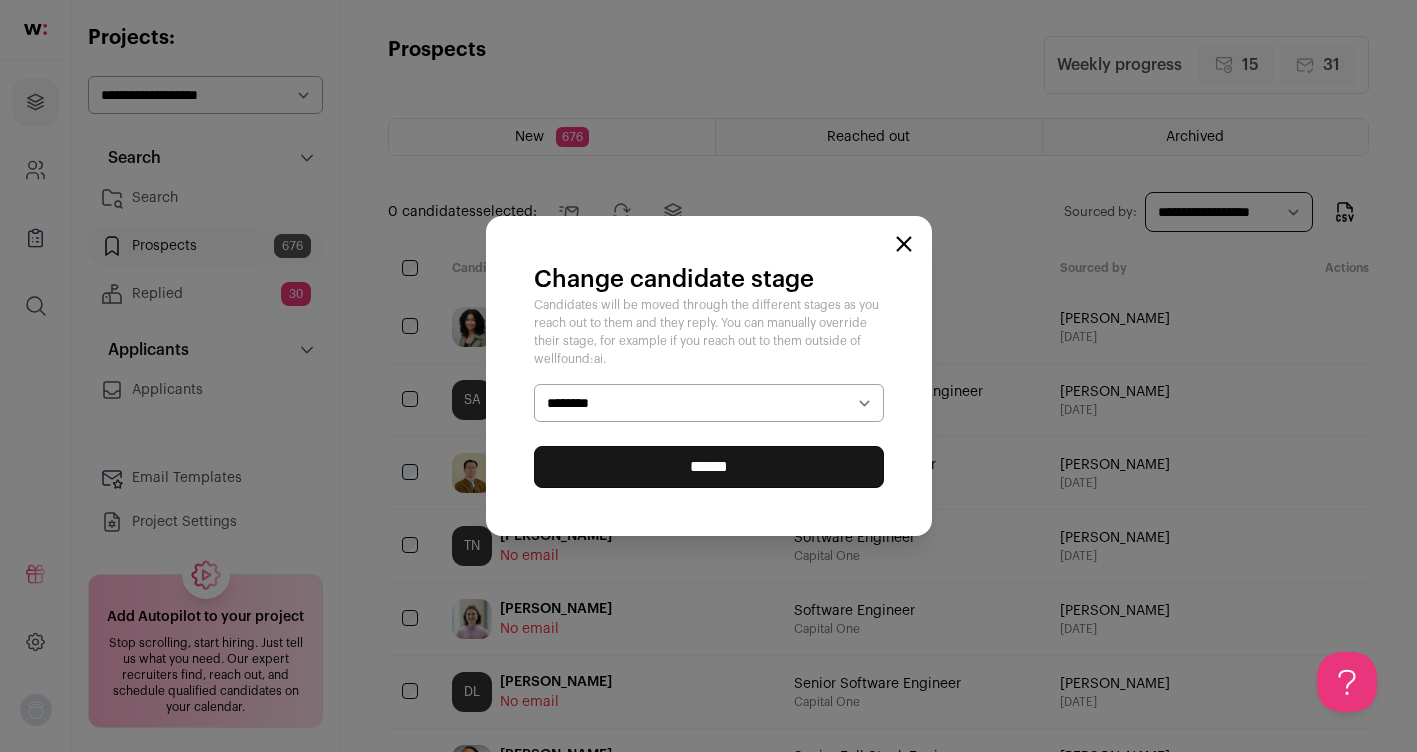 click on "******" at bounding box center [709, 467] 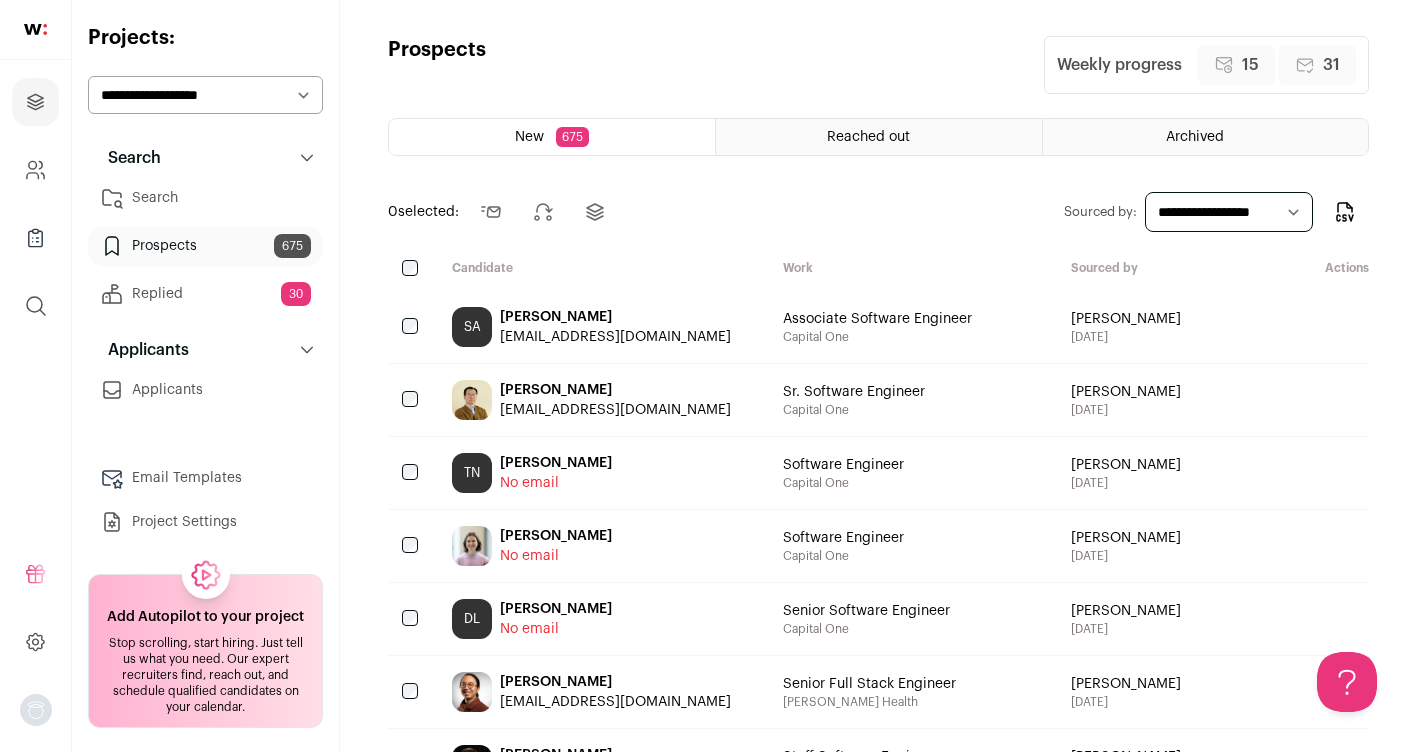 scroll, scrollTop: 0, scrollLeft: 0, axis: both 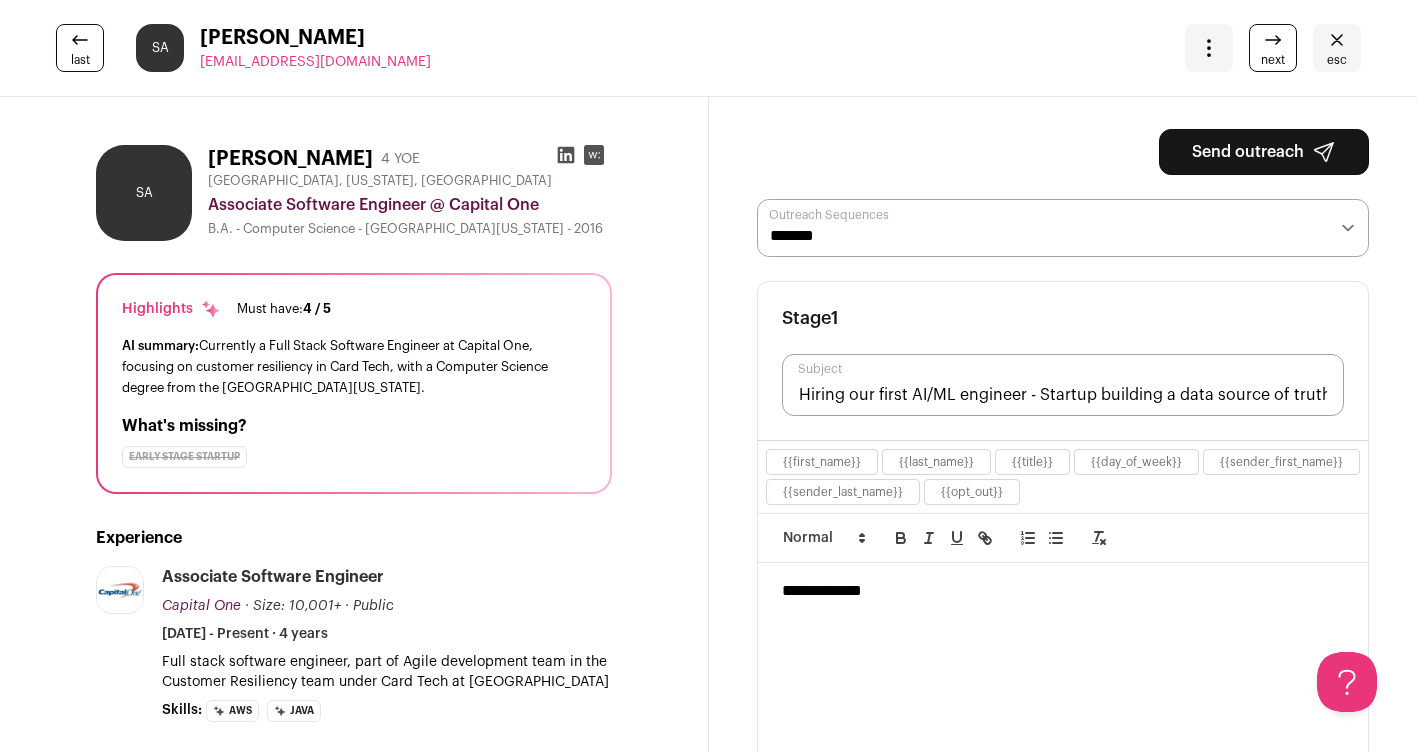 click on "**********" at bounding box center [1063, 228] 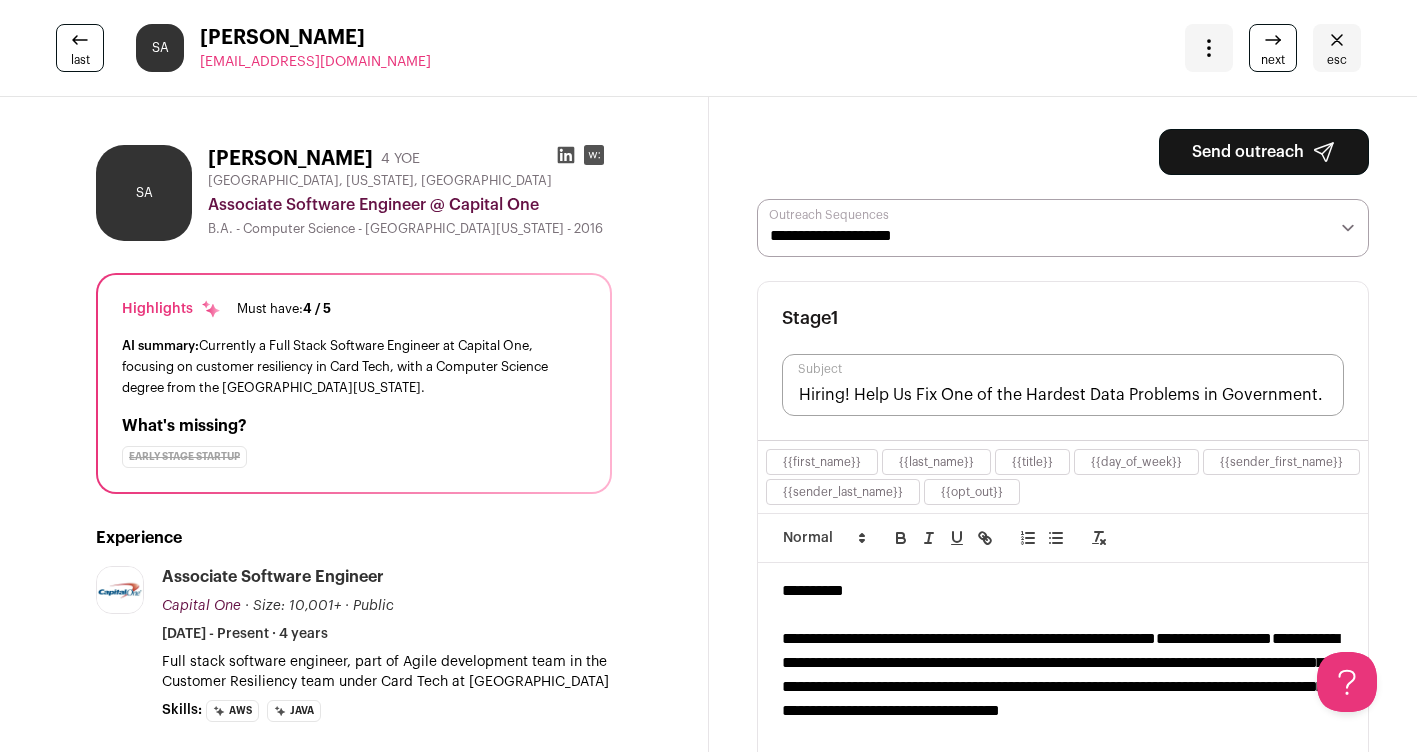 click on "Send outreach" at bounding box center [1264, 152] 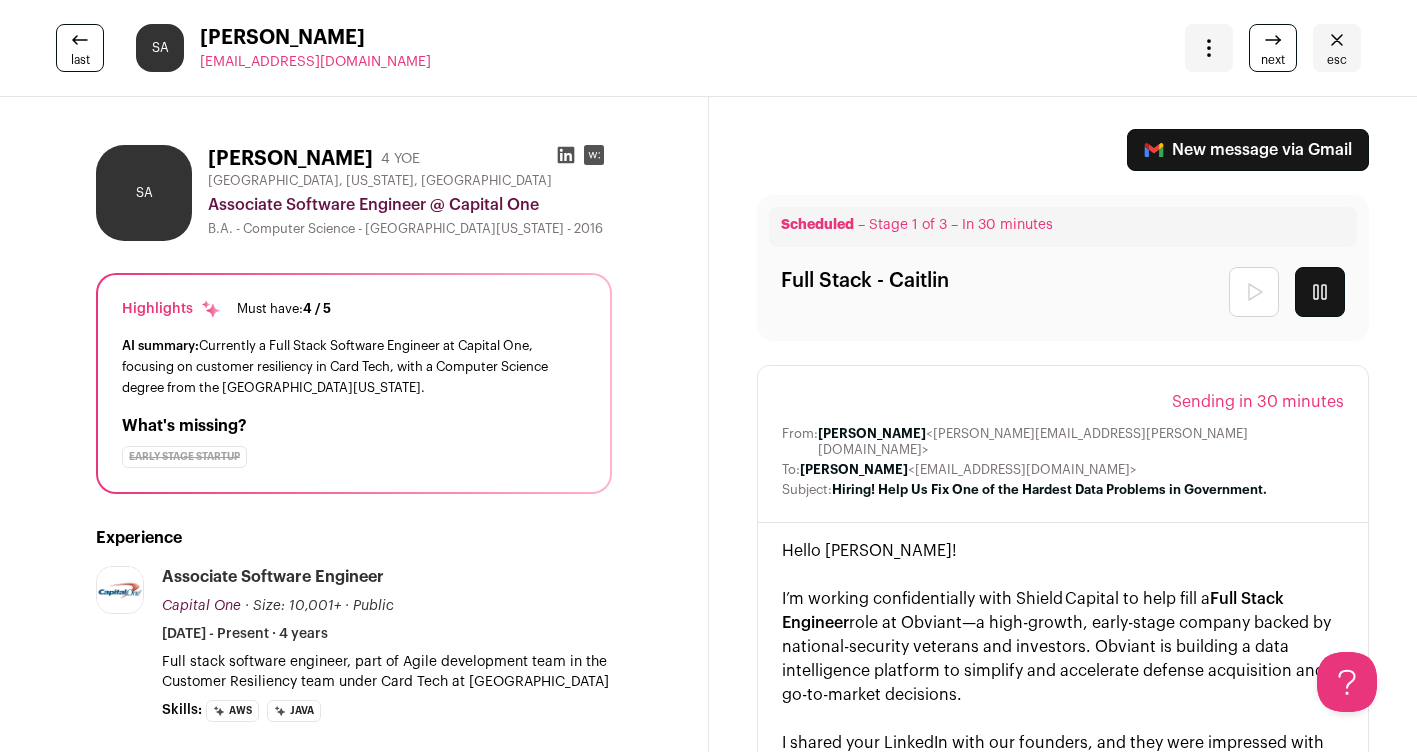 click 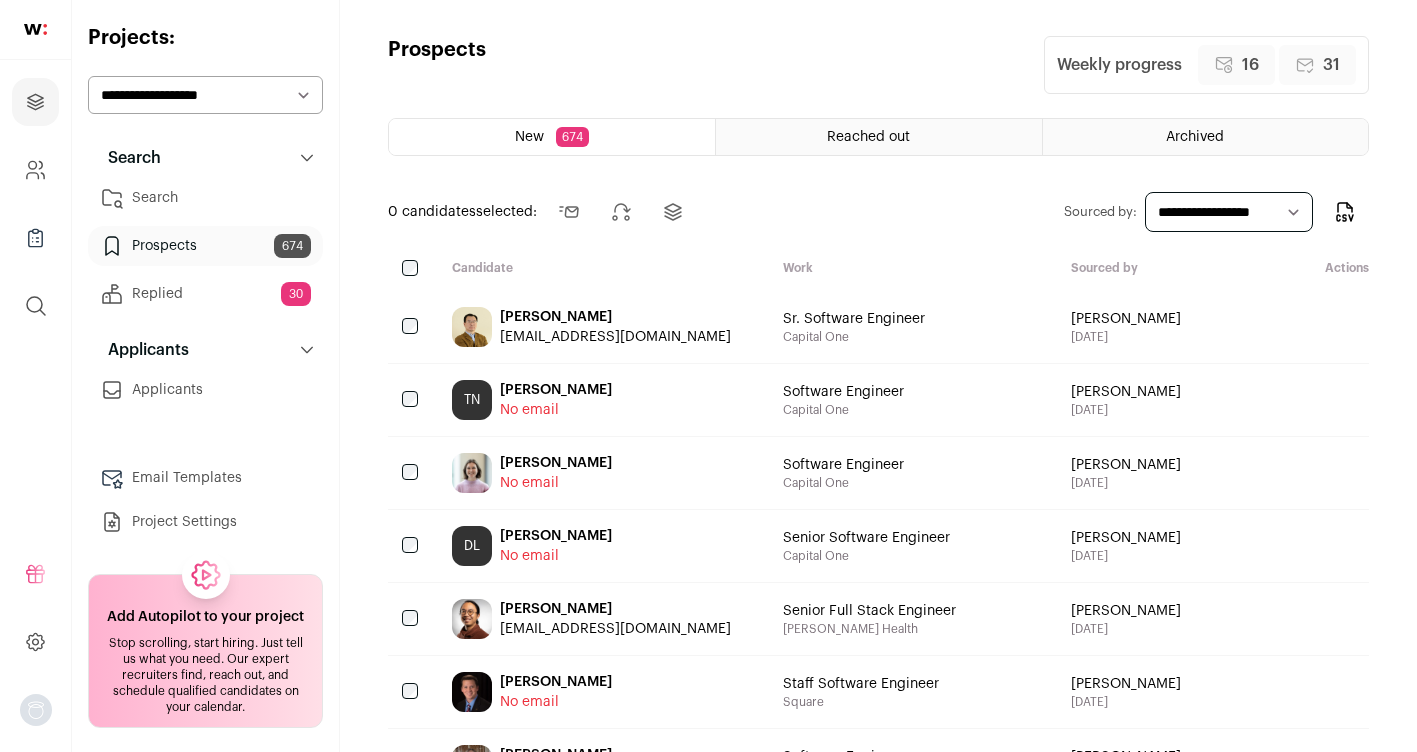 scroll, scrollTop: 0, scrollLeft: 0, axis: both 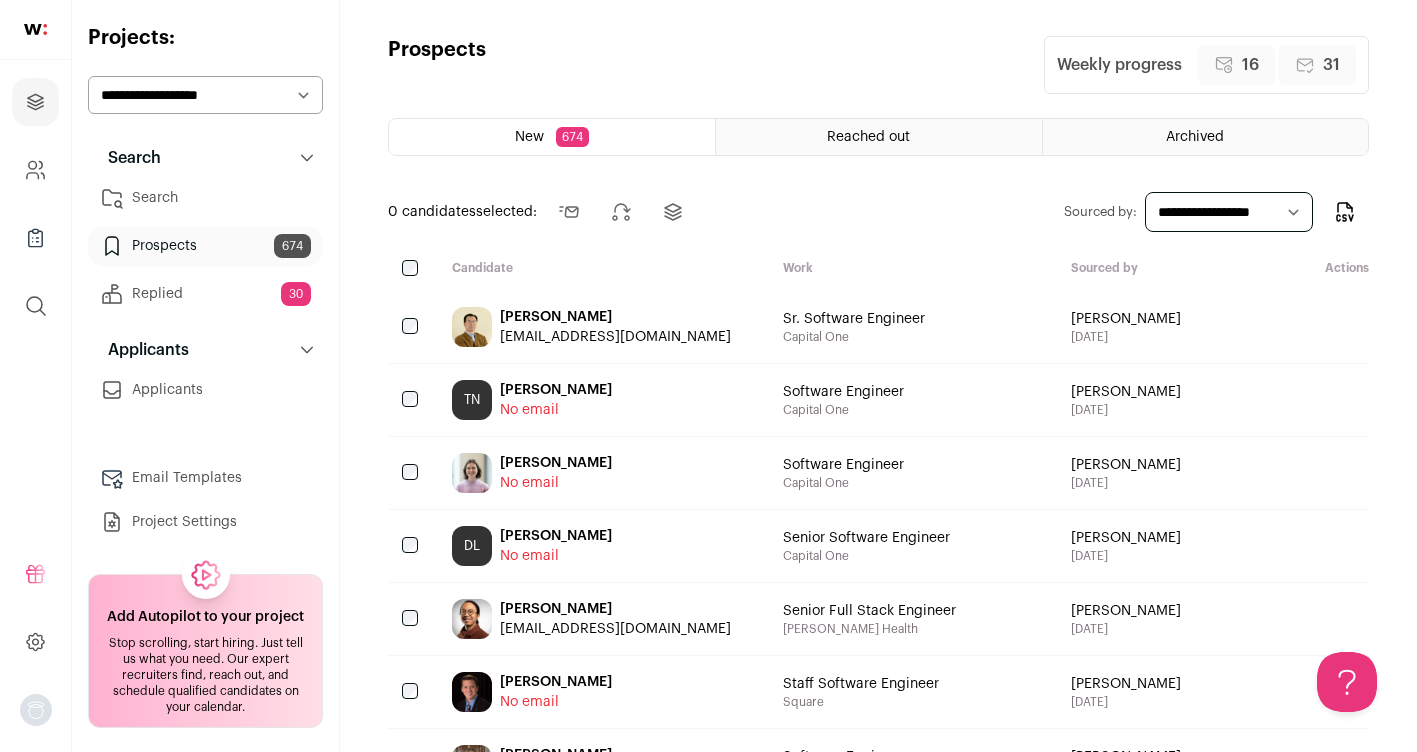 click on "[PERSON_NAME]" at bounding box center (615, 317) 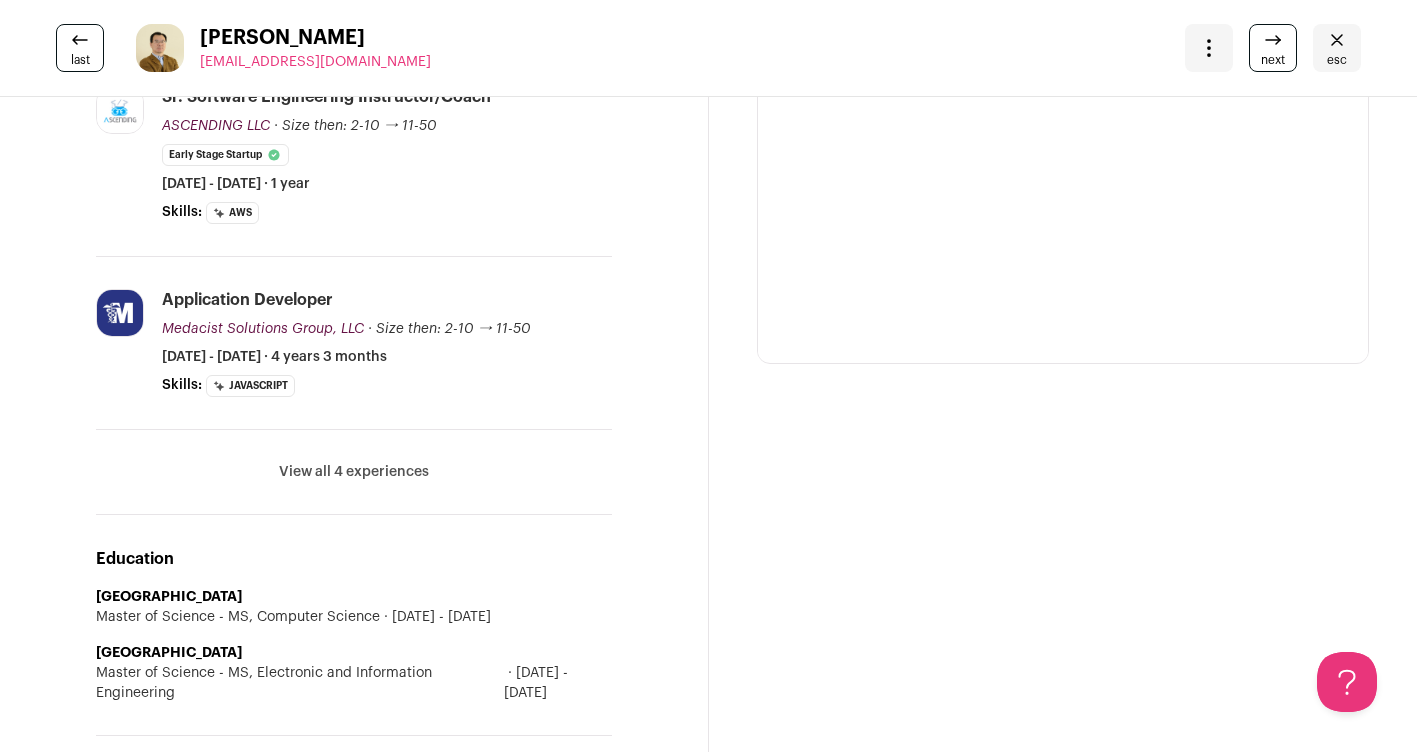 scroll, scrollTop: 0, scrollLeft: 0, axis: both 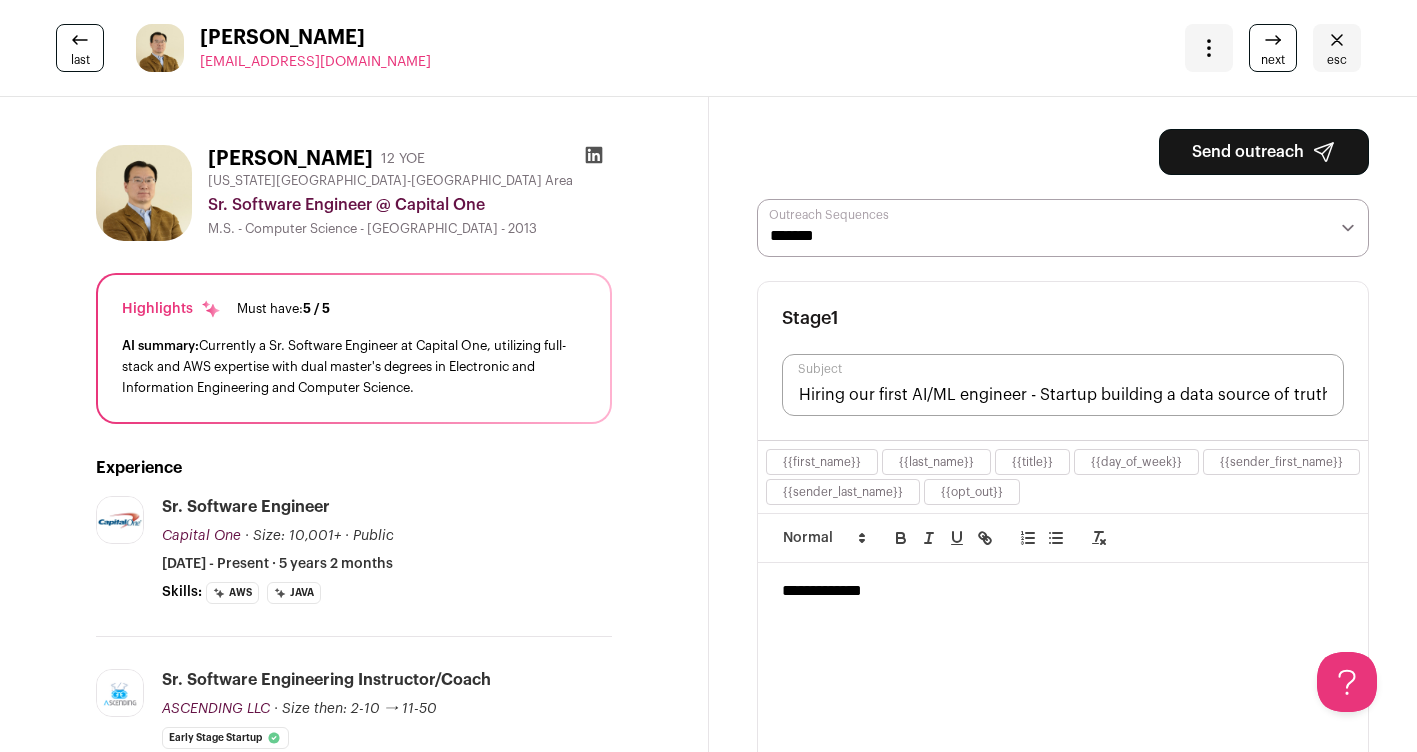 click on "**********" at bounding box center (1063, 228) 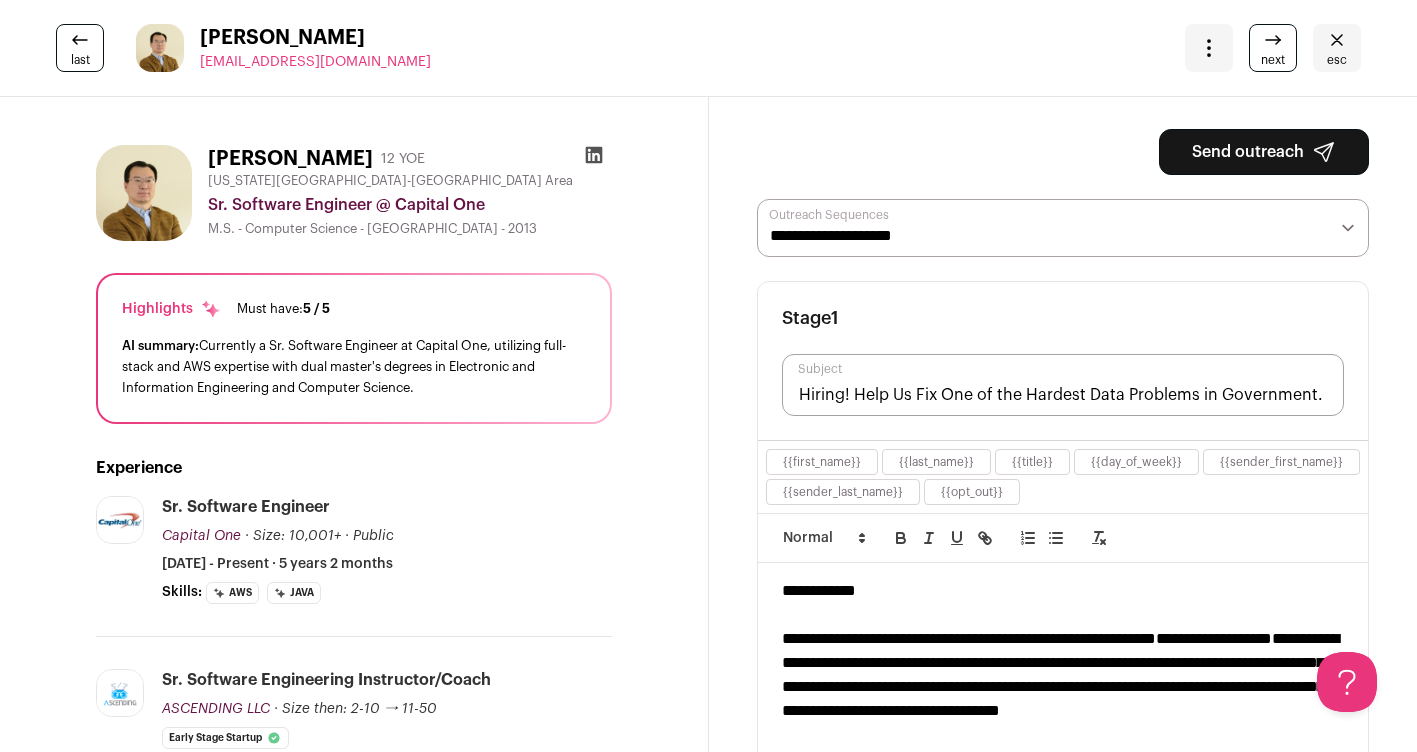 click on "Send outreach" at bounding box center (1264, 152) 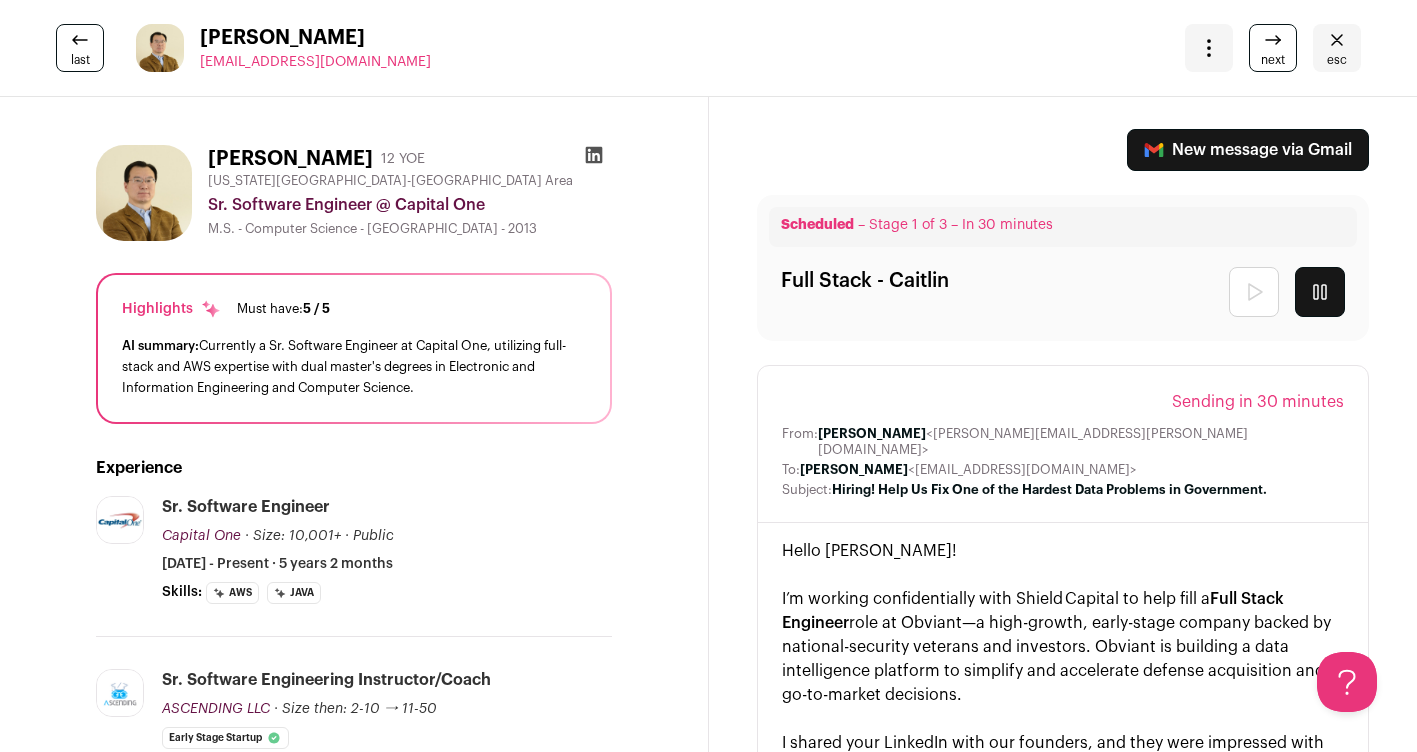 click on "esc" at bounding box center (1337, 60) 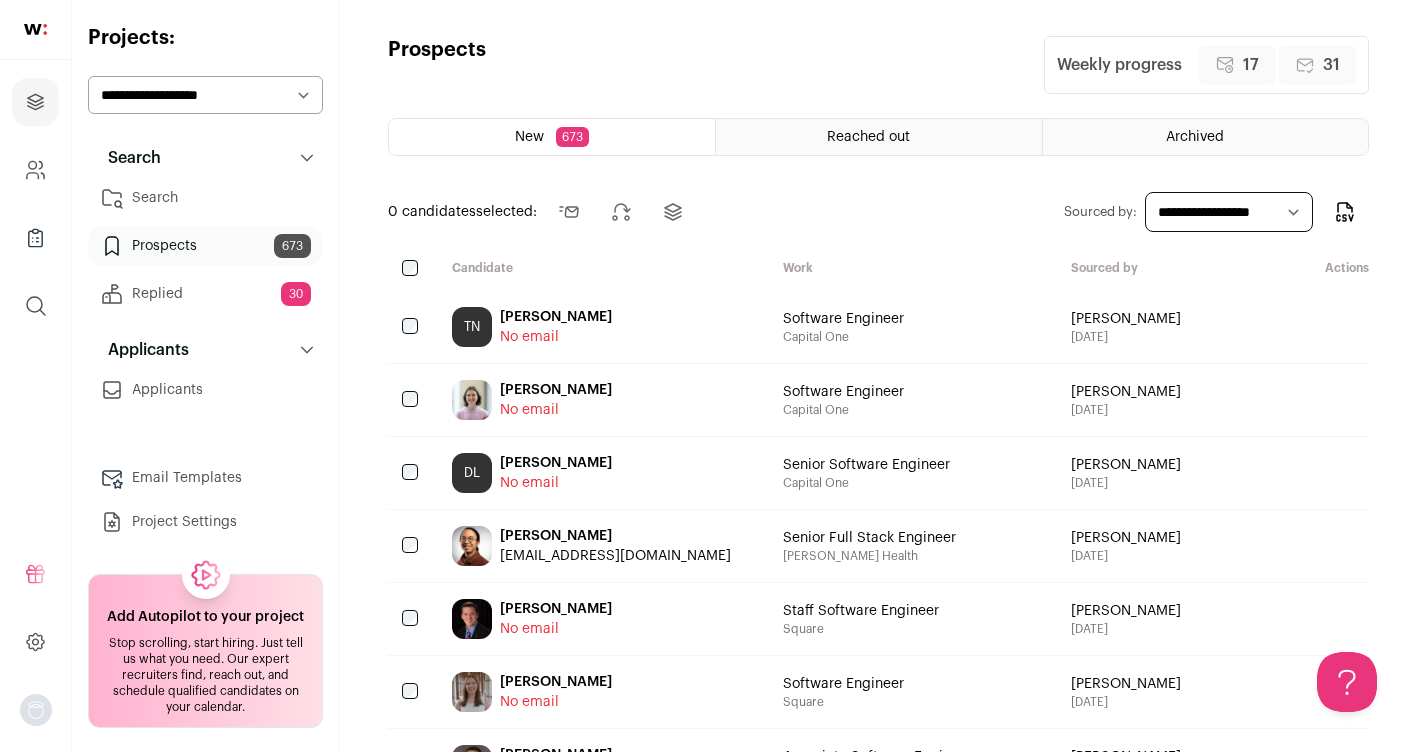 scroll, scrollTop: 0, scrollLeft: 0, axis: both 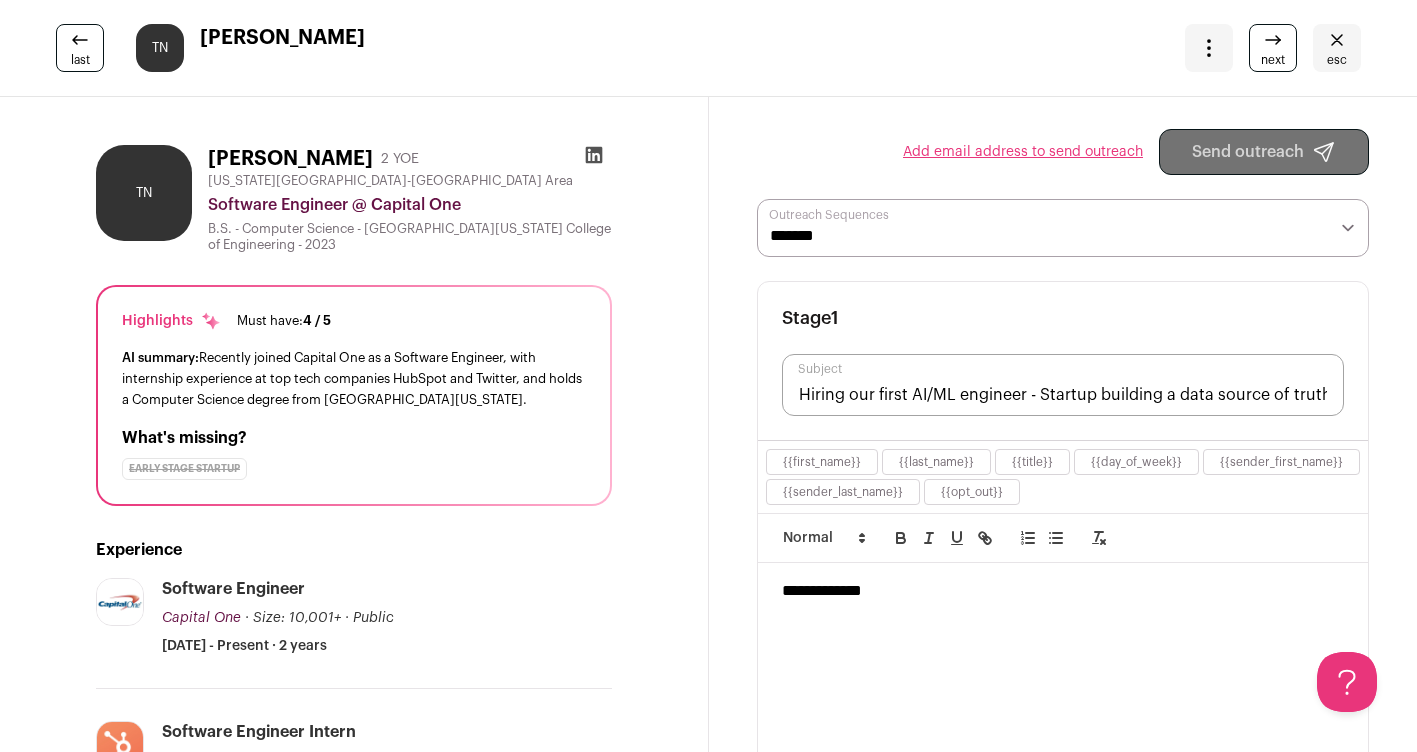 click on "esc" at bounding box center [1337, 48] 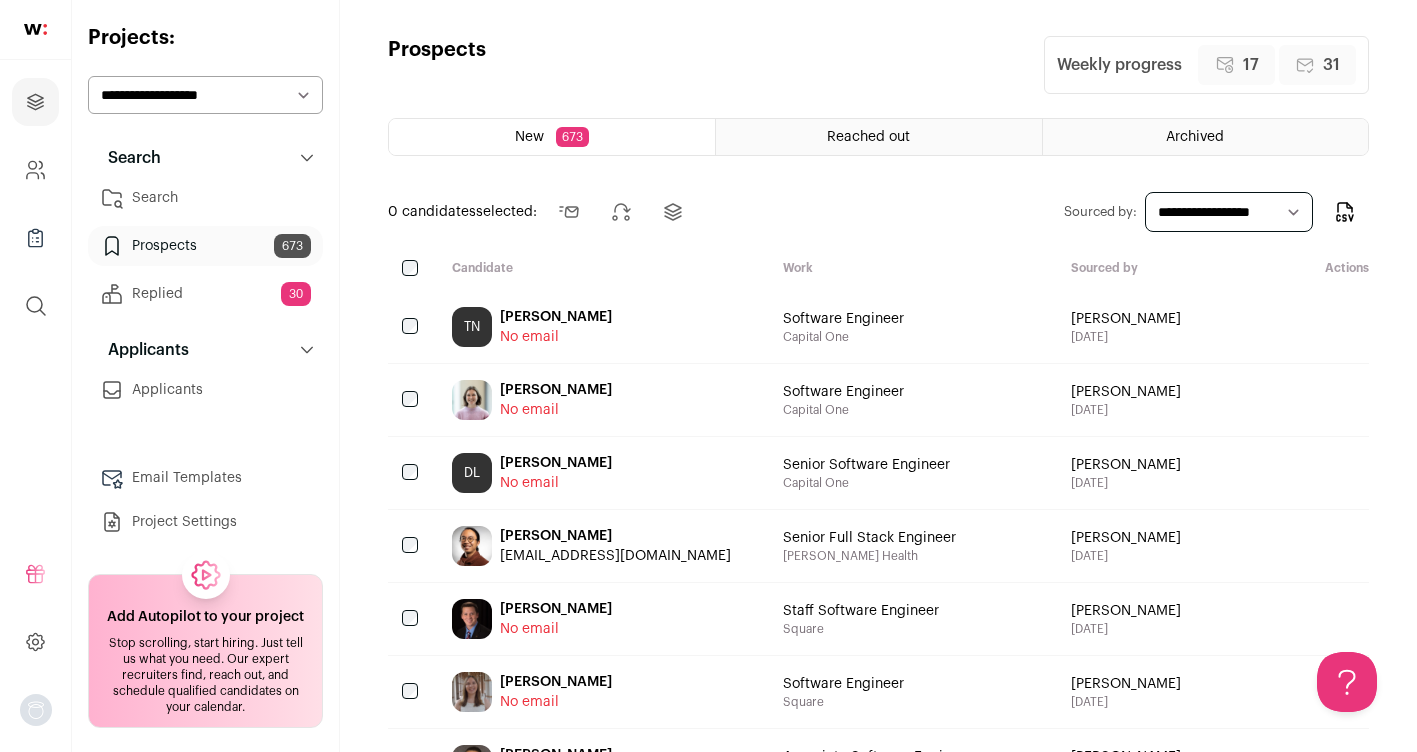 scroll, scrollTop: 0, scrollLeft: 0, axis: both 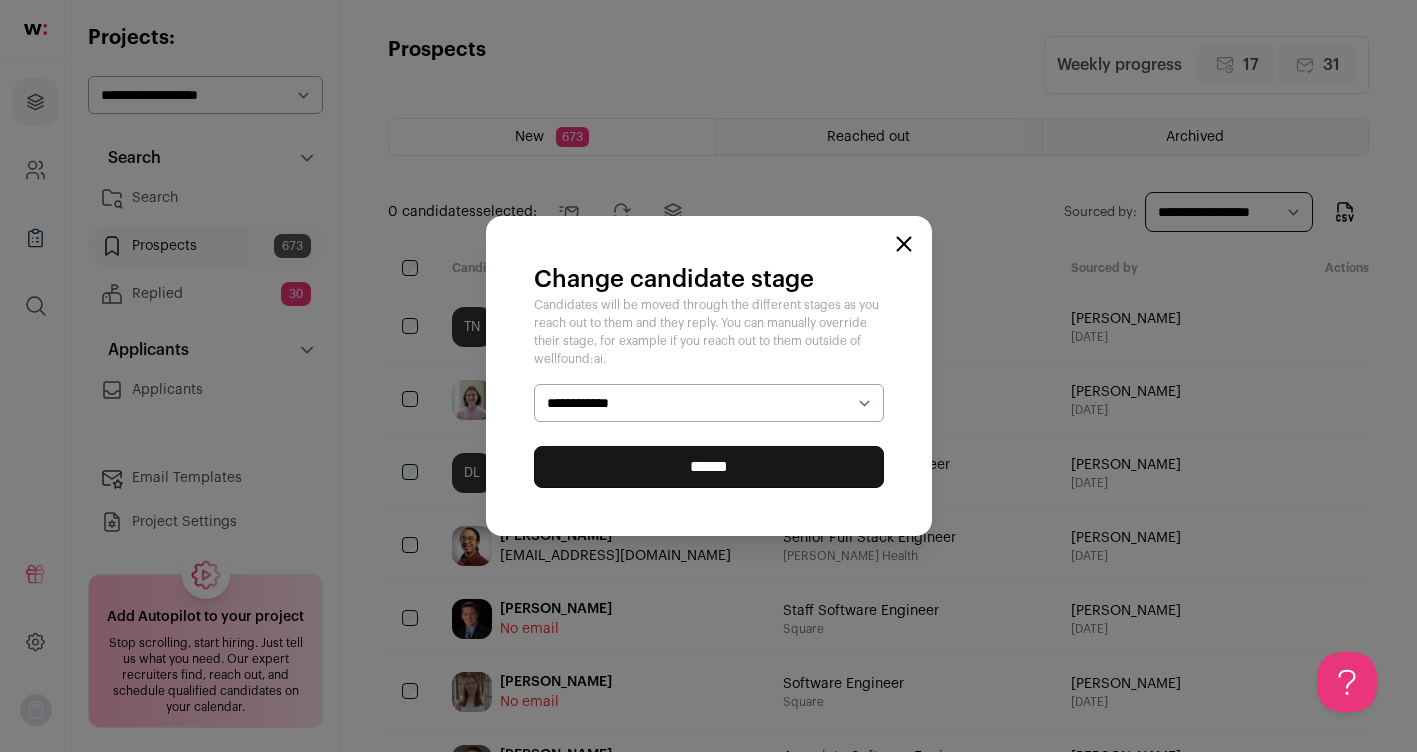 click on "**********" at bounding box center [709, 403] 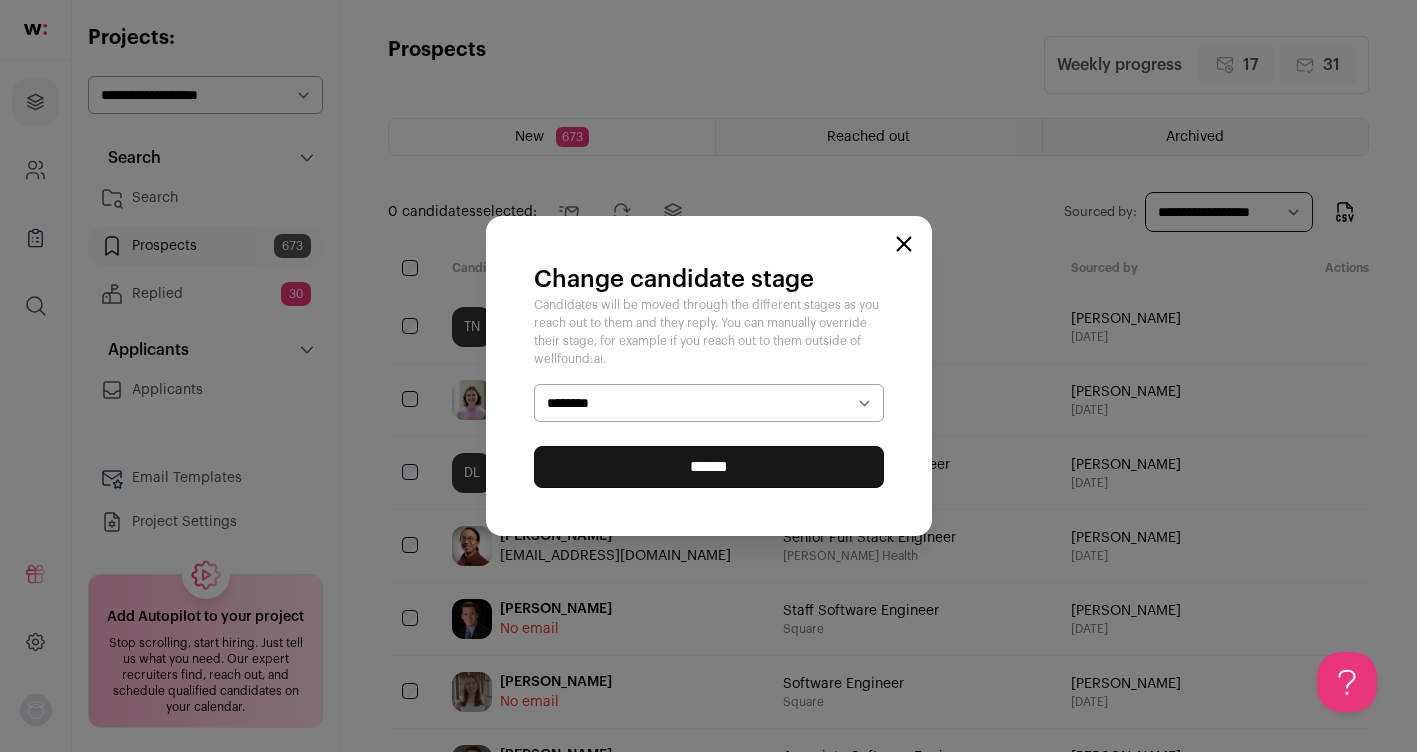 click on "******" at bounding box center (709, 467) 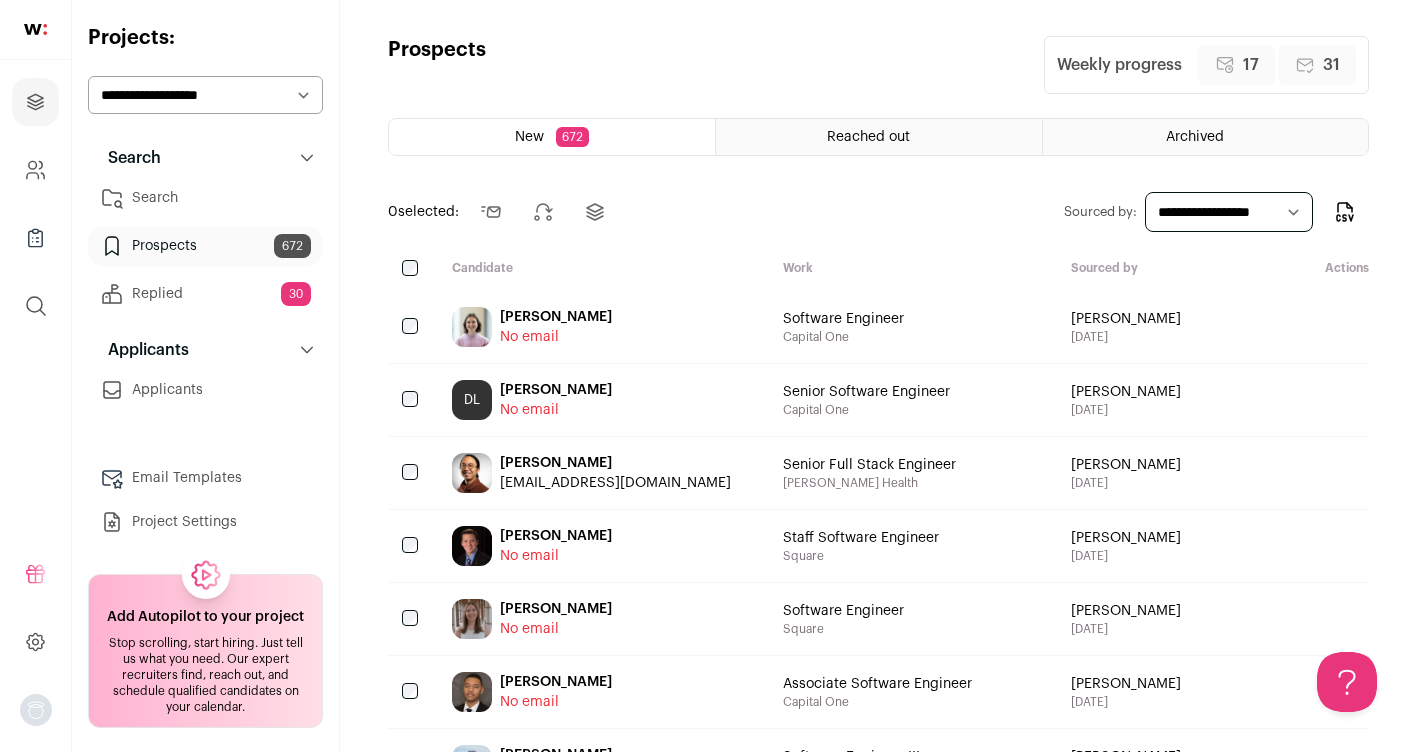 scroll, scrollTop: 0, scrollLeft: 0, axis: both 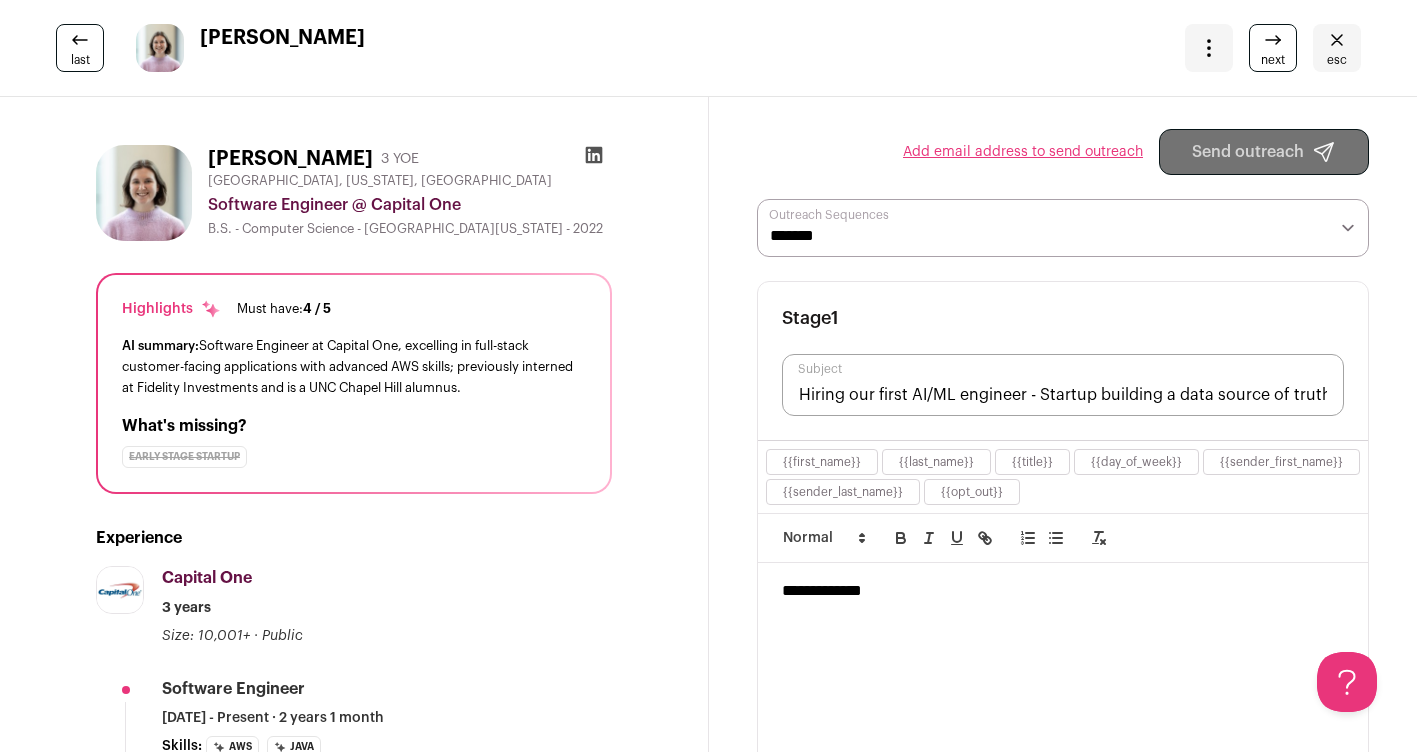 click 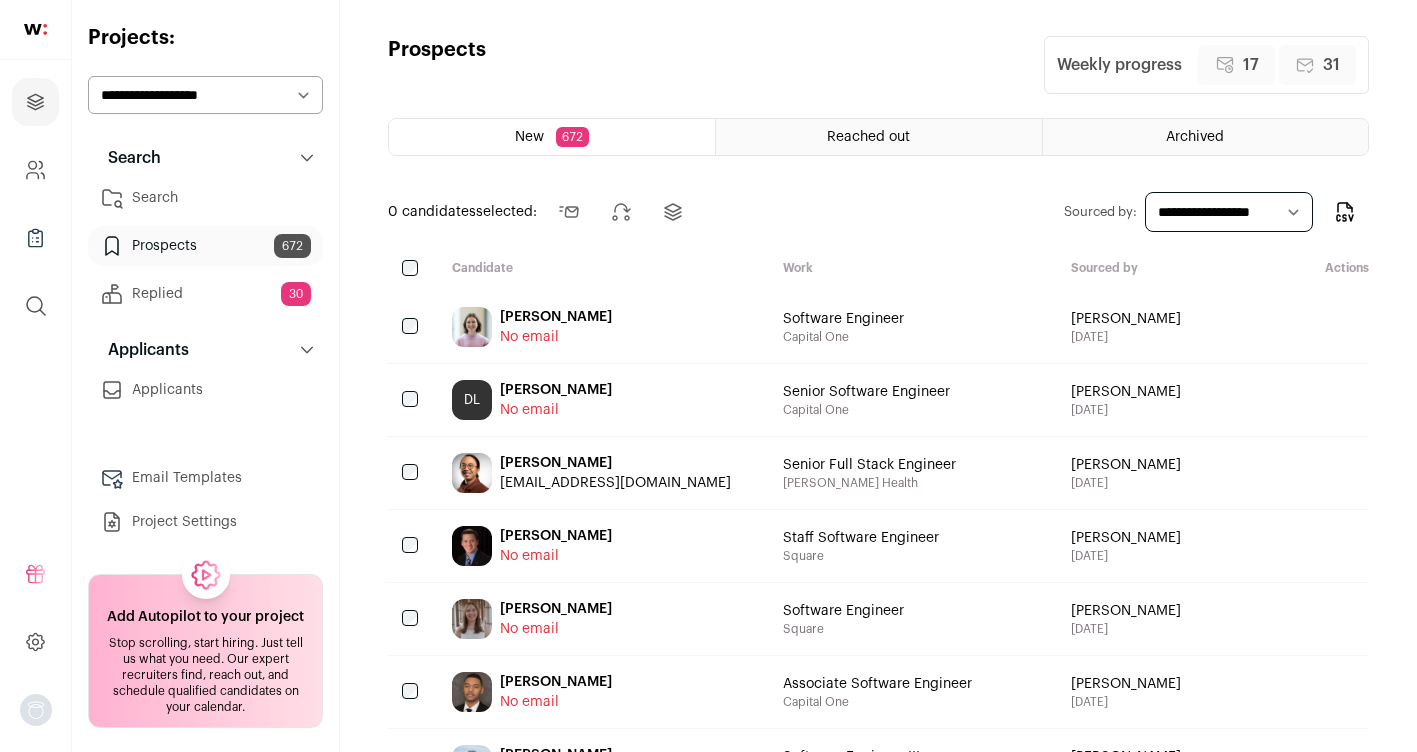 scroll, scrollTop: 0, scrollLeft: 0, axis: both 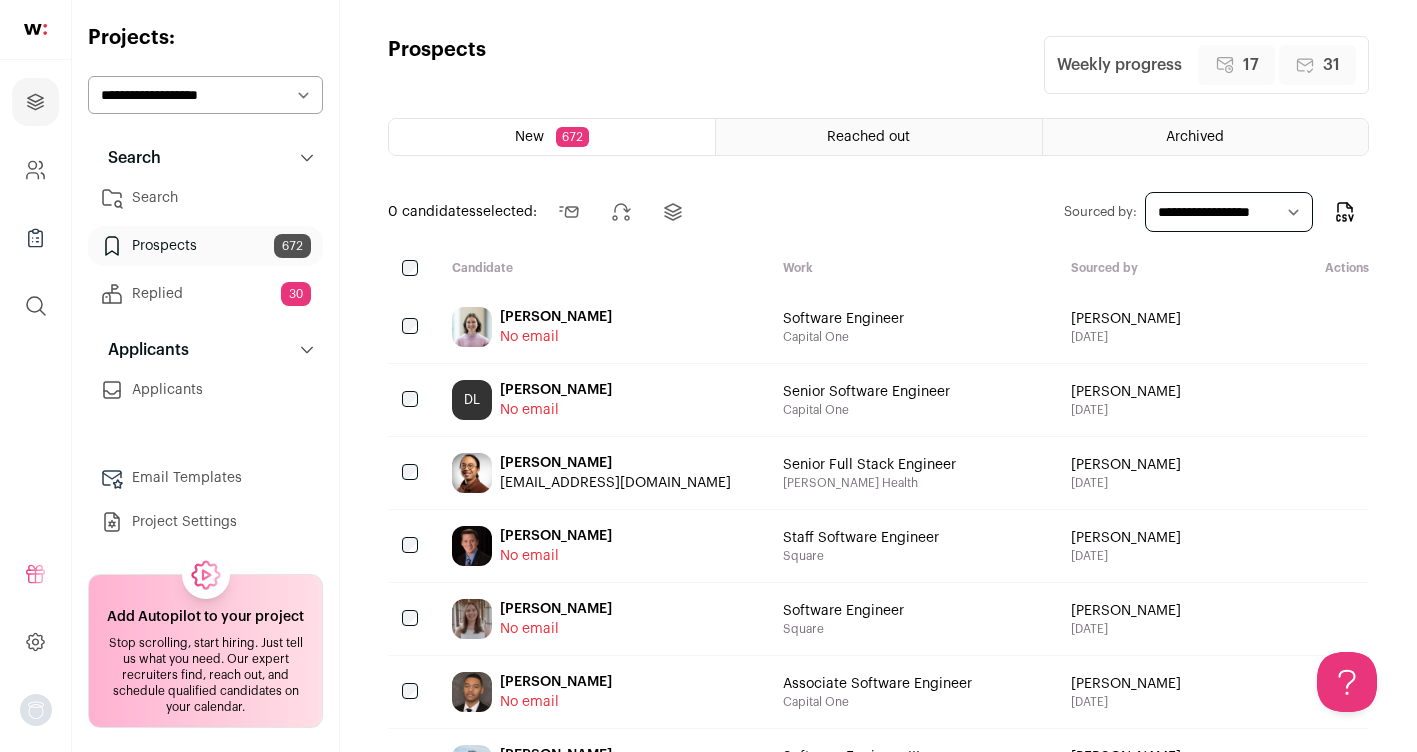click 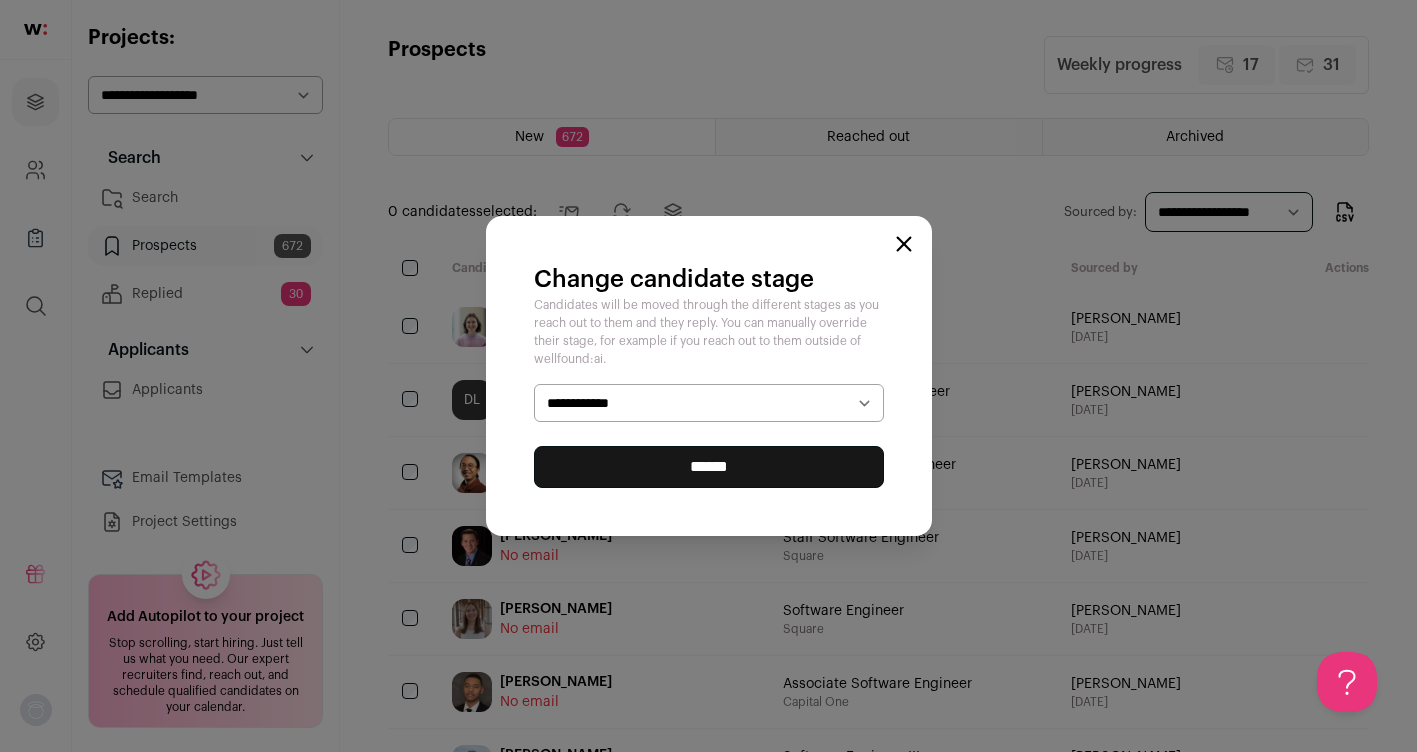 click on "**********" at bounding box center (709, 403) 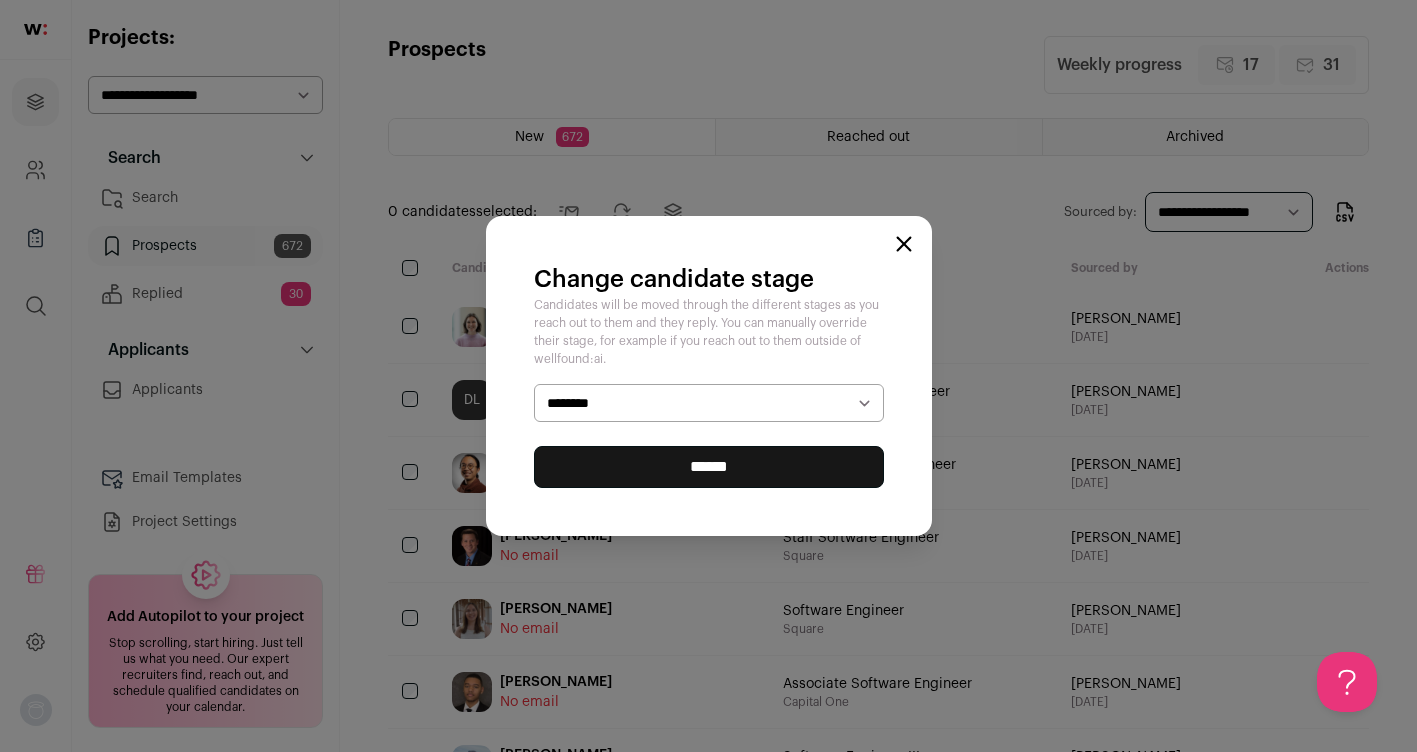 click on "******" at bounding box center [709, 467] 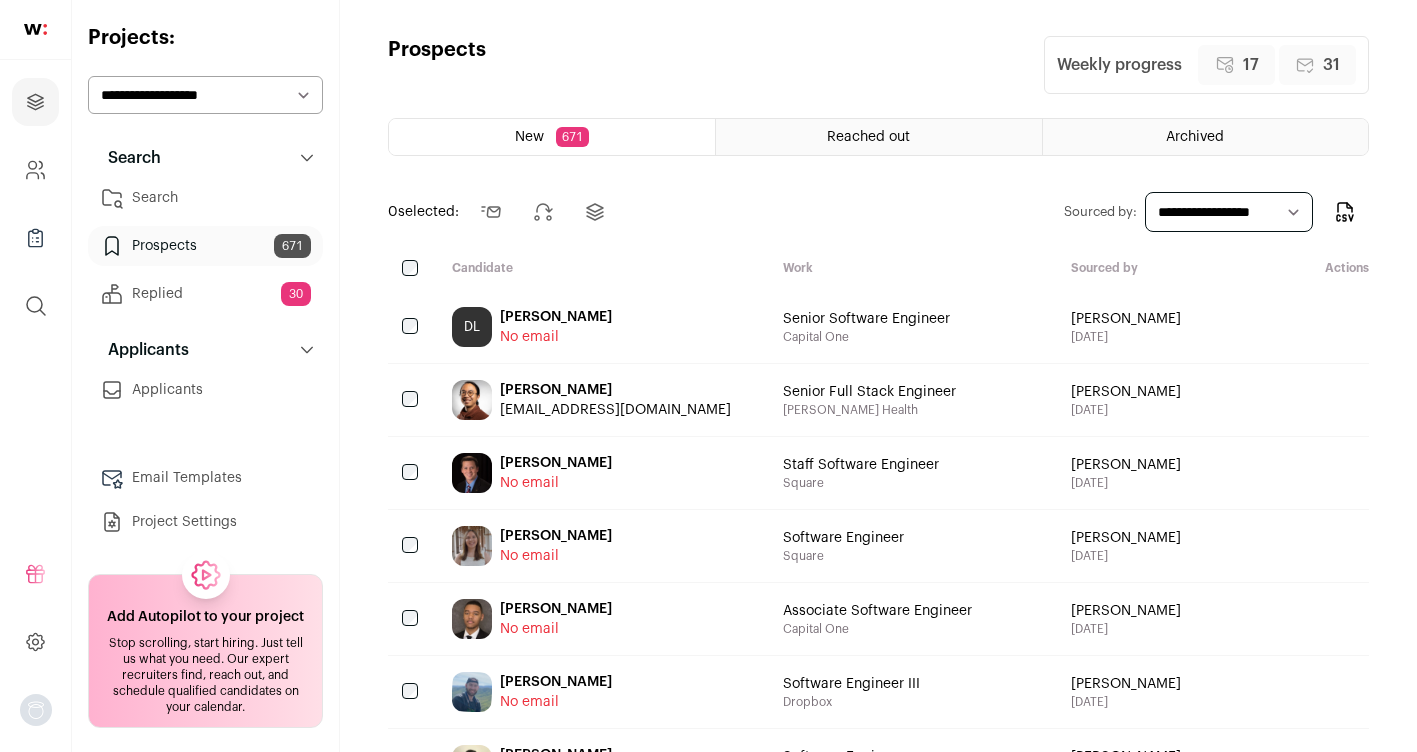 scroll, scrollTop: 0, scrollLeft: 0, axis: both 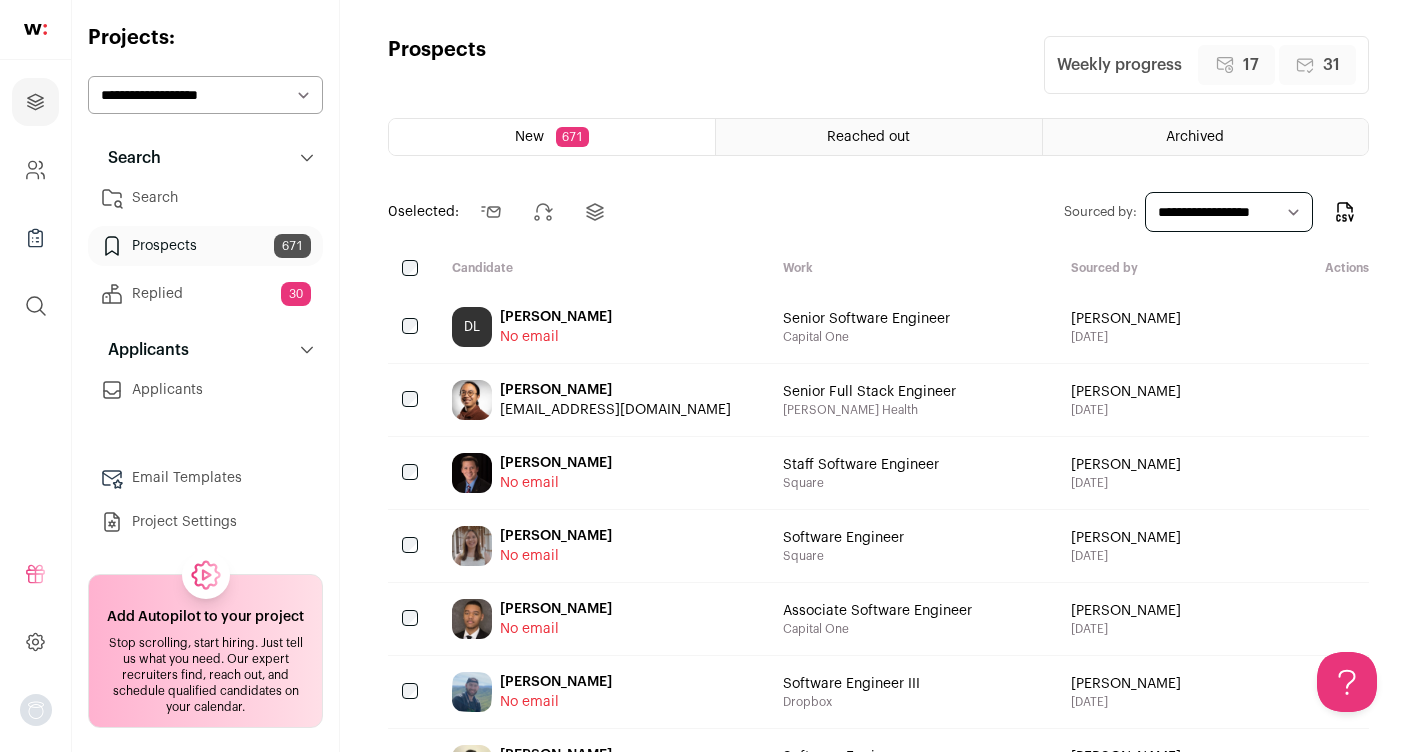 click on "[PERSON_NAME]" at bounding box center (556, 317) 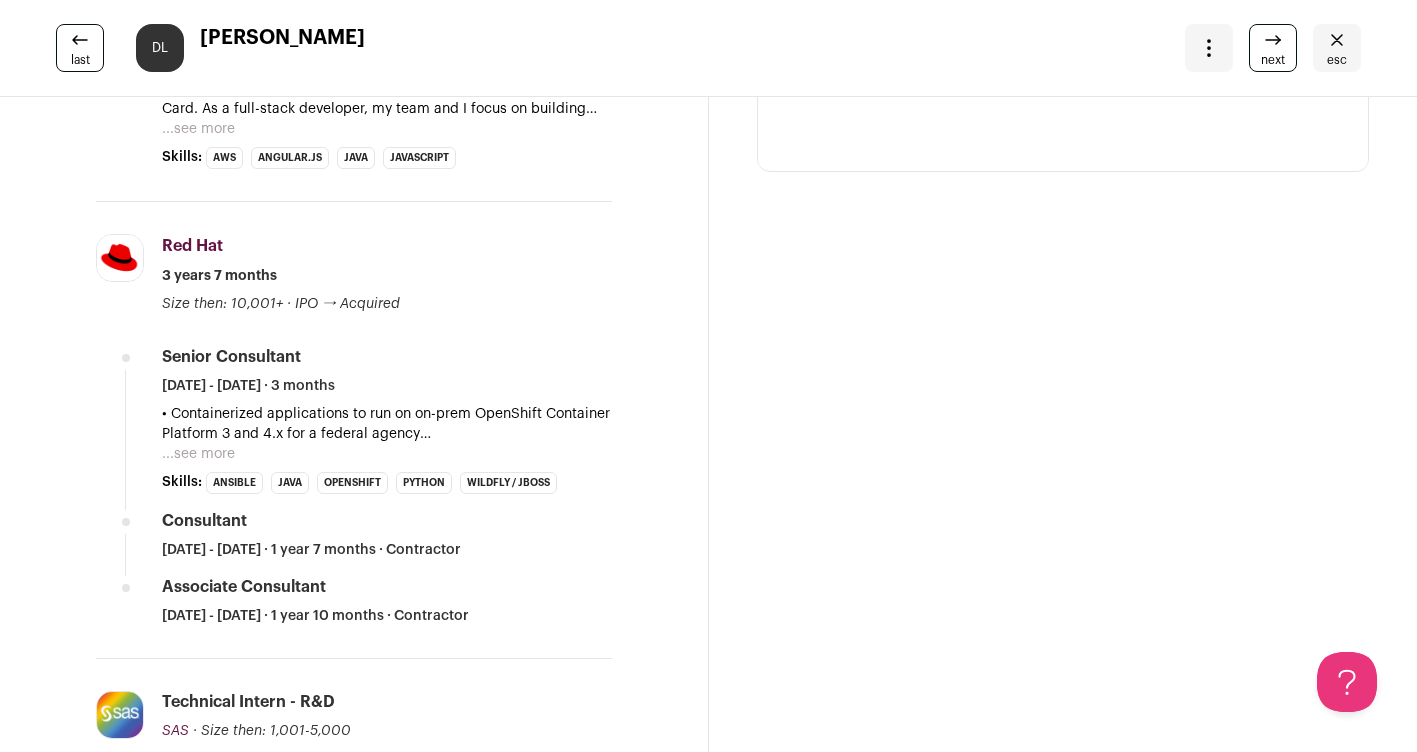 scroll, scrollTop: 0, scrollLeft: 0, axis: both 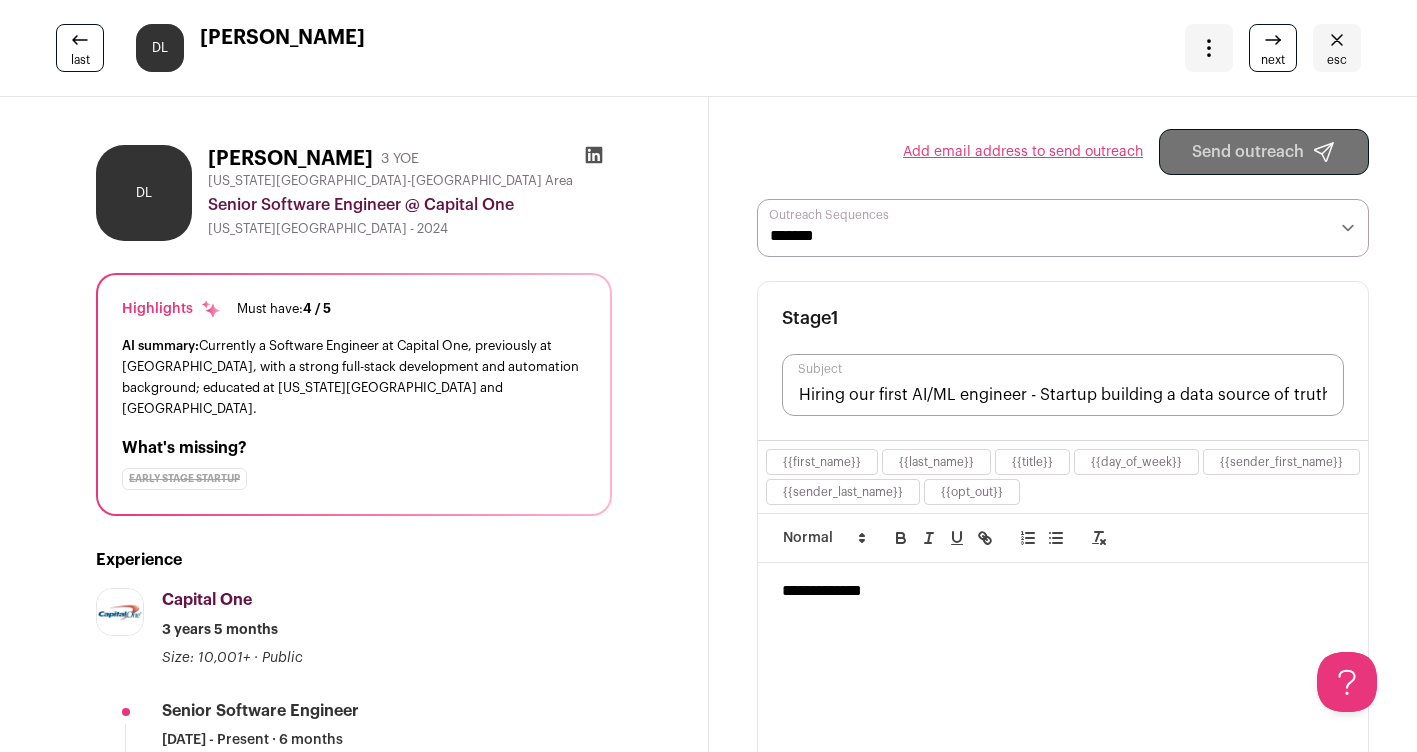 click 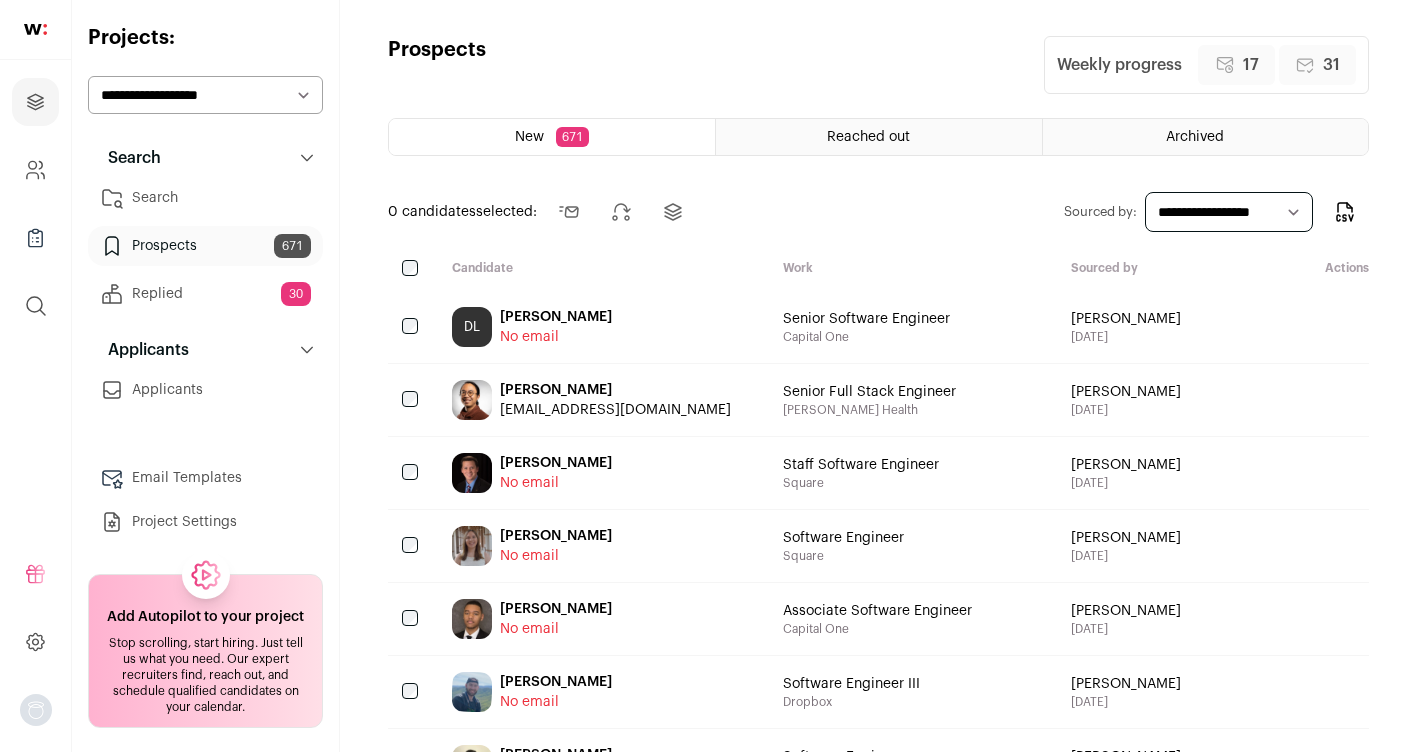 scroll, scrollTop: 0, scrollLeft: 0, axis: both 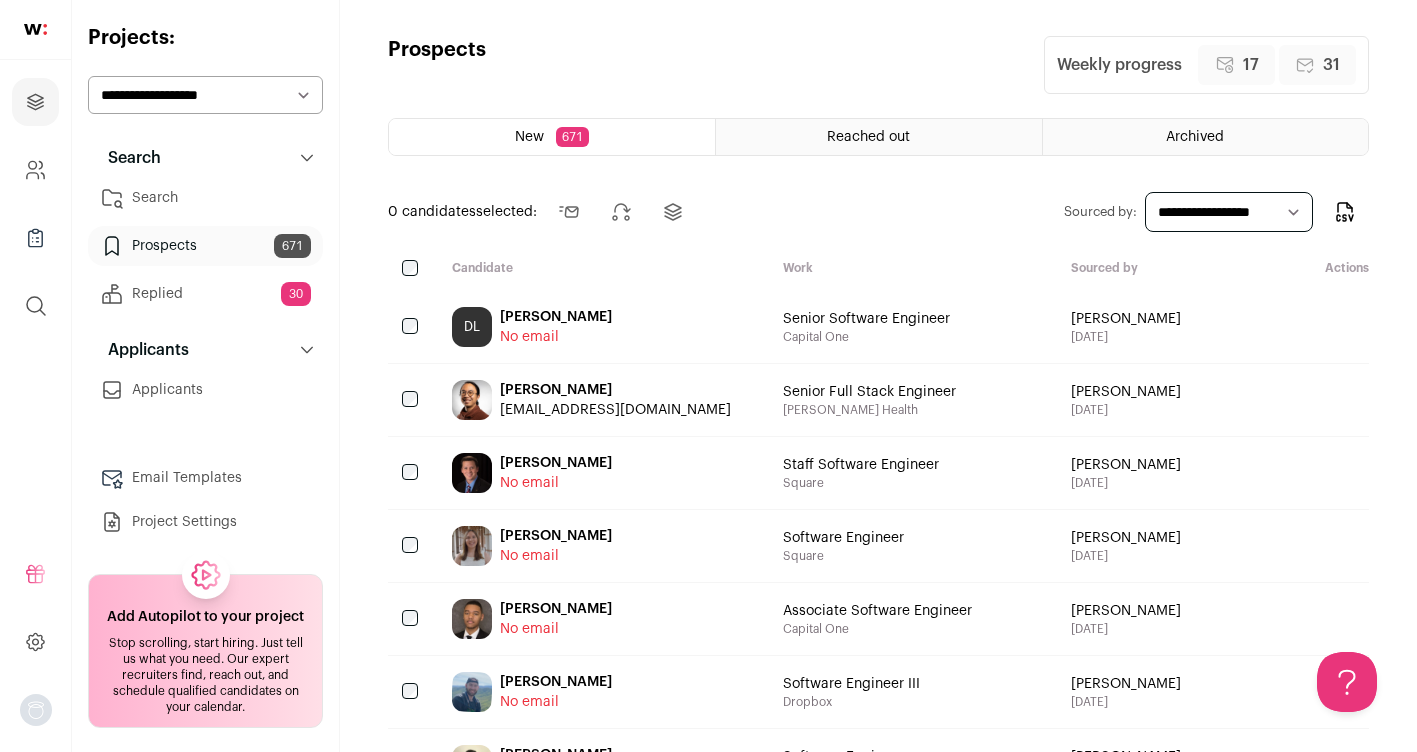 click 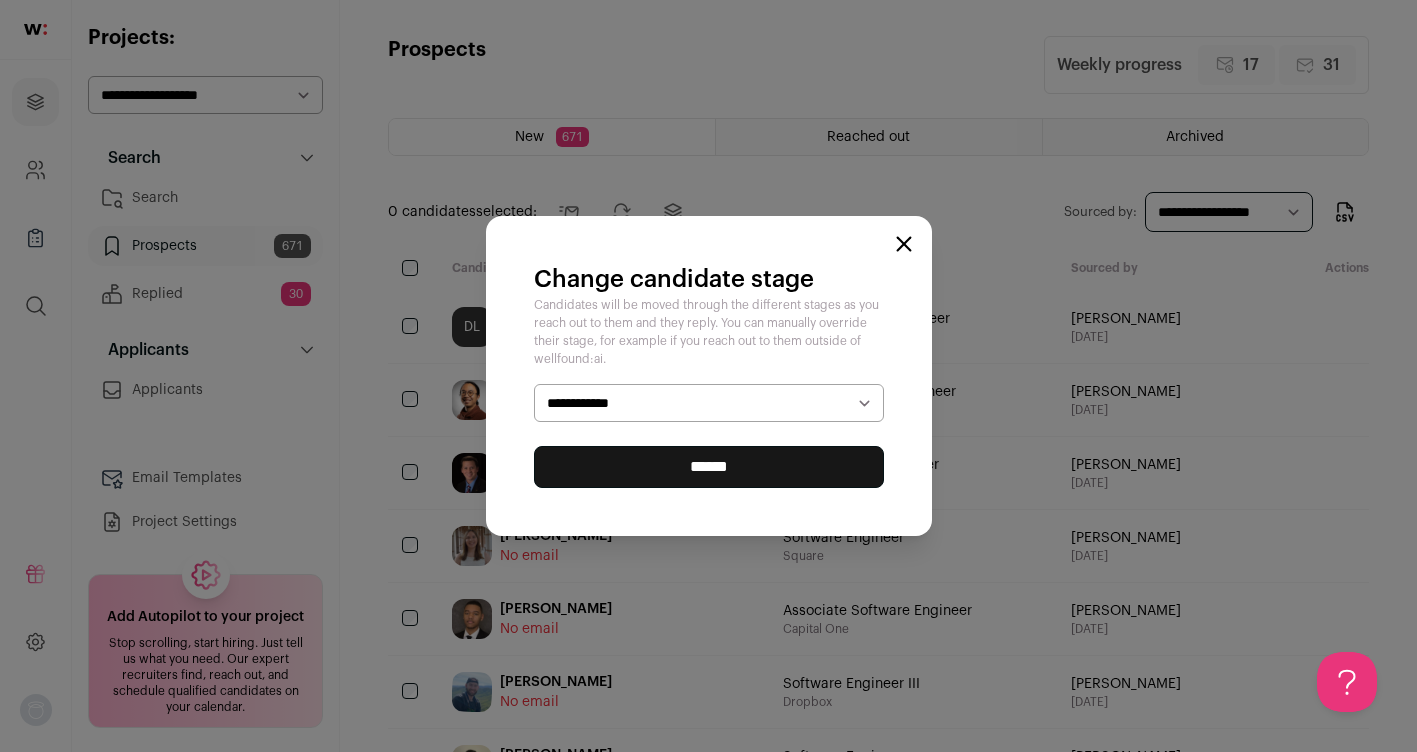 click on "**********" at bounding box center [709, 403] 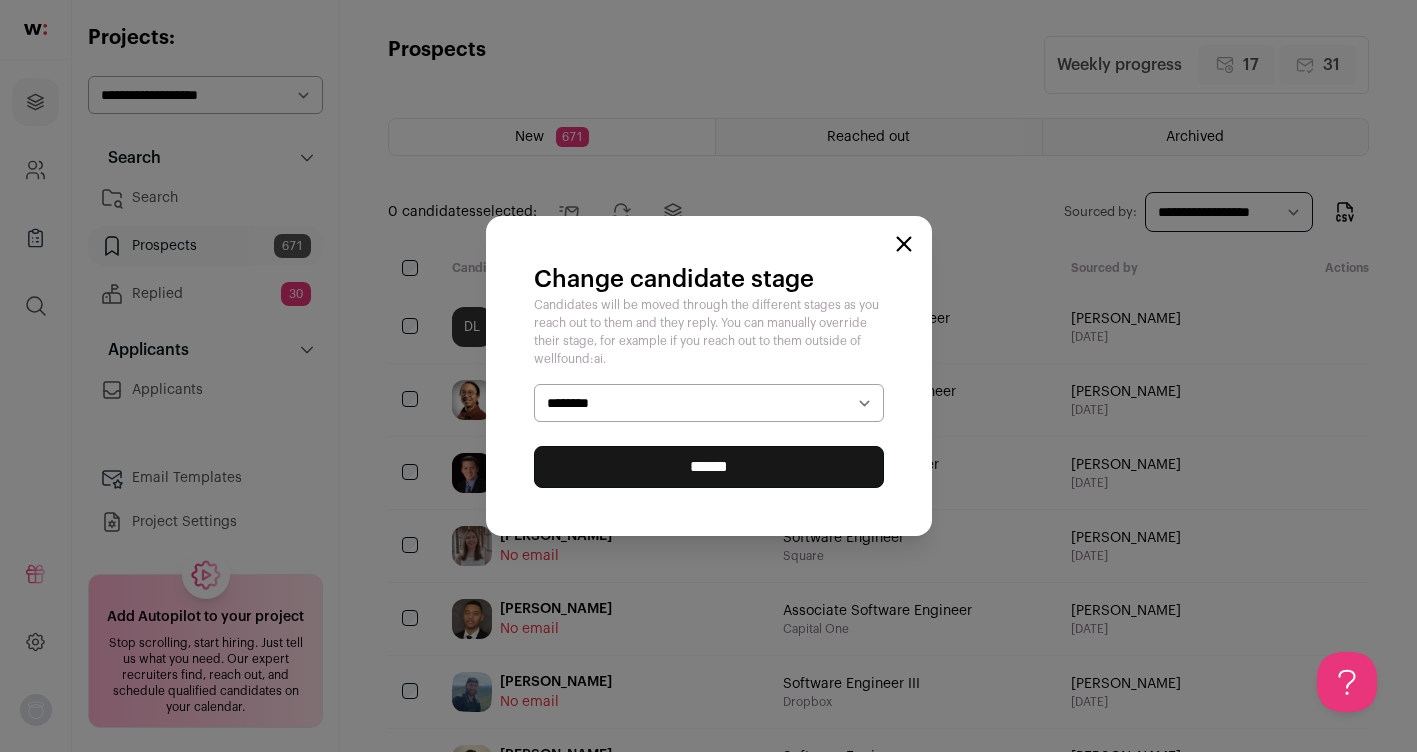 click on "******" at bounding box center [709, 467] 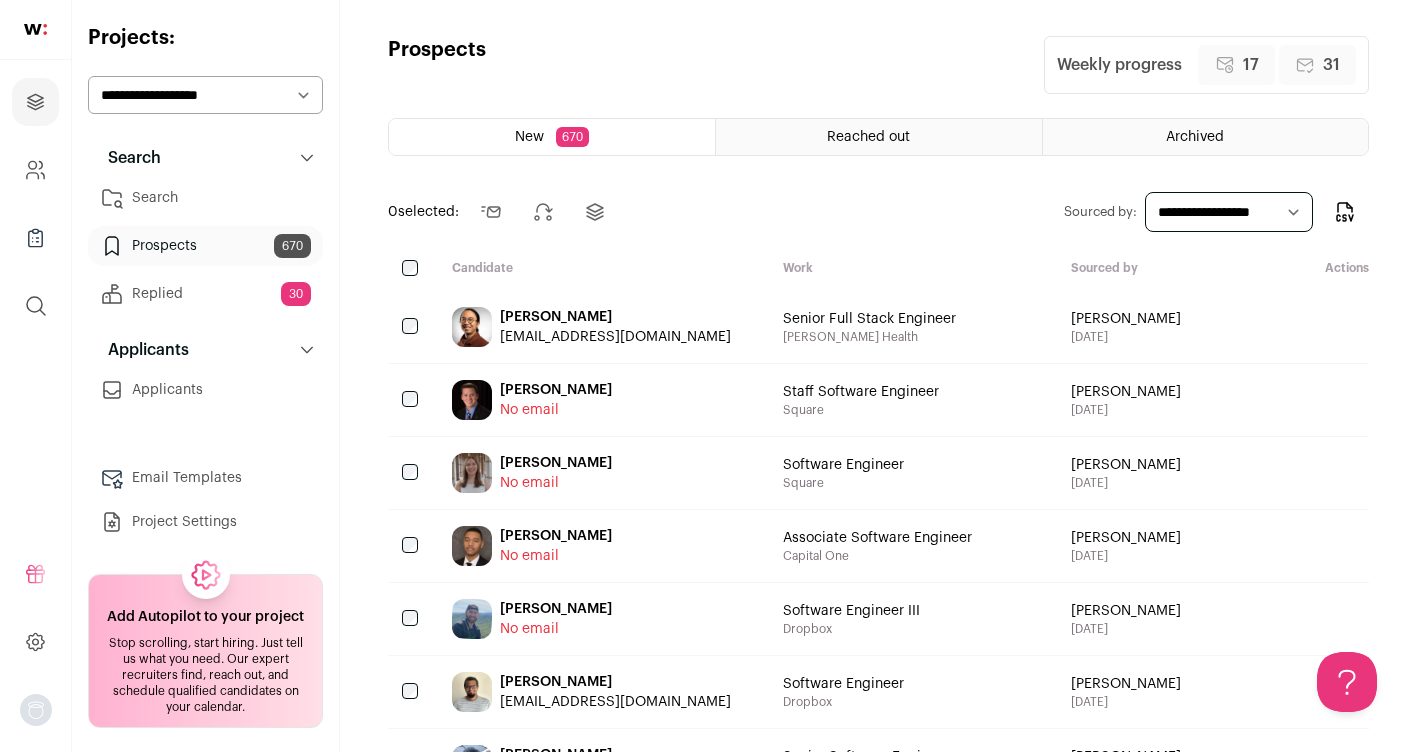 scroll, scrollTop: 0, scrollLeft: 0, axis: both 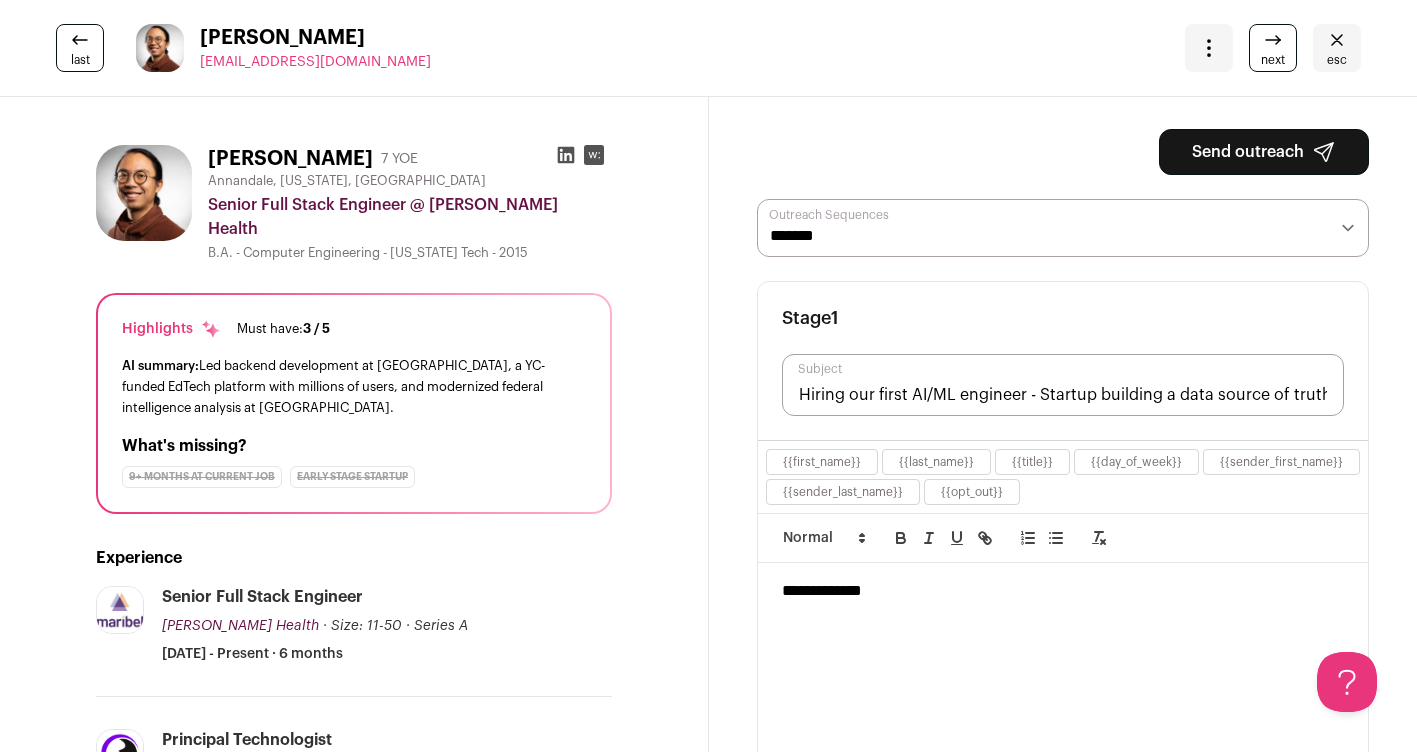 drag, startPoint x: 1336, startPoint y: 51, endPoint x: 1329, endPoint y: 208, distance: 157.15598 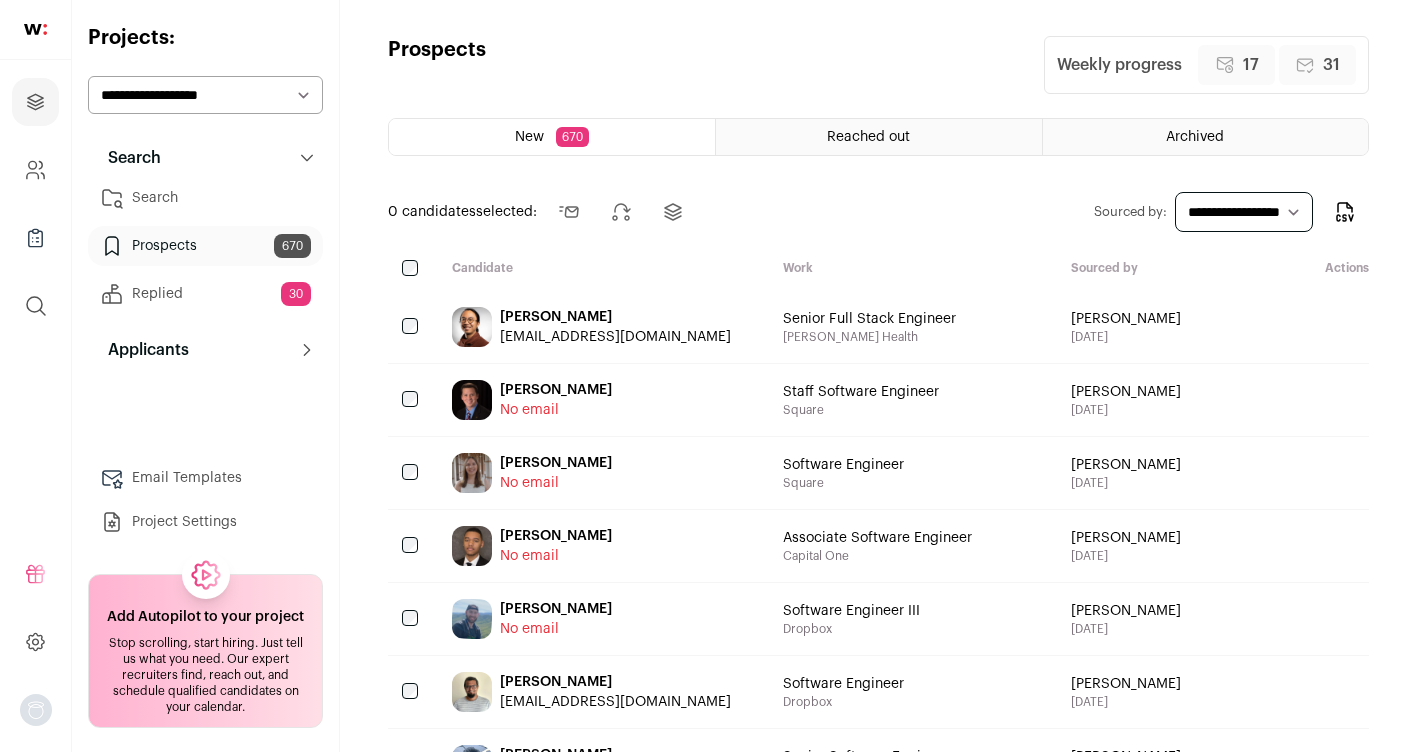 scroll, scrollTop: 0, scrollLeft: 0, axis: both 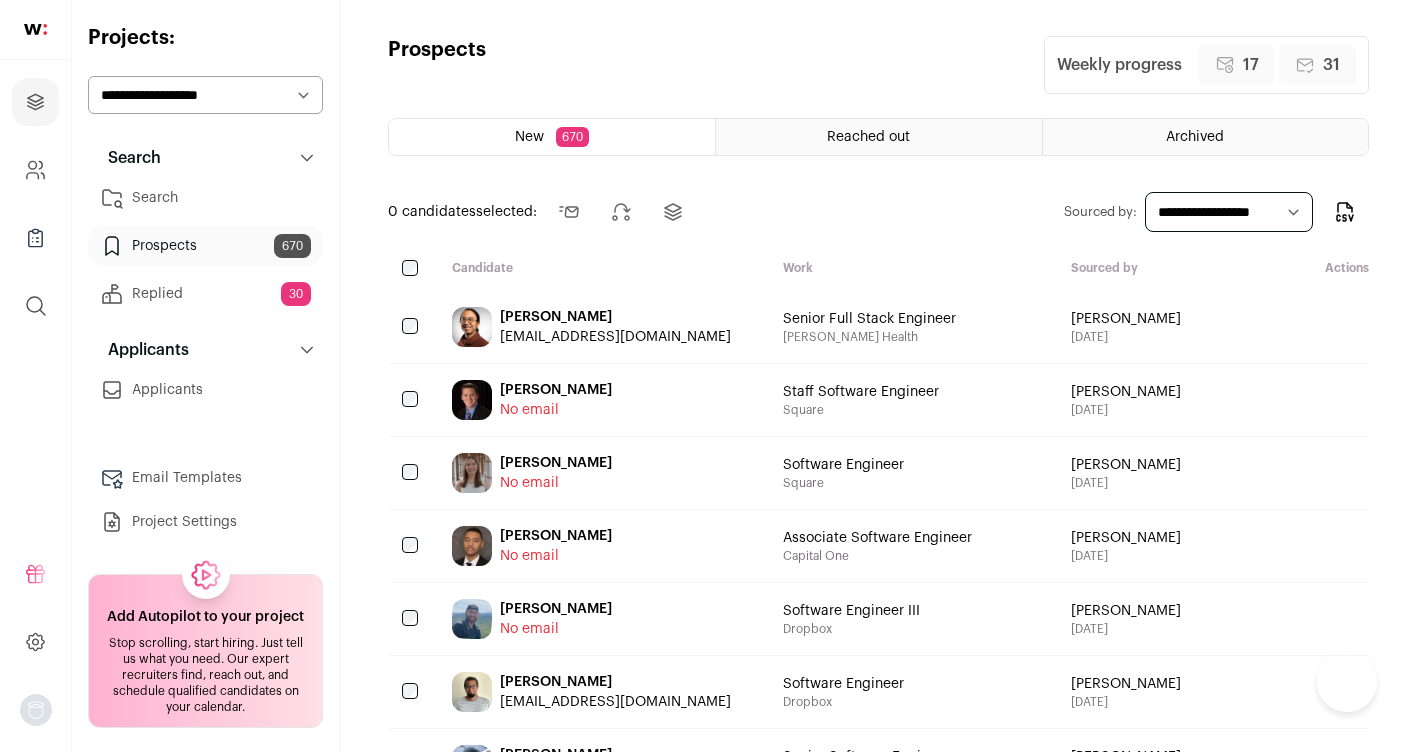 click 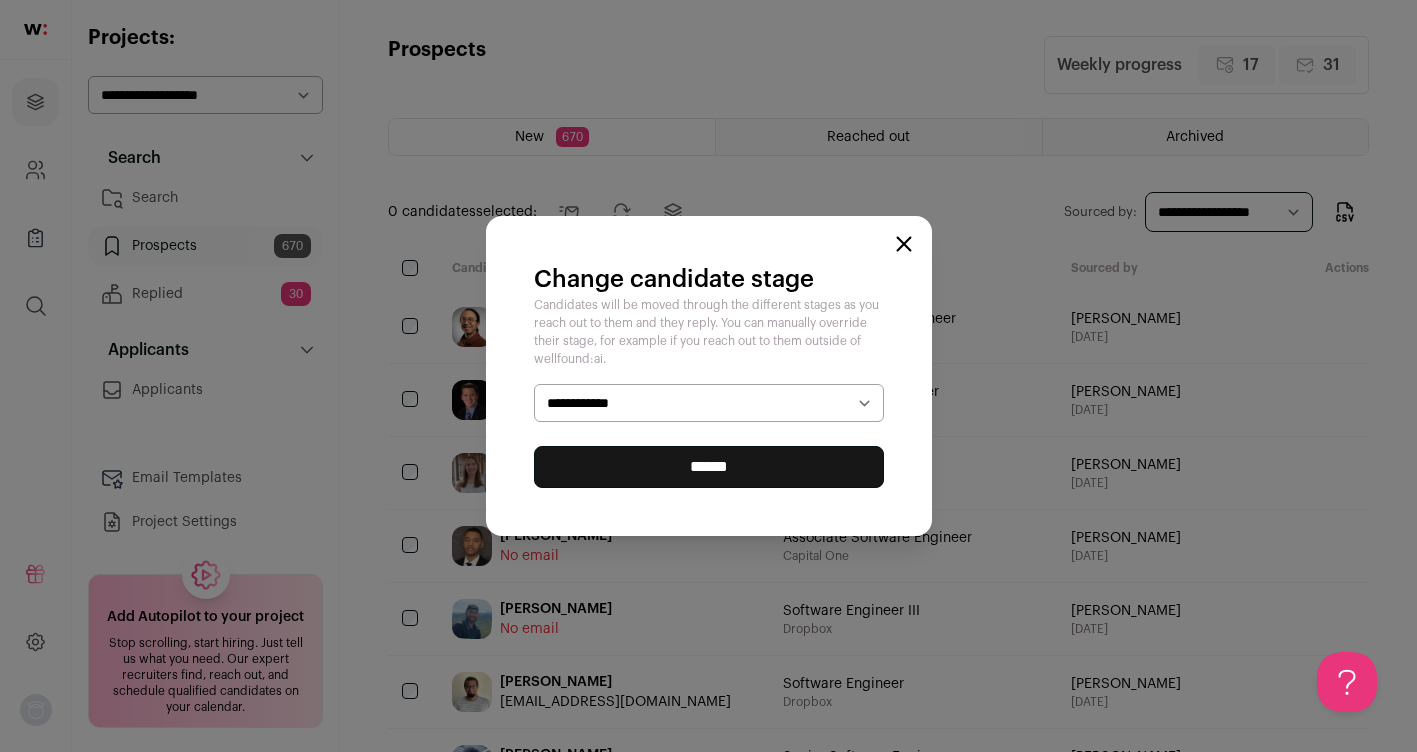 scroll, scrollTop: 0, scrollLeft: 0, axis: both 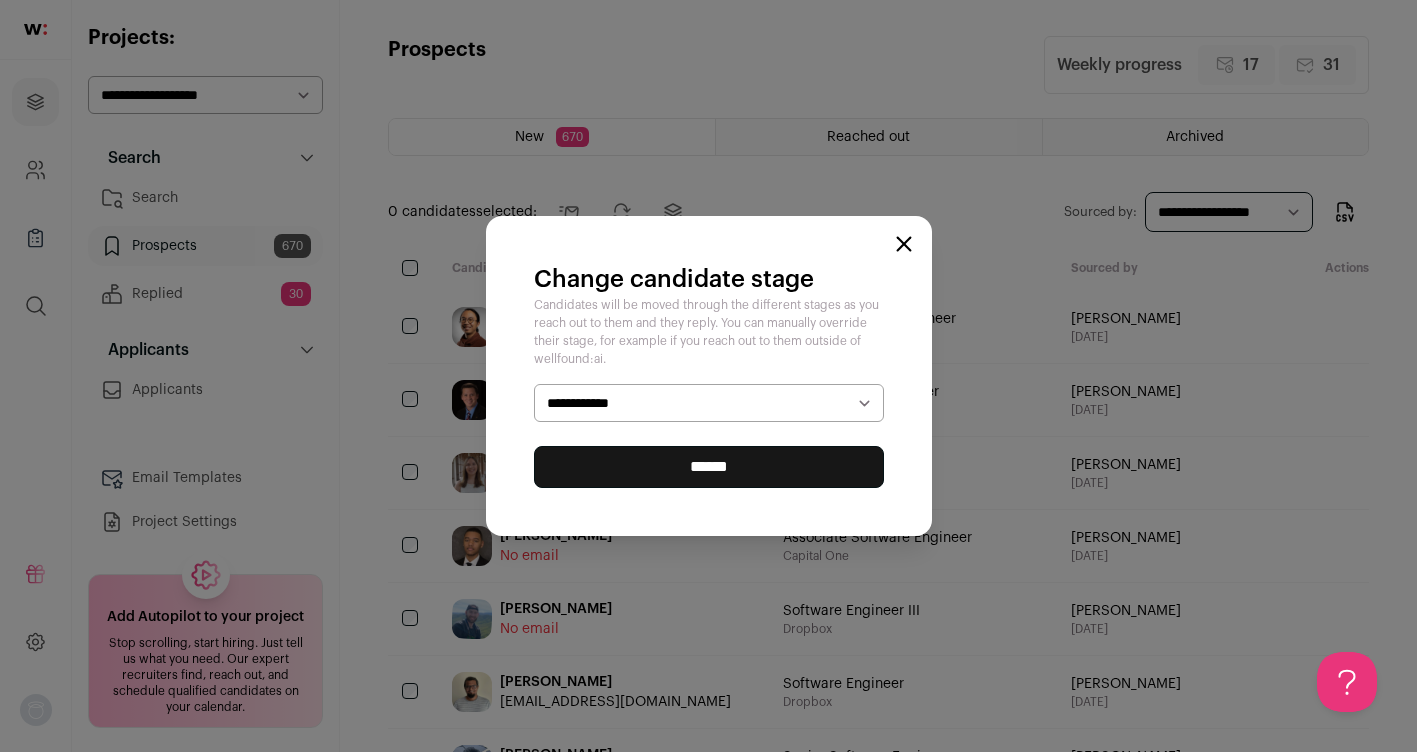 click on "**********" at bounding box center [709, 403] 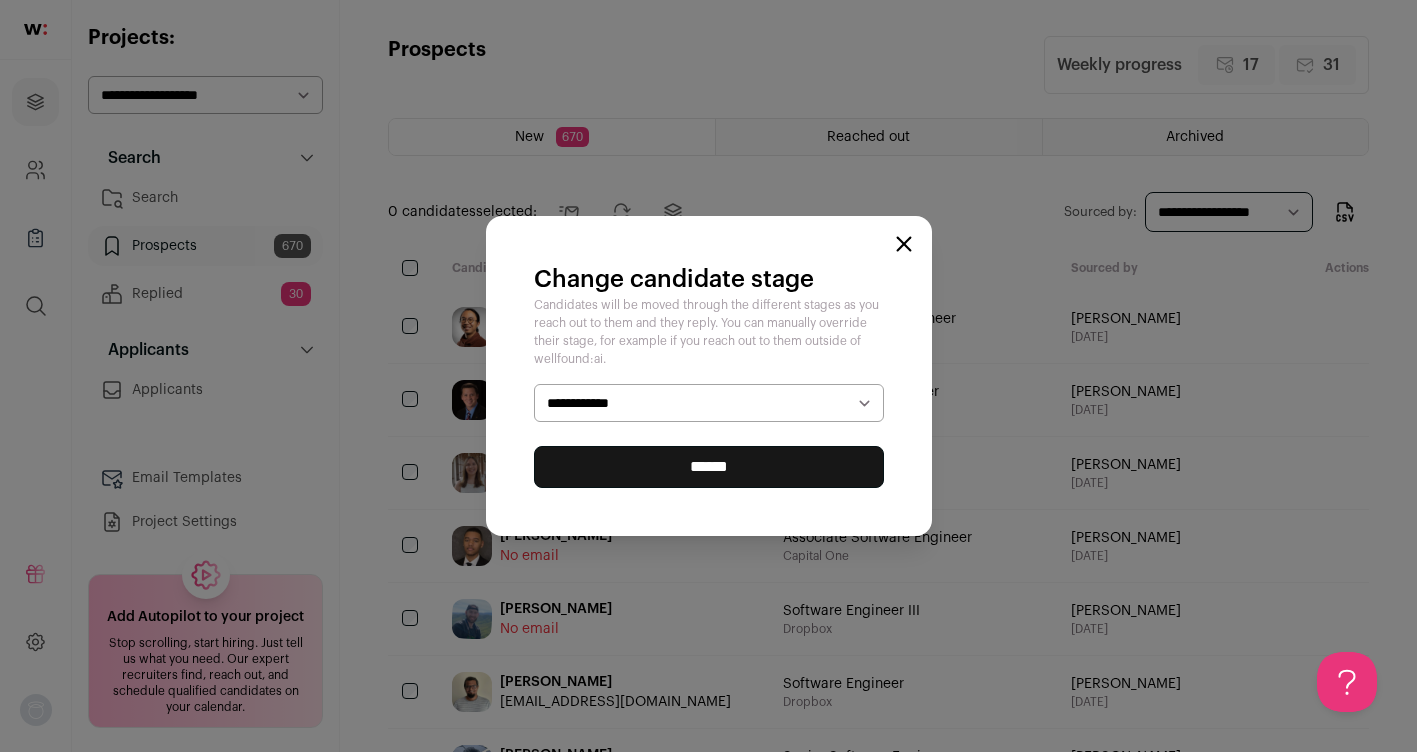 select on "********" 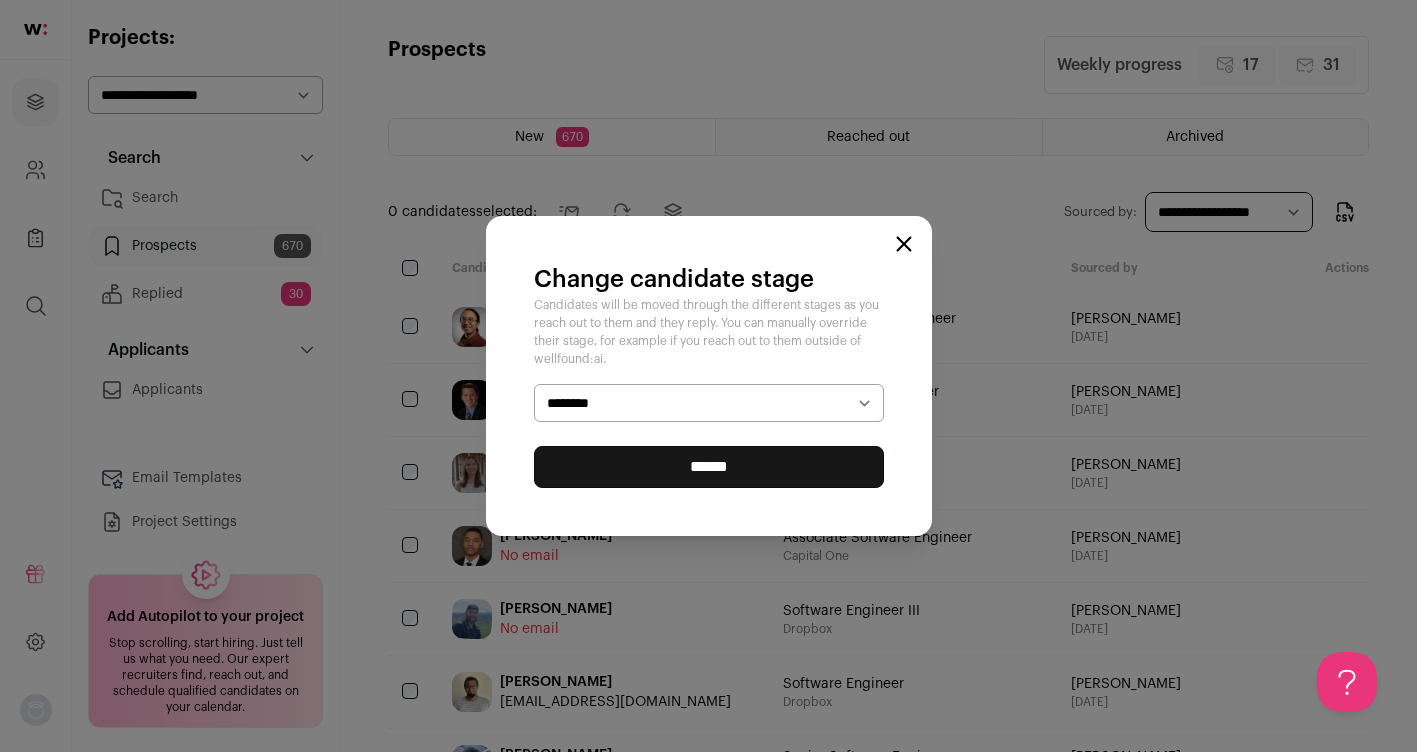 click on "******" at bounding box center (709, 467) 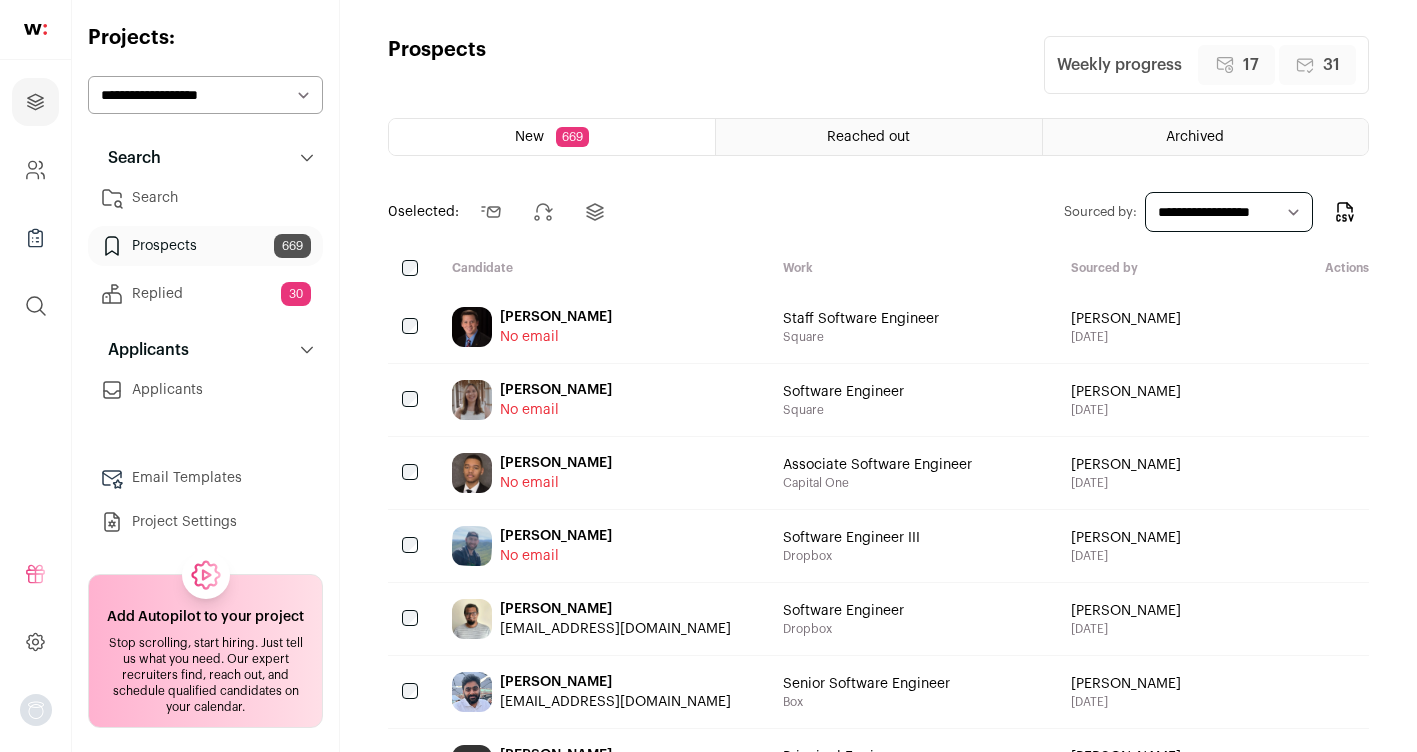 scroll, scrollTop: 0, scrollLeft: 0, axis: both 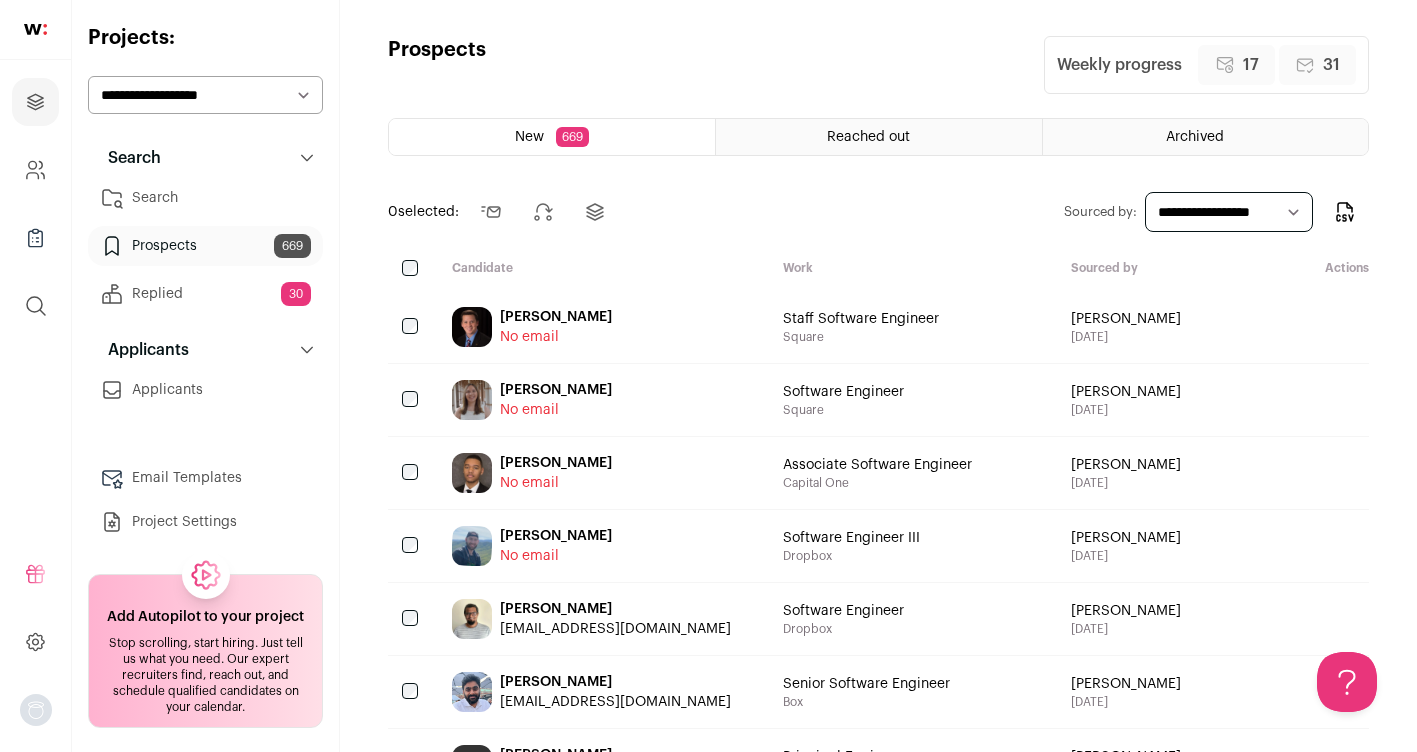 click on "[PERSON_NAME]" at bounding box center [556, 317] 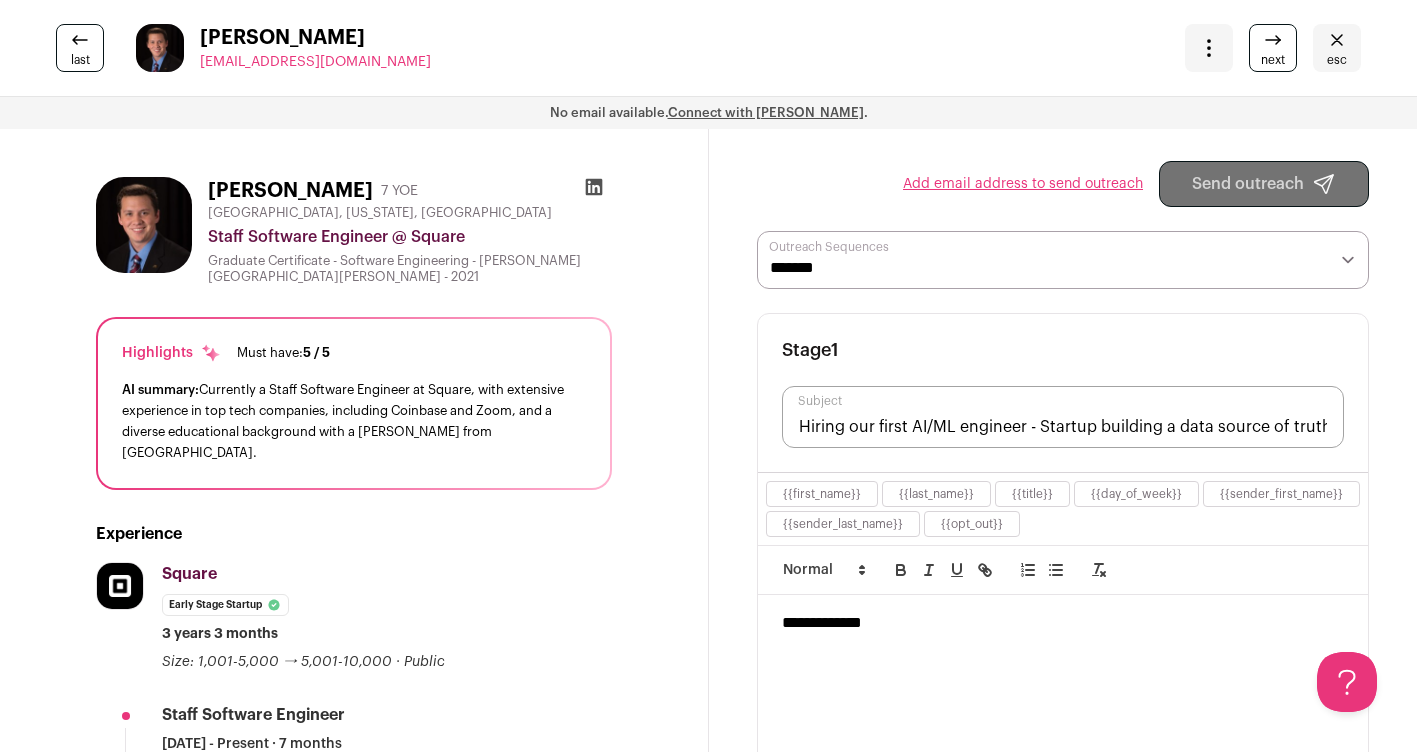 click 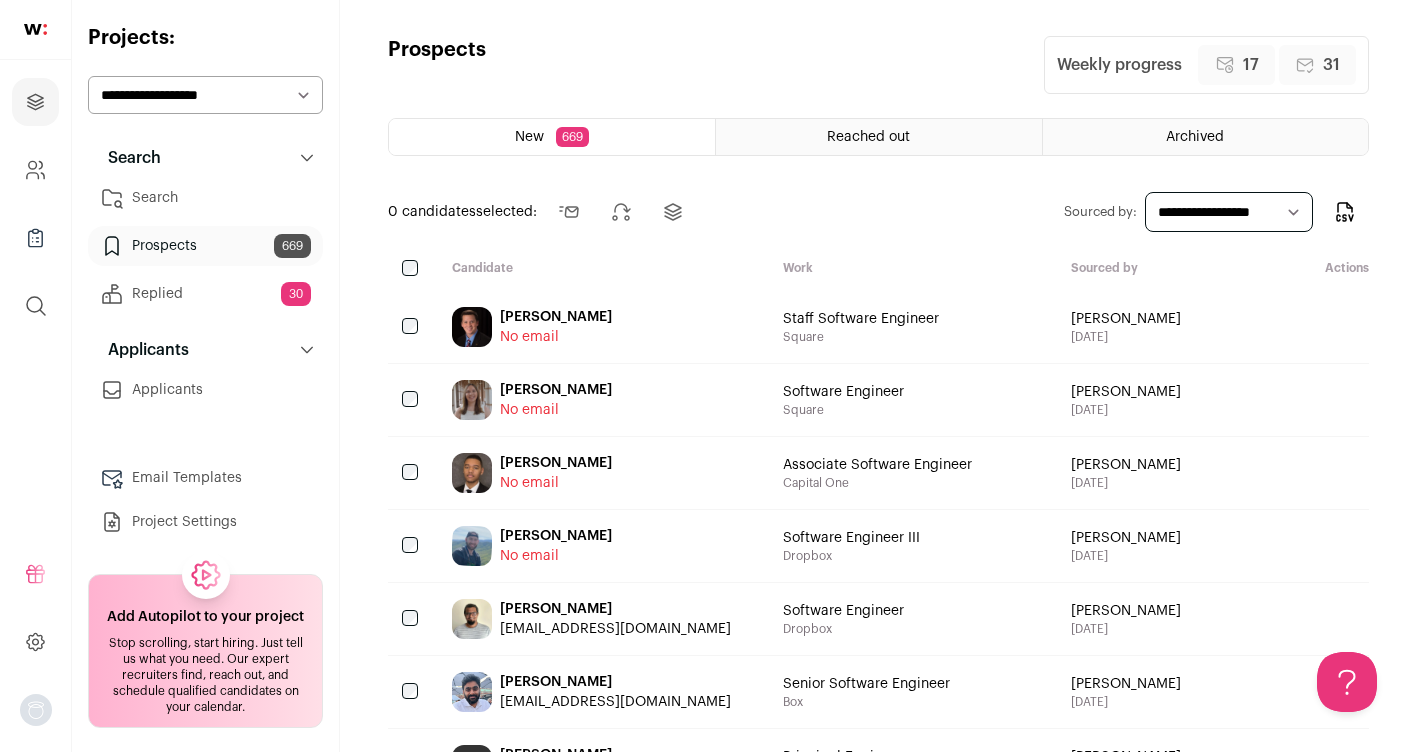 scroll, scrollTop: 0, scrollLeft: 0, axis: both 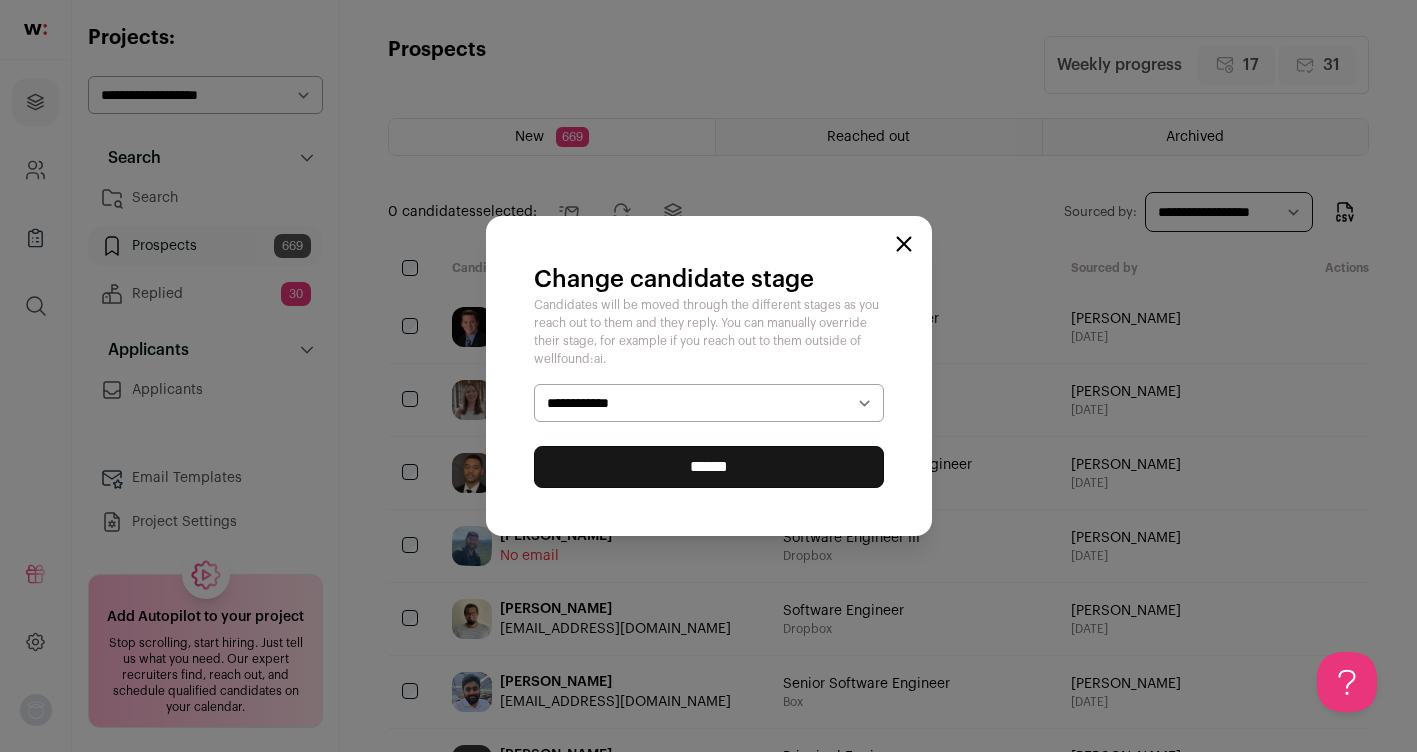 click on "**********" at bounding box center (709, 403) 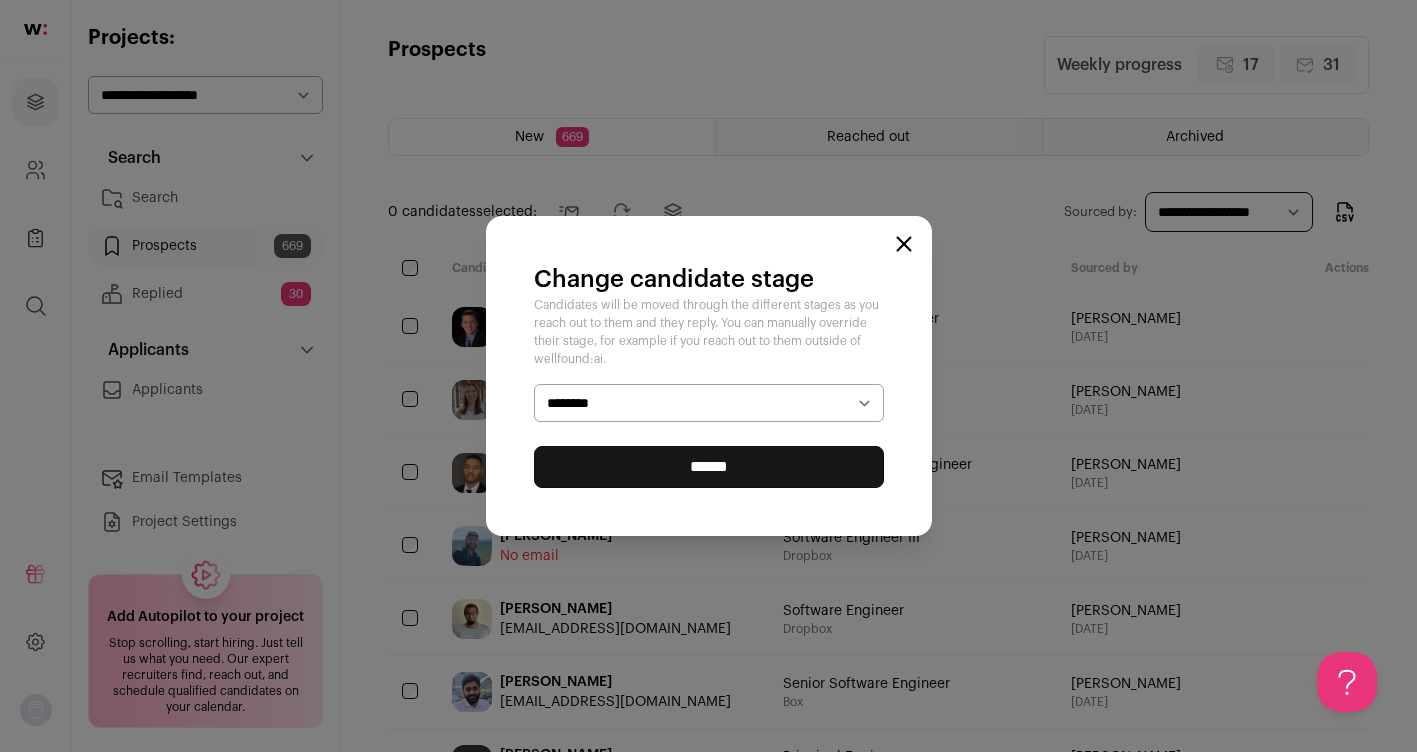 click on "**********" at bounding box center [709, 403] 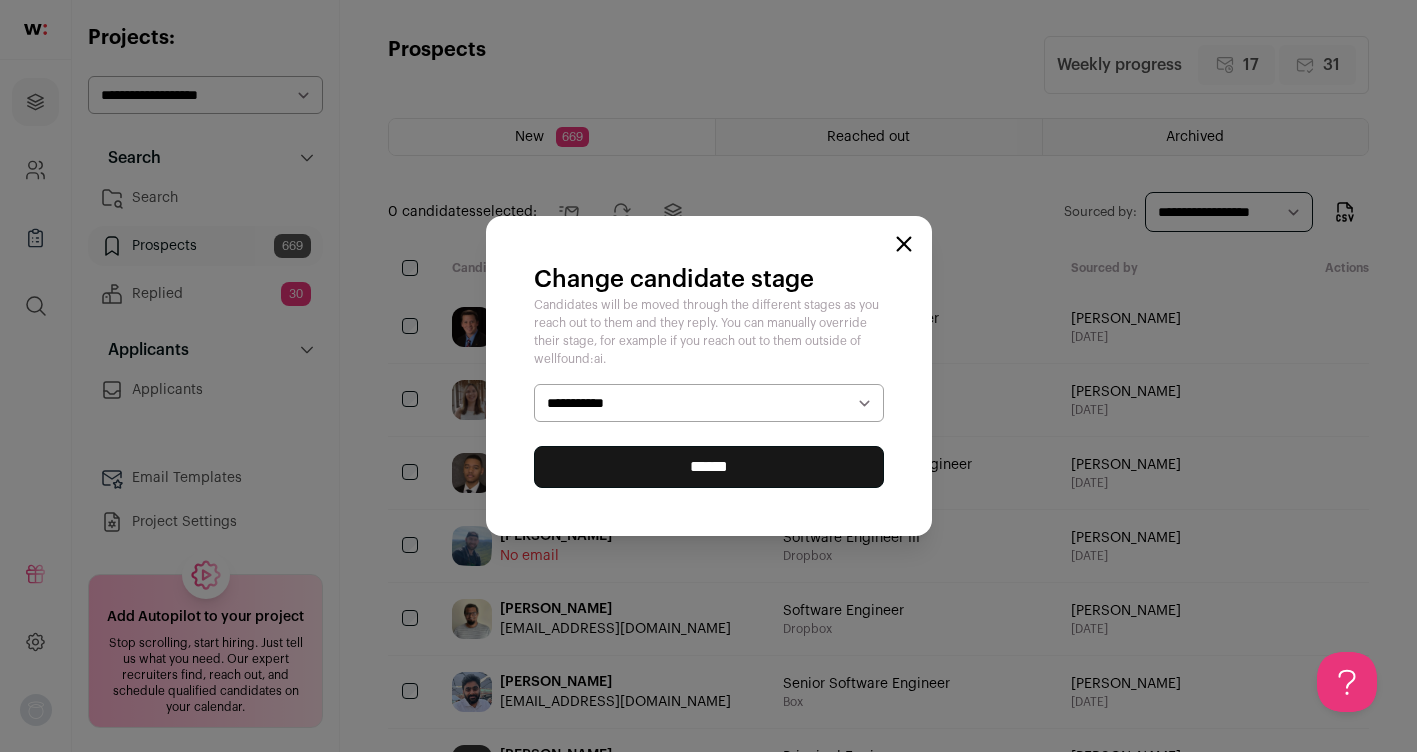 click on "******" at bounding box center [709, 467] 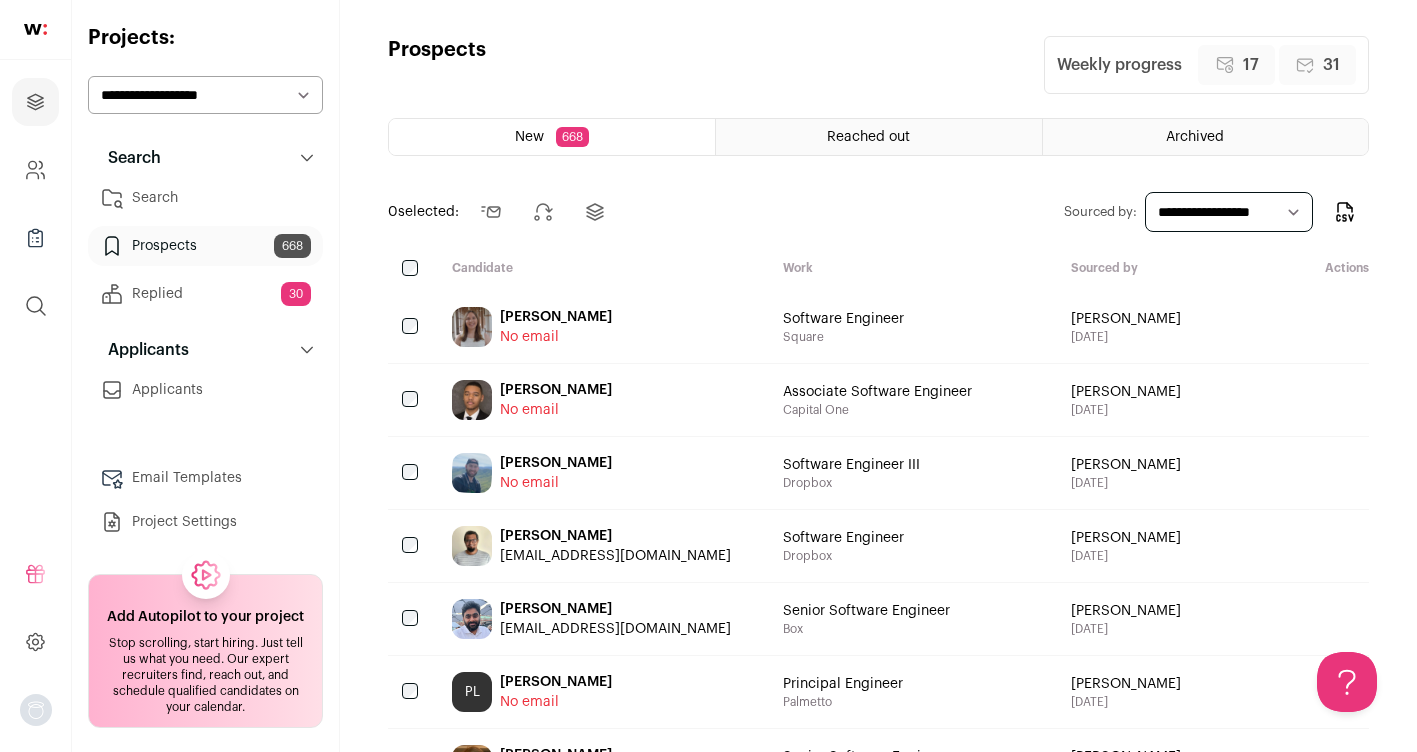 scroll, scrollTop: 0, scrollLeft: 0, axis: both 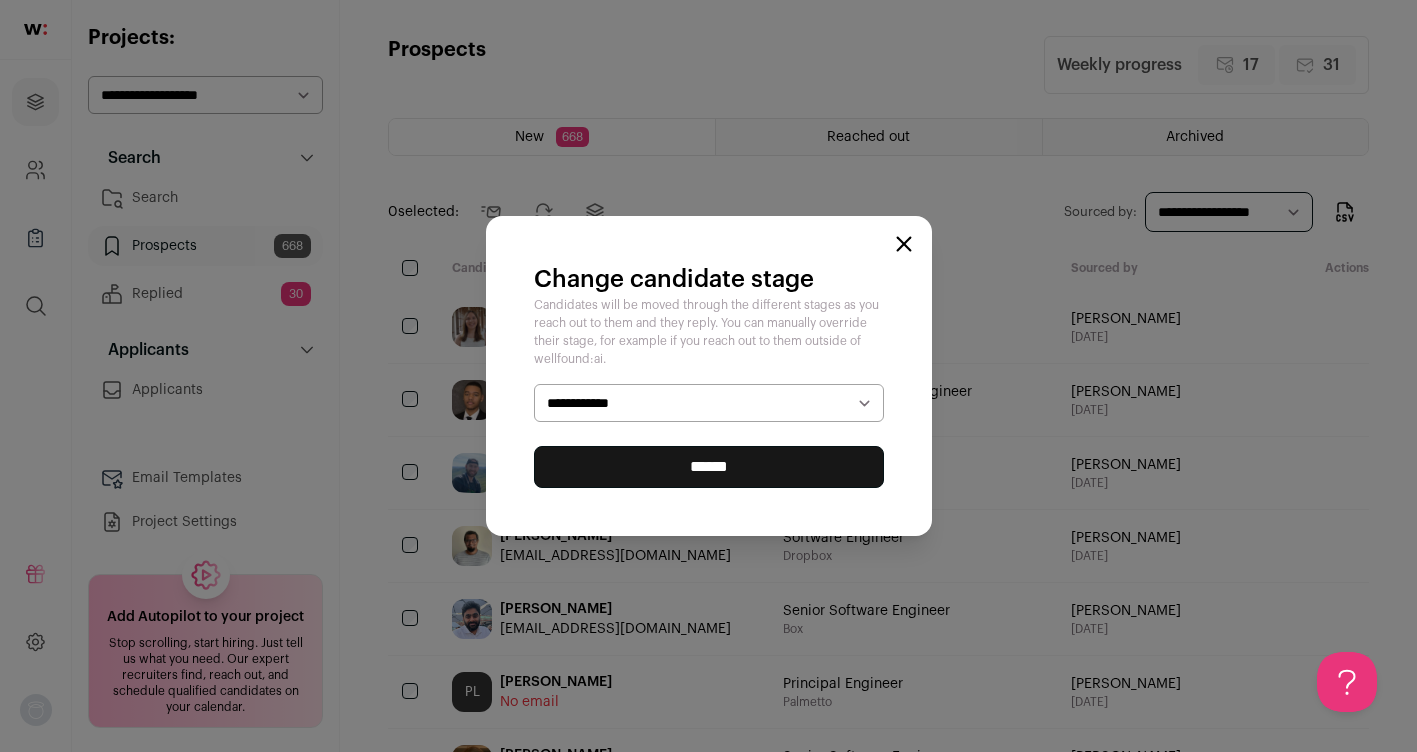 click on "**********" at bounding box center [709, 403] 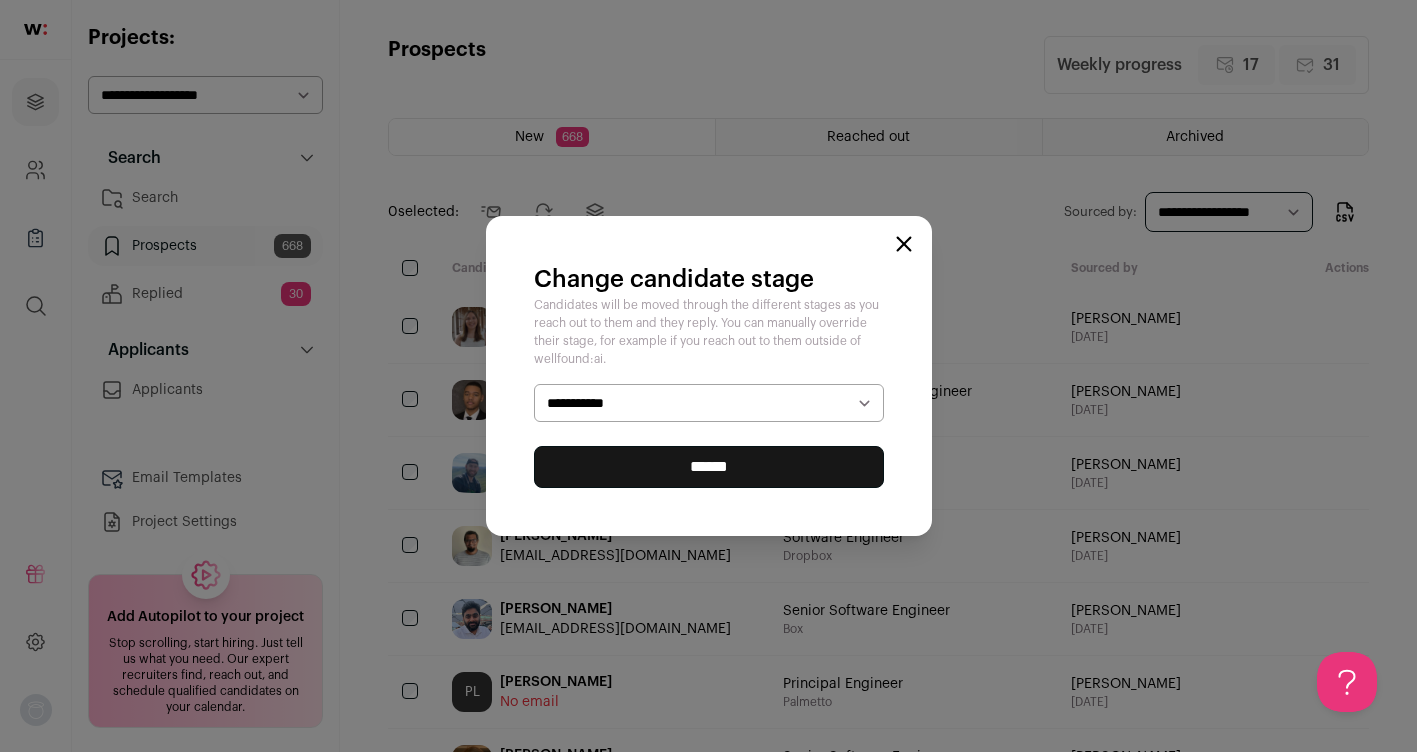 click on "******" at bounding box center (709, 467) 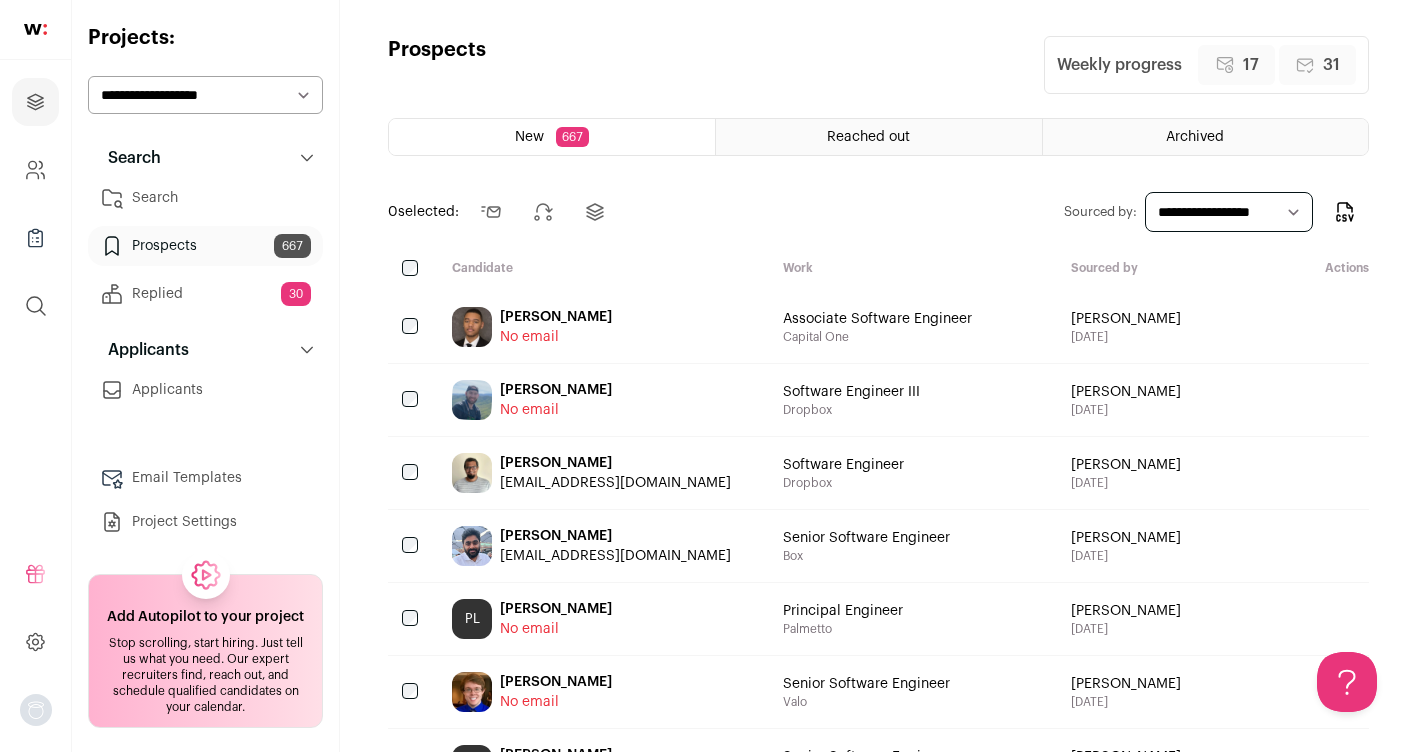 scroll, scrollTop: 0, scrollLeft: 0, axis: both 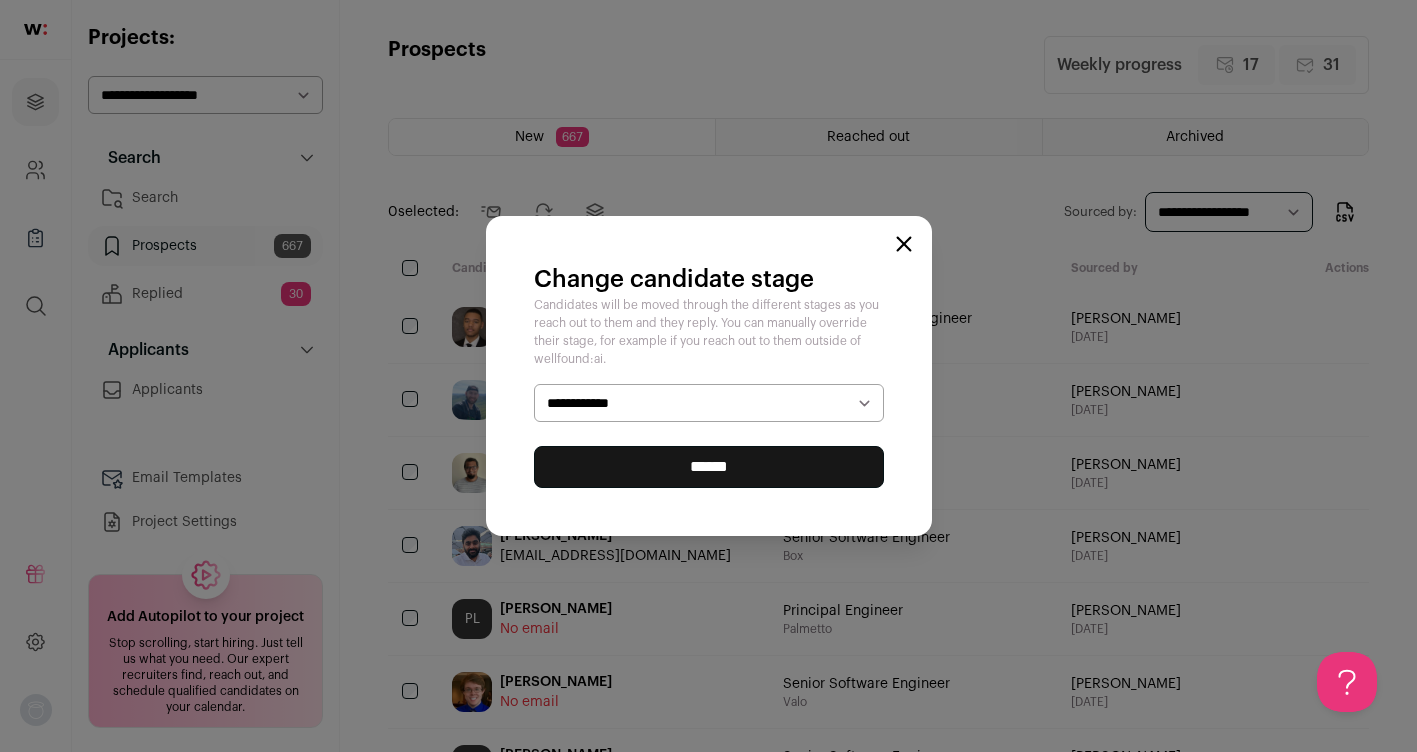 click on "**********" at bounding box center [709, 403] 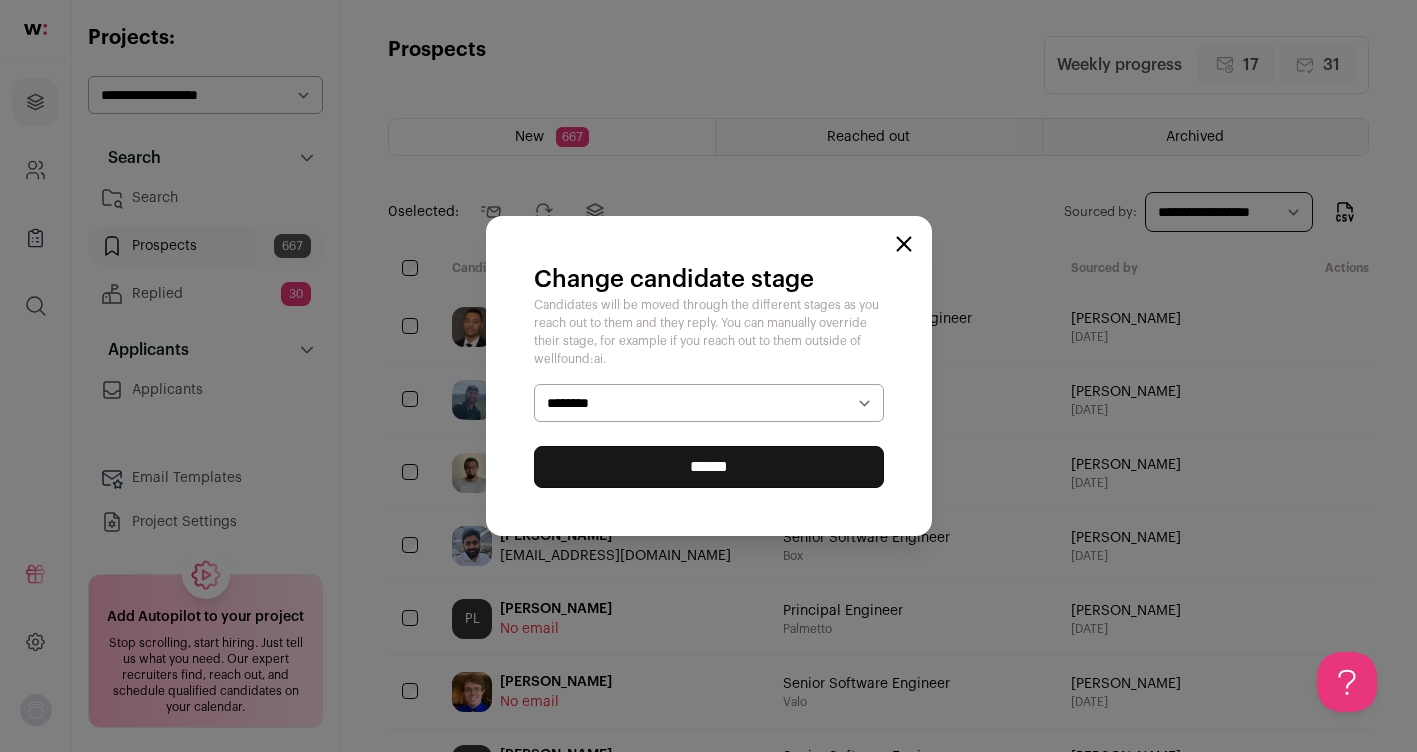 click on "******" at bounding box center [709, 467] 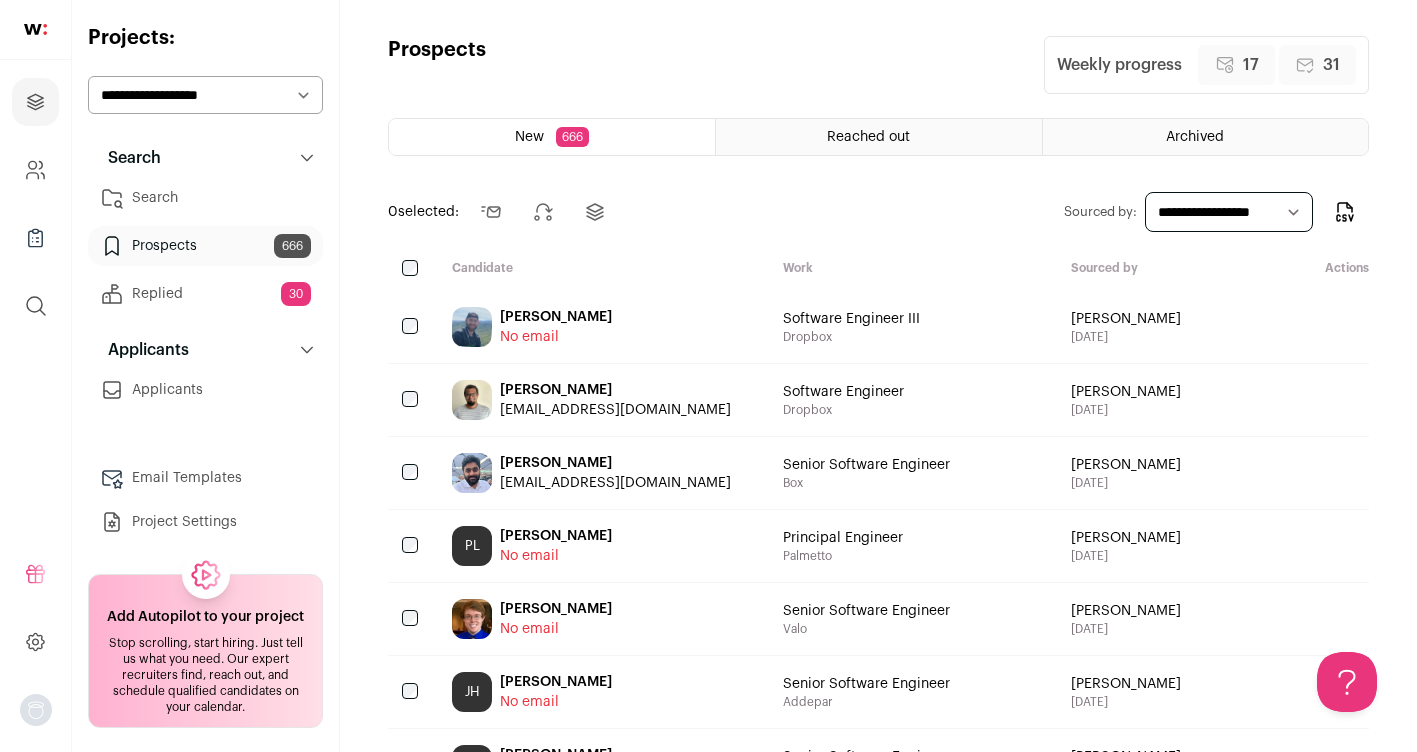 scroll, scrollTop: 0, scrollLeft: 0, axis: both 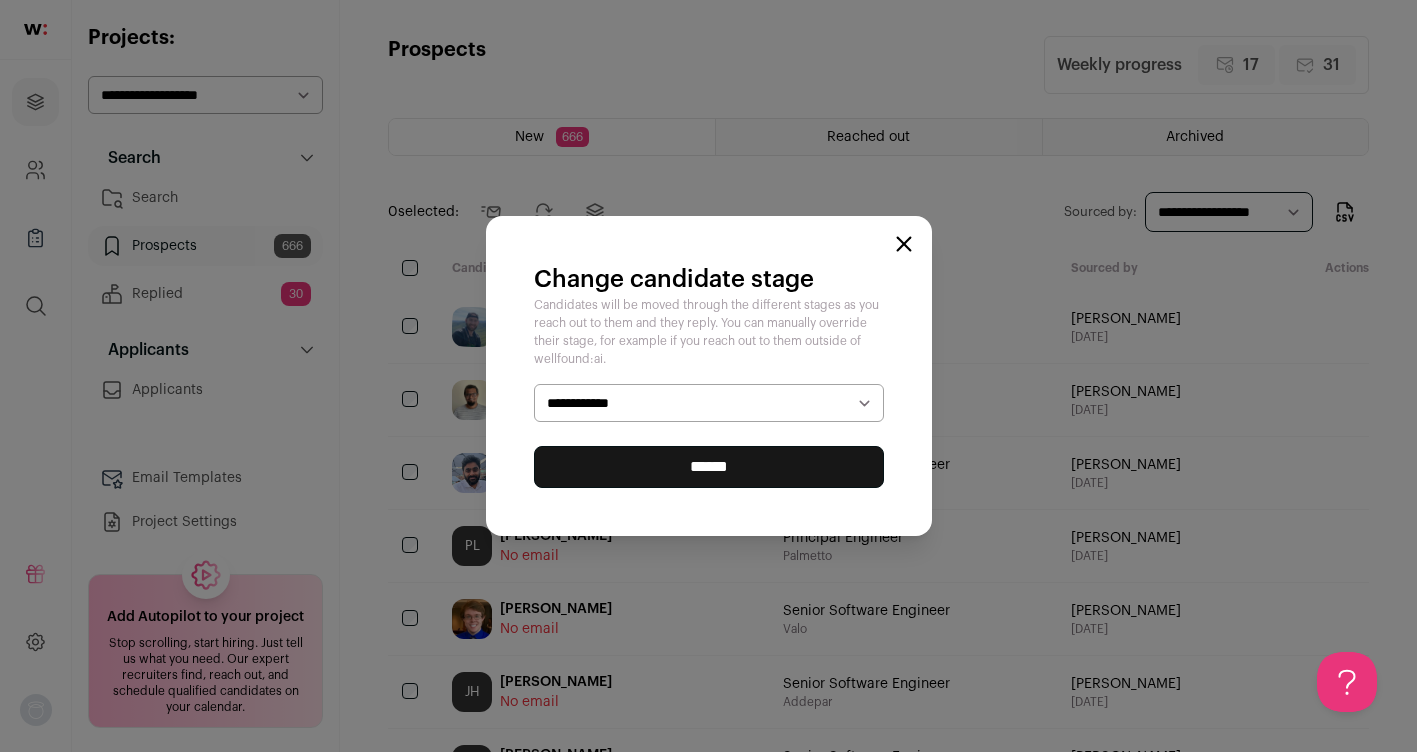 click on "**********" at bounding box center [709, 403] 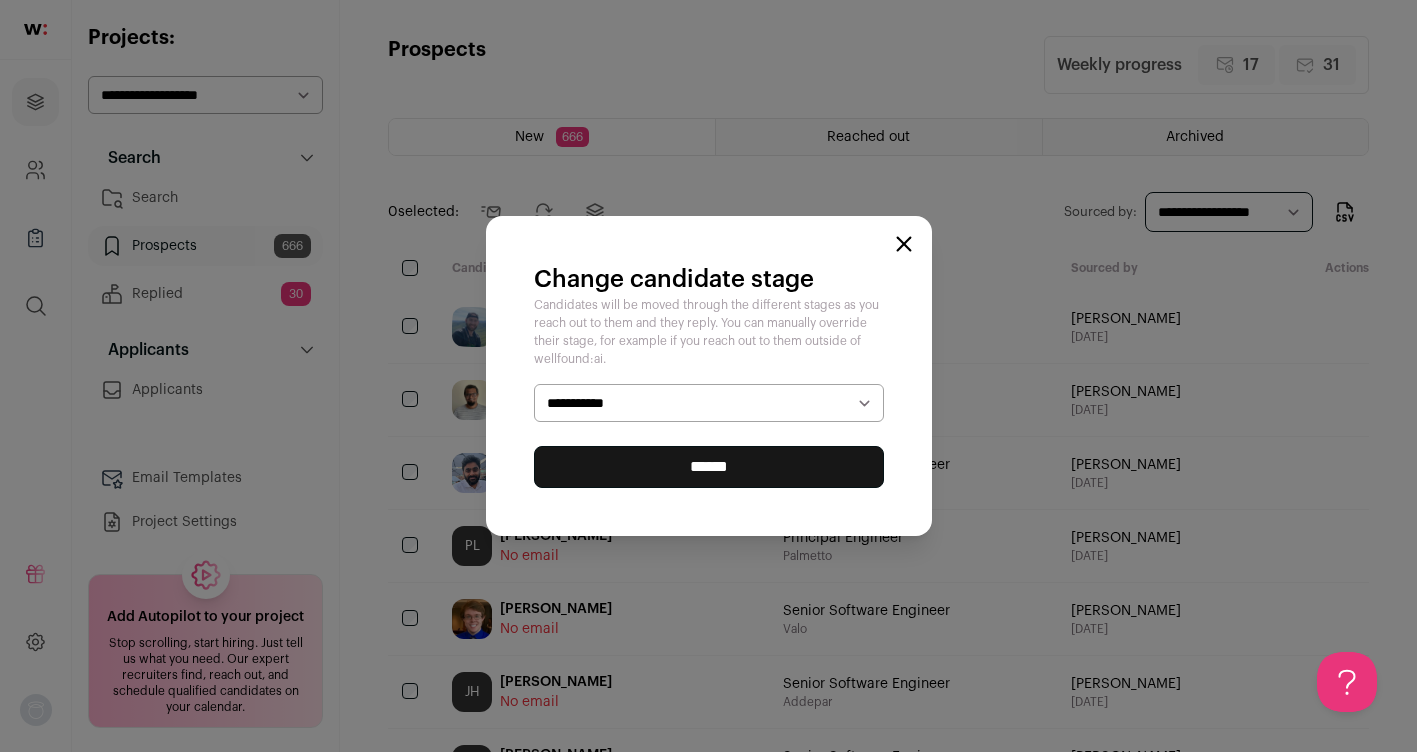 click on "******" at bounding box center (709, 467) 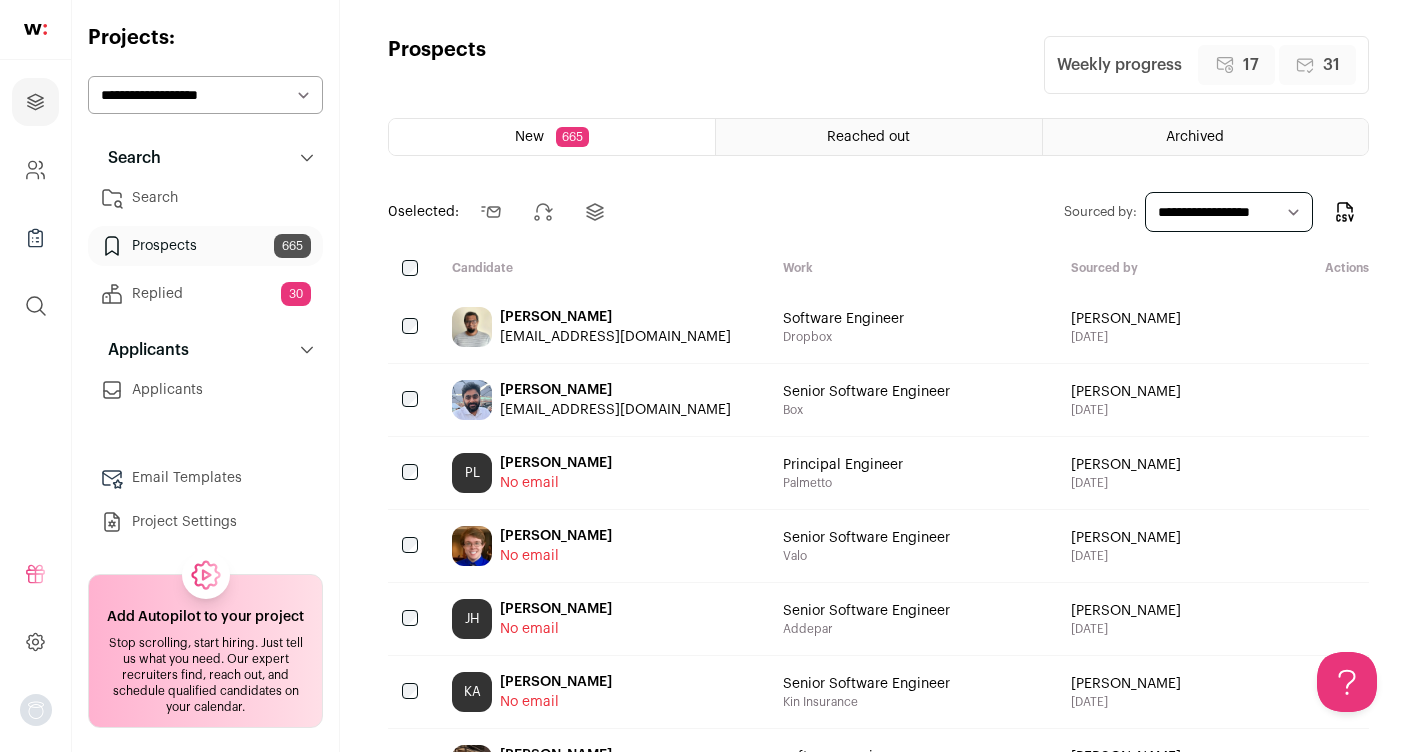 scroll, scrollTop: 0, scrollLeft: 0, axis: both 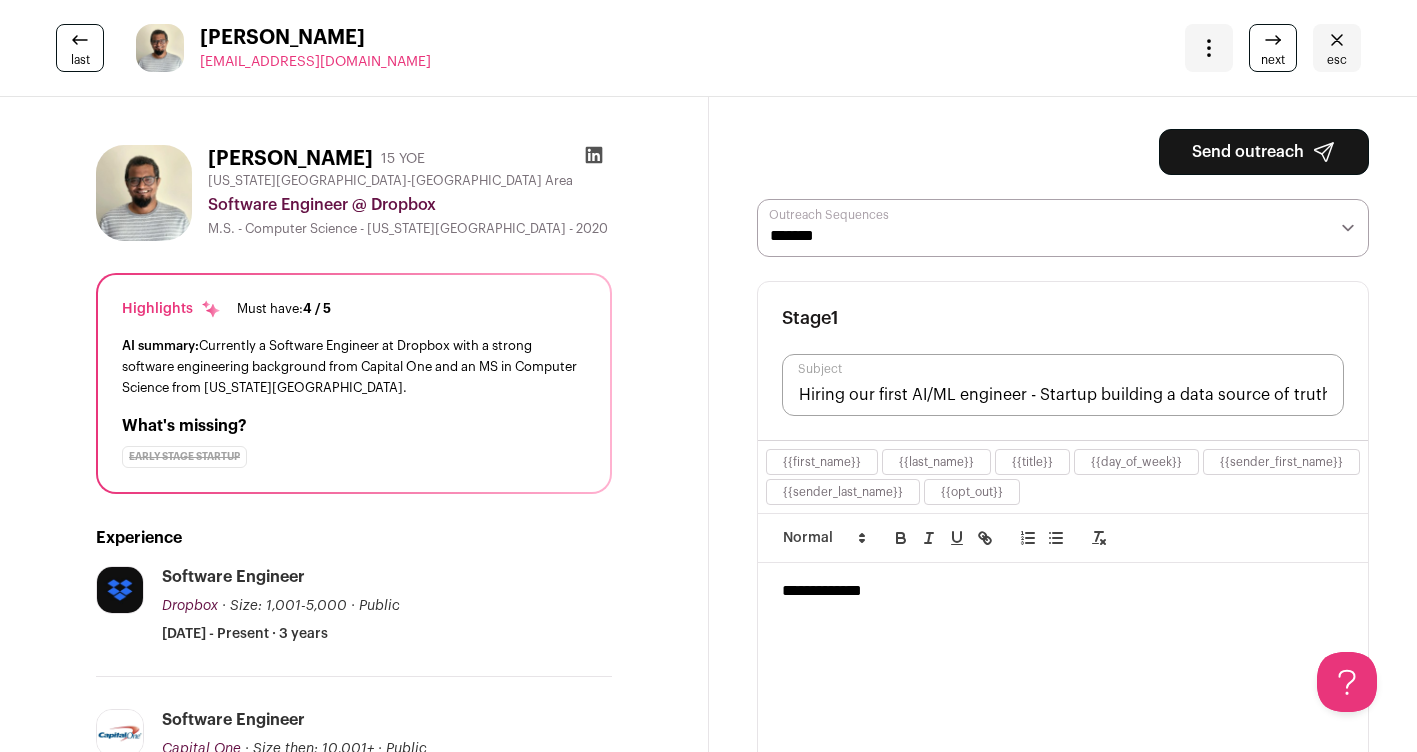 click on "**********" at bounding box center [1063, 228] 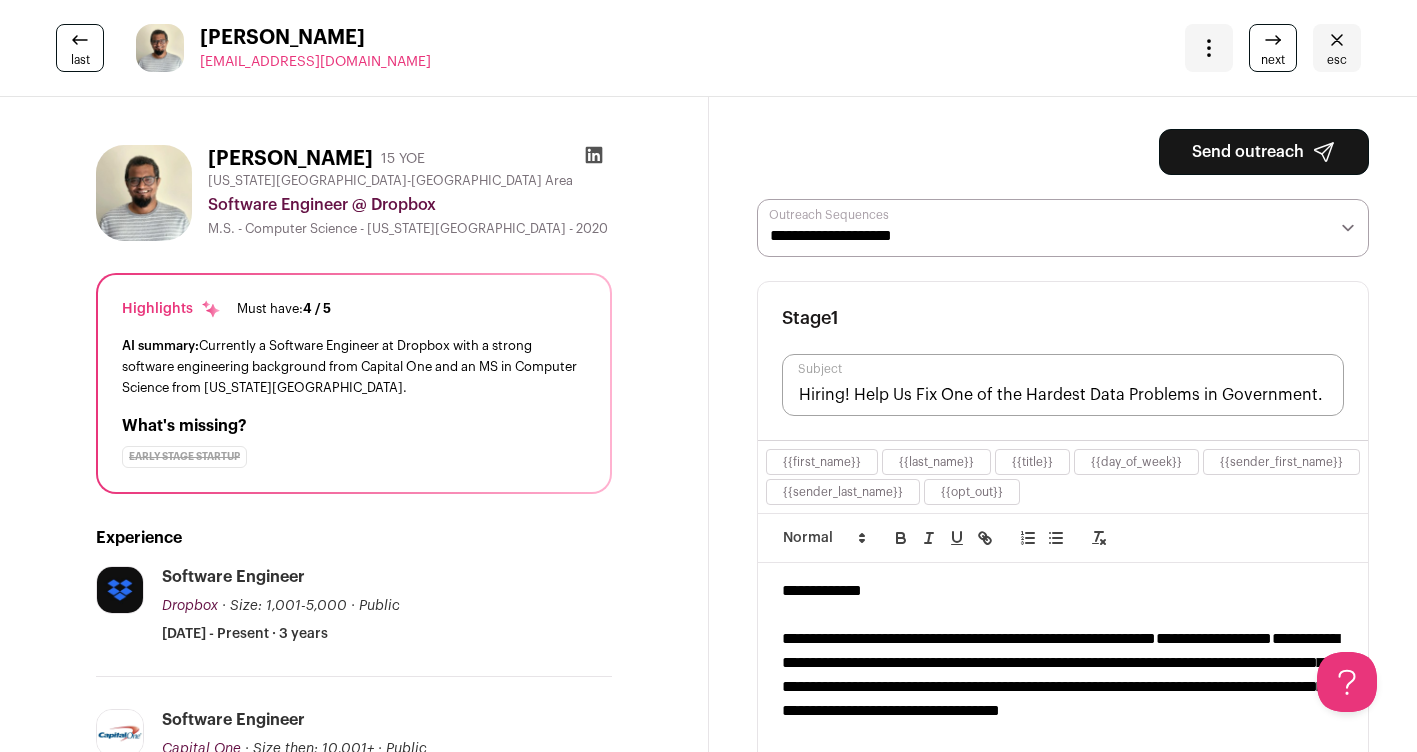 drag, startPoint x: 1209, startPoint y: 155, endPoint x: 1270, endPoint y: 155, distance: 61 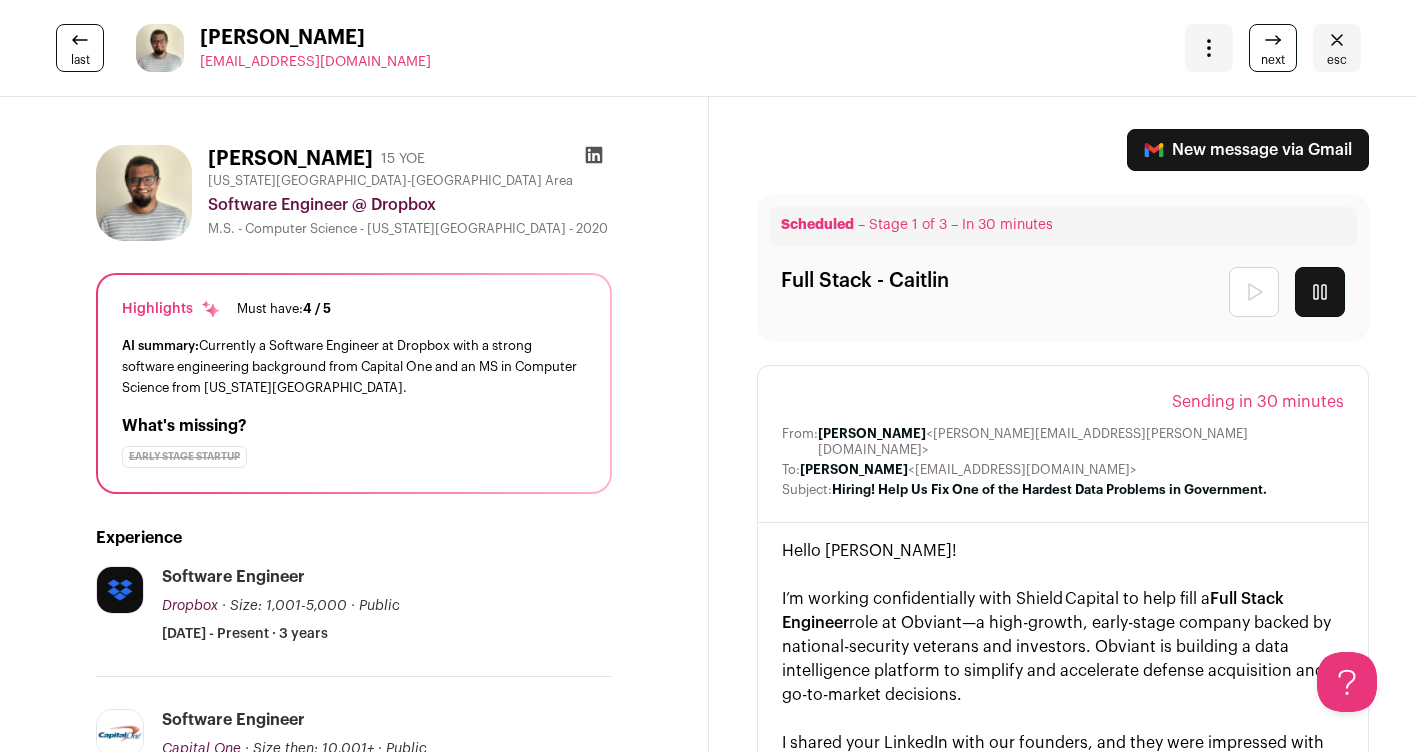 click on "esc" at bounding box center (1337, 60) 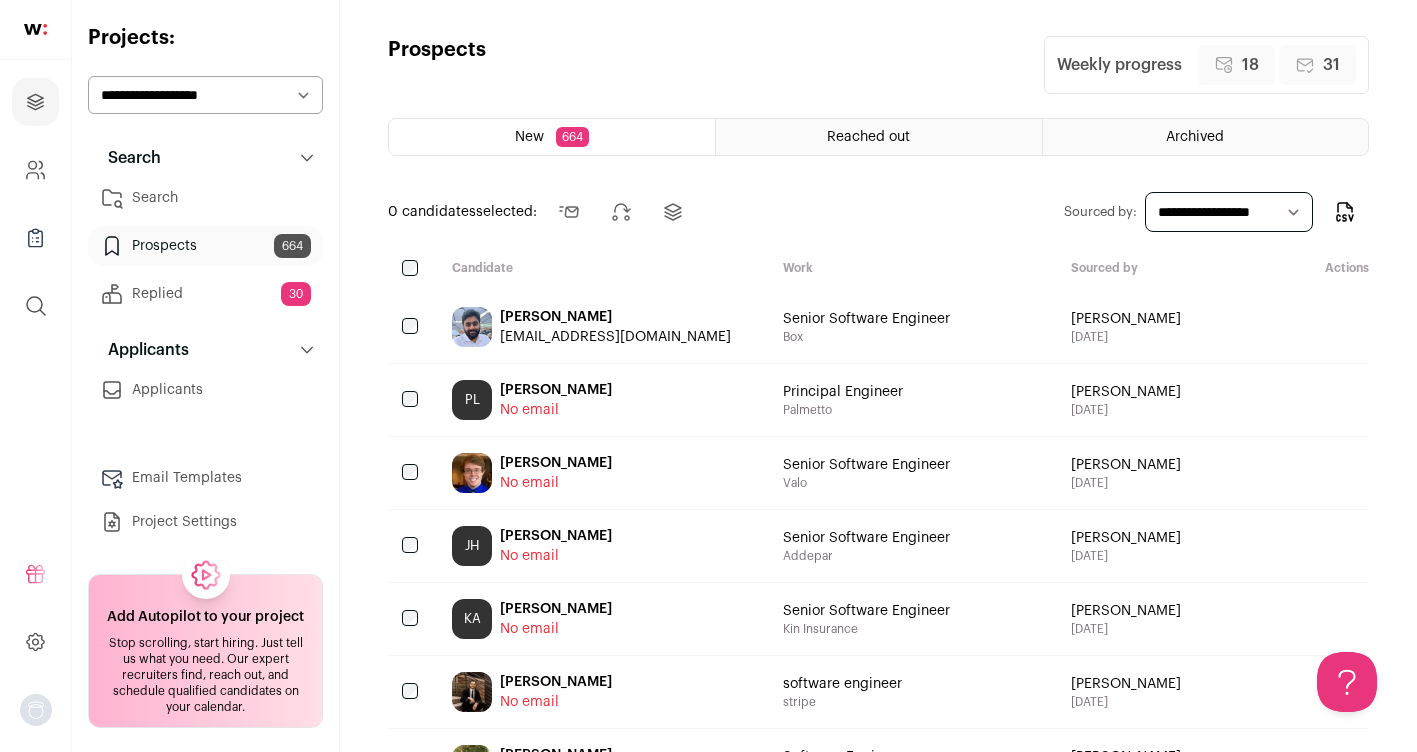 scroll, scrollTop: 0, scrollLeft: 0, axis: both 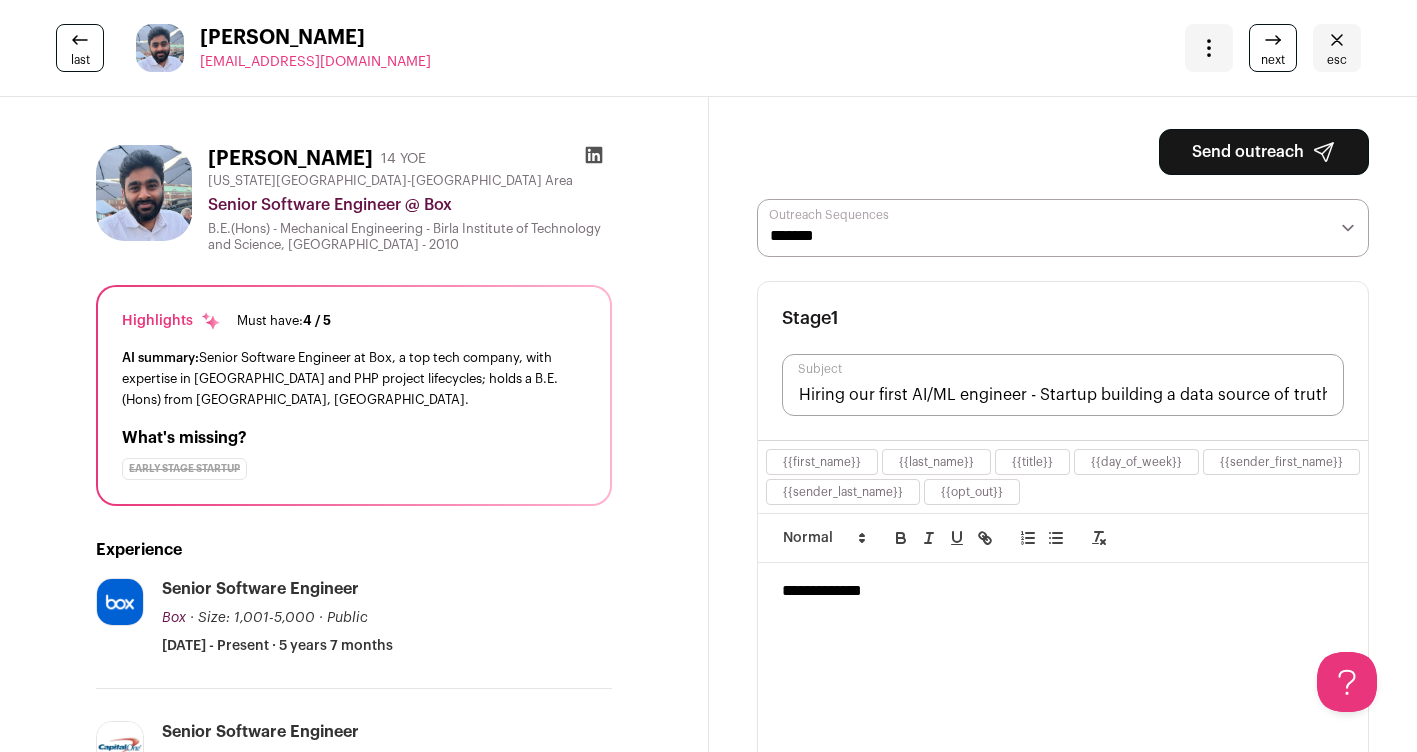 click on "**********" at bounding box center (1063, 228) 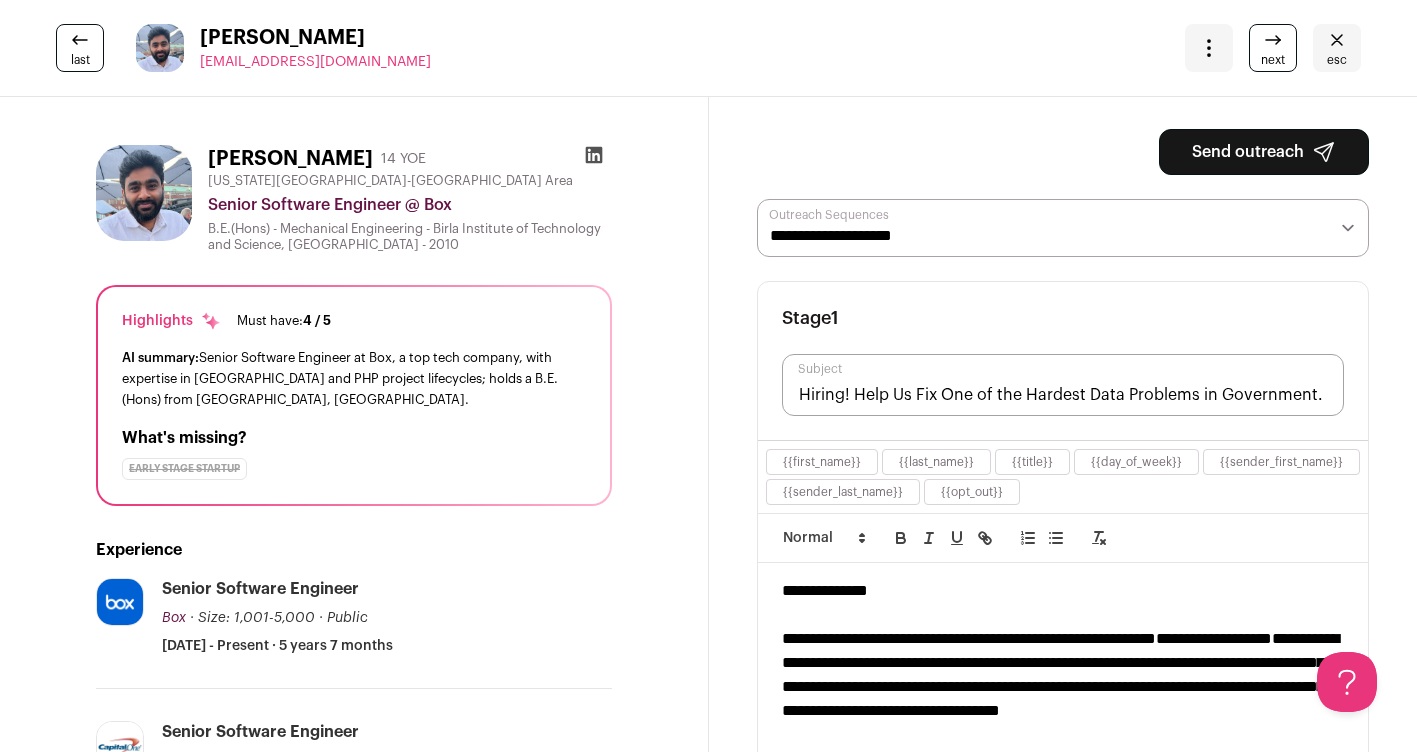 click on "Send outreach" at bounding box center [1264, 152] 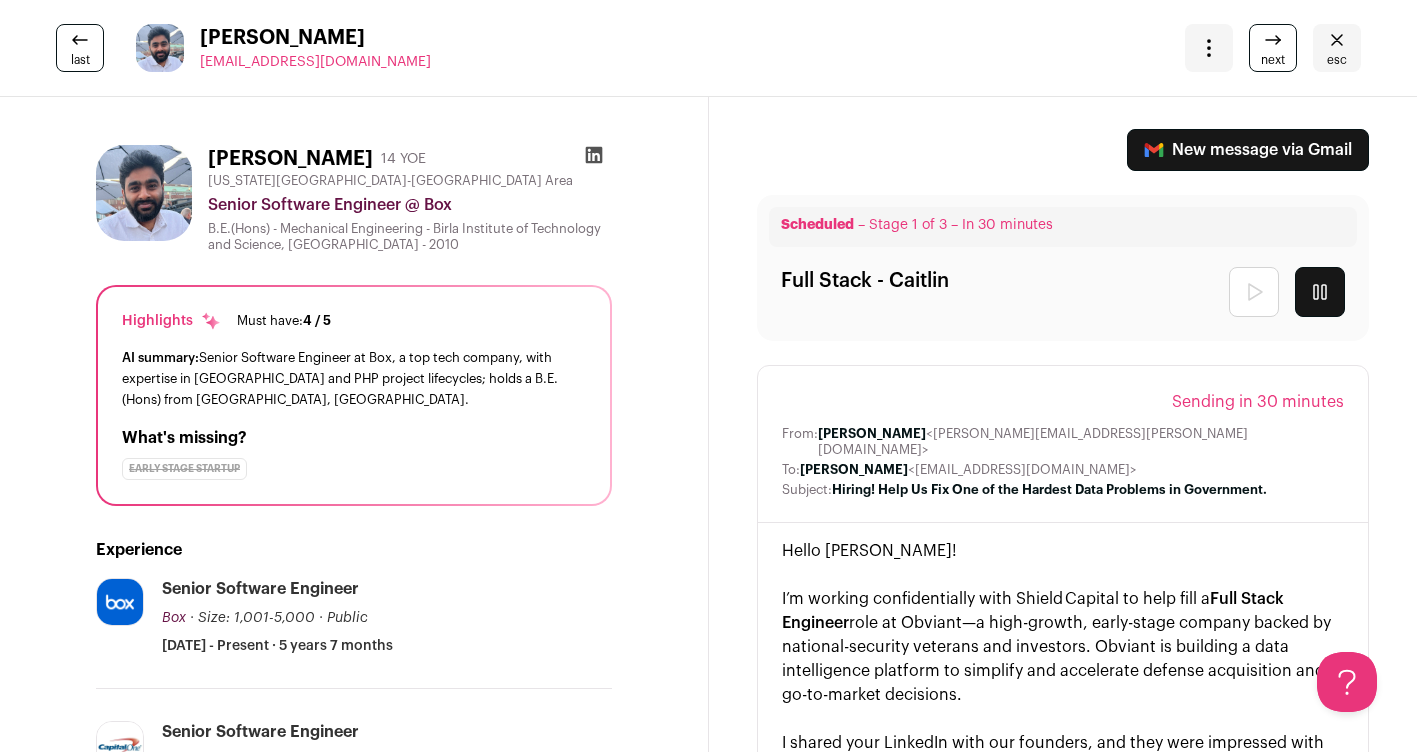 click on "esc" at bounding box center (1337, 60) 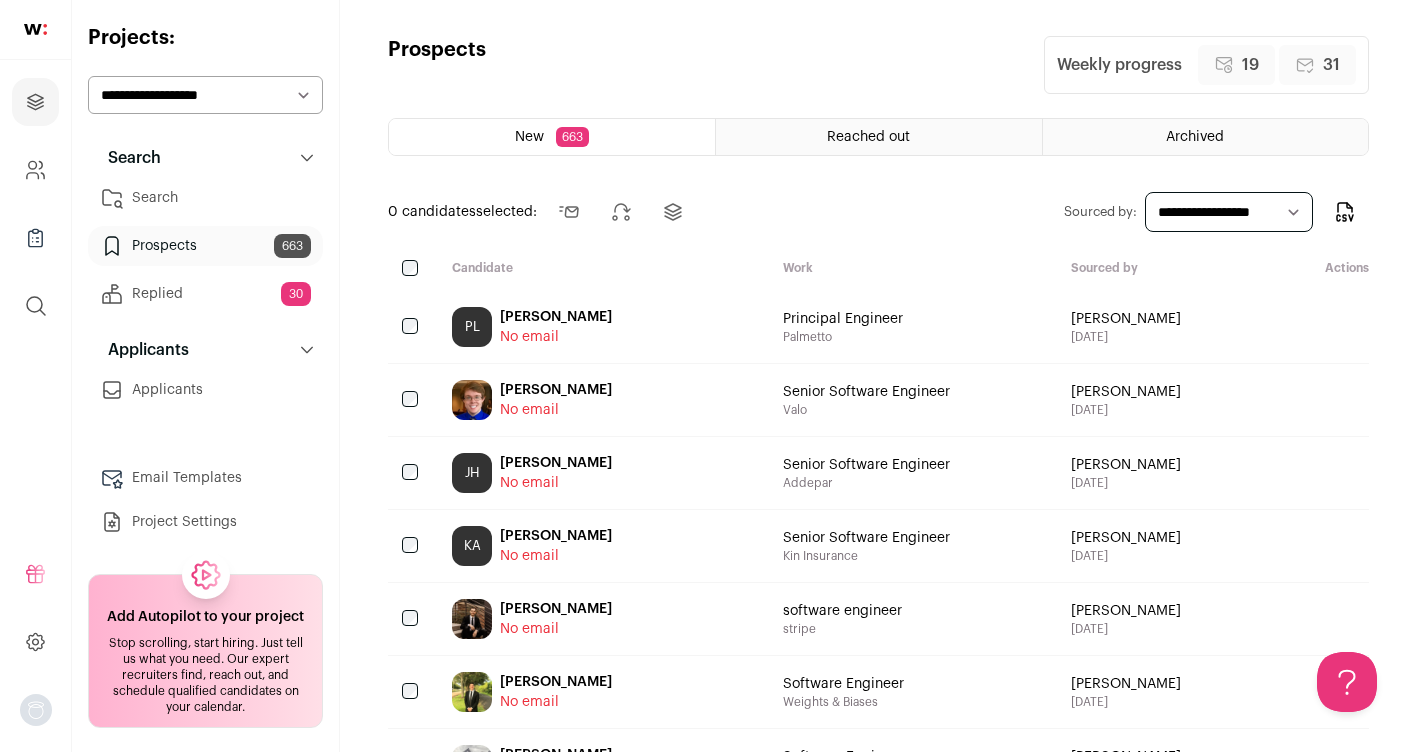scroll, scrollTop: 0, scrollLeft: 0, axis: both 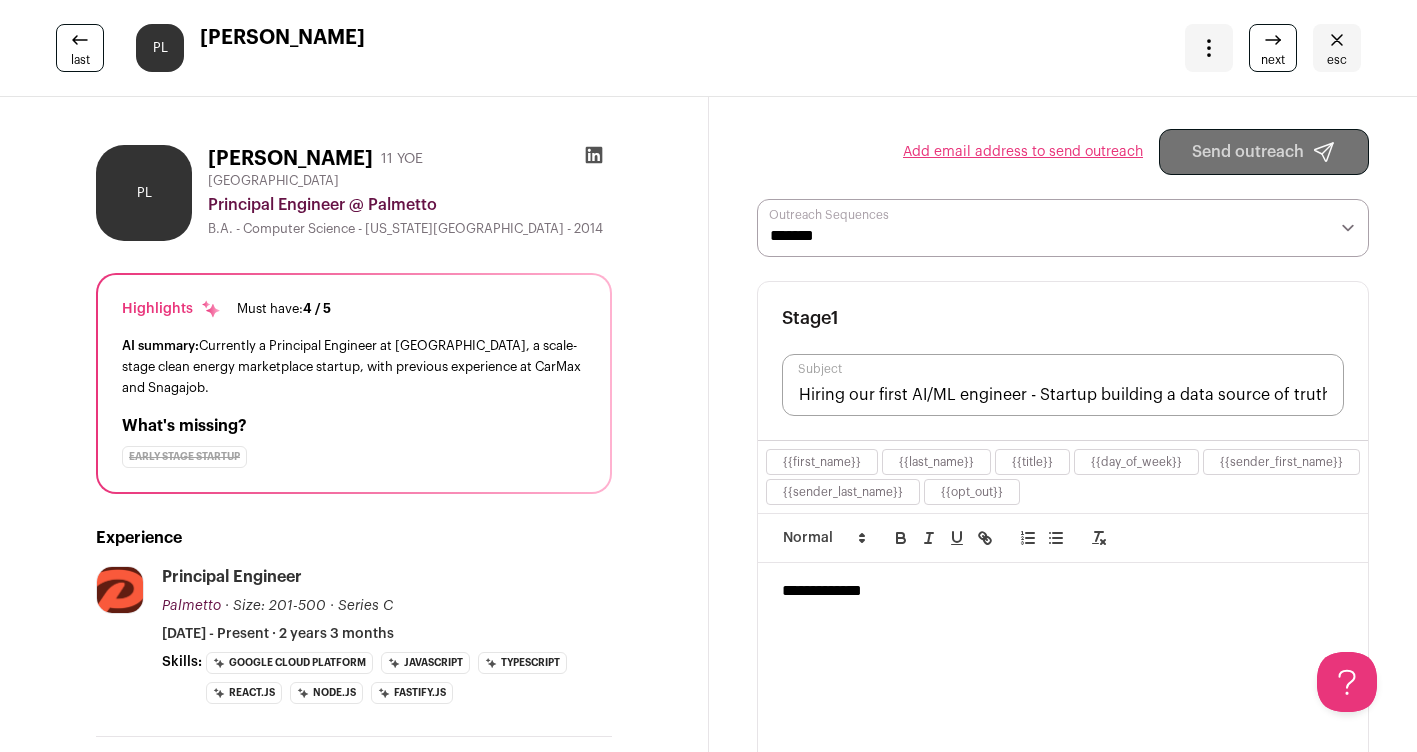 click 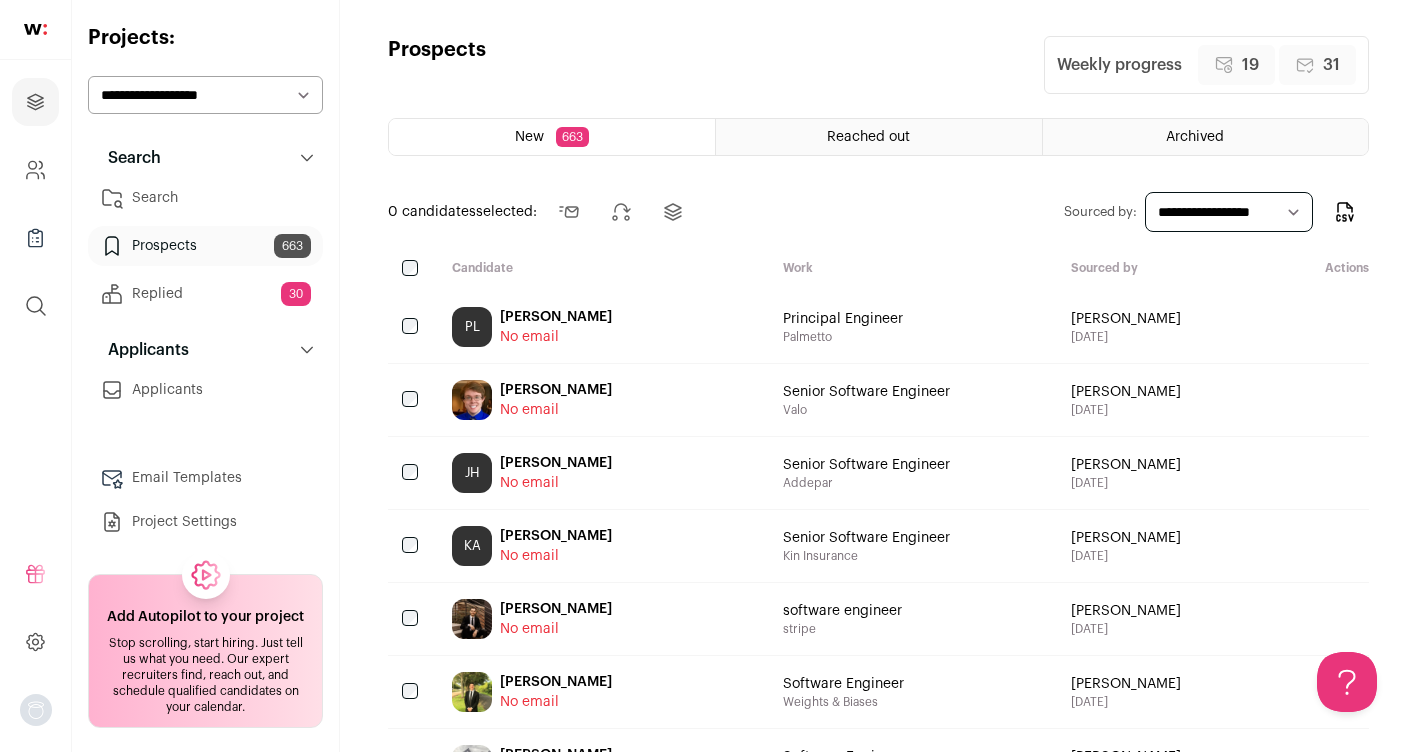 scroll, scrollTop: 0, scrollLeft: 0, axis: both 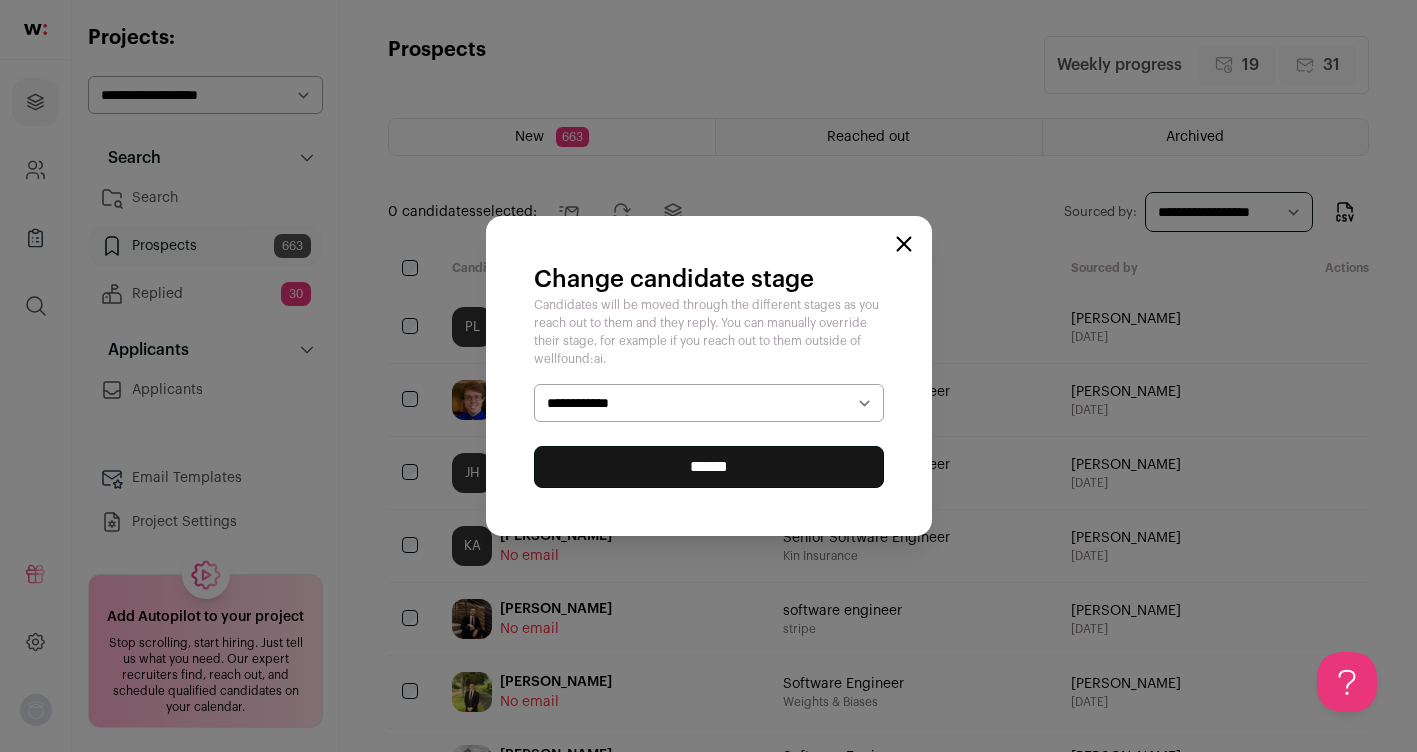 click on "**********" at bounding box center [709, 403] 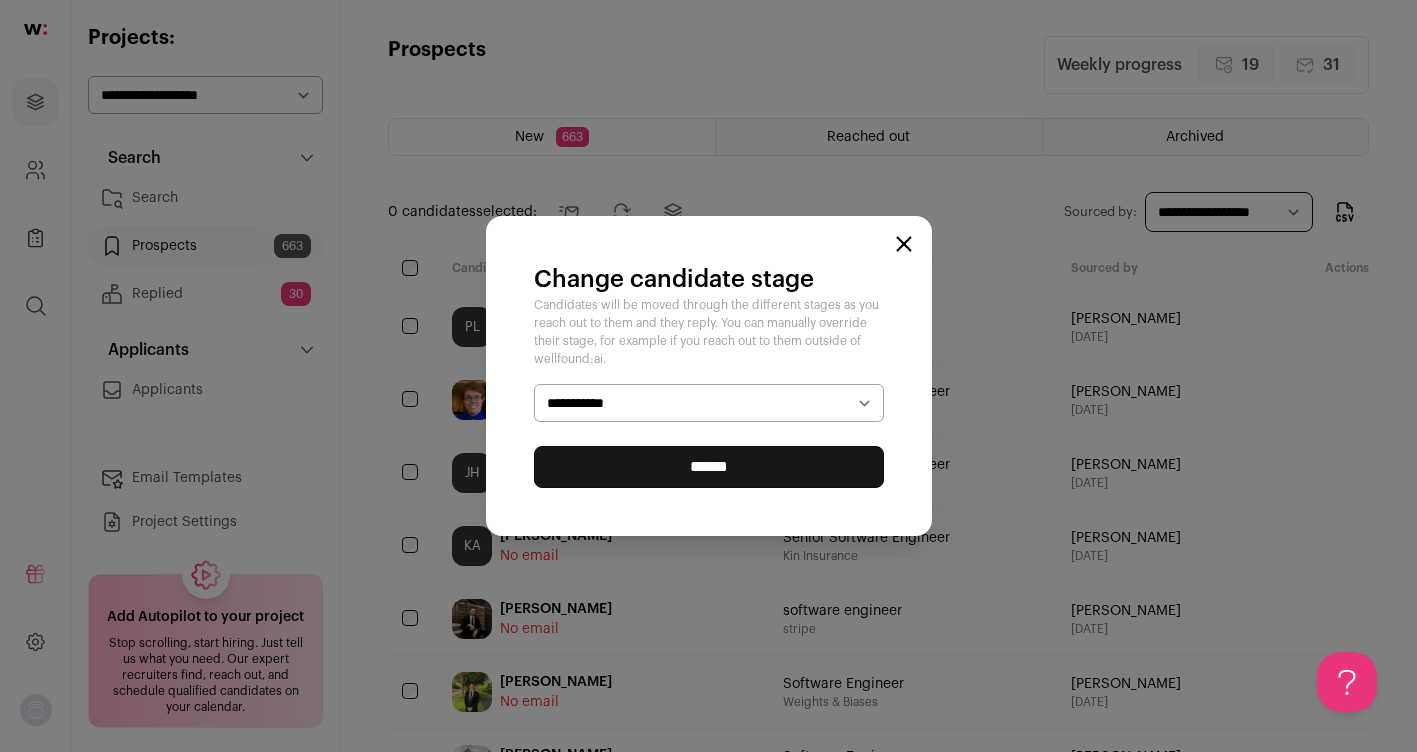 click on "******" at bounding box center (709, 467) 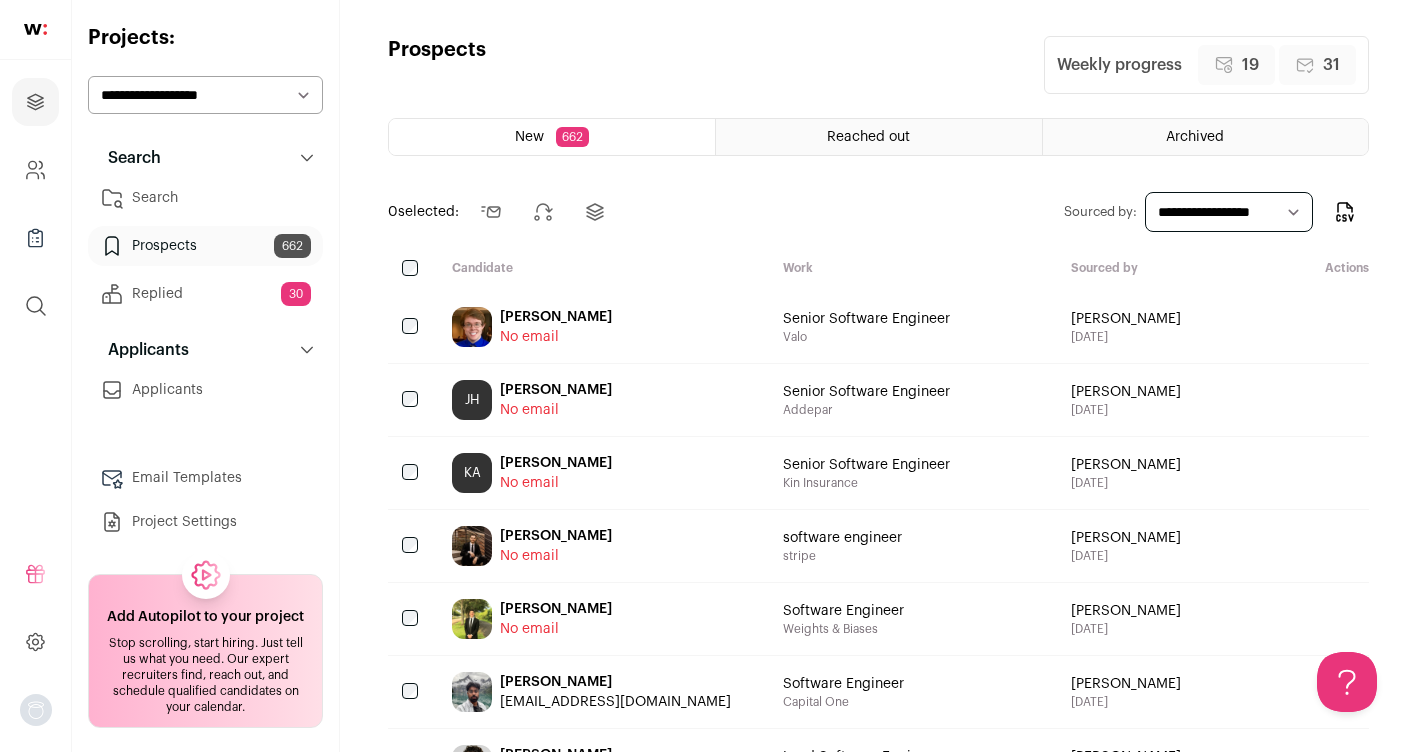 scroll, scrollTop: 0, scrollLeft: 0, axis: both 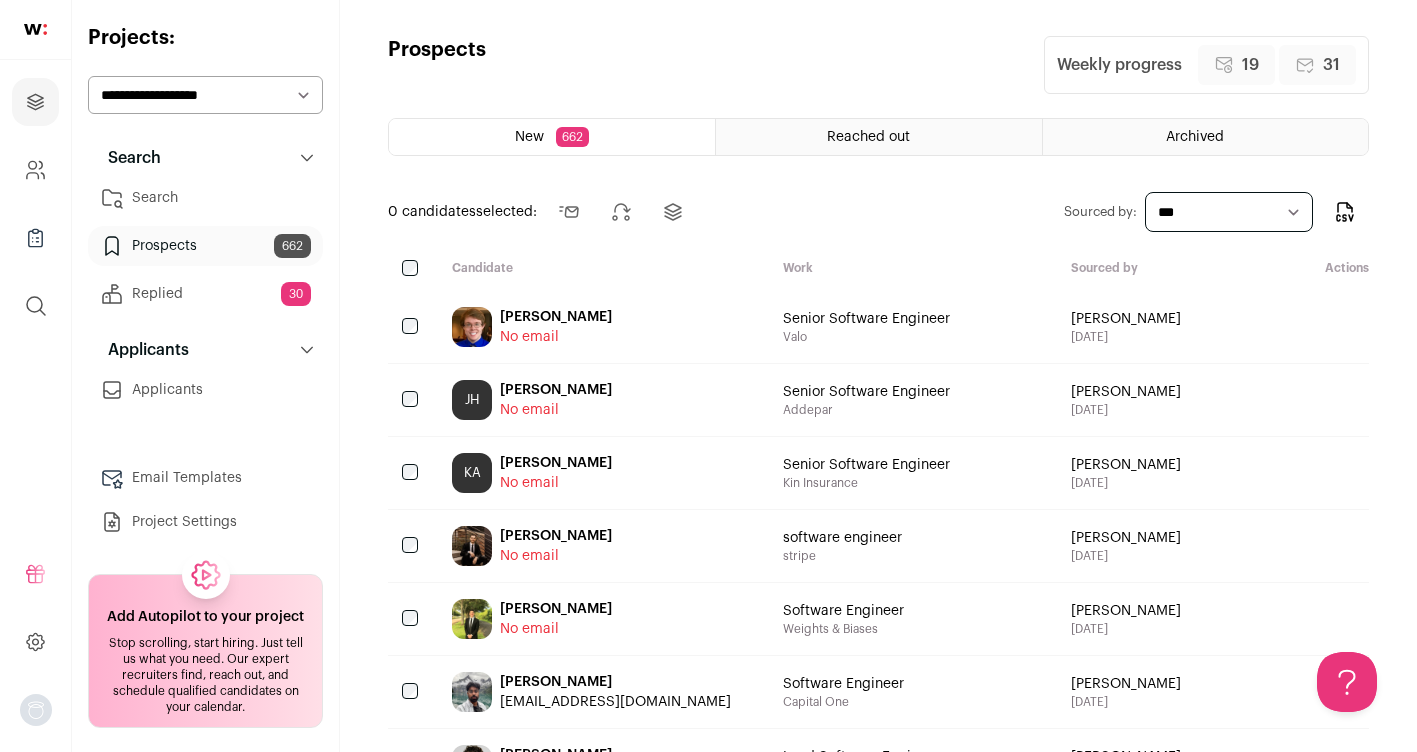 click on "Nathaniel Gale" at bounding box center [556, 317] 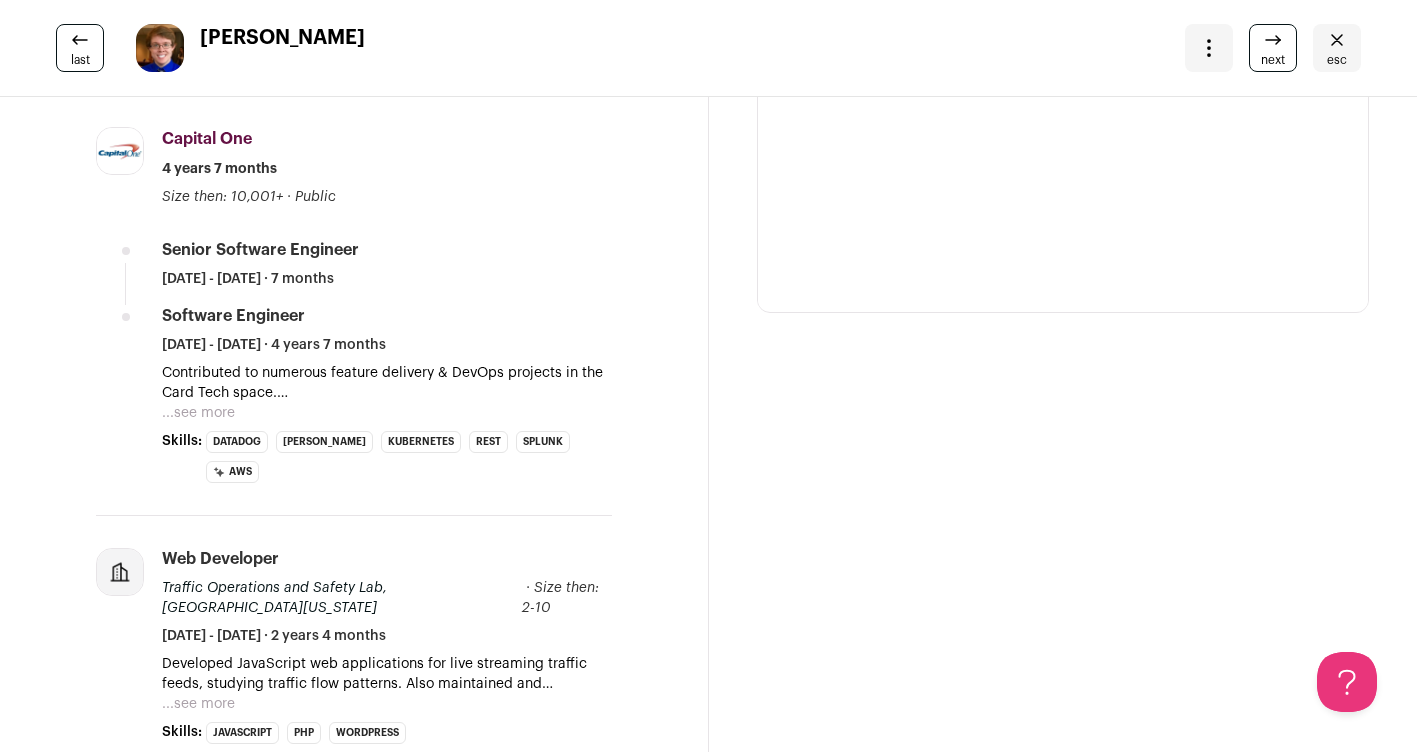 scroll, scrollTop: 0, scrollLeft: 0, axis: both 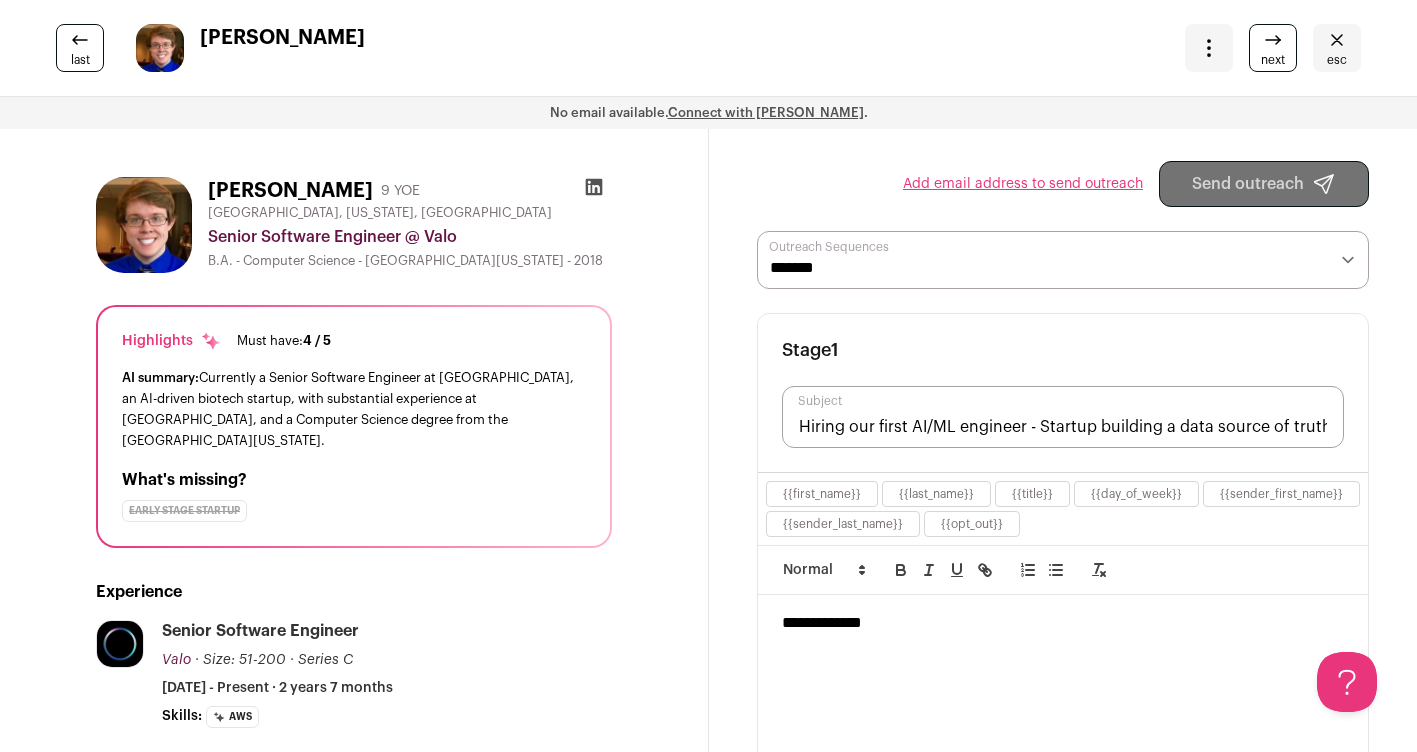 click 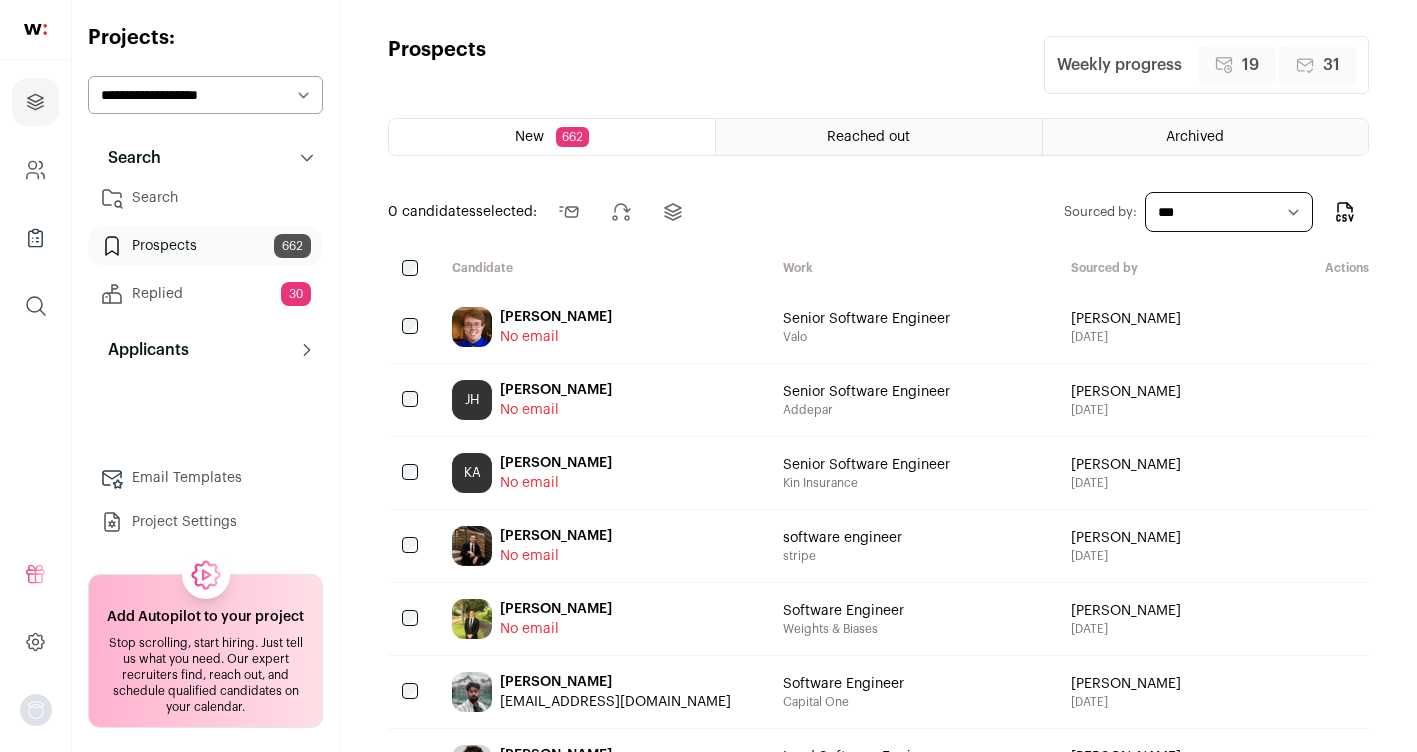scroll, scrollTop: 0, scrollLeft: 0, axis: both 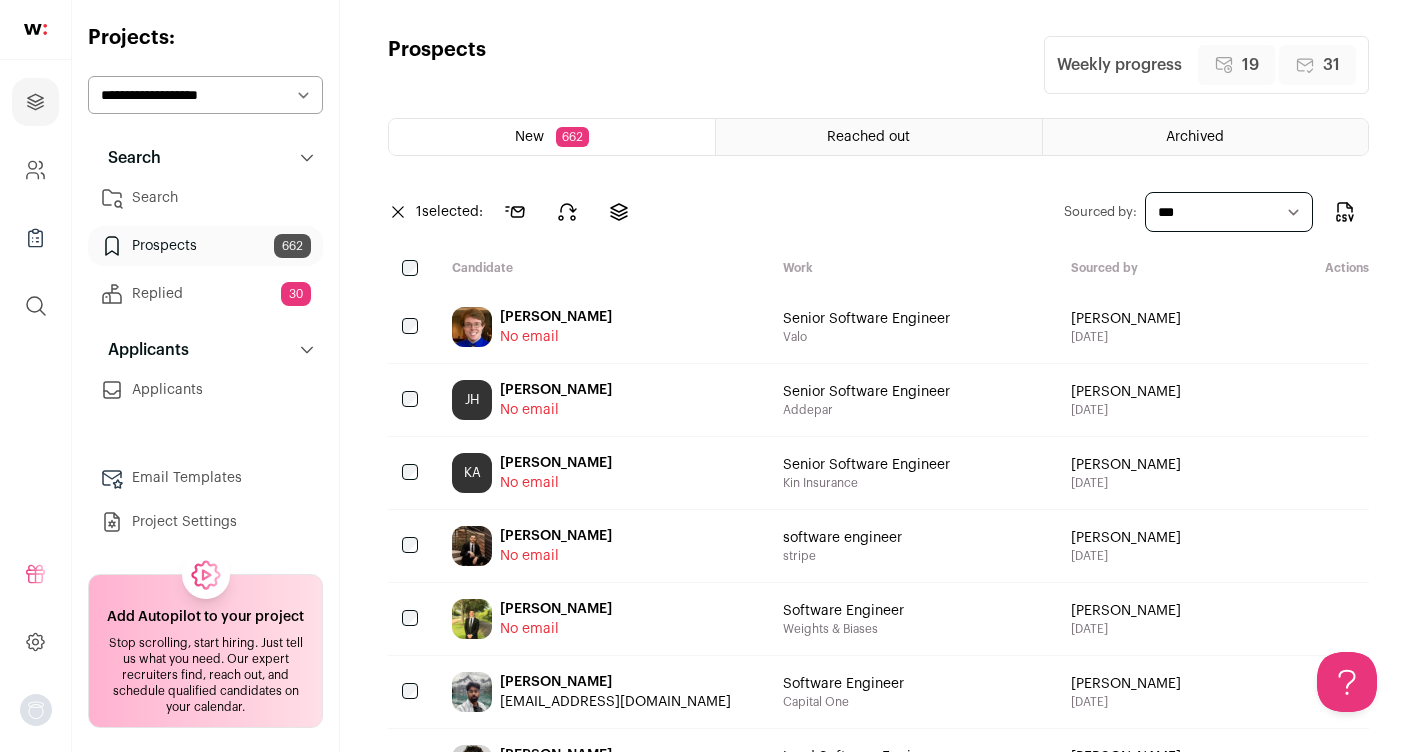 drag, startPoint x: 597, startPoint y: 383, endPoint x: 351, endPoint y: 14, distance: 443.48282 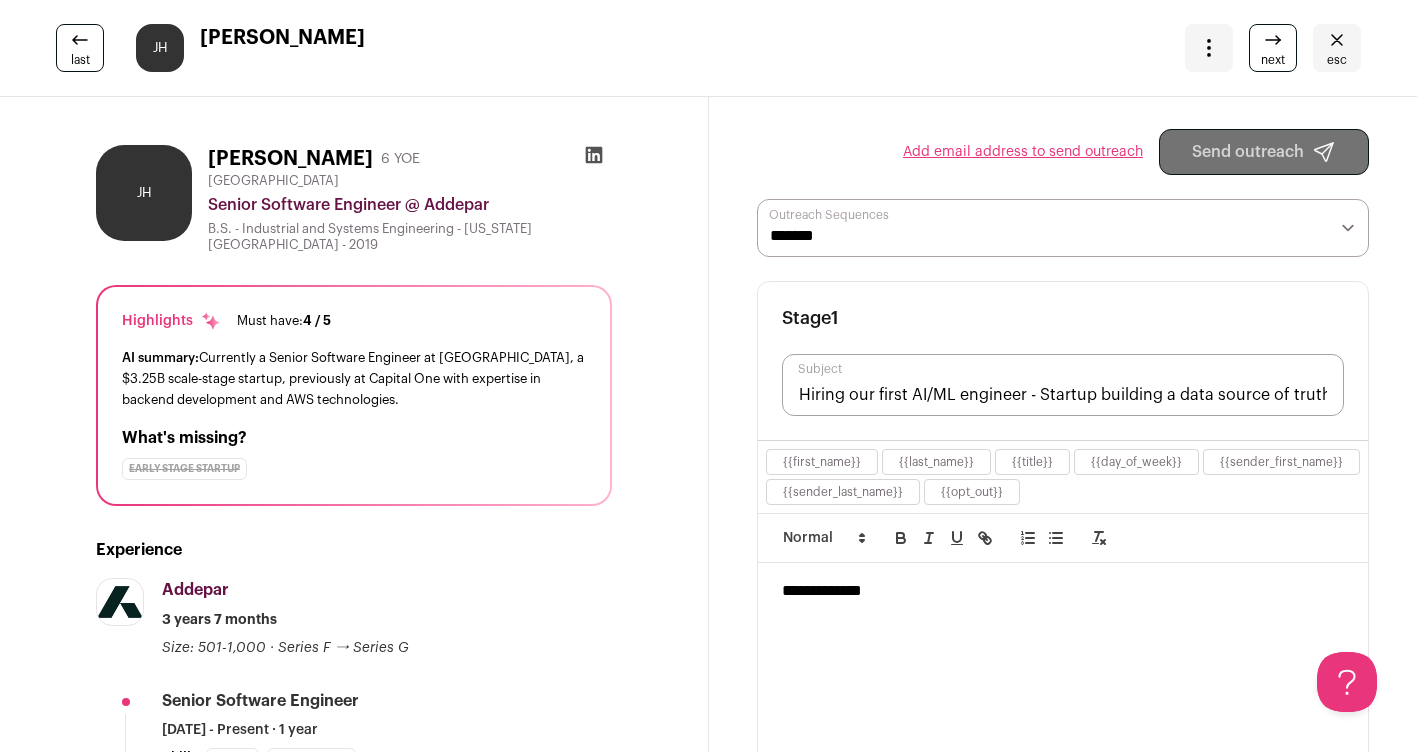 scroll, scrollTop: 0, scrollLeft: 0, axis: both 